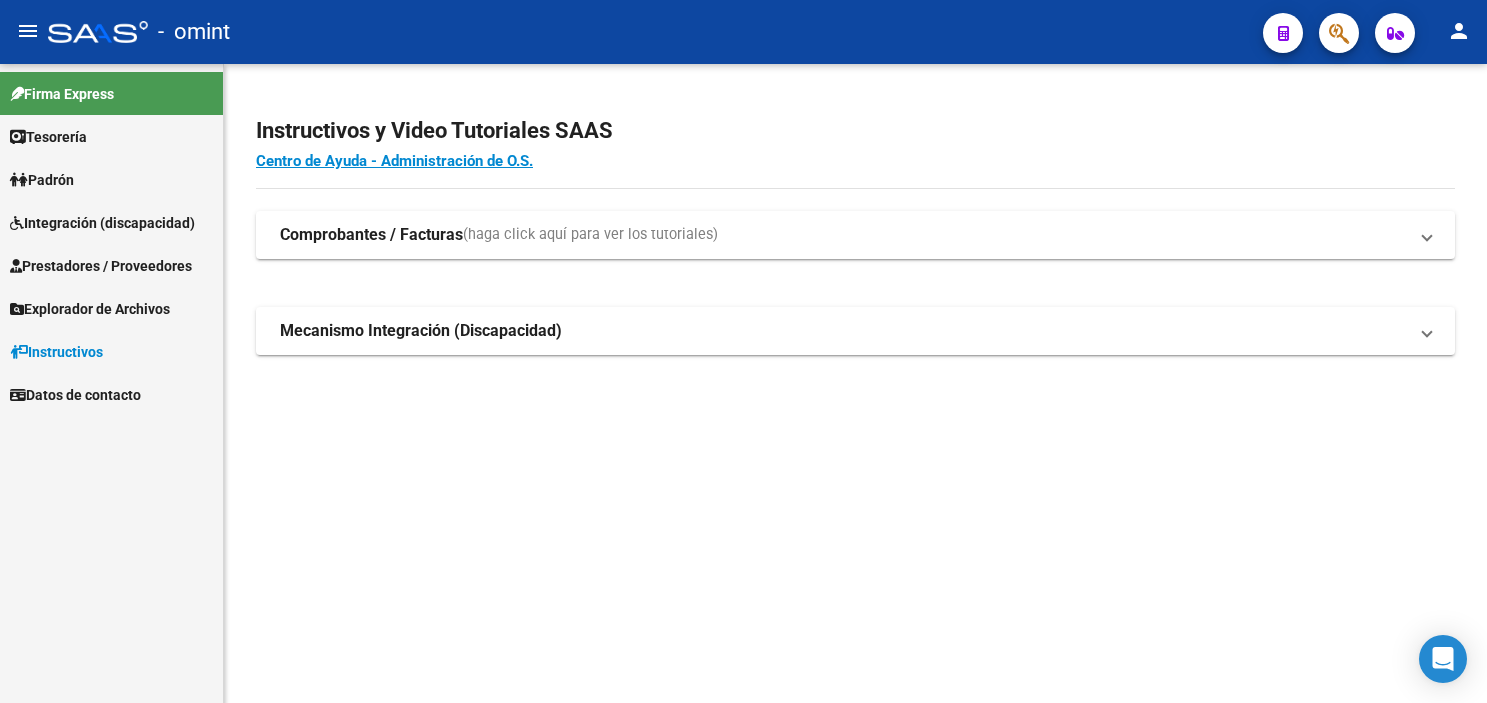 scroll, scrollTop: 0, scrollLeft: 0, axis: both 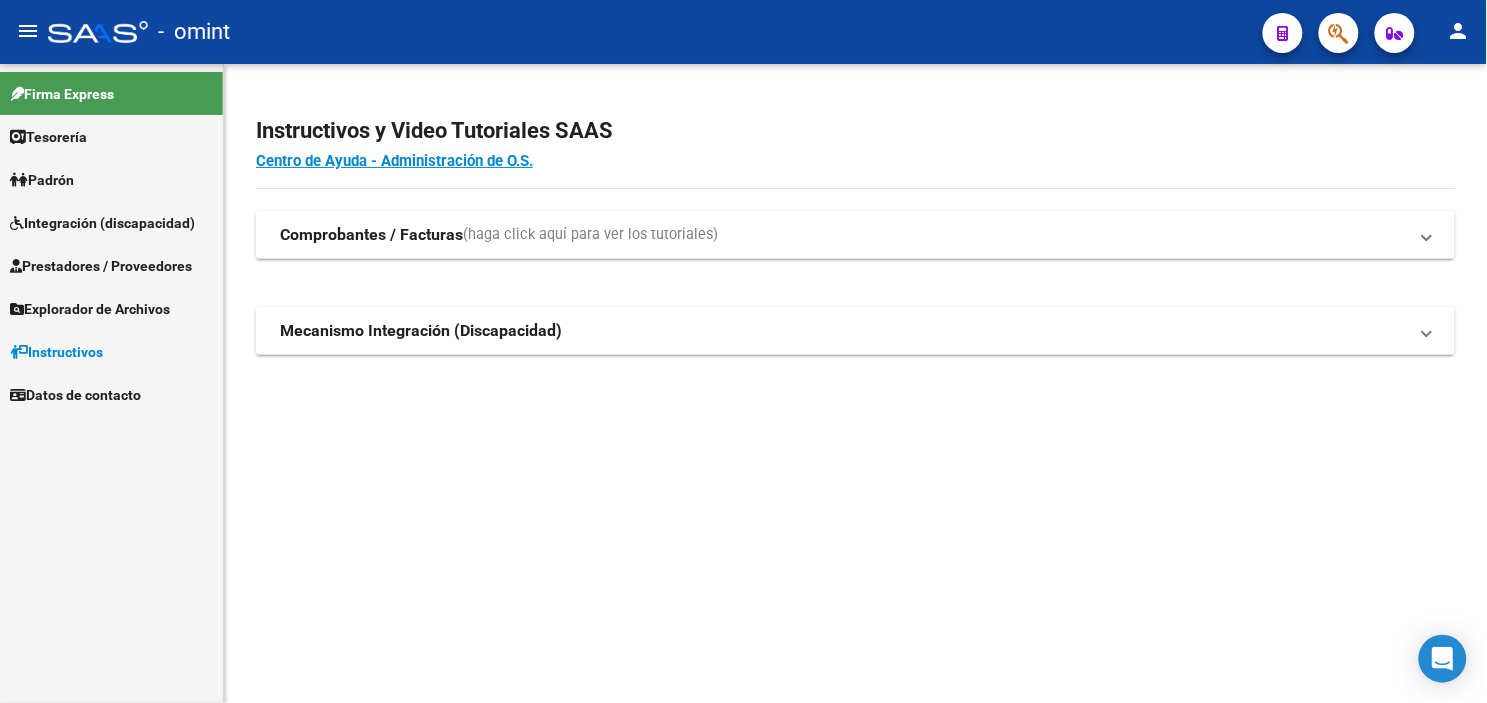 click on "Integración (discapacidad)" at bounding box center (102, 223) 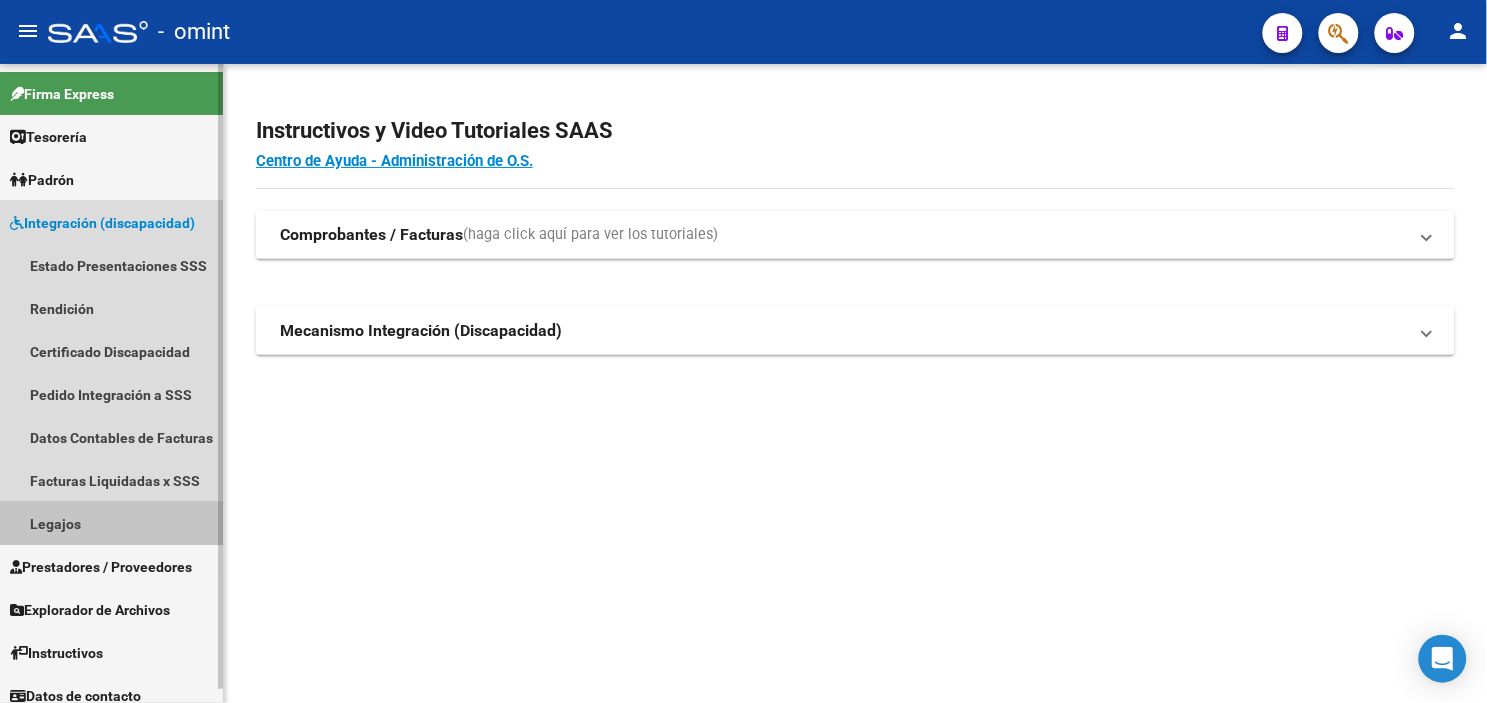 click on "Legajos" at bounding box center (111, 523) 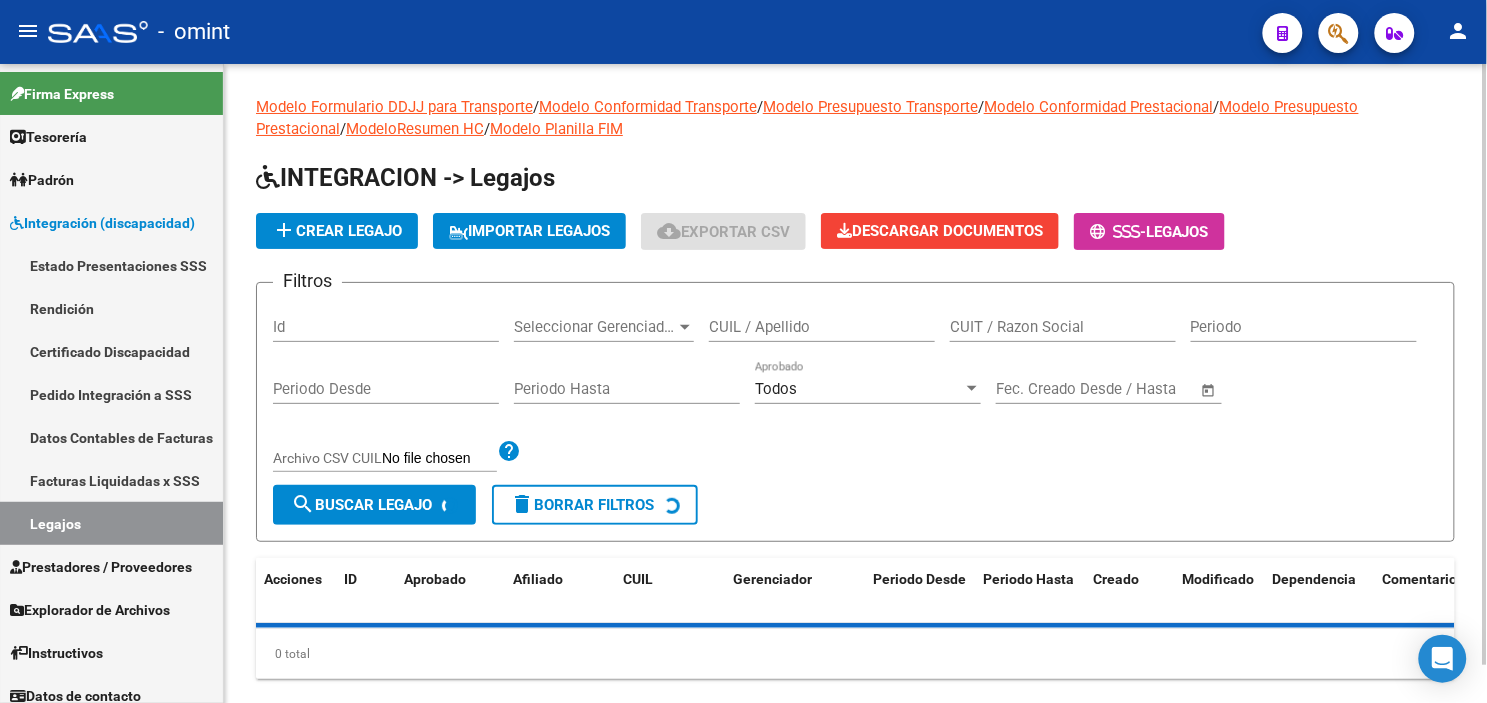 scroll, scrollTop: 38, scrollLeft: 0, axis: vertical 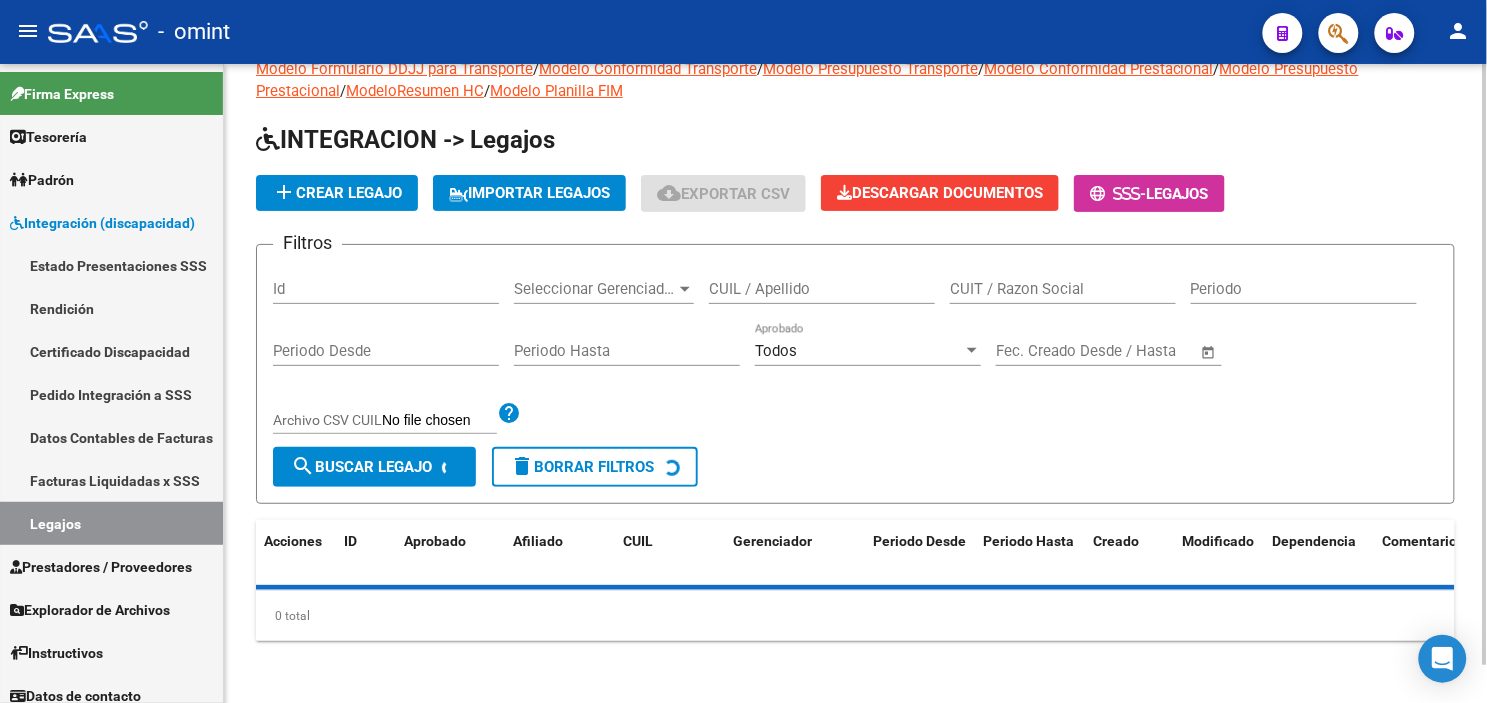 click on "CUIL / Apellido" at bounding box center [822, 289] 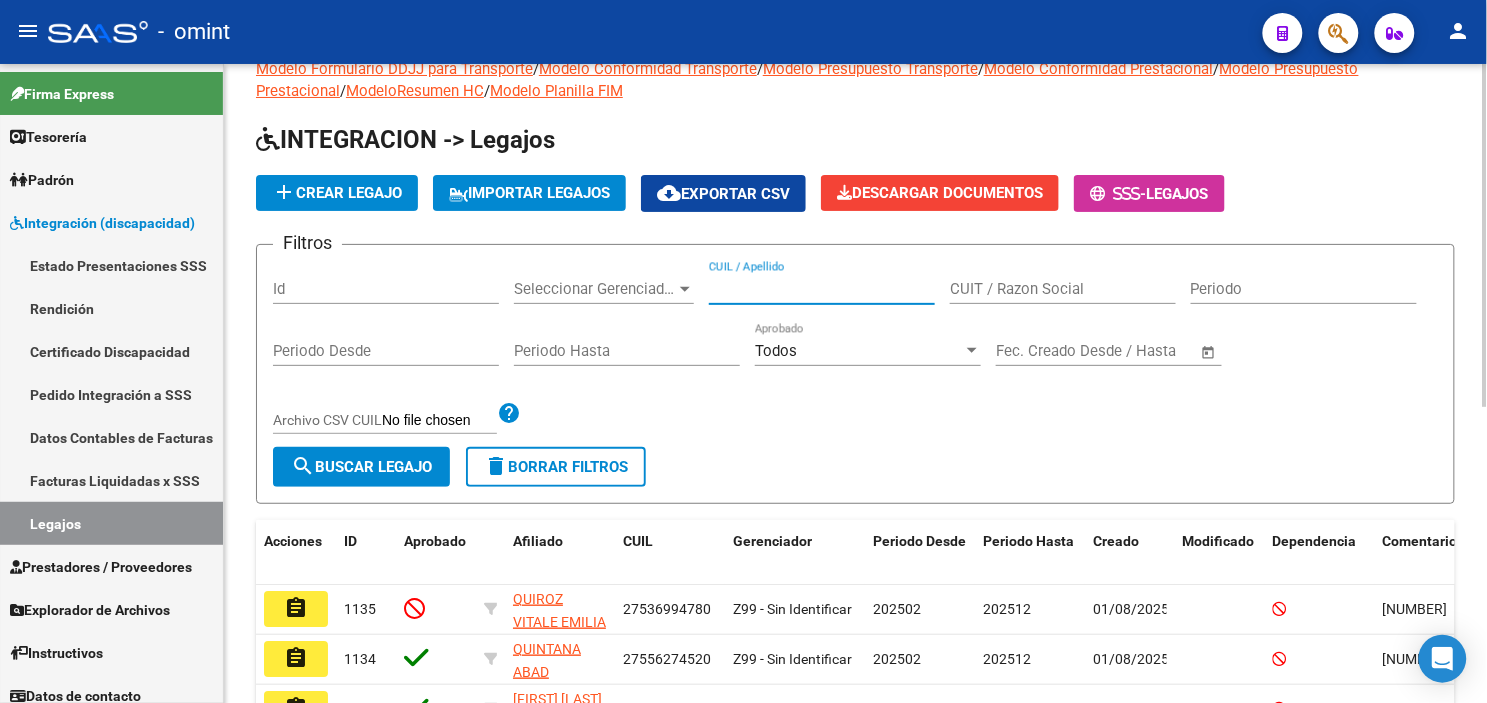 click on "CUIL / Apellido" at bounding box center (822, 289) 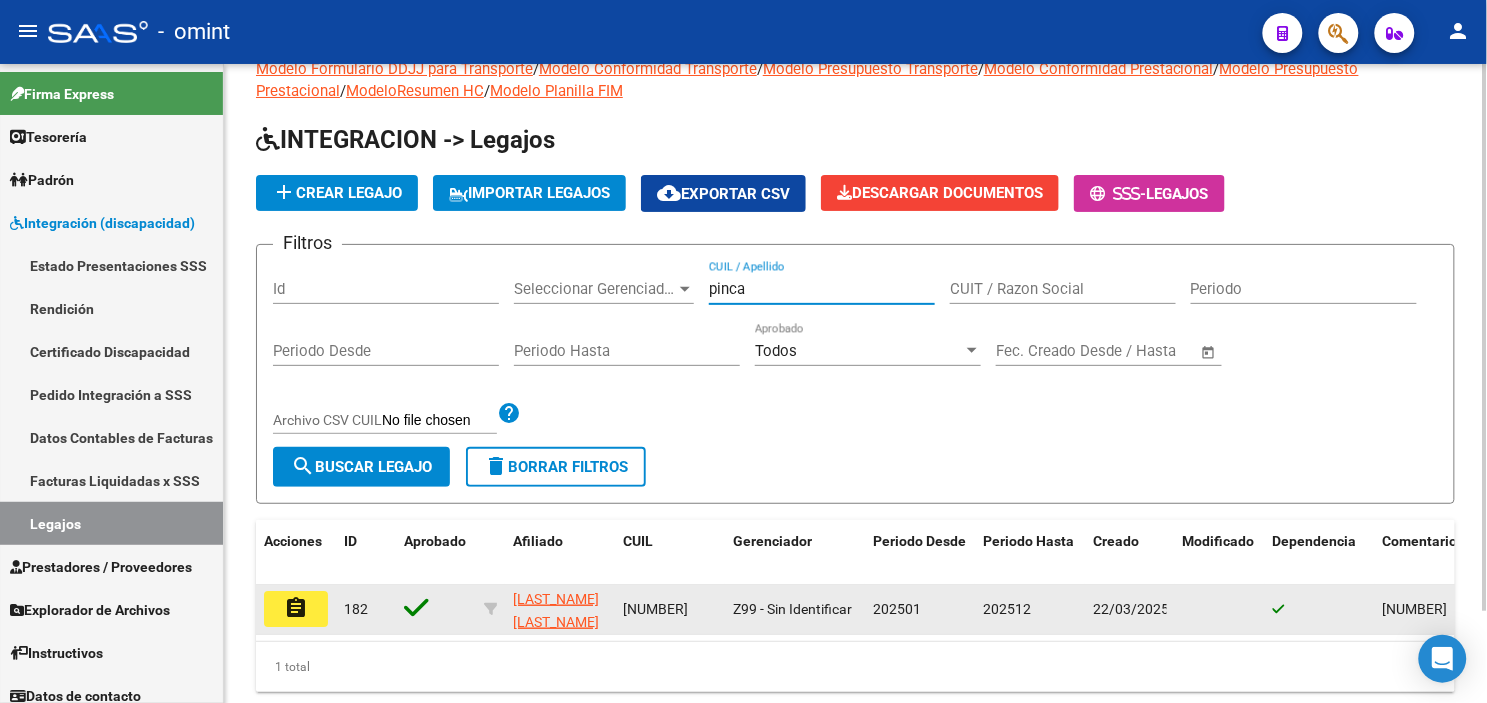 type on "pinca" 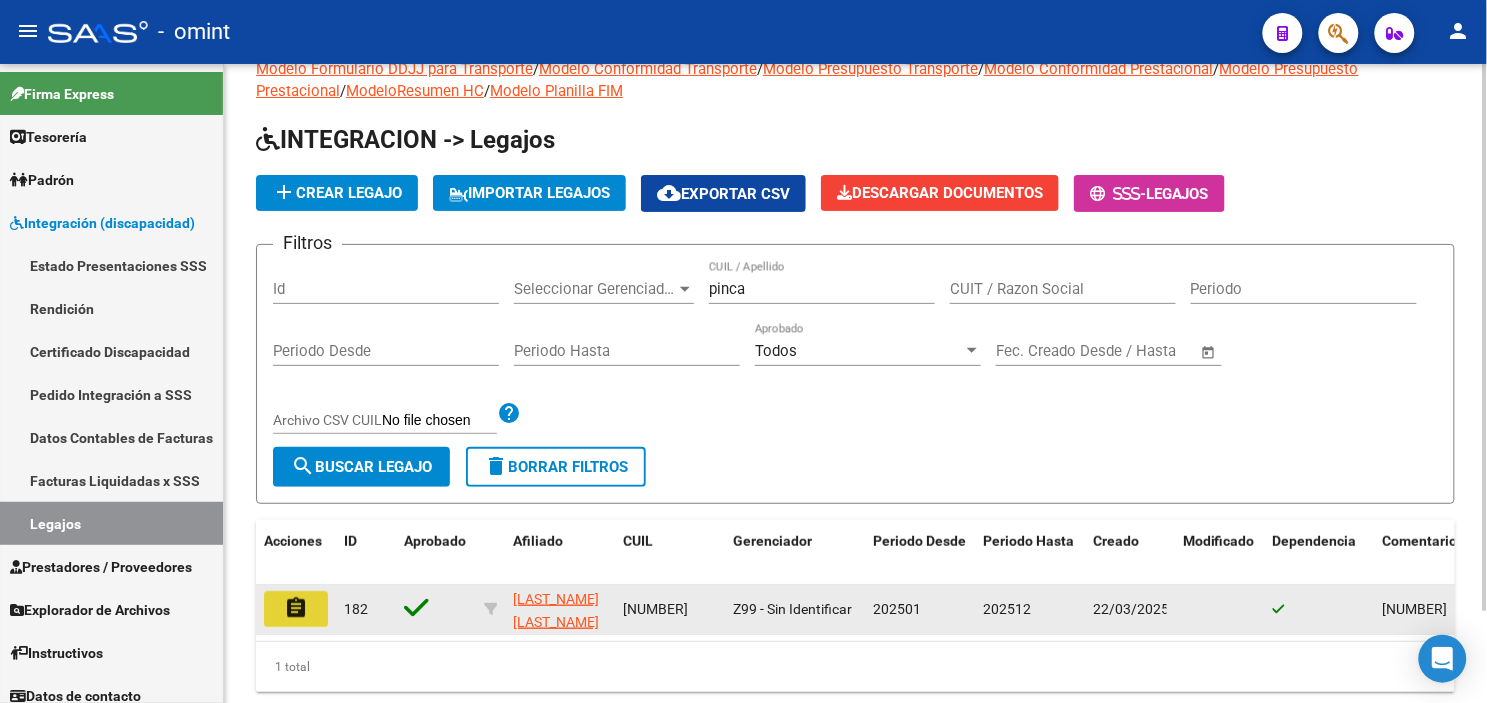 click on "assignment" 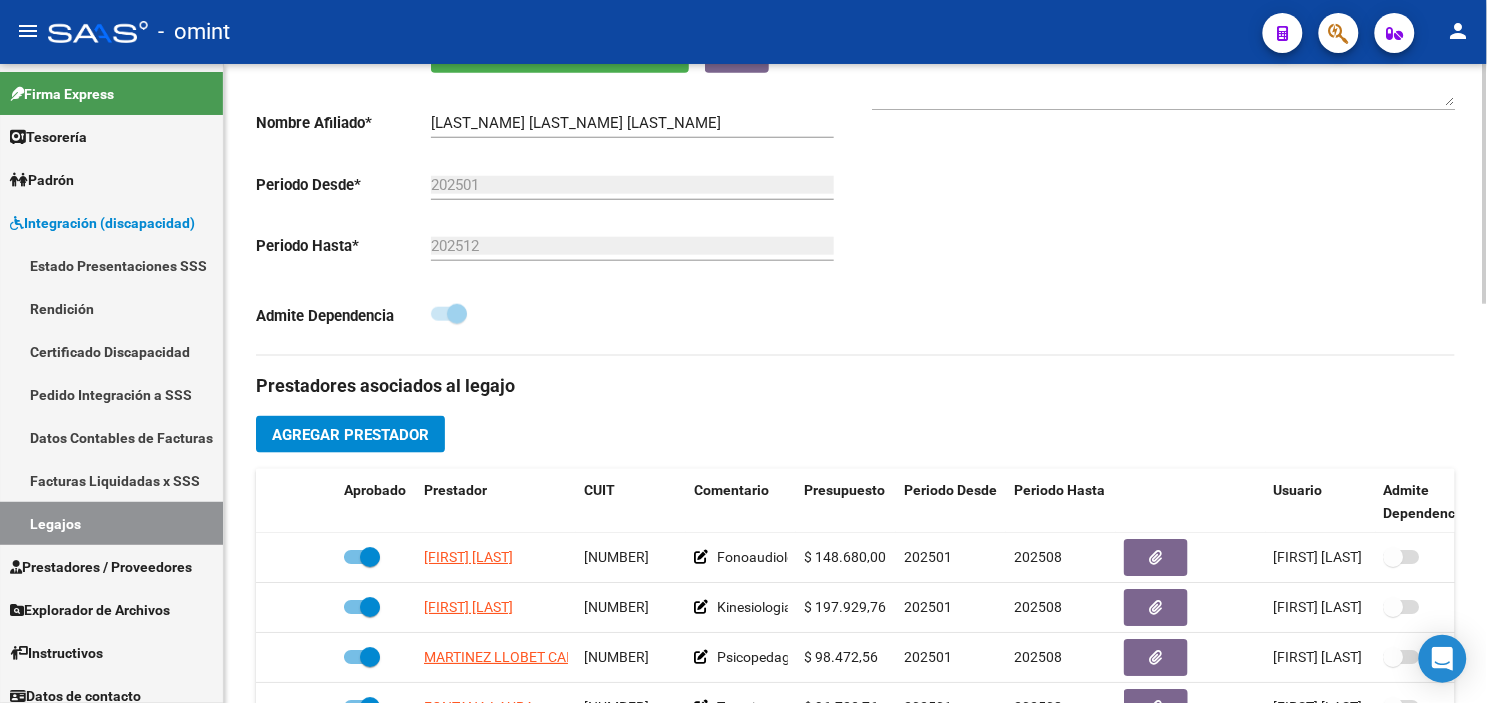 scroll, scrollTop: 666, scrollLeft: 0, axis: vertical 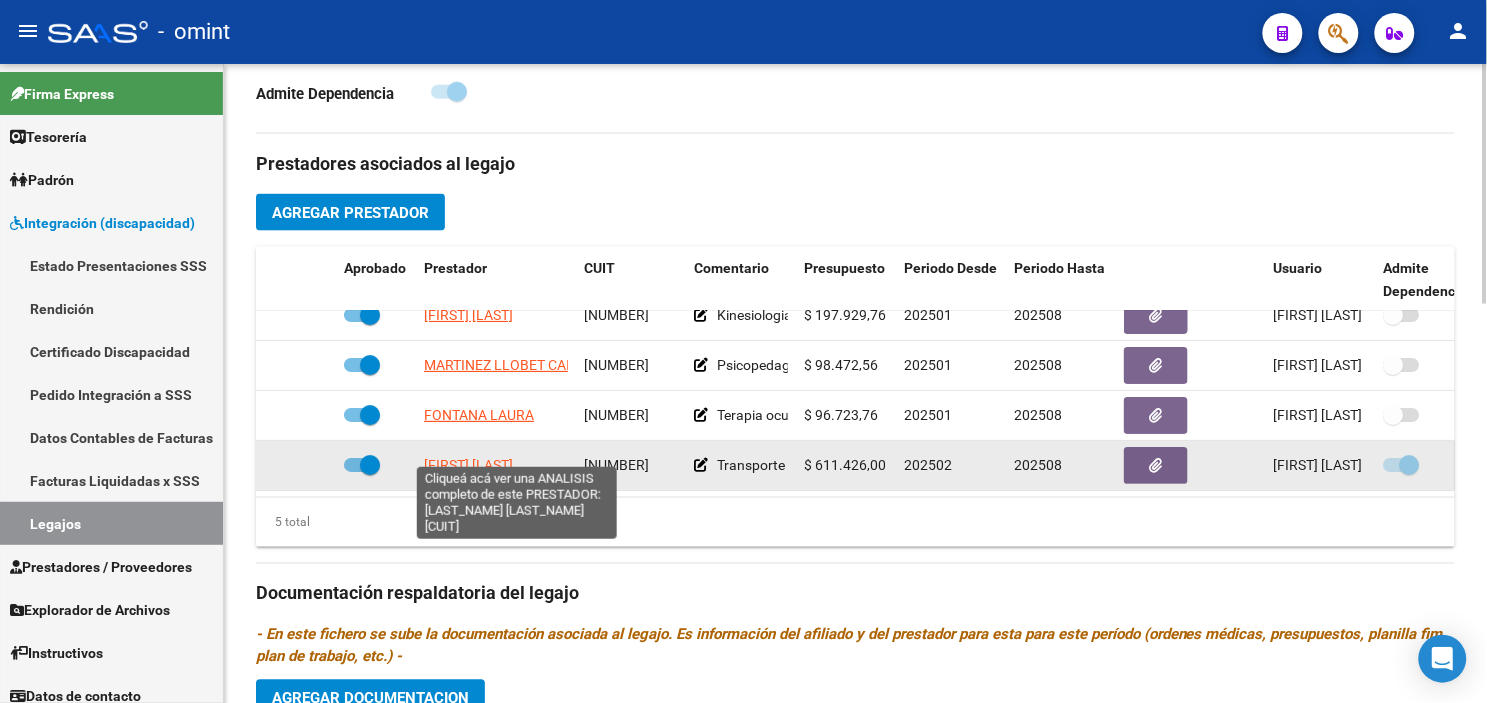 click on "[FIRST] [LAST]" 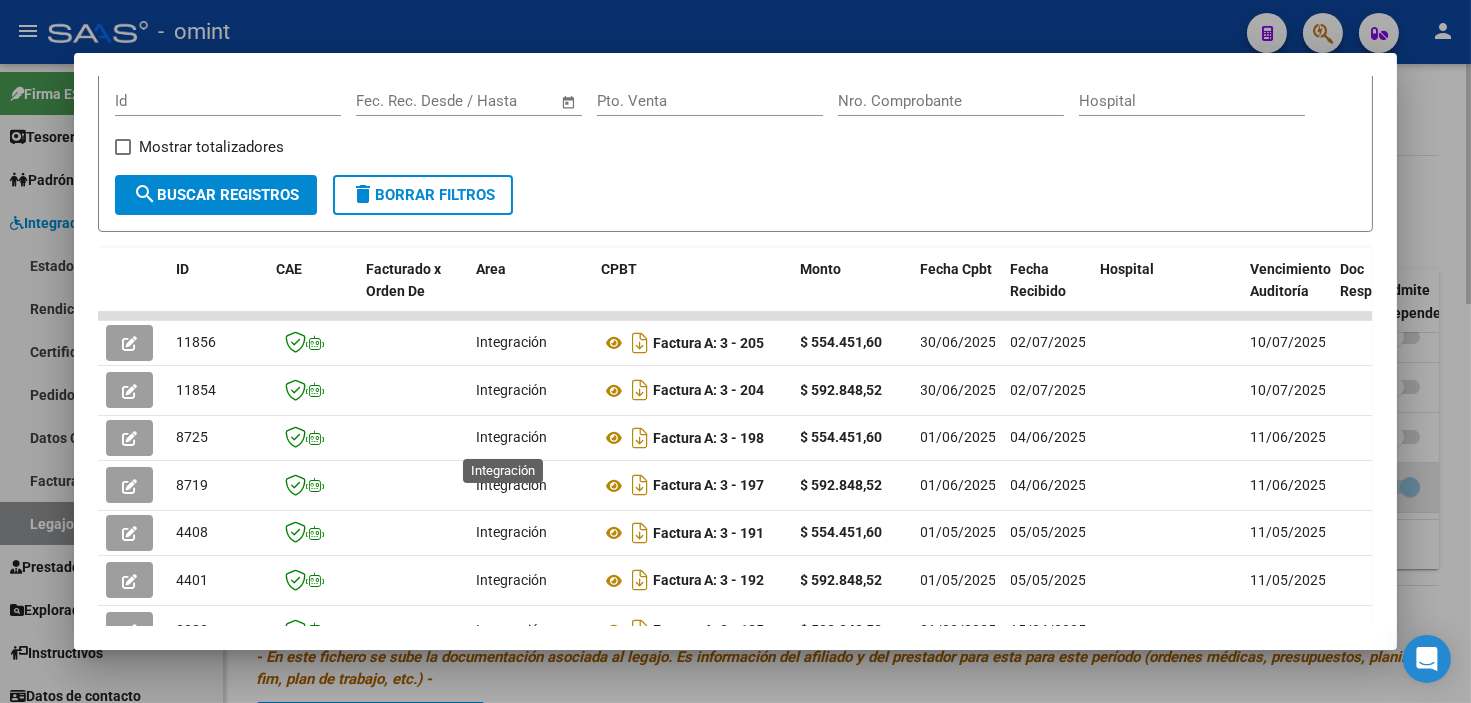 scroll, scrollTop: 560, scrollLeft: 0, axis: vertical 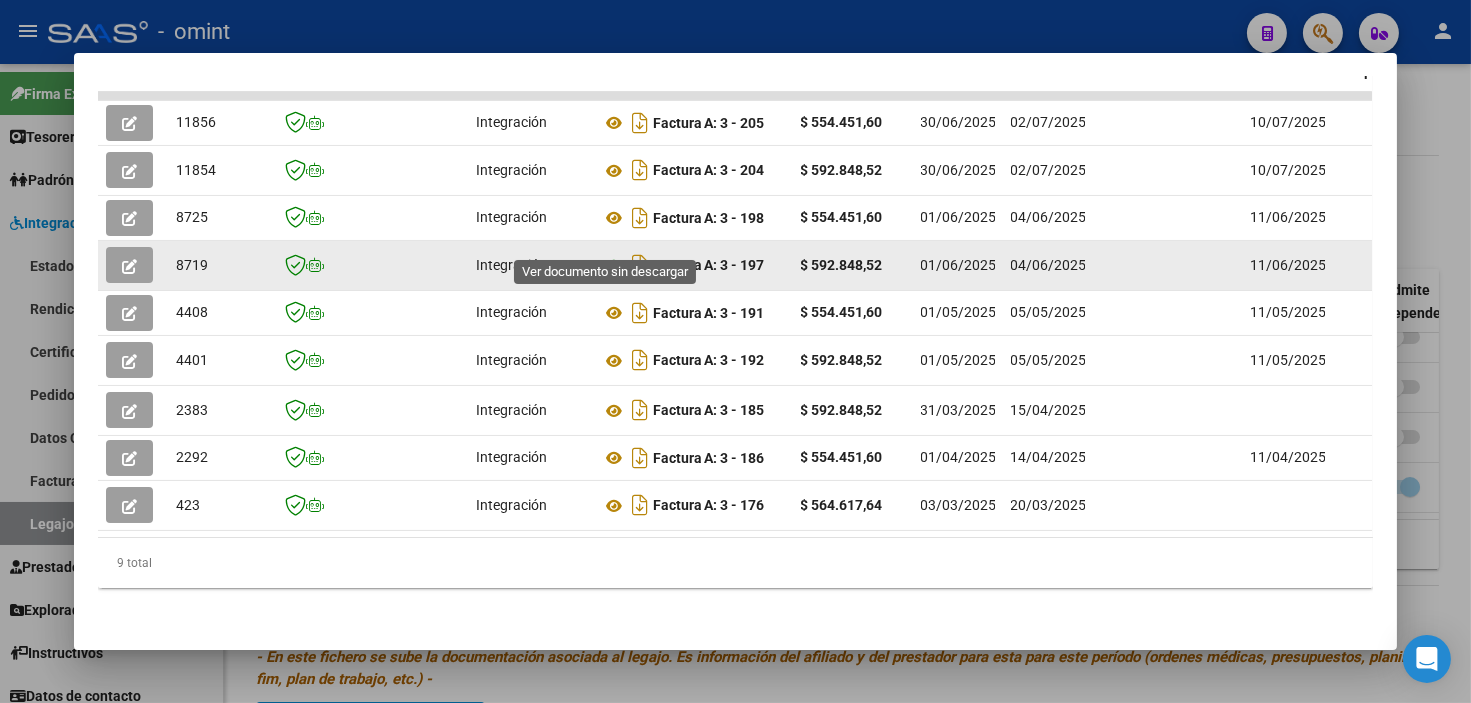 click 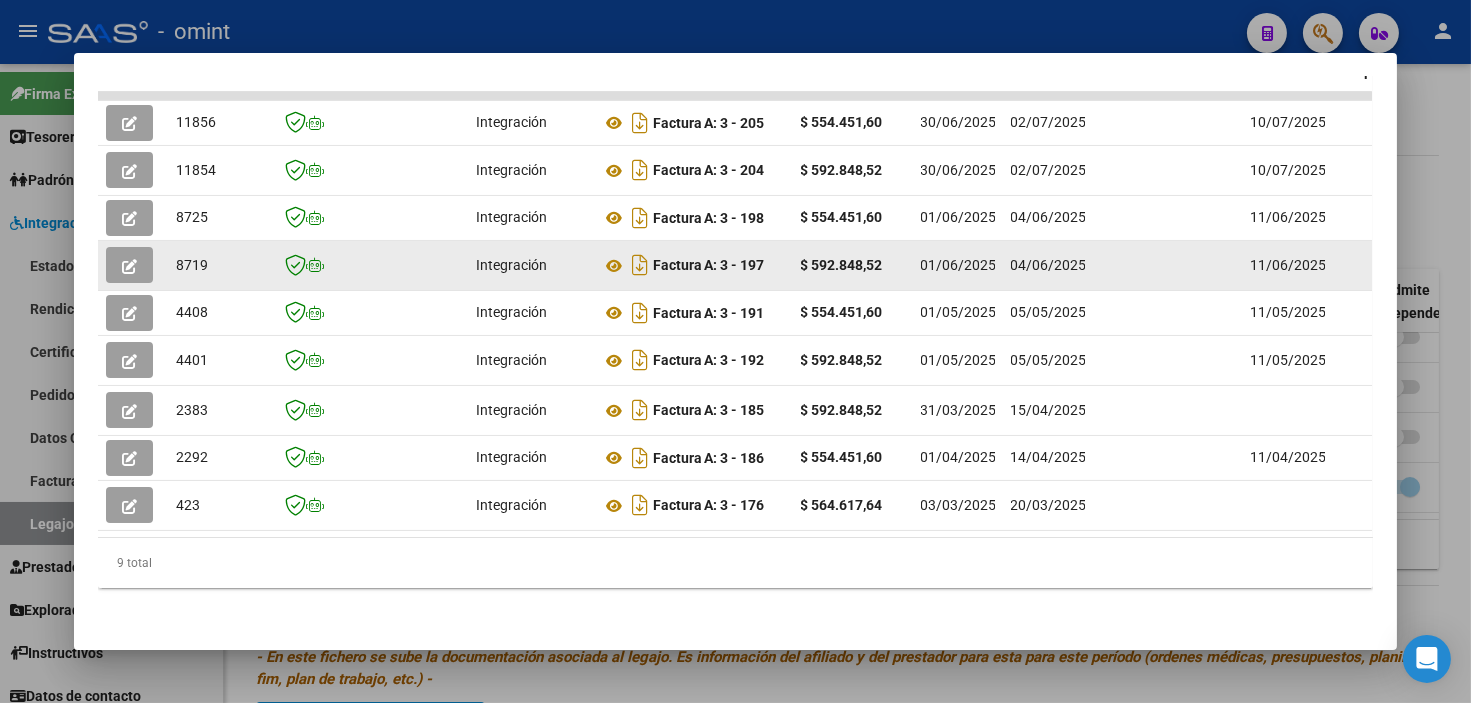 click 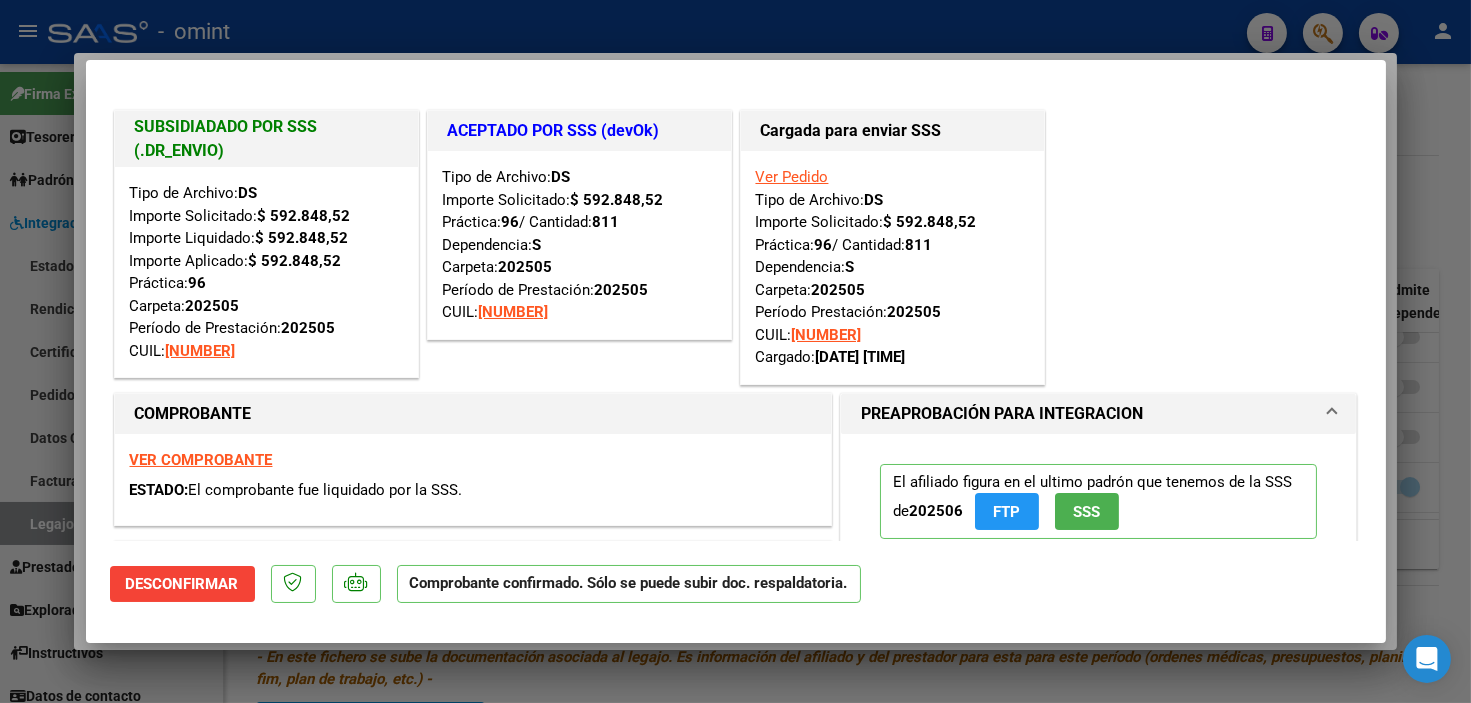 type 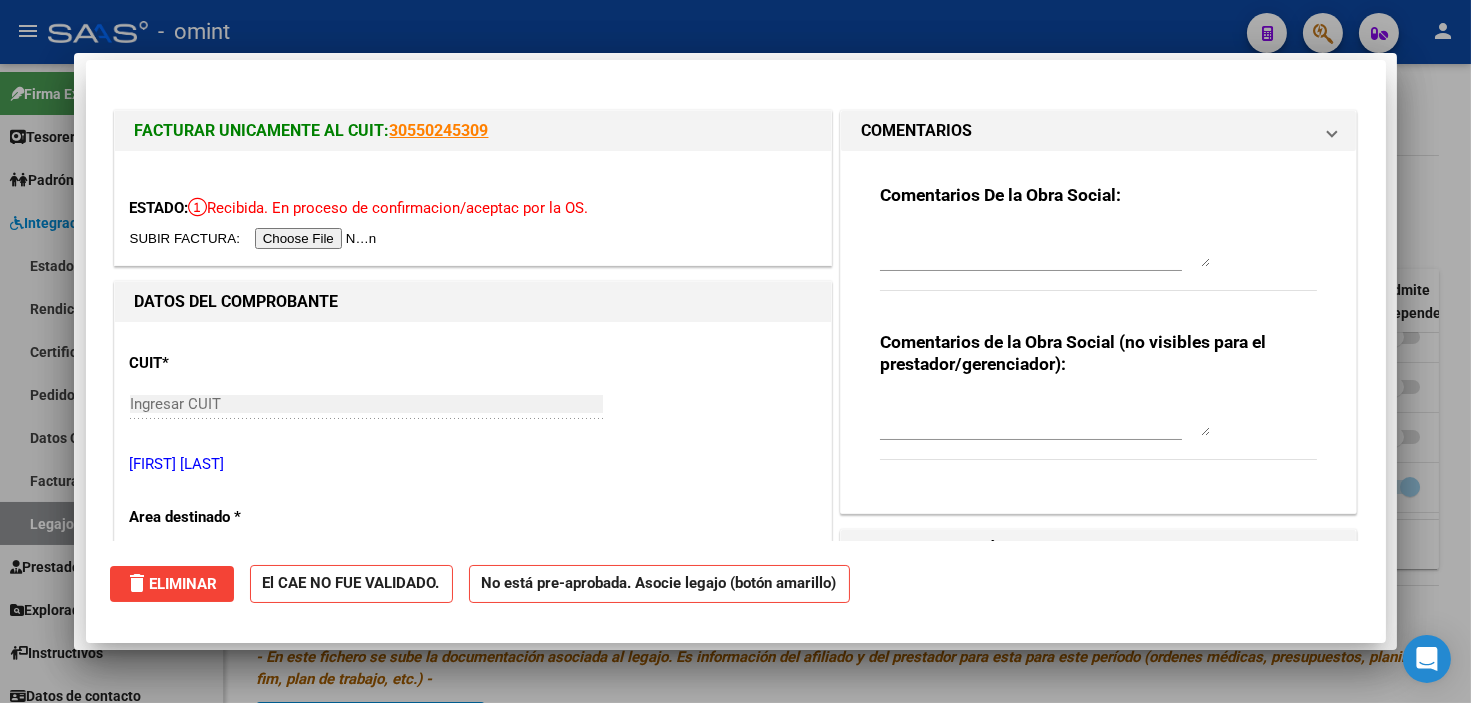 type 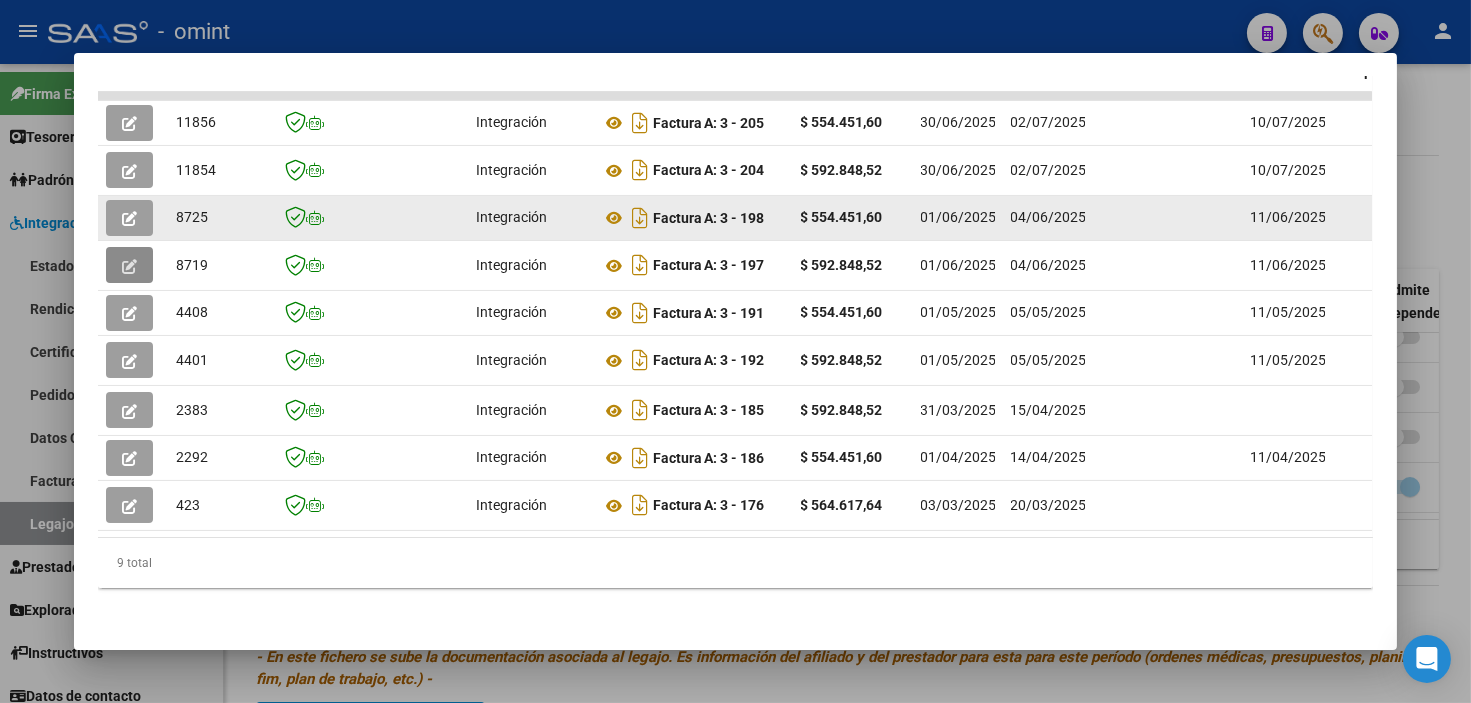 click 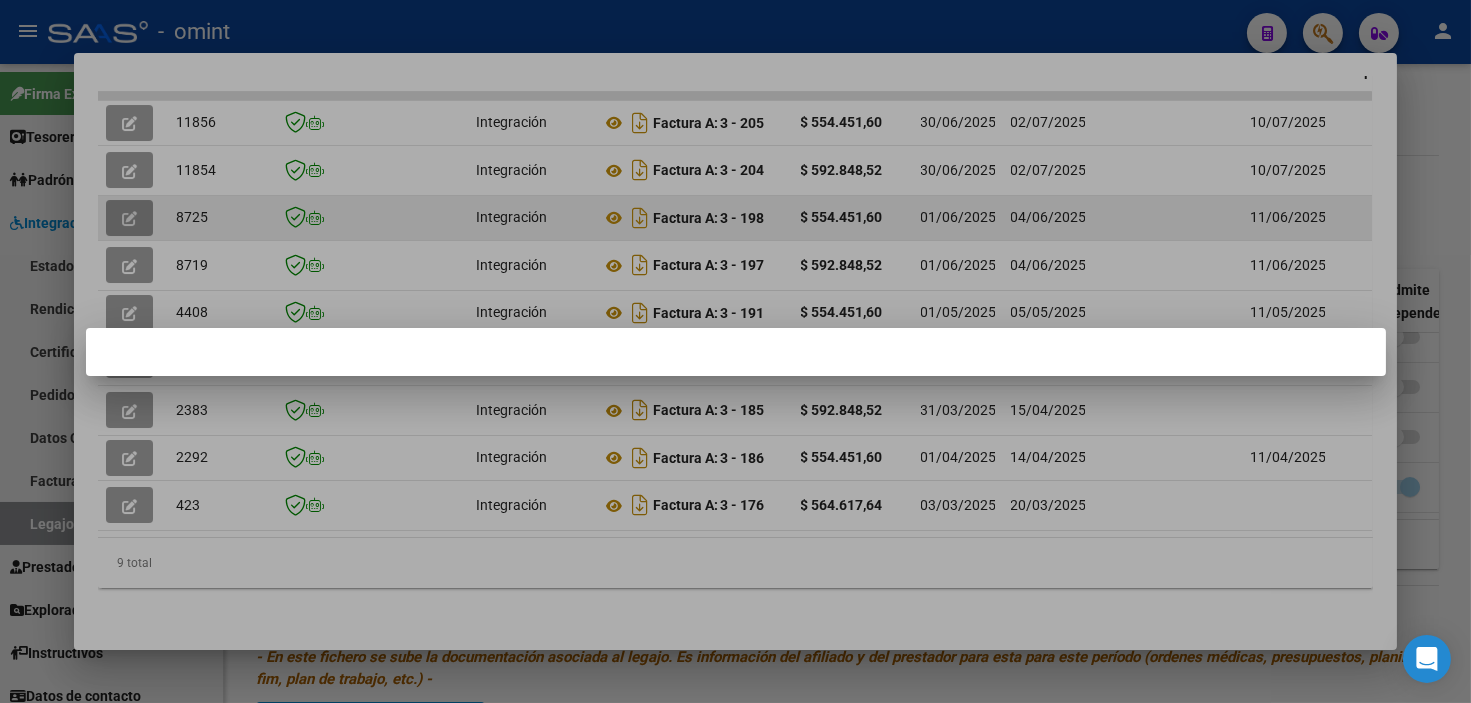 click on "Análisis Prestador - CUIT:  [NUMBER] cloud_download  Exportar CSV   ABM  ARCA Impuestos ARCA Padrón Ver Usuarios Buscar en Integración  CUIT: [NUMBER] - [FIRST] [LAST]  Es Prestador Discapacidad:  Si Activo:  Si Comprobantes Recibidos Filtros Id Start date – End date Fec. Rec. Desde / Hasta Pto. Venta Nro. Comprobante Hospital   Mostrar totalizadores  search  Buscar Registros  delete  Borrar Filtros  ID CAE Facturado x Orden De Area CPBT Monto Fecha Cpbt Fecha Recibido Hospital Vencimiento Auditoría Doc Respaldatoria Doc Trazabilidad Expediente SUR Asociado Auditoria Retencion IIBB Retención Ganancias OP Fecha Transferido Monto Transferido Comprobante Creado Usuario Email Integracion Tipo Archivo Integracion Periodo Presentacion Integracion Importe Sol. Integracion Importe Liq. Legajo CUIL Nombre Afiliado Periodo Prestacion Comentario Prestador / Gerenciador Comentario Obra Social Fecha Confimado Codigo SSS
[NUMBER]  Integración  Factura A: [NUMBER] - [NUMBER]  $ [PRICE] [DATE] [DATE]" at bounding box center (735, 351) 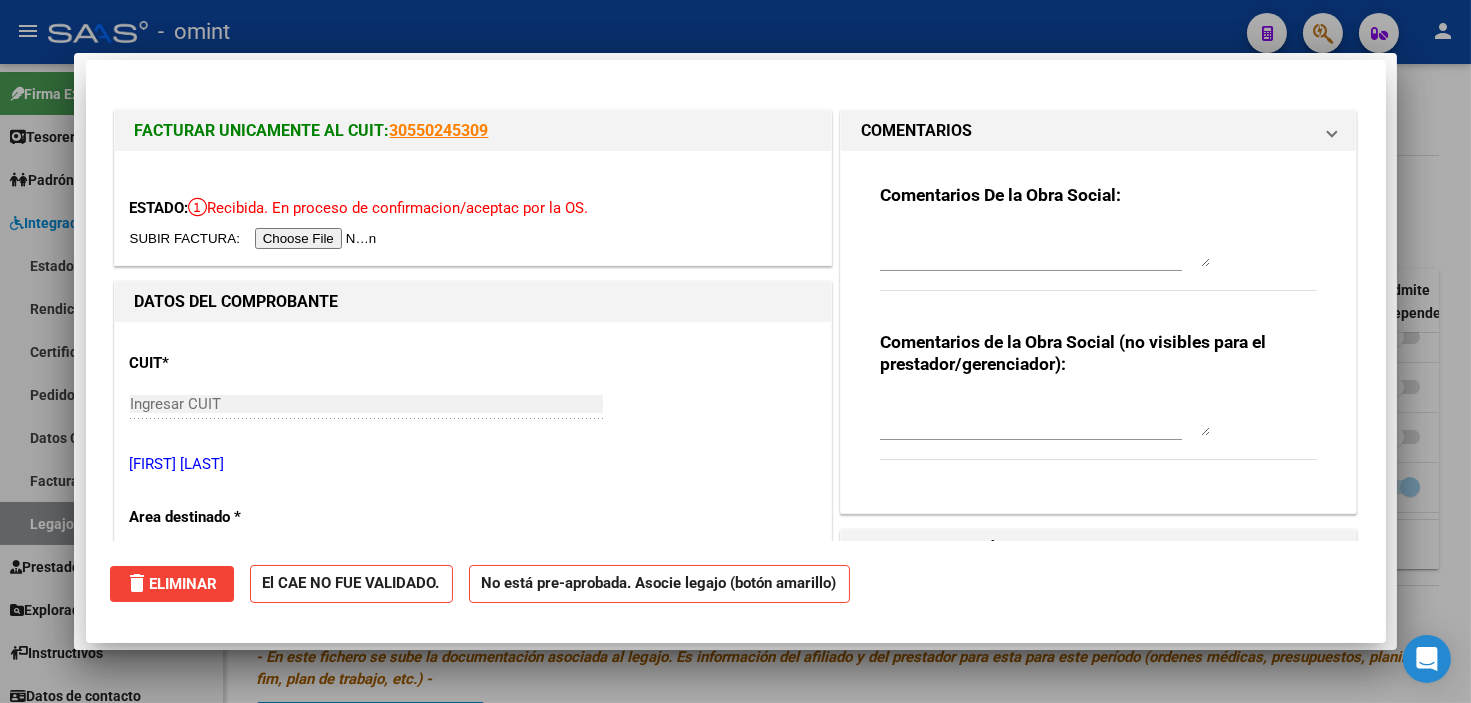 type 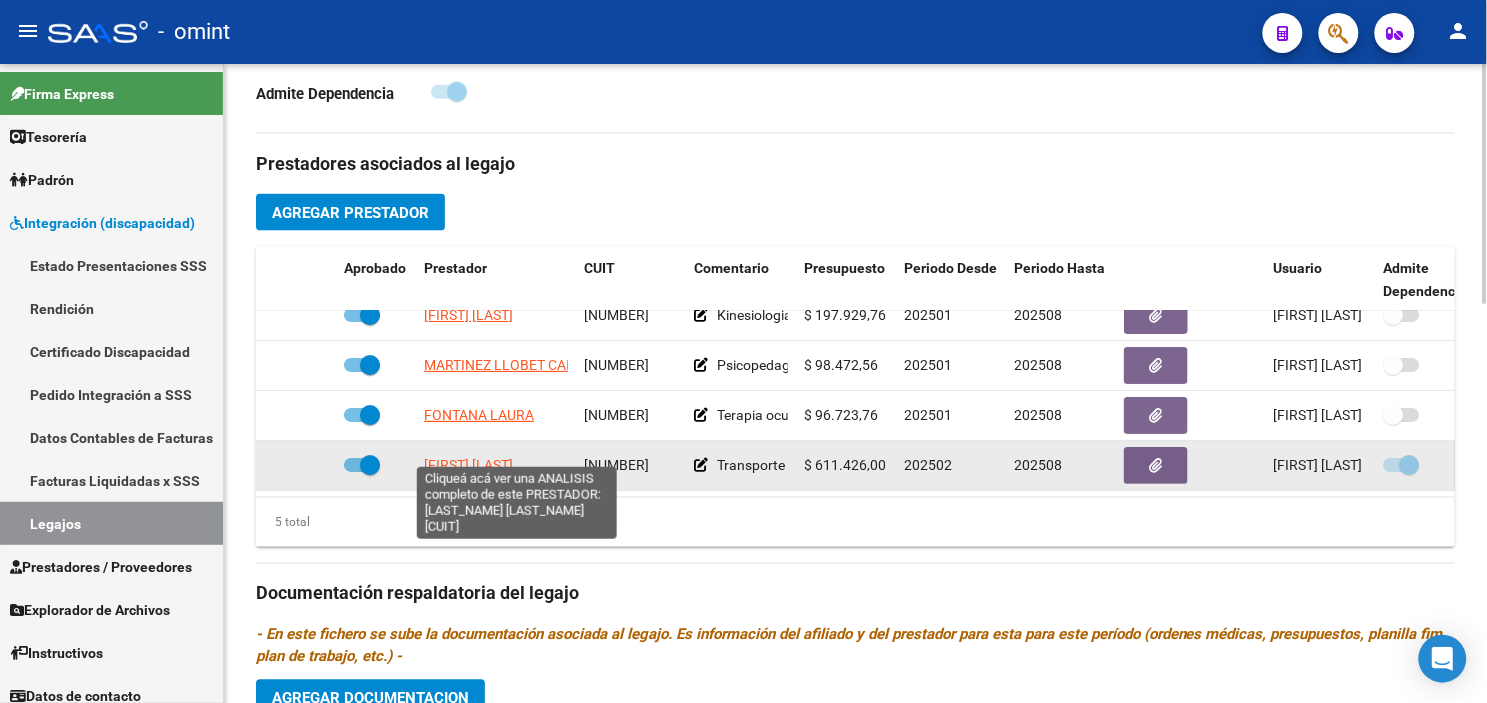 click on "[FIRST] [LAST]" 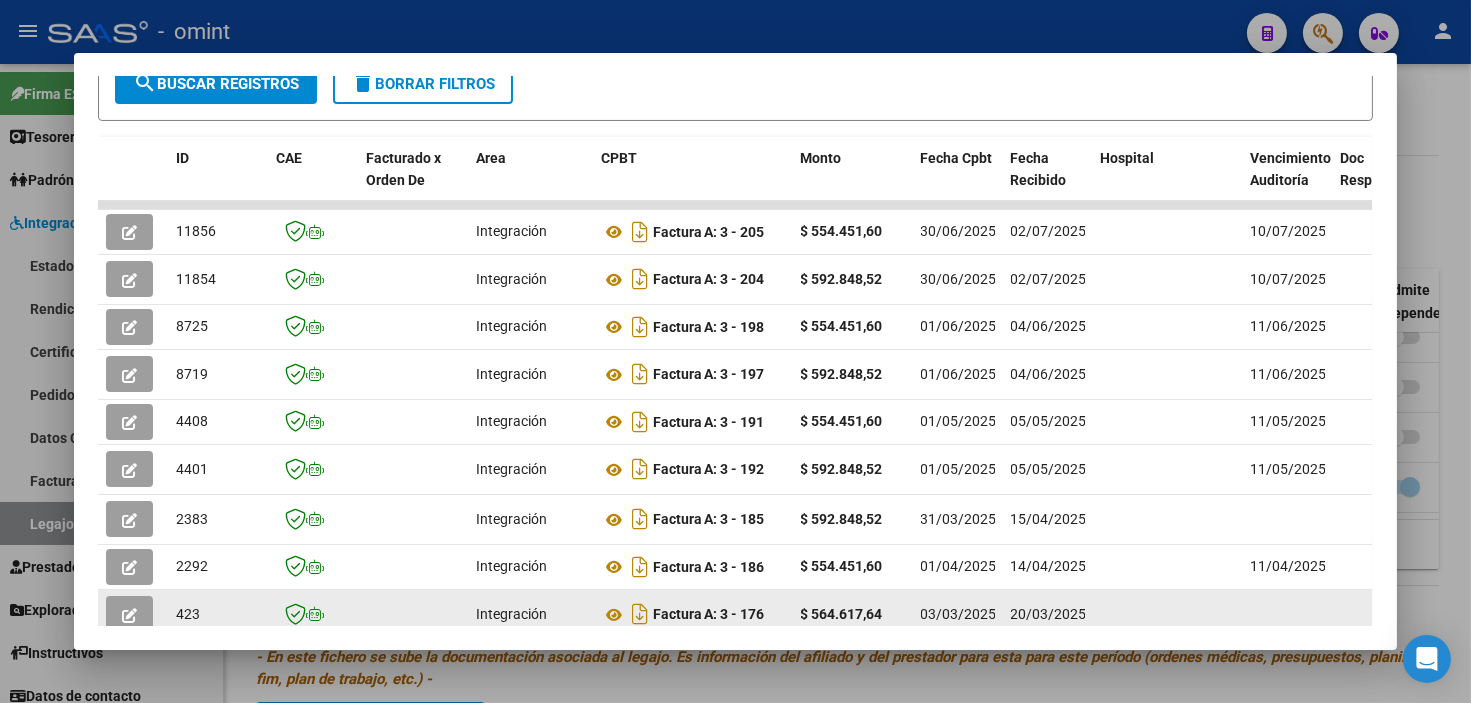 scroll, scrollTop: 560, scrollLeft: 0, axis: vertical 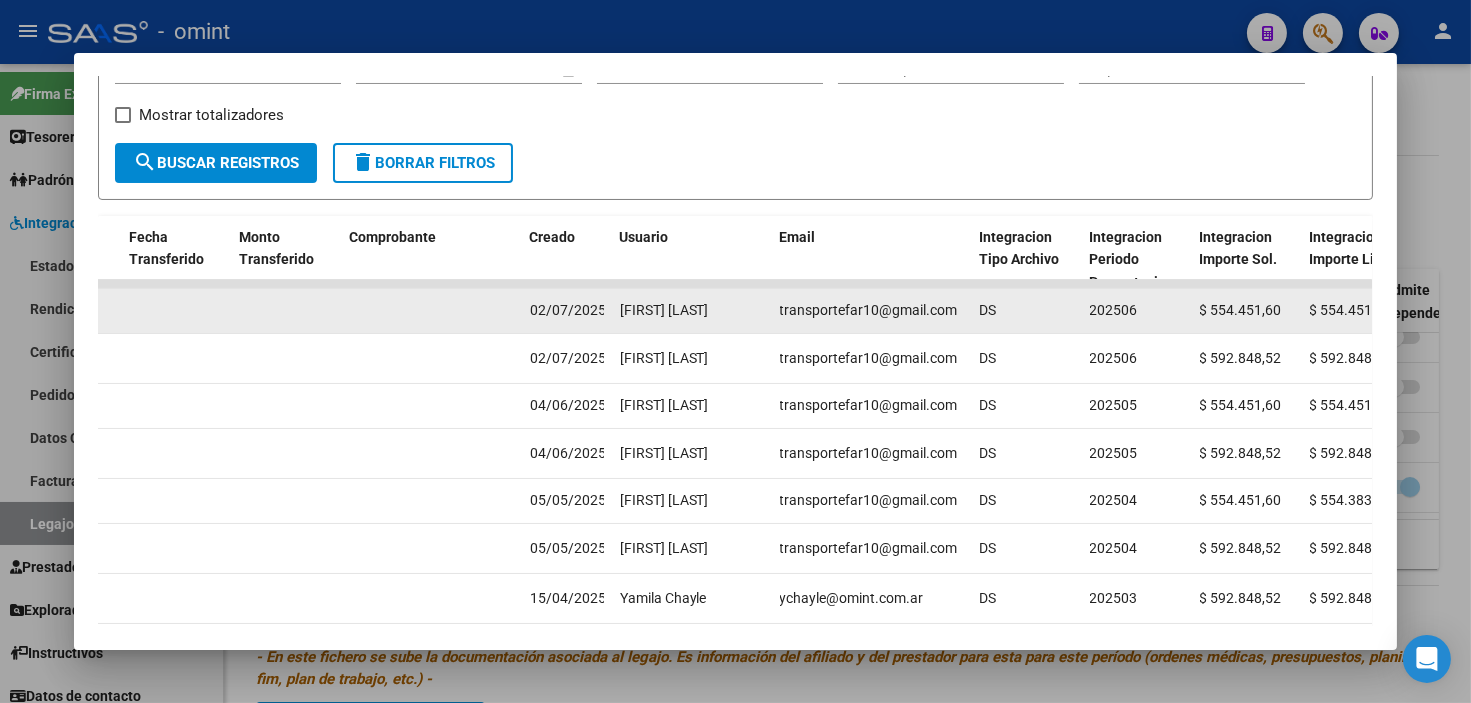 drag, startPoint x: 768, startPoint y: 307, endPoint x: 972, endPoint y: 318, distance: 204.29636 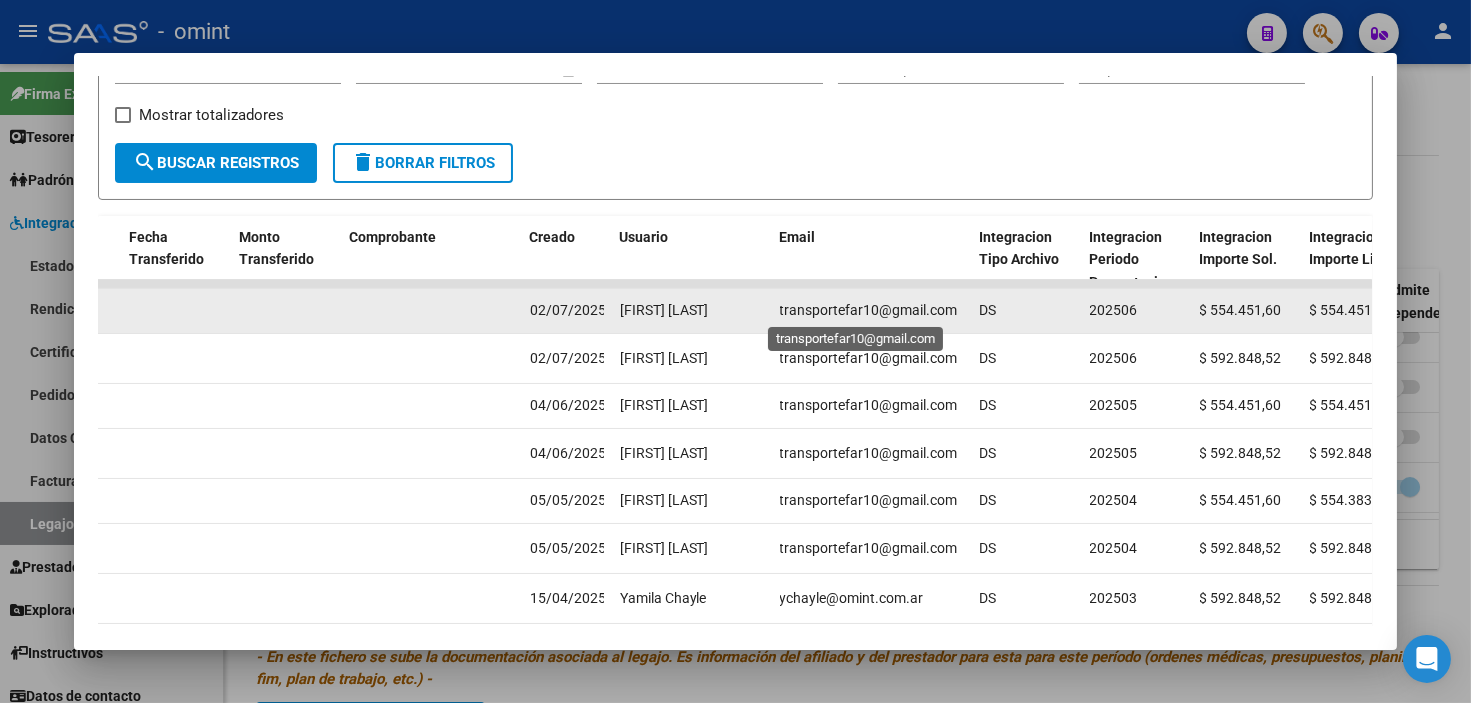 drag, startPoint x: 972, startPoint y: 318, endPoint x: 931, endPoint y: 318, distance: 41 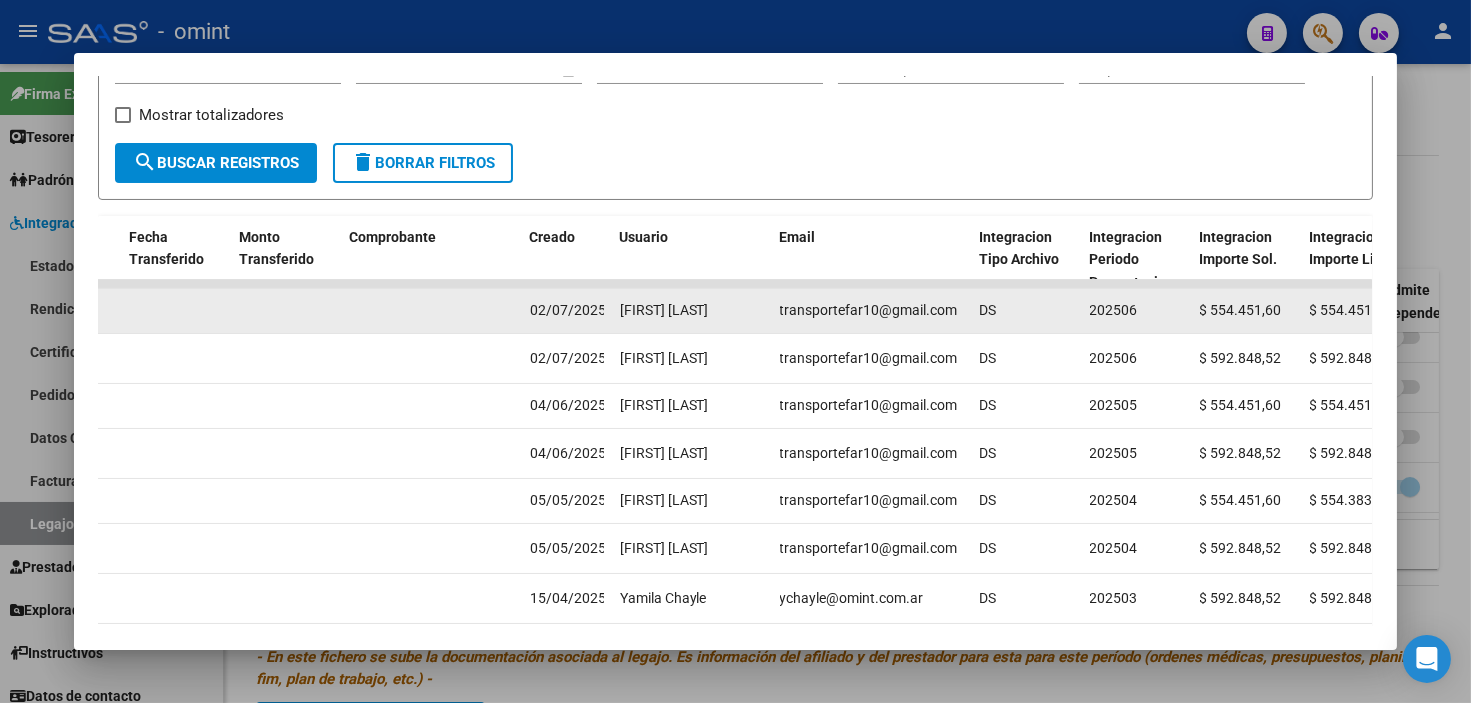 copy on "transportefar10@gmail.com" 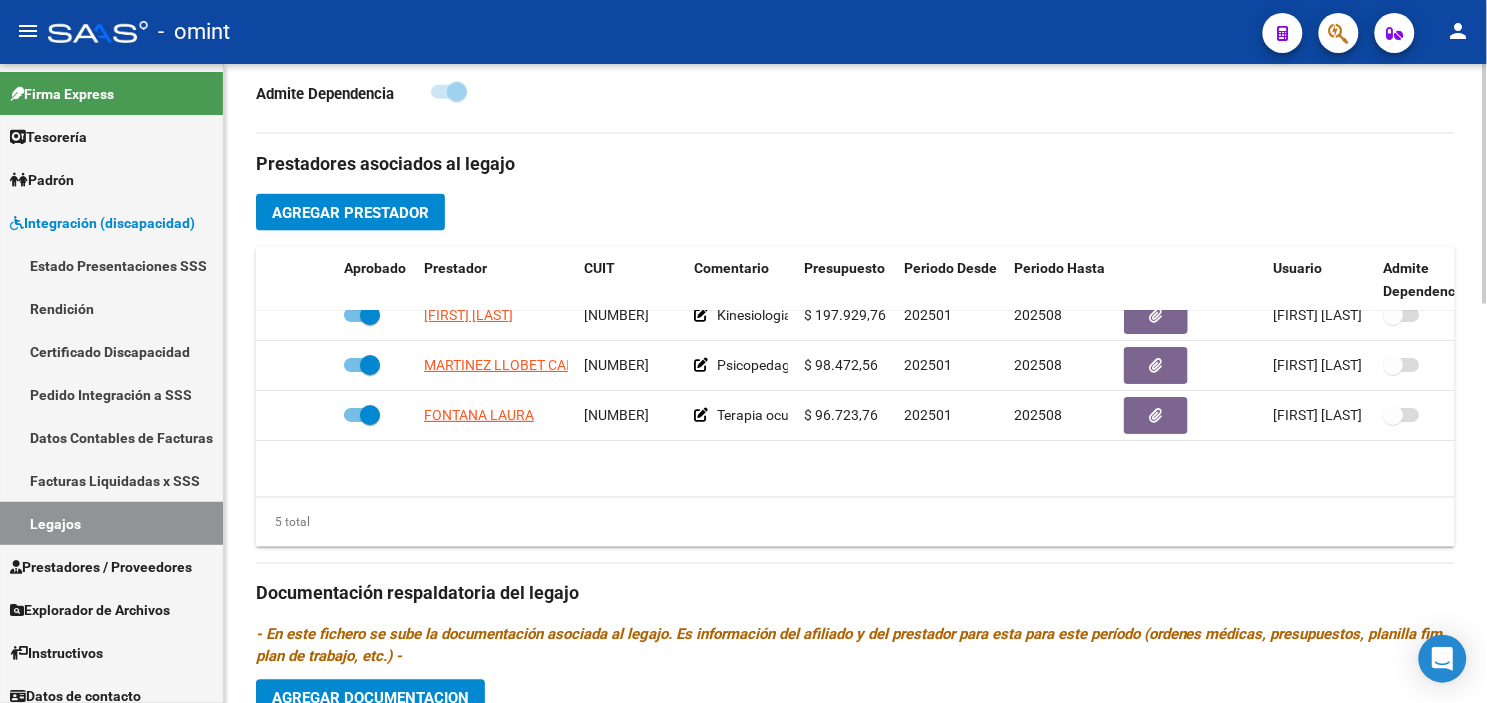 scroll, scrollTop: 0, scrollLeft: 0, axis: both 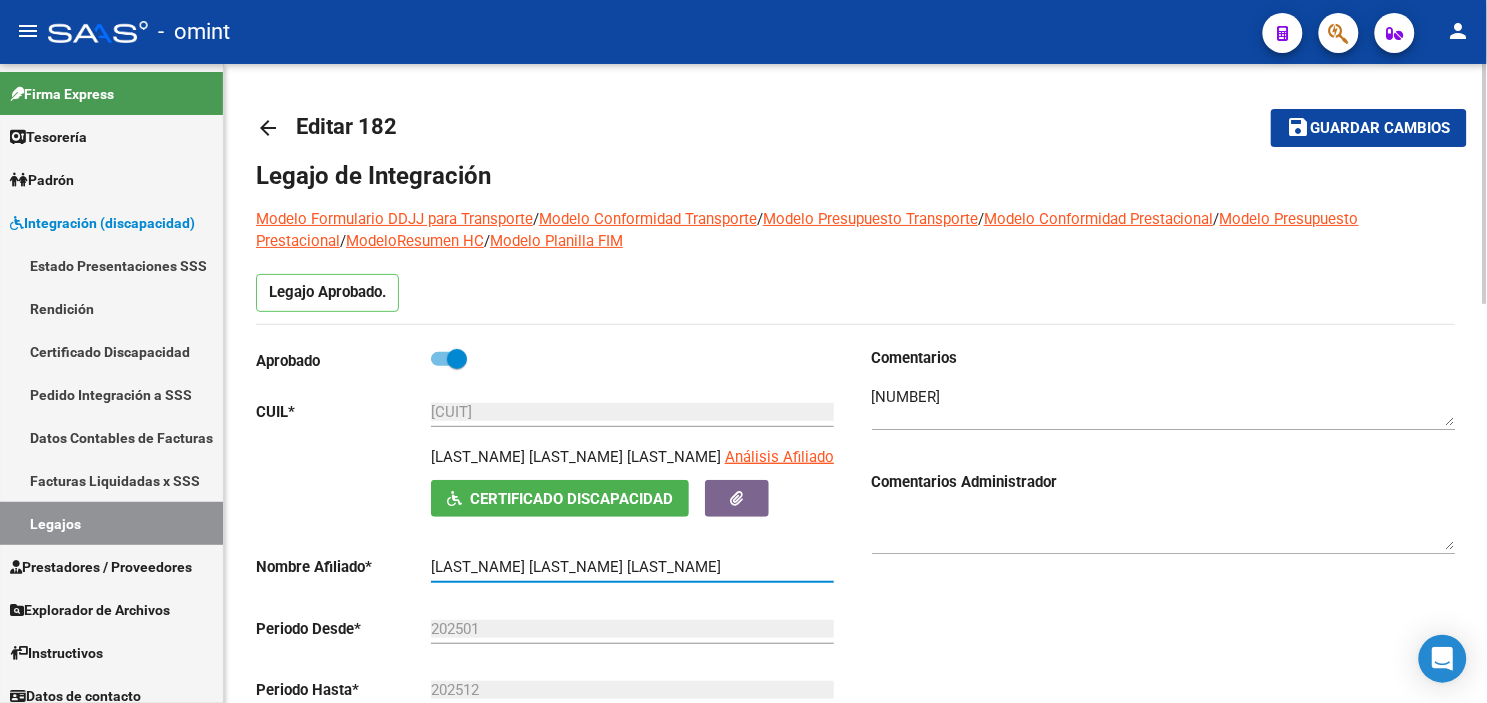 drag, startPoint x: 625, startPoint y: 566, endPoint x: 458, endPoint y: 573, distance: 167.14664 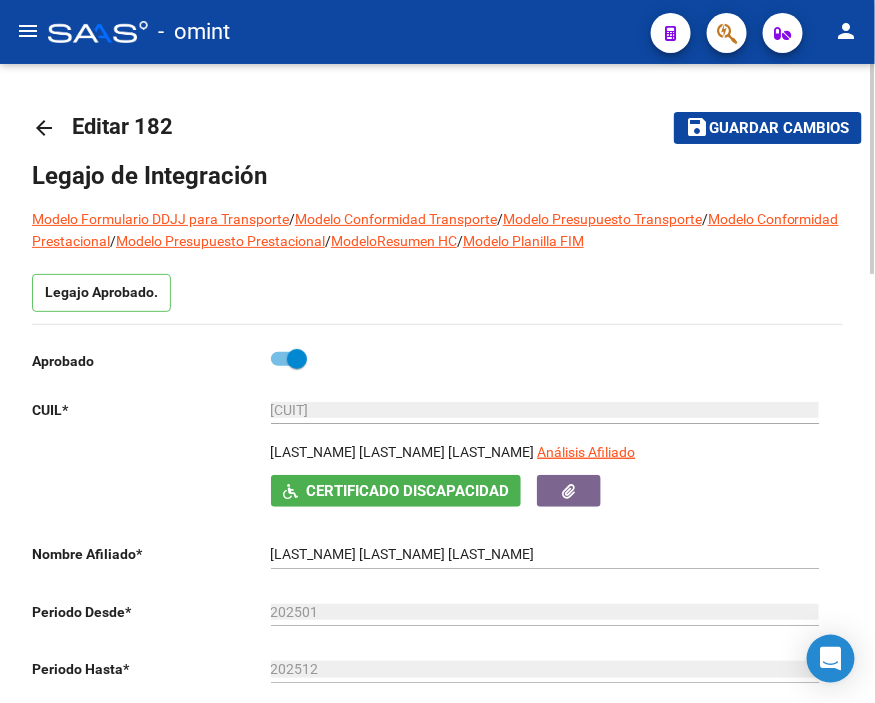 drag, startPoint x: 444, startPoint y: 455, endPoint x: 248, endPoint y: 455, distance: 196 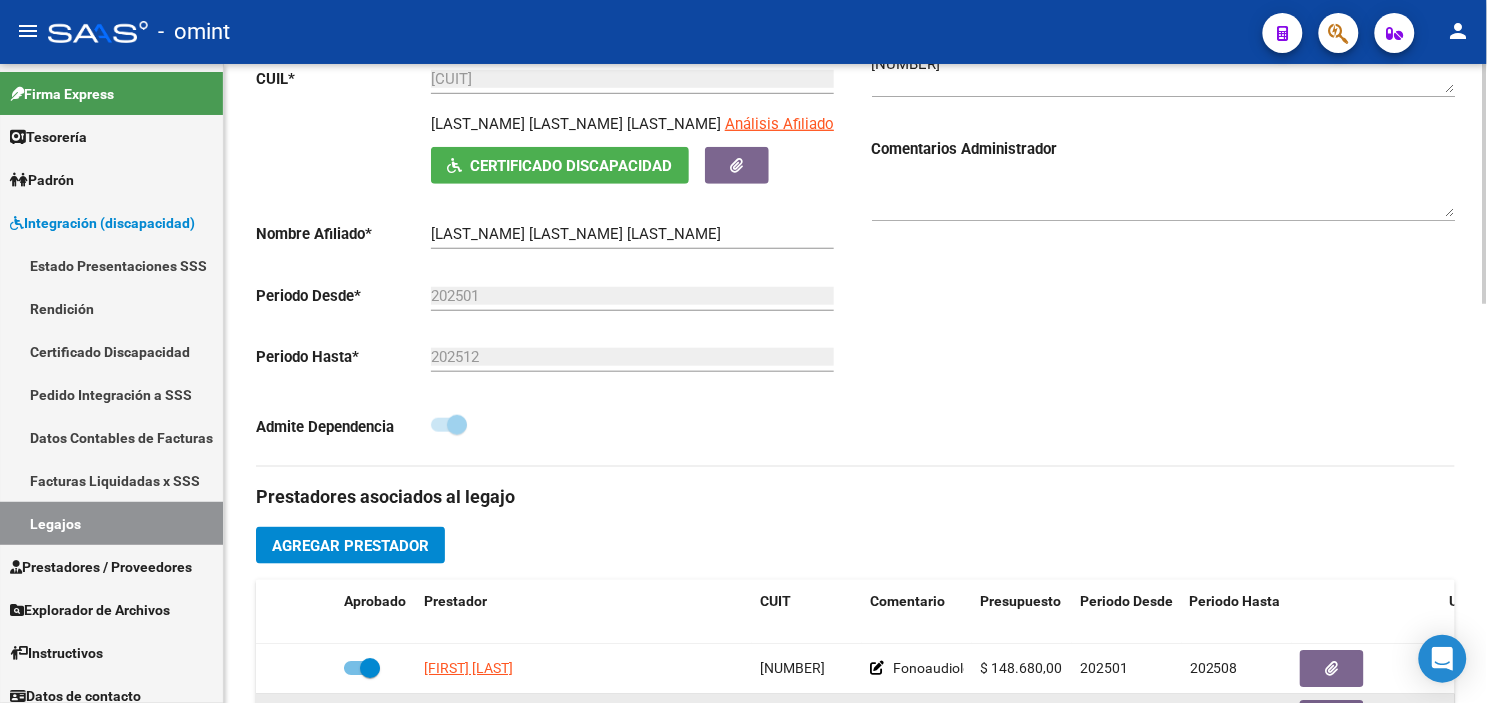 scroll, scrollTop: 444, scrollLeft: 0, axis: vertical 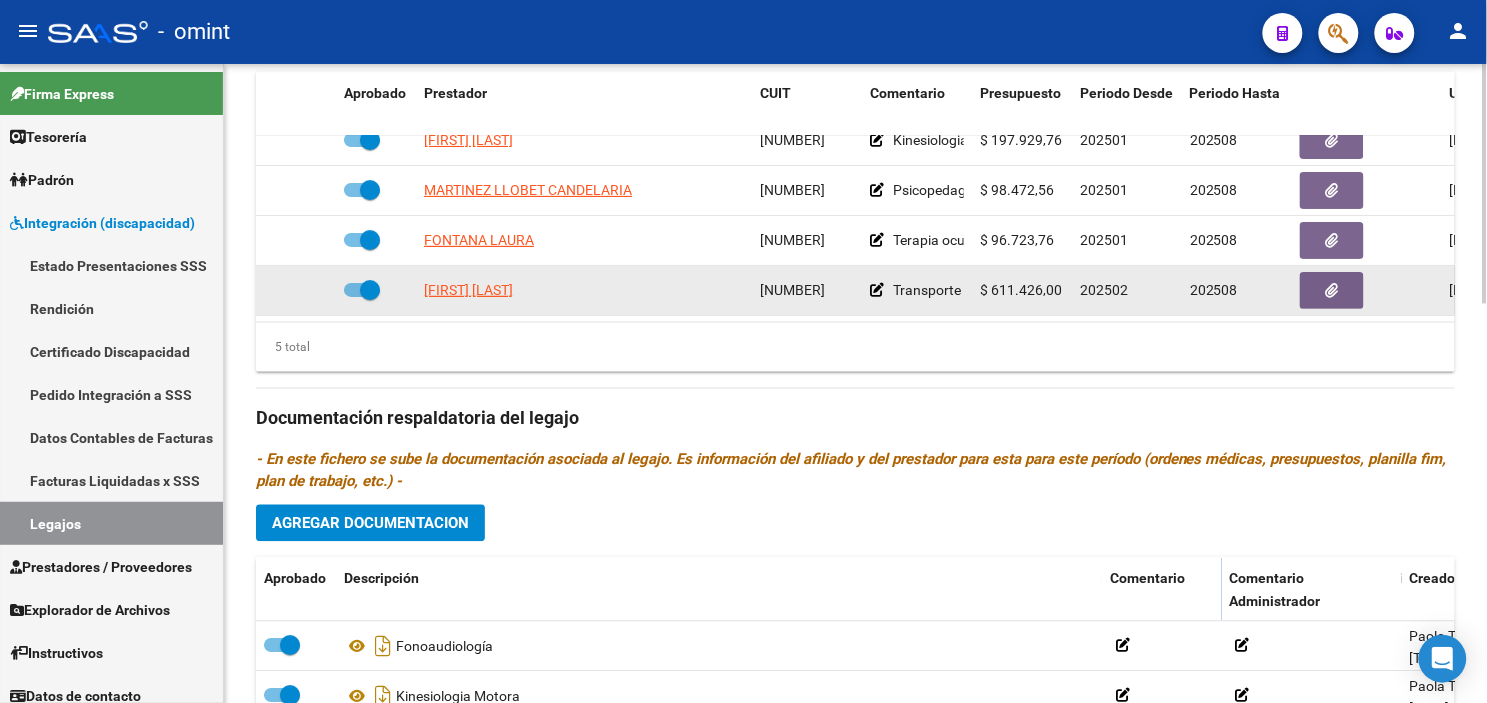 drag, startPoint x: 757, startPoint y: 294, endPoint x: 847, endPoint y: 307, distance: 90.934044 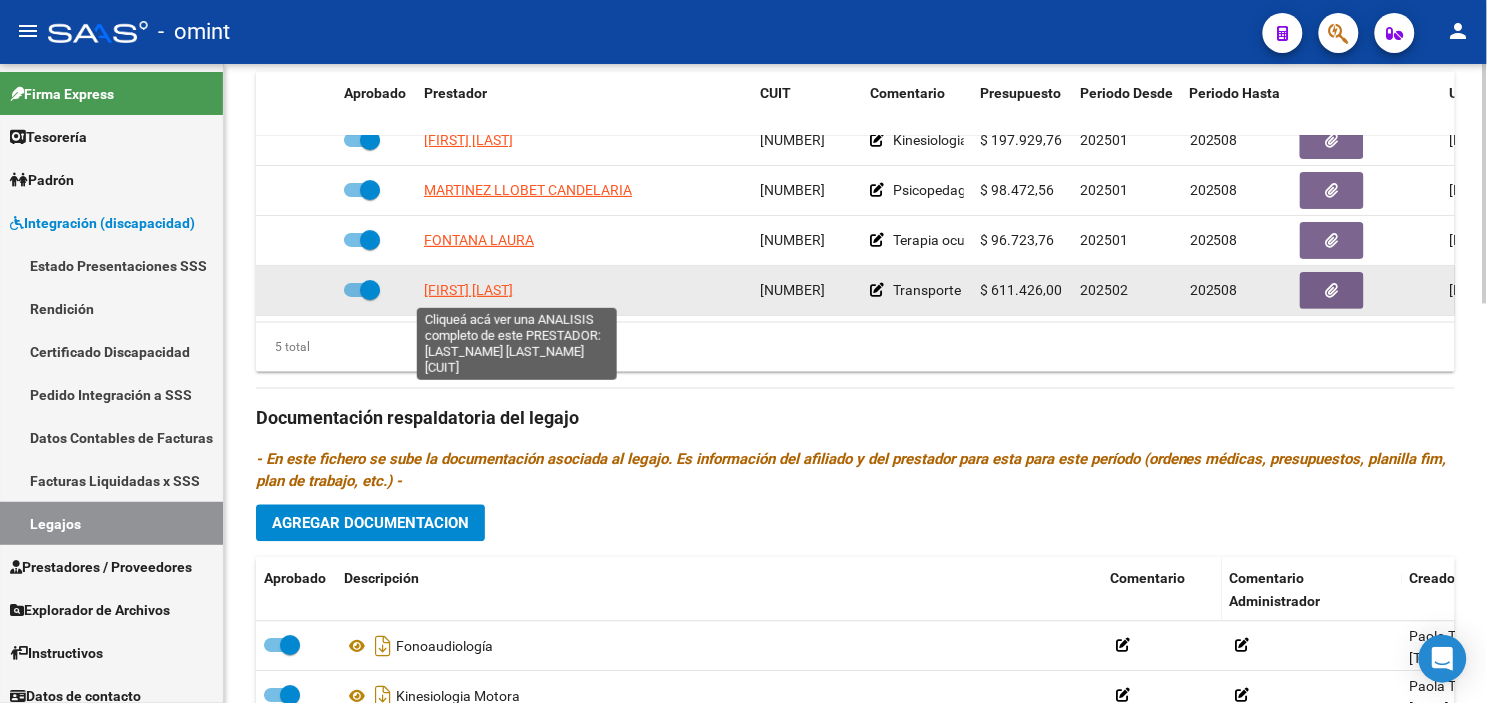 click on "[FIRST] [LAST]" 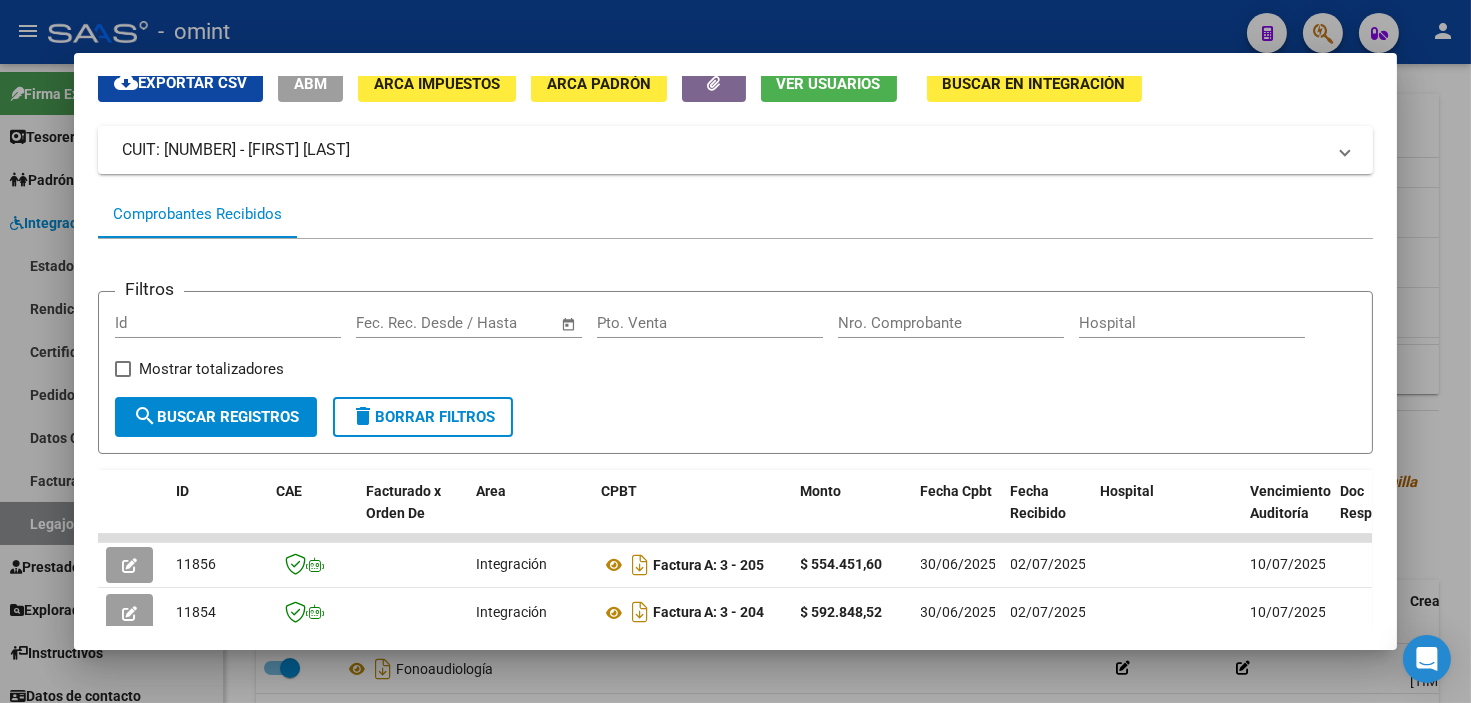 scroll, scrollTop: 527, scrollLeft: 0, axis: vertical 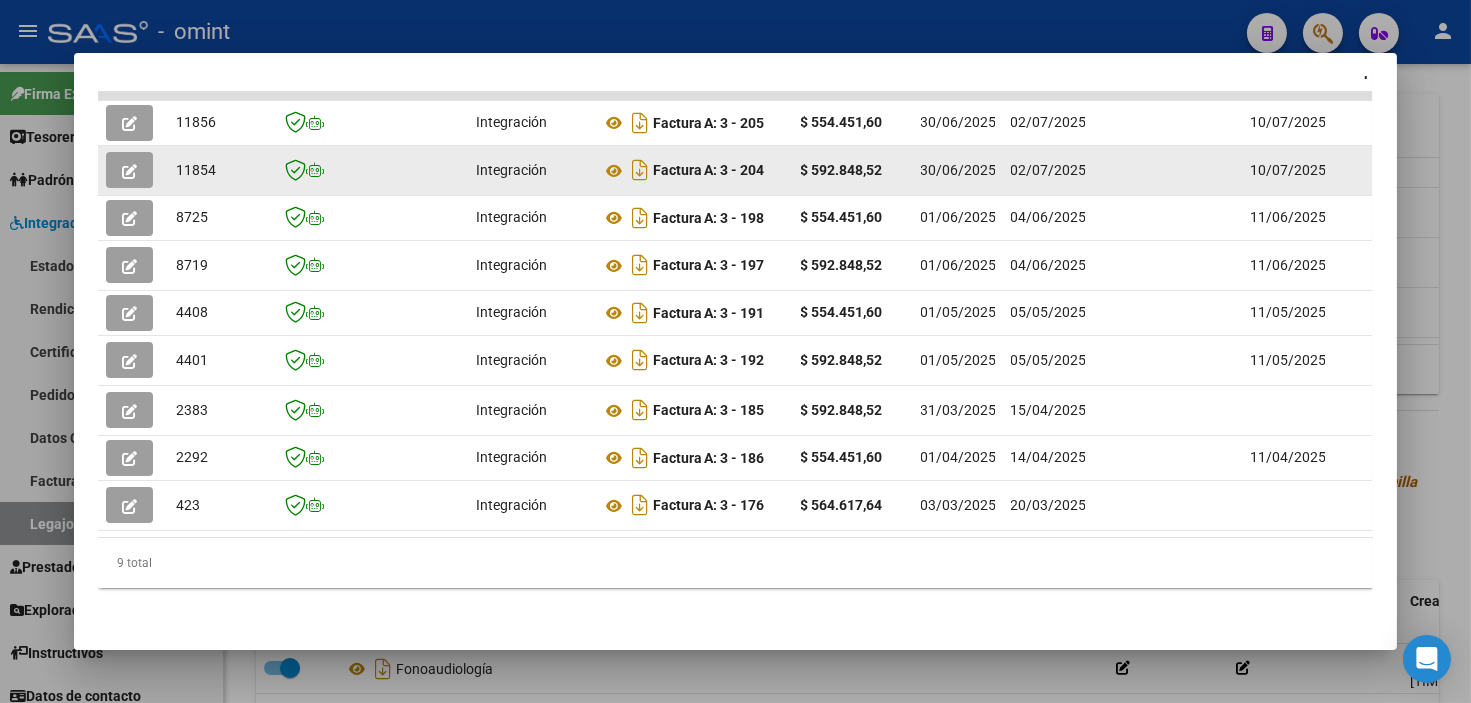 click 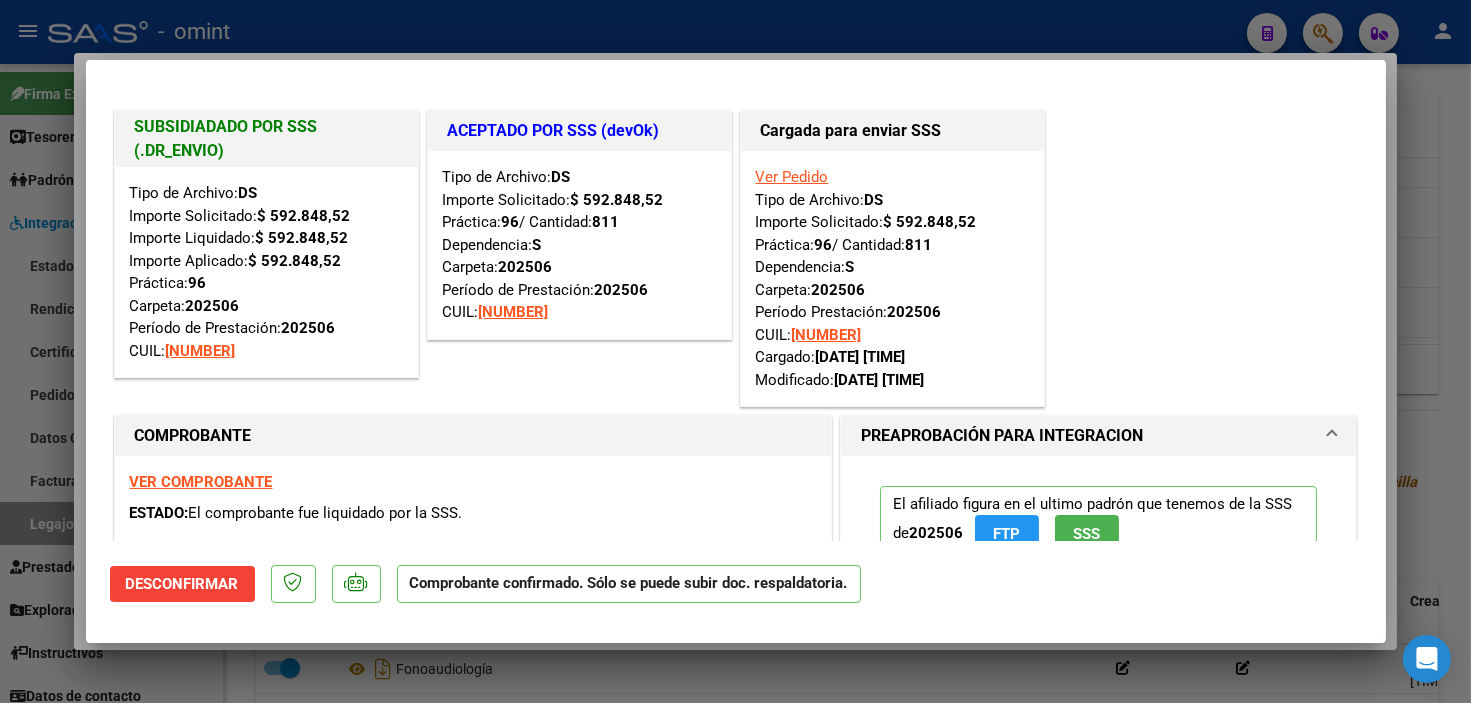 type 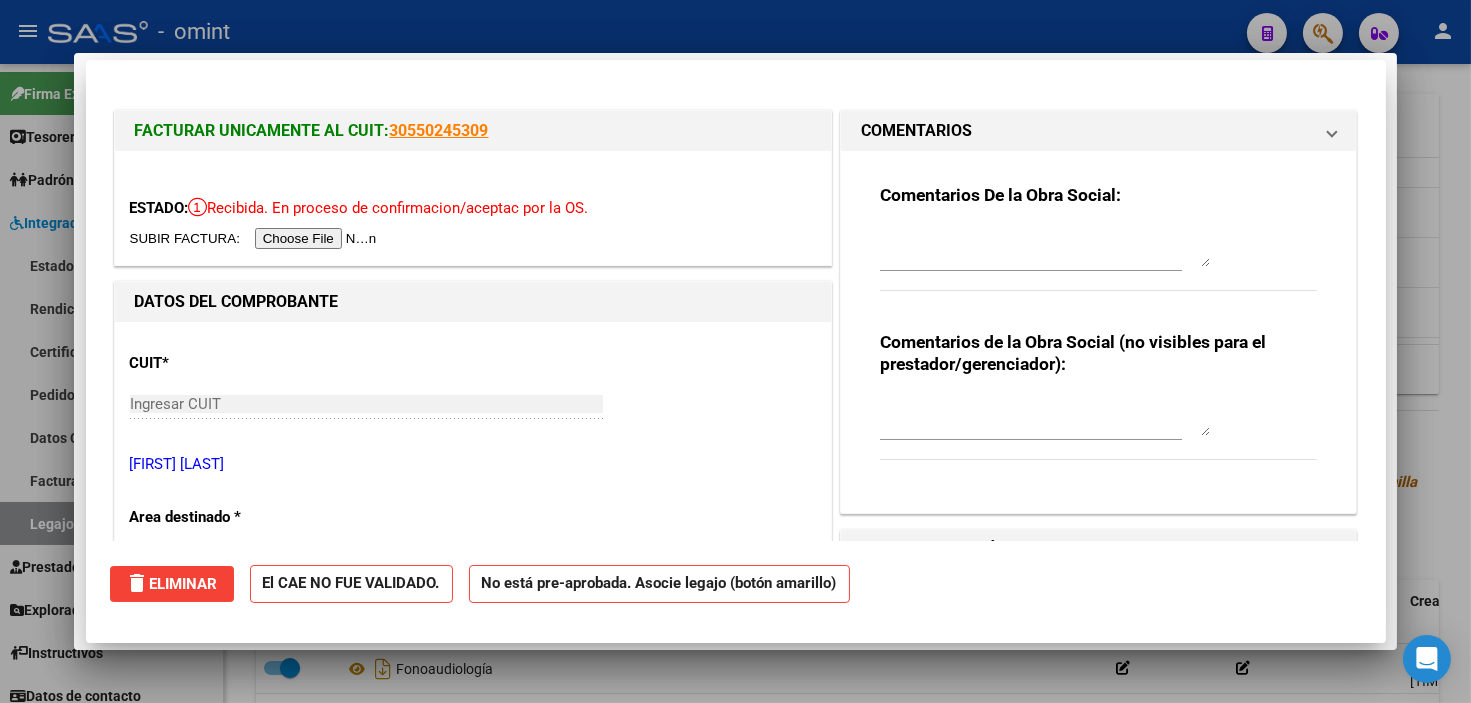 type 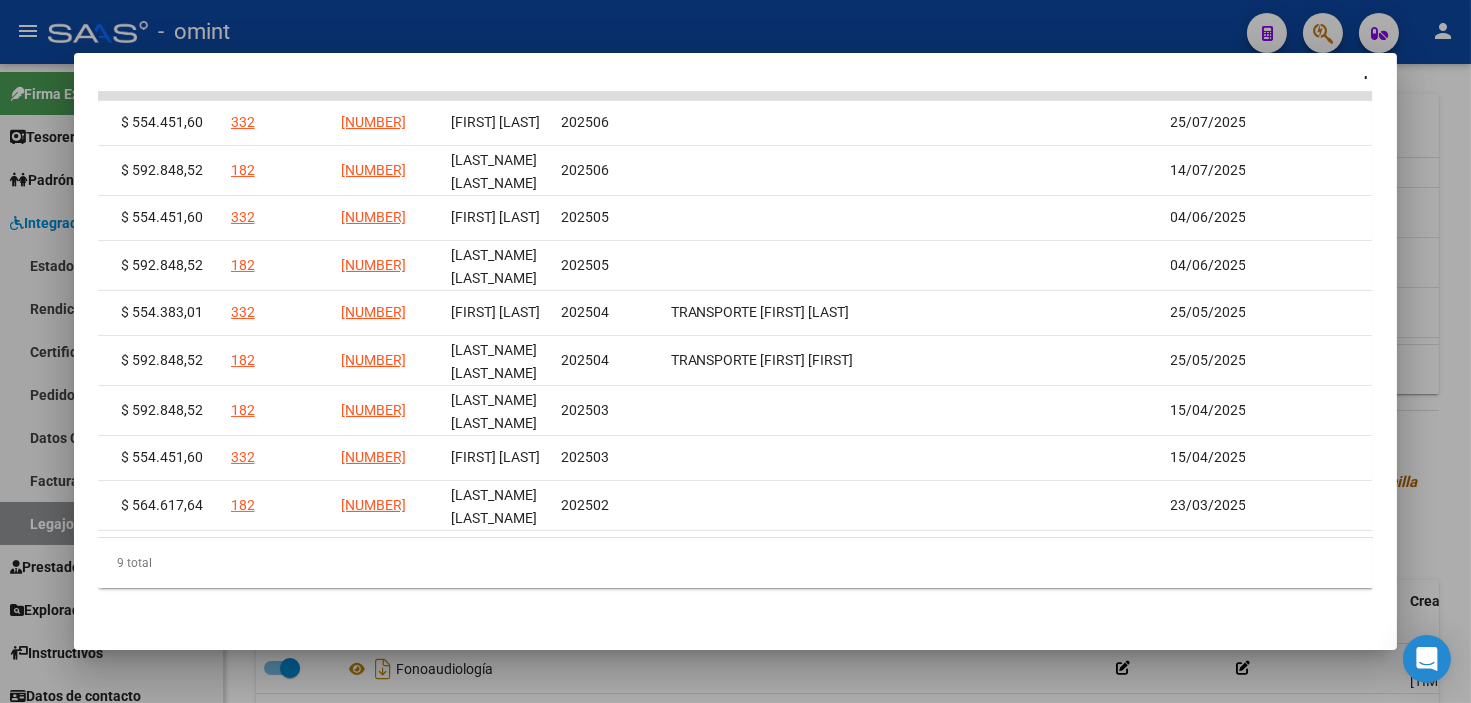 scroll, scrollTop: 0, scrollLeft: 0, axis: both 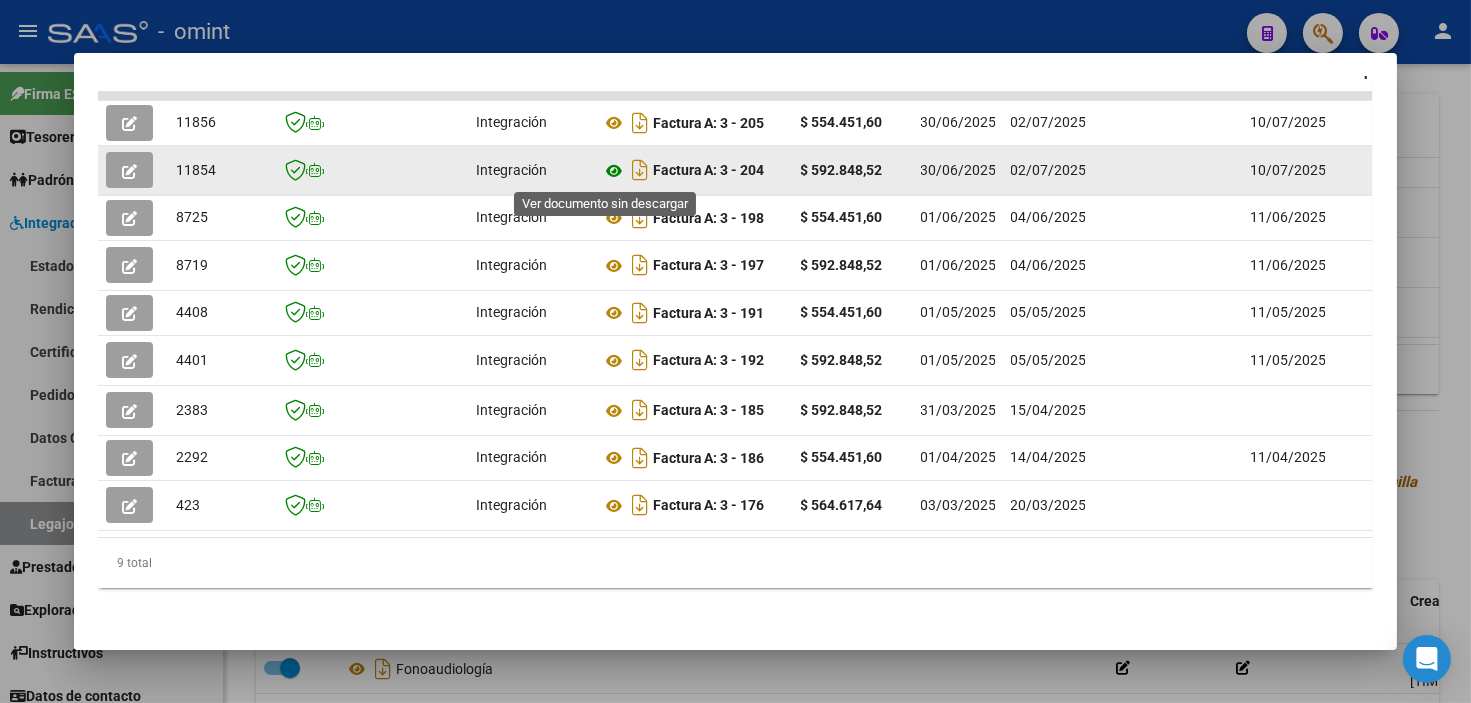 click 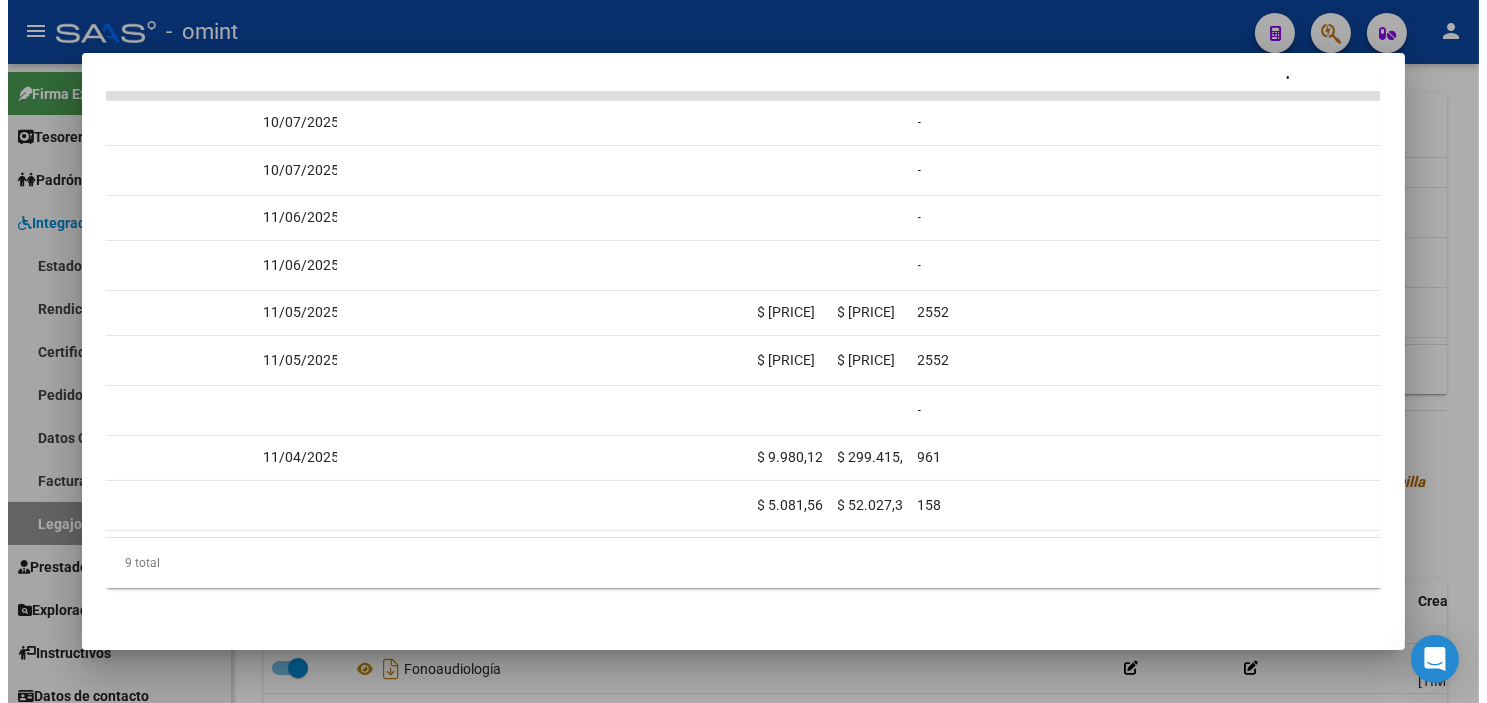 scroll, scrollTop: 0, scrollLeft: 0, axis: both 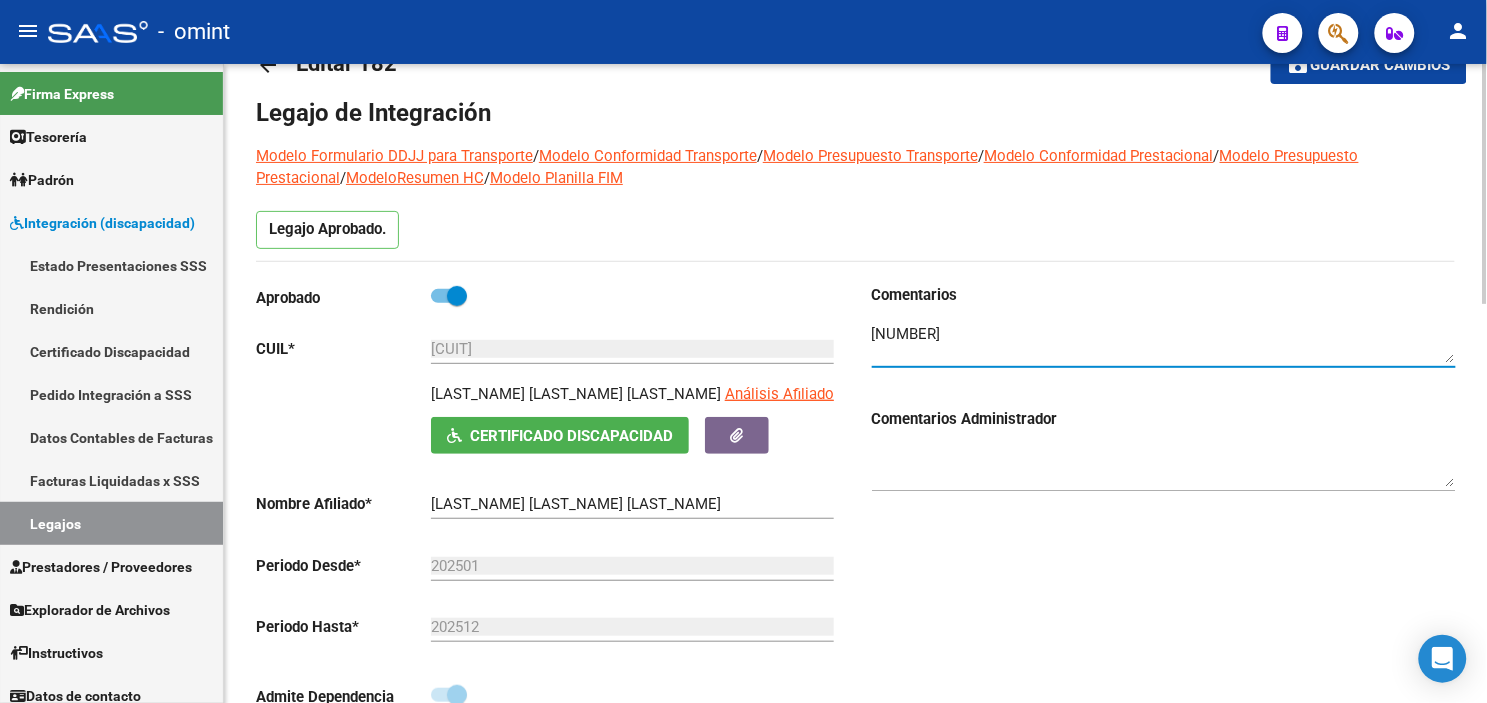 drag, startPoint x: 972, startPoint y: 331, endPoint x: 871, endPoint y: 333, distance: 101.0198 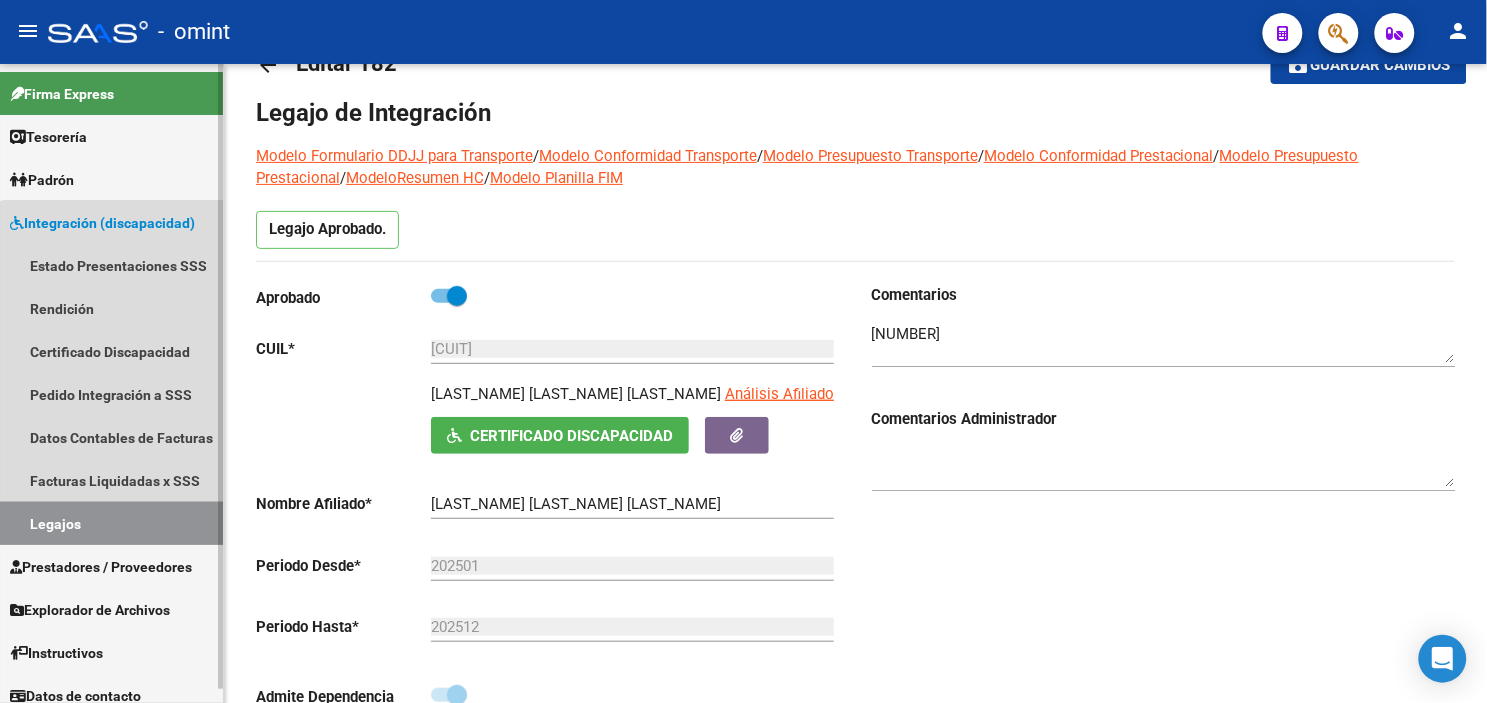 click on "Legajos" at bounding box center [111, 523] 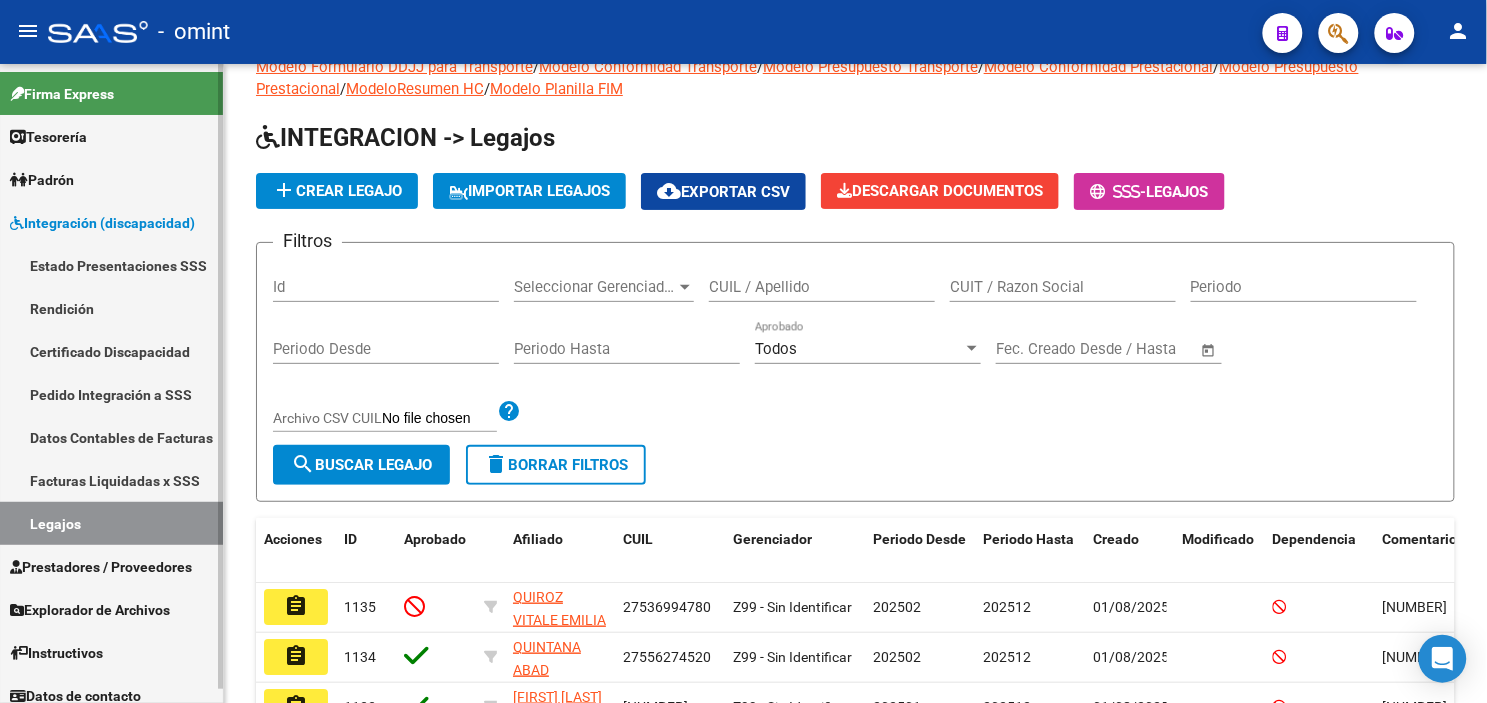 scroll, scrollTop: 63, scrollLeft: 0, axis: vertical 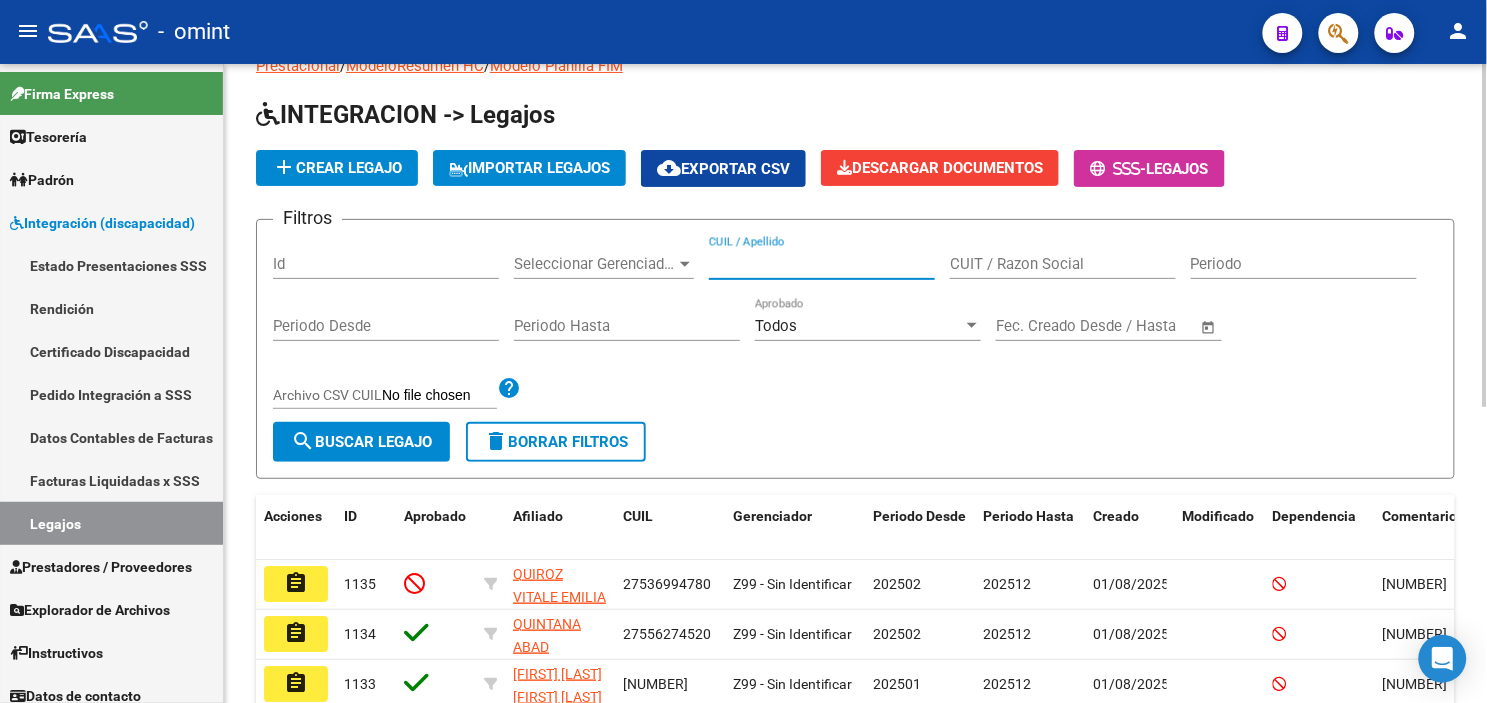 paste on "[LAST_NAME]" 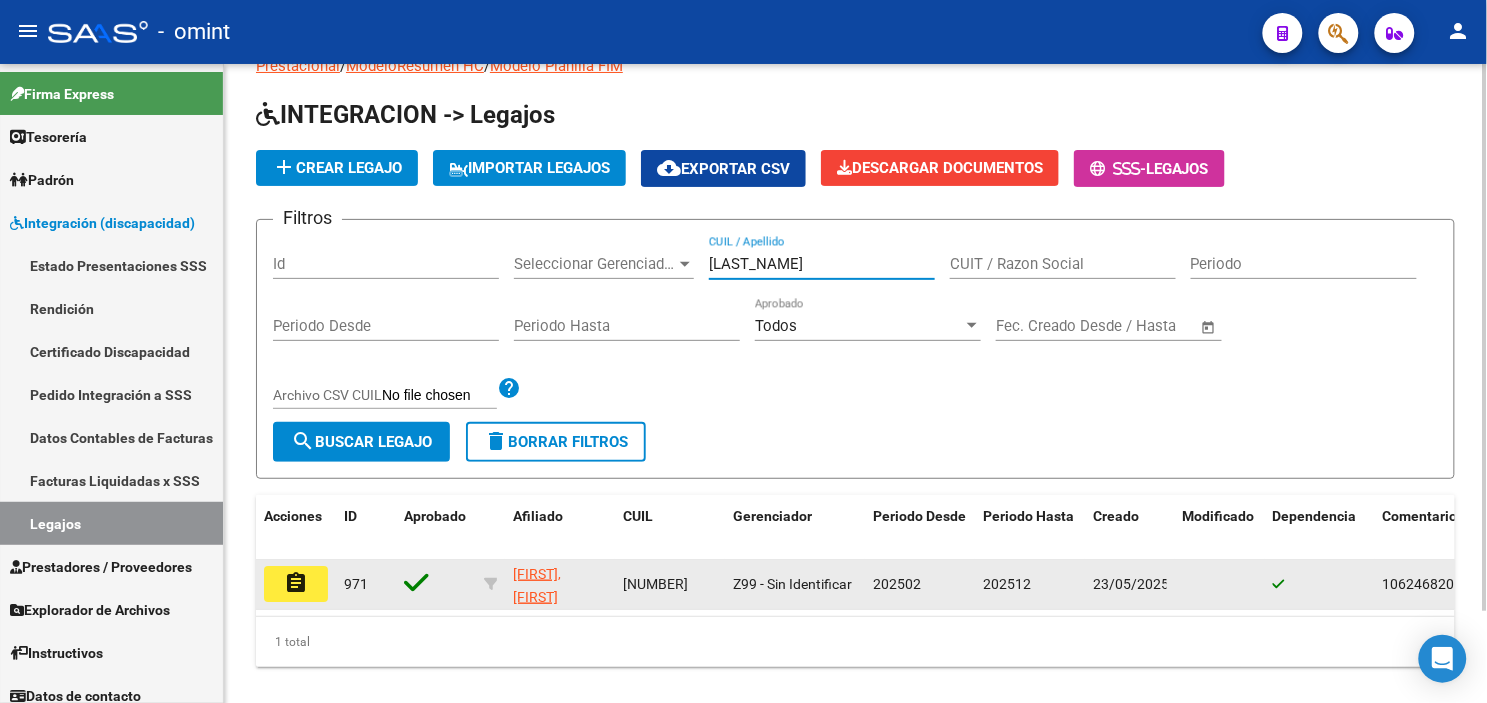type on "[LAST_NAME]" 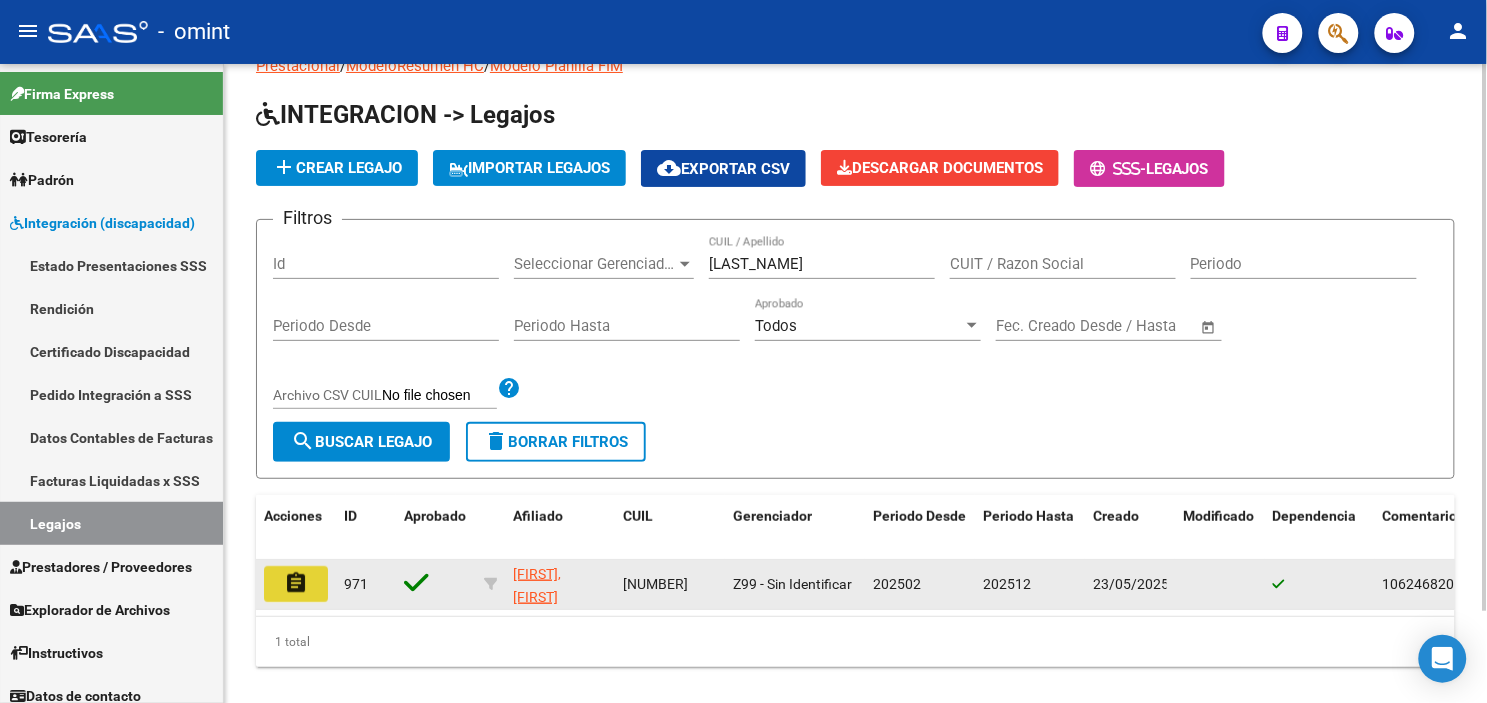 click on "assignment" 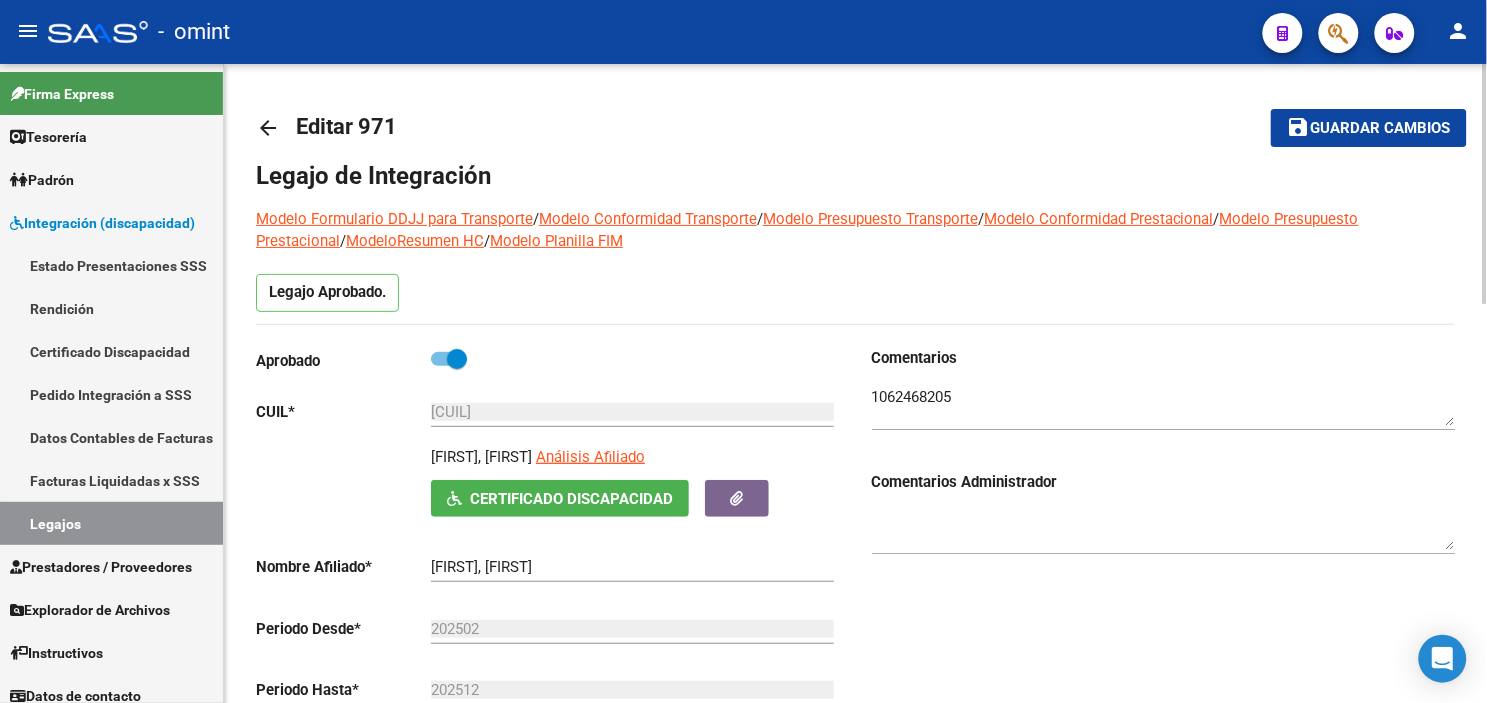 type on "[LAST_NAME] [LAST_NAME] [LAST_NAME]" 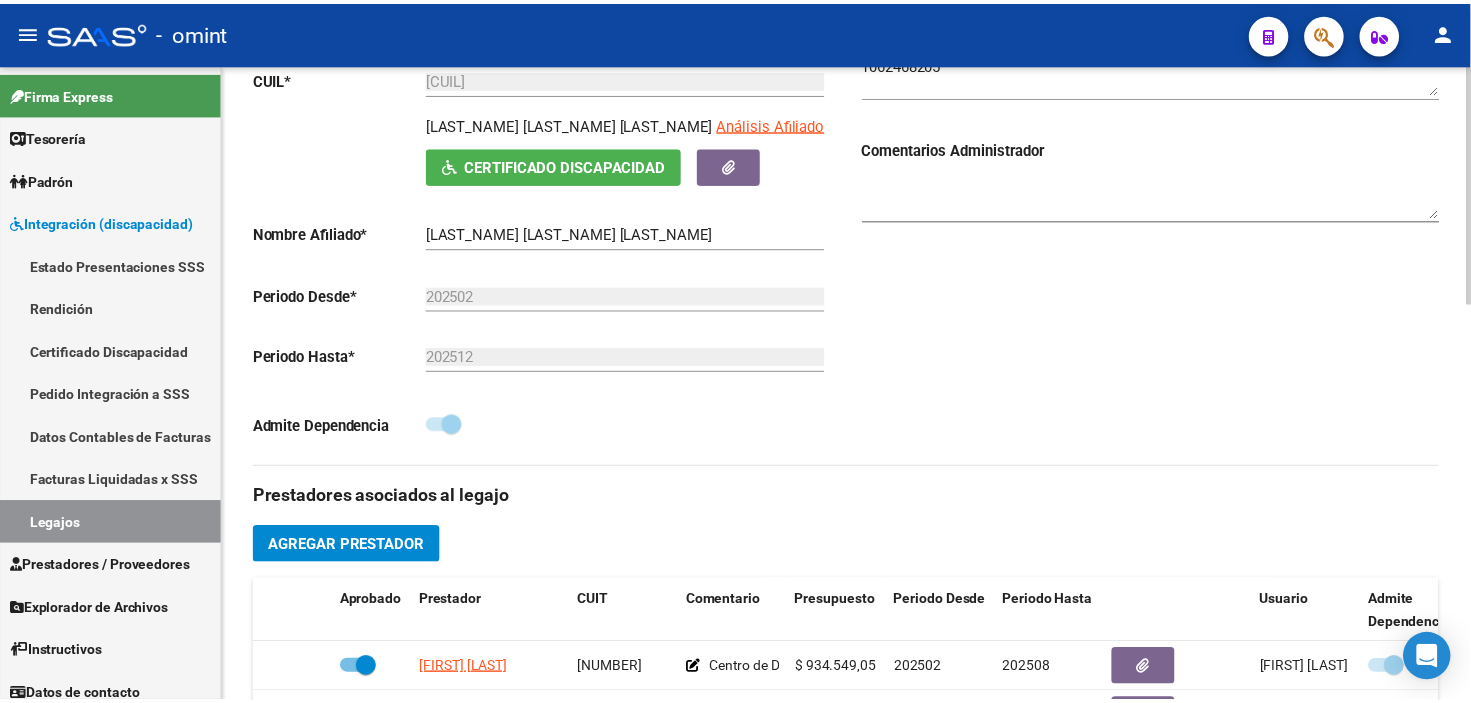 scroll, scrollTop: 555, scrollLeft: 0, axis: vertical 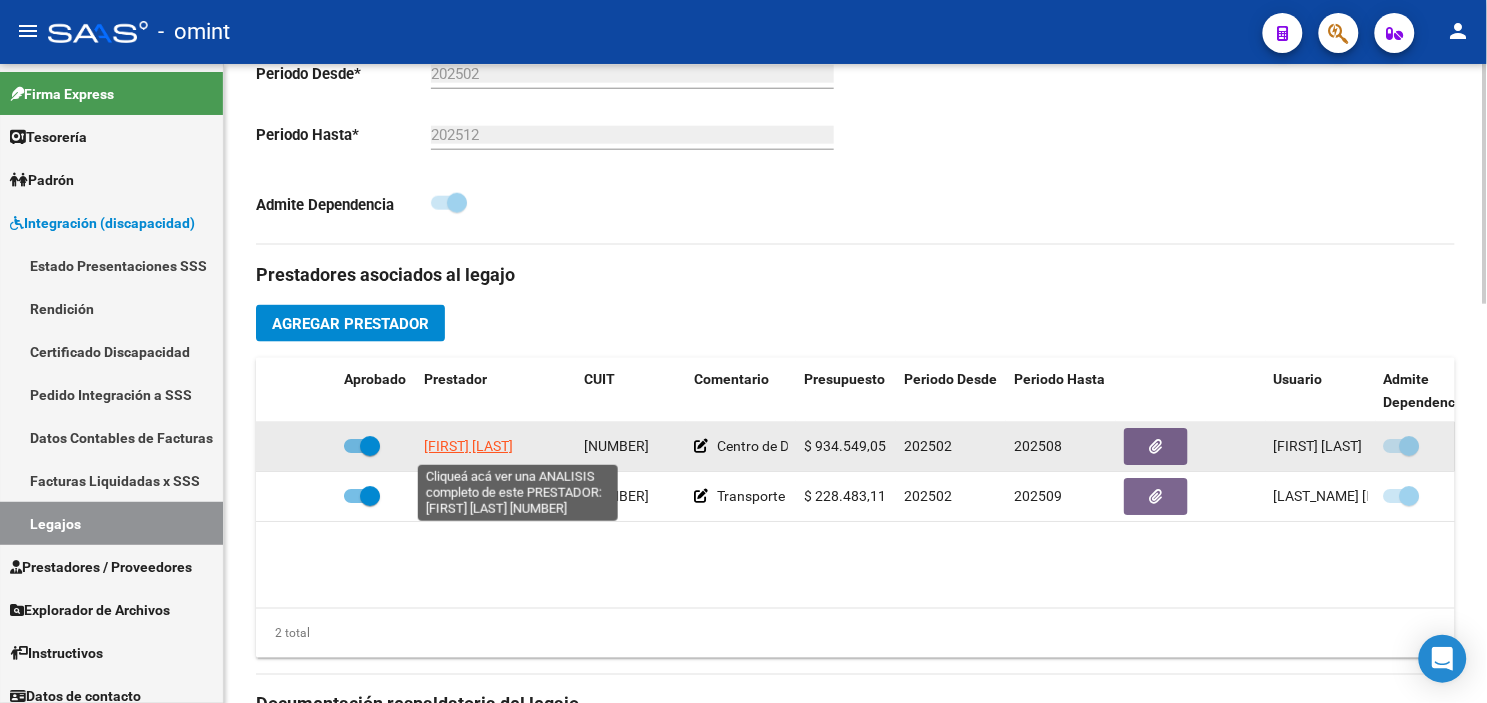 click on "[FIRST] [LAST]" 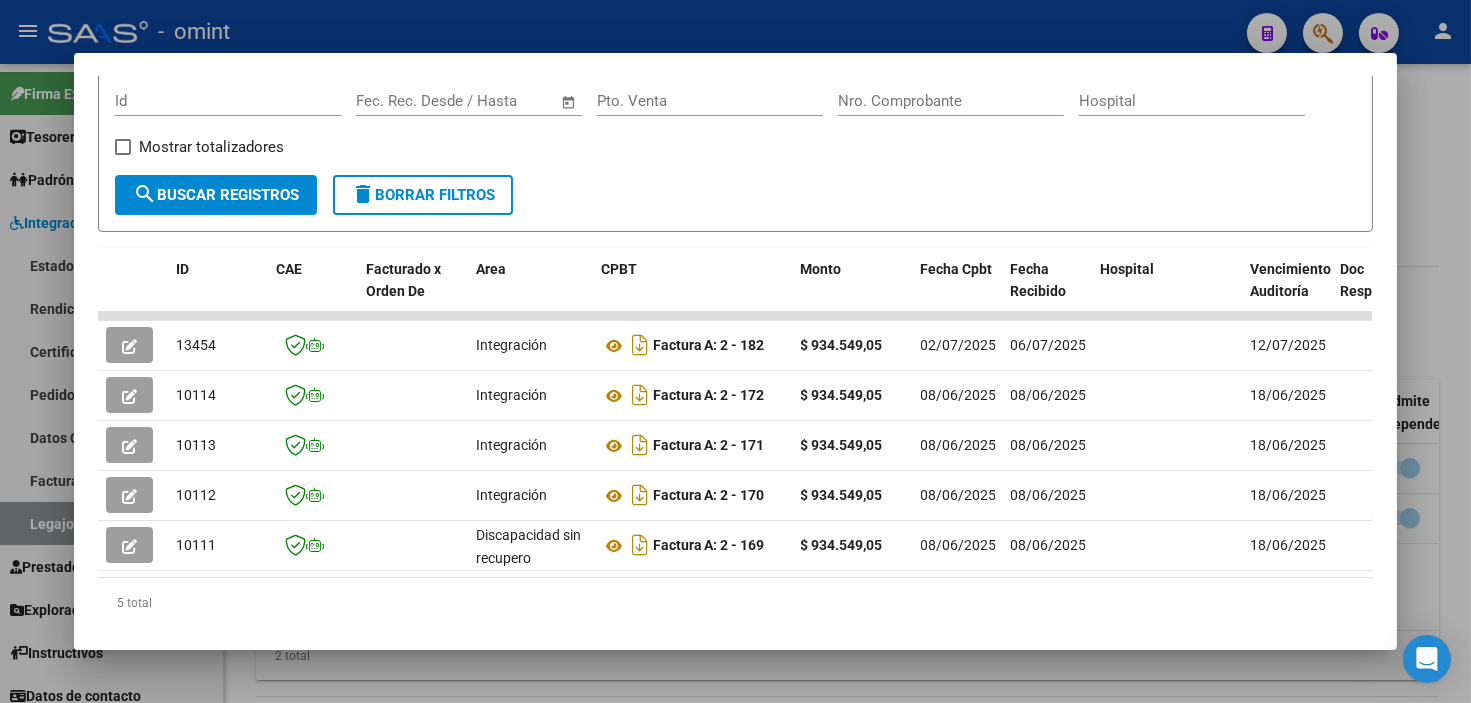 scroll, scrollTop: 360, scrollLeft: 0, axis: vertical 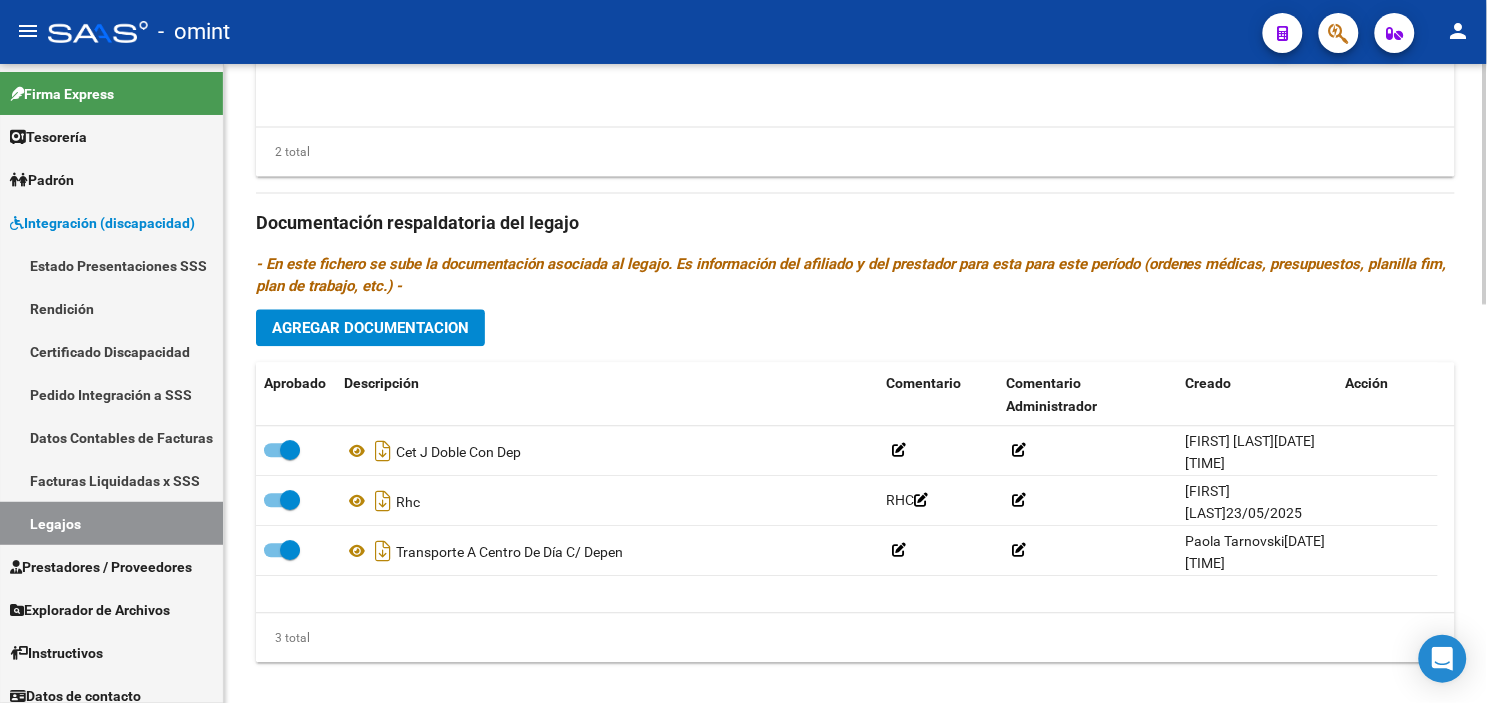 click on "menu -   omint  person    Firma Express     Tesorería Extractos Procesados (csv) Extractos Originales (pdf)    Padrón Afiliados Empadronados Análisis Afiliado Doc. Respaldatoria    Integración (discapacidad) Estado Presentaciones SSS Rendición Certificado Discapacidad Pedido Integración a SSS Datos Contables de Facturas Facturas Liquidadas x SSS Legajos    Prestadores / Proveedores Facturas - Listado/Carga Facturas - Documentación Pagos x Transferencia Prestadores - Listado Prestadores - Docu.    Explorador de Archivos Integración DS.SUBSIDIO DR.ENVIO DS.DEVERR DS.DEVOK    Instructivos    Datos de contacto arrow_back Editar 971    save Guardar cambios Legajo de Integración Modelo Formulario DDJJ para Transporte  /  Modelo Conformidad Transporte  /  Modelo Presupuesto Transporte  /  Modelo Conformidad Prestacional  /  Modelo Presupuesto Prestacional  /  ModeloResumen HC  /  Modelo Planilla FIM  Legajo Aprobado.  Aprobado   CUIL  *   [CUIL] Ingresar CUIL  [LAST_NAME] [LAST_NAME] [LAST_NAME] *" at bounding box center (743, 351) 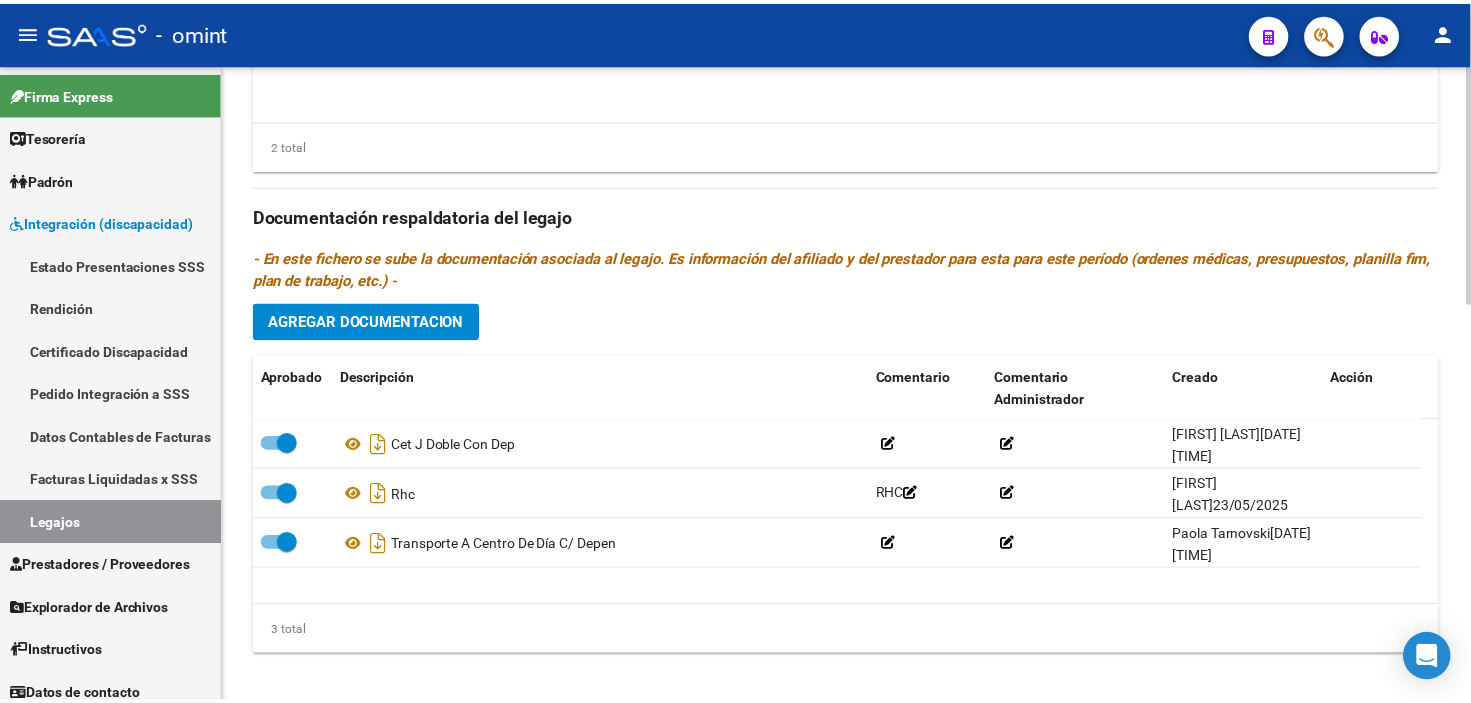 scroll, scrollTop: 821, scrollLeft: 0, axis: vertical 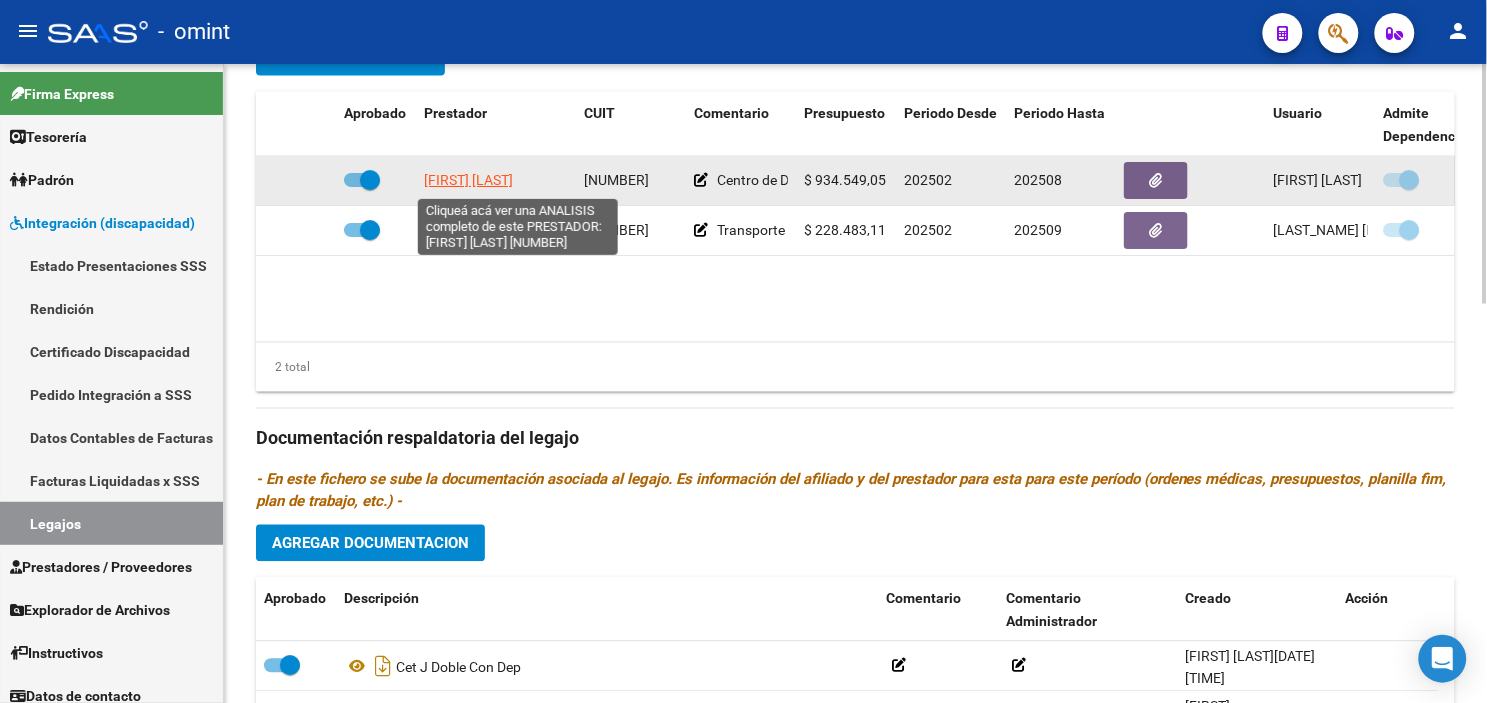 click on "[FIRST] [LAST]" 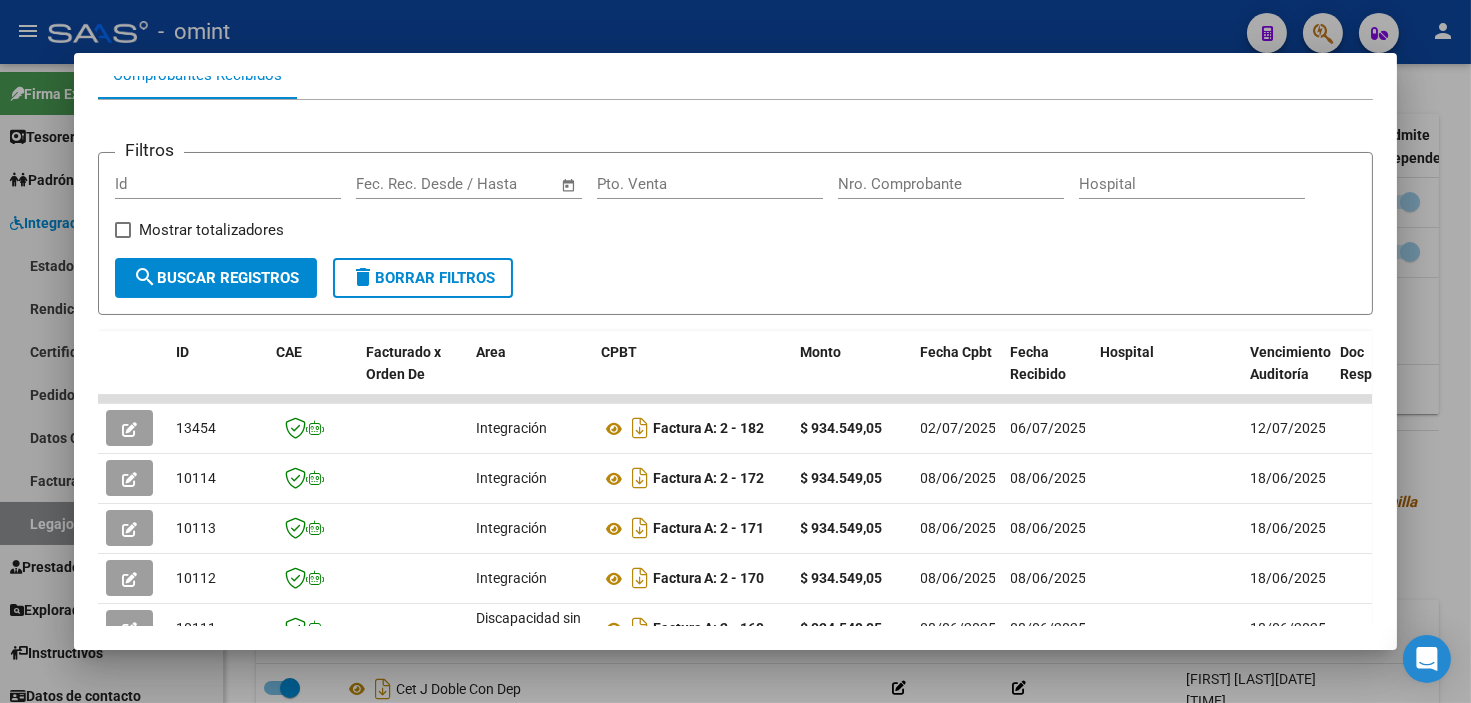 scroll, scrollTop: 333, scrollLeft: 0, axis: vertical 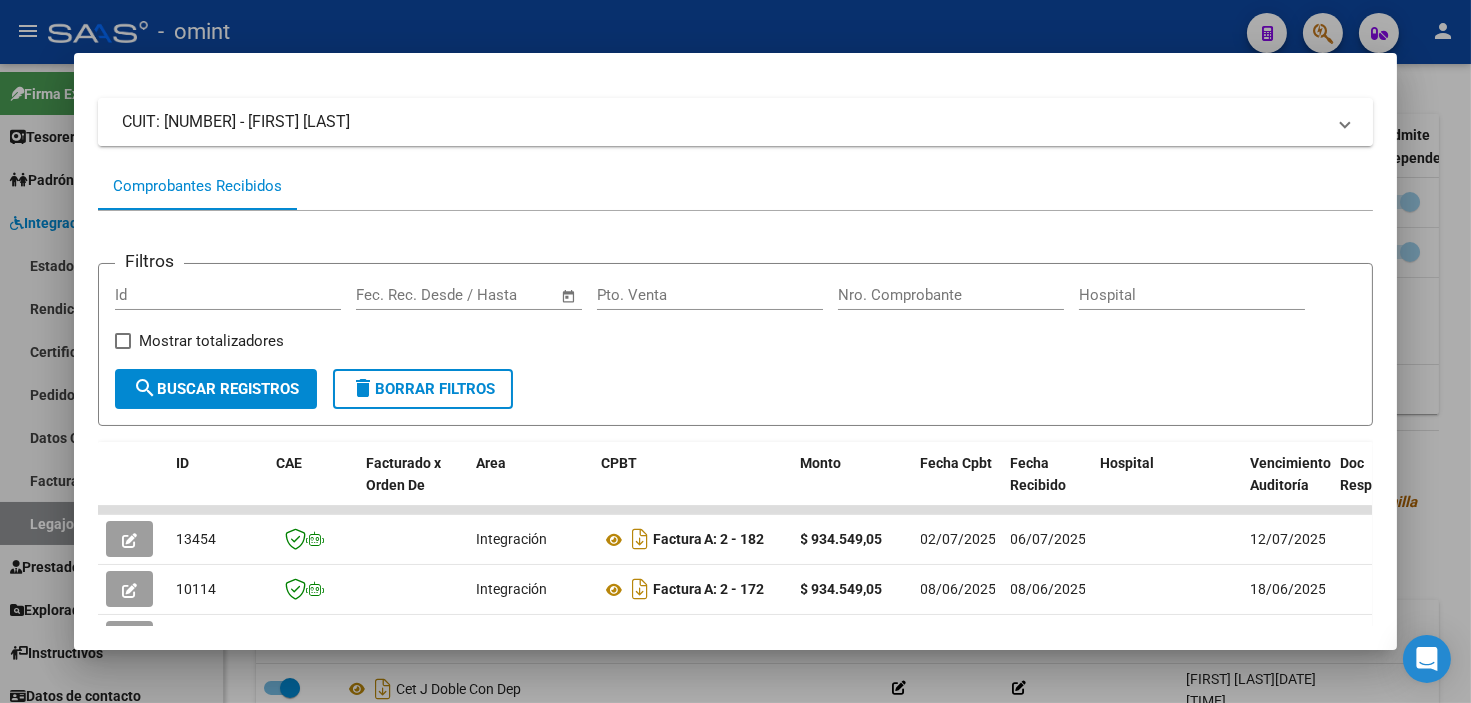 drag, startPoint x: 156, startPoint y: 123, endPoint x: 253, endPoint y: 125, distance: 97.020615 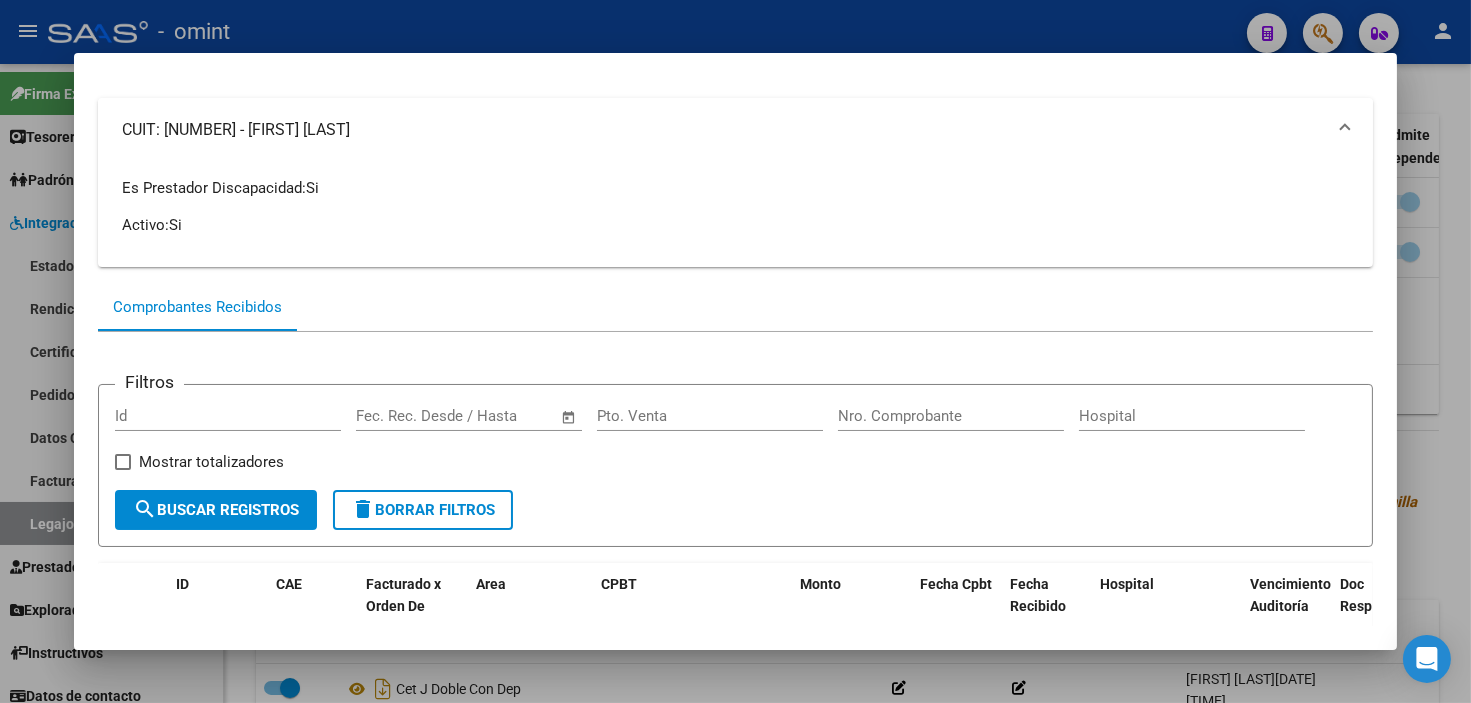copy on "[NUMBER]" 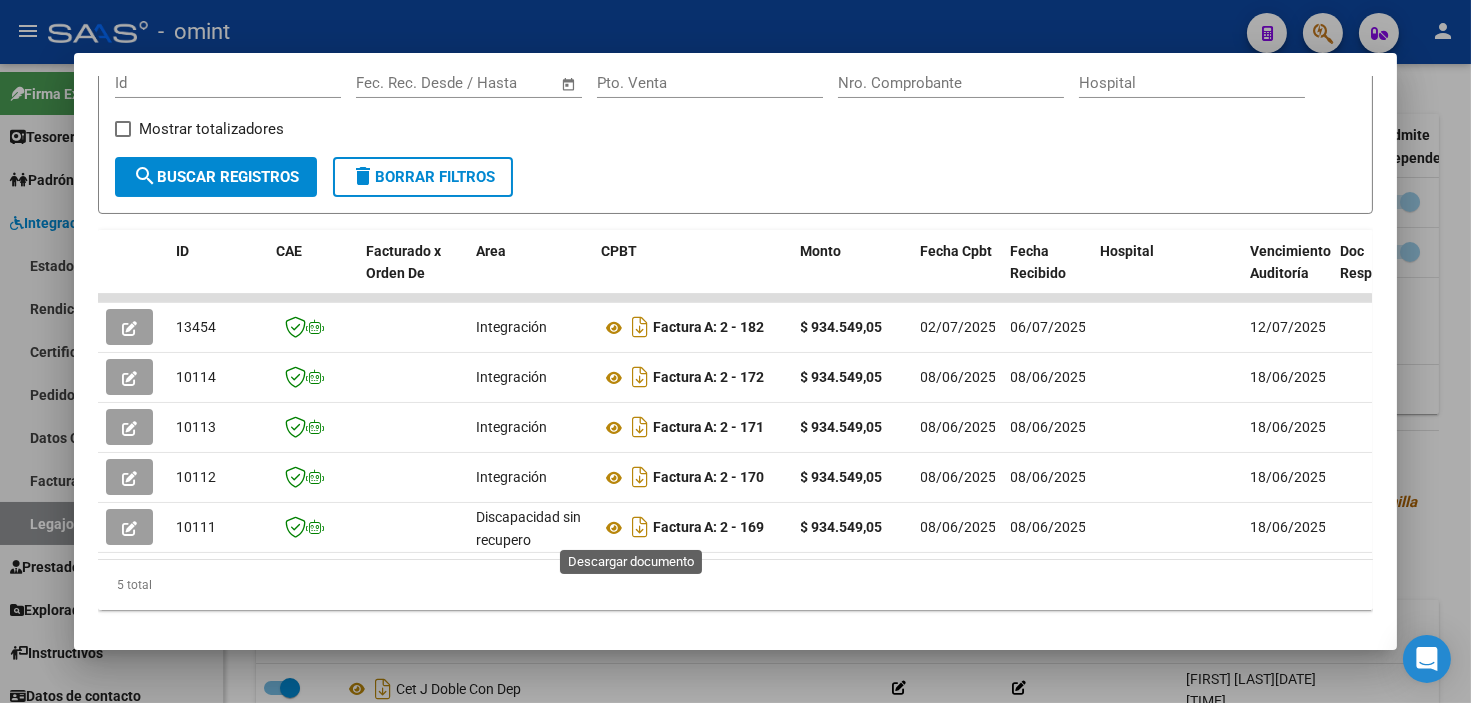 scroll, scrollTop: 481, scrollLeft: 0, axis: vertical 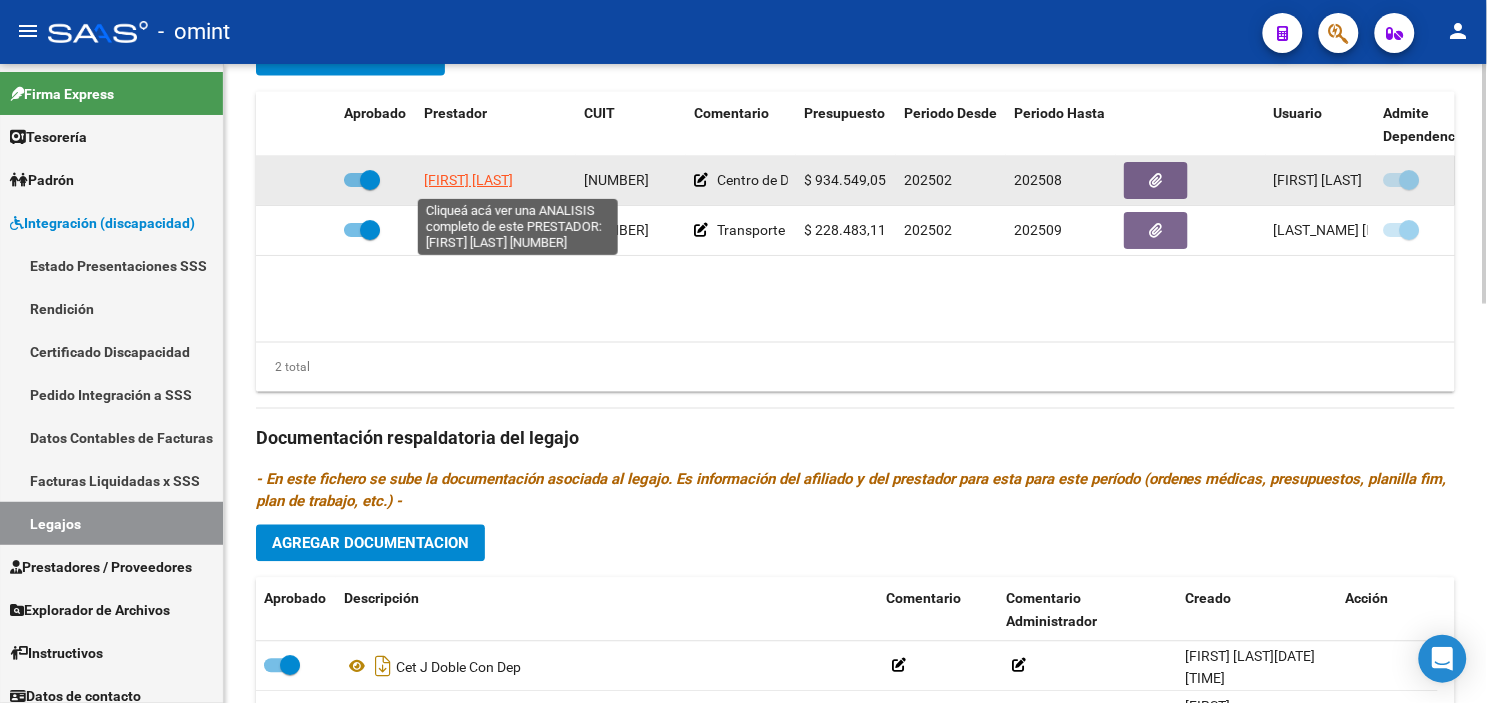 click on "[FIRST] [LAST]" 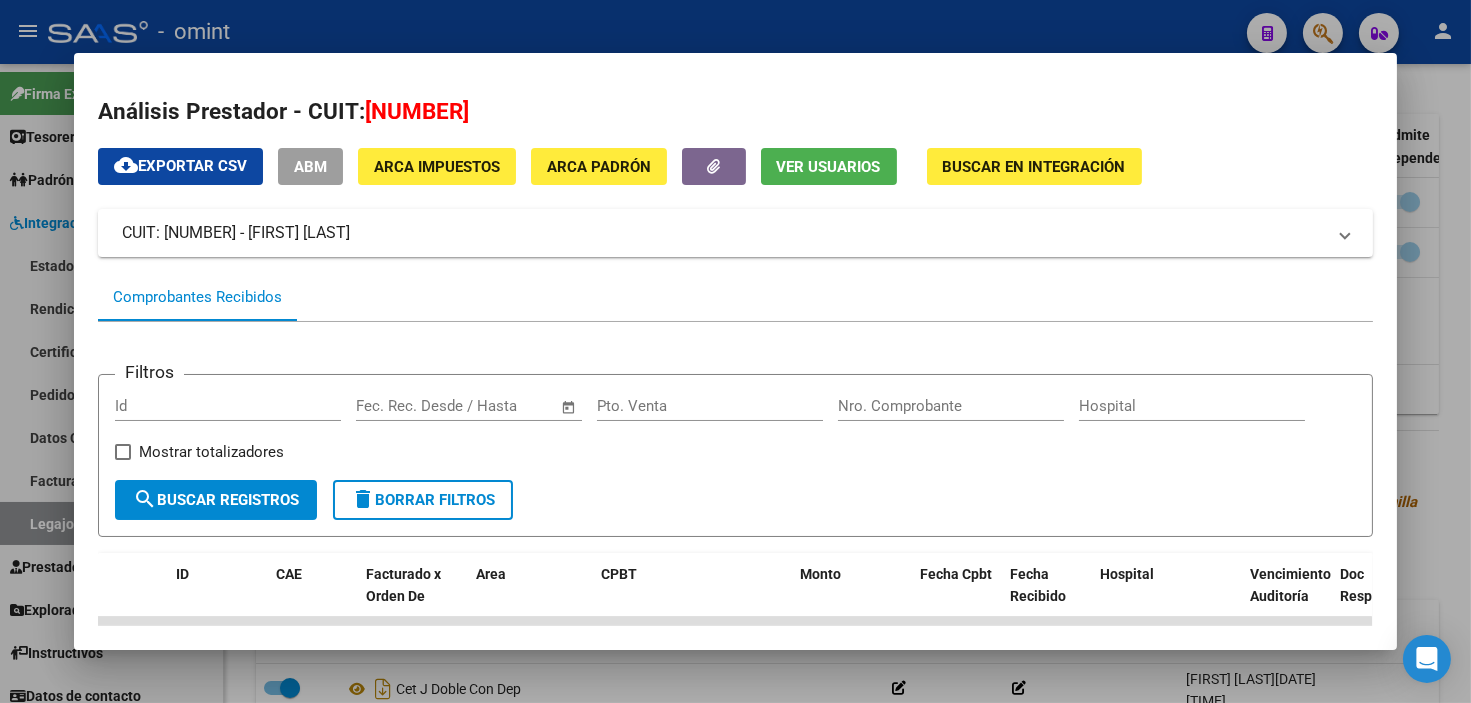 scroll, scrollTop: 360, scrollLeft: 0, axis: vertical 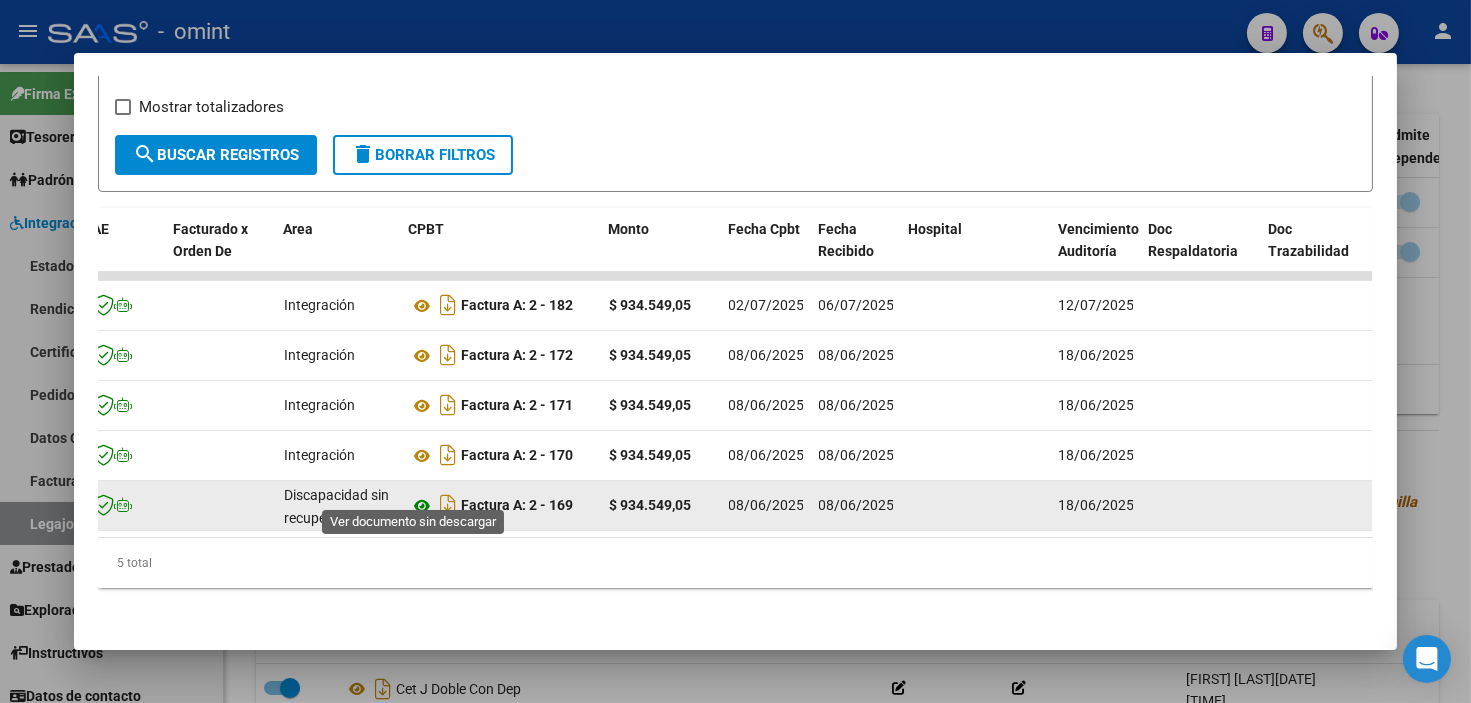 click 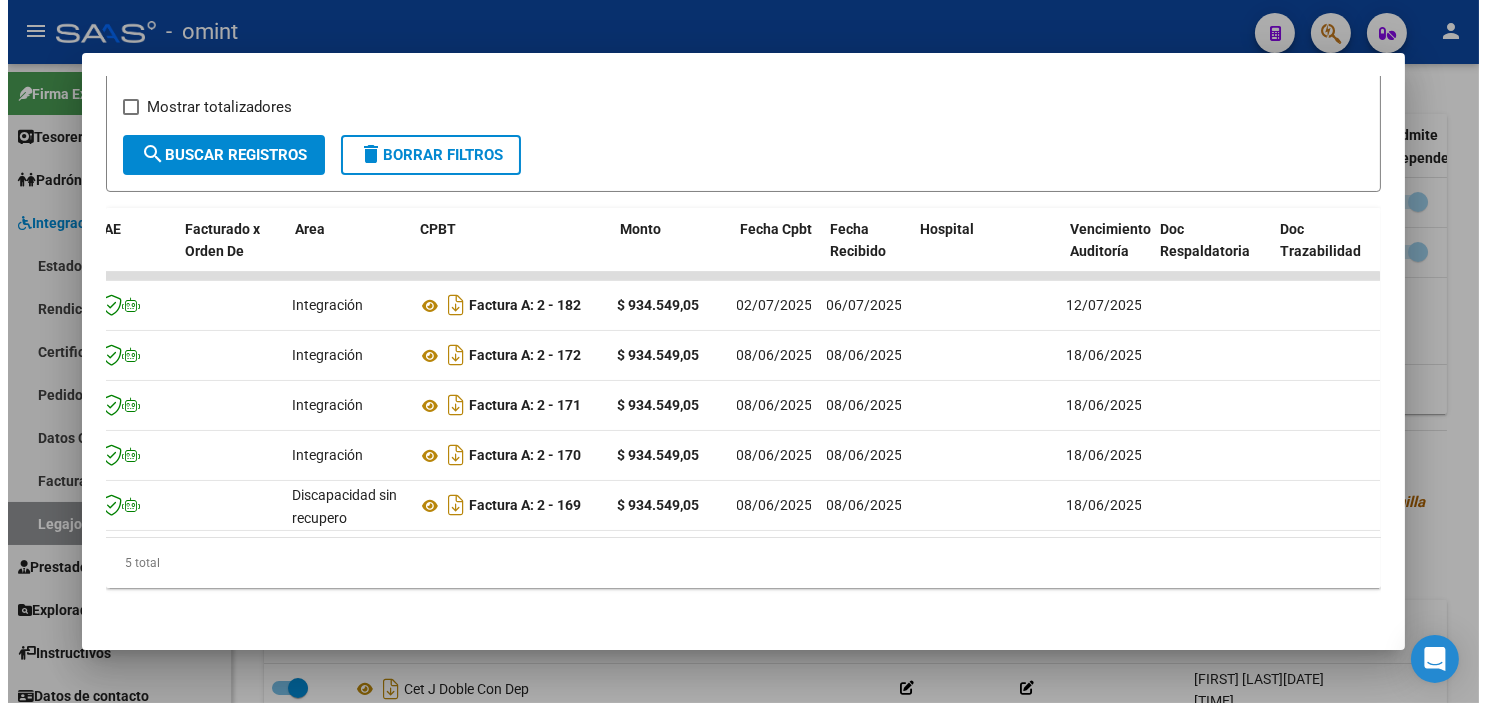 scroll, scrollTop: 0, scrollLeft: 188, axis: horizontal 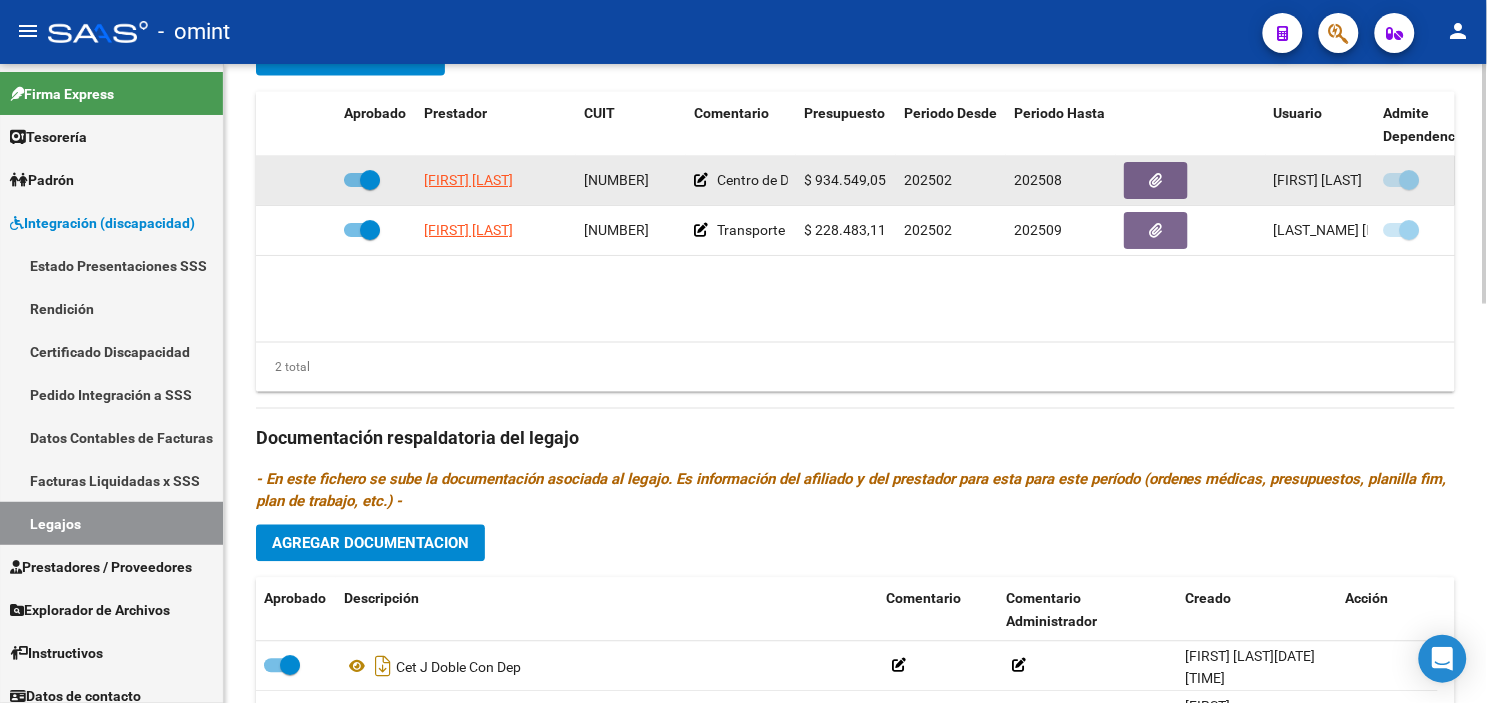 click on "[NUMBER]" 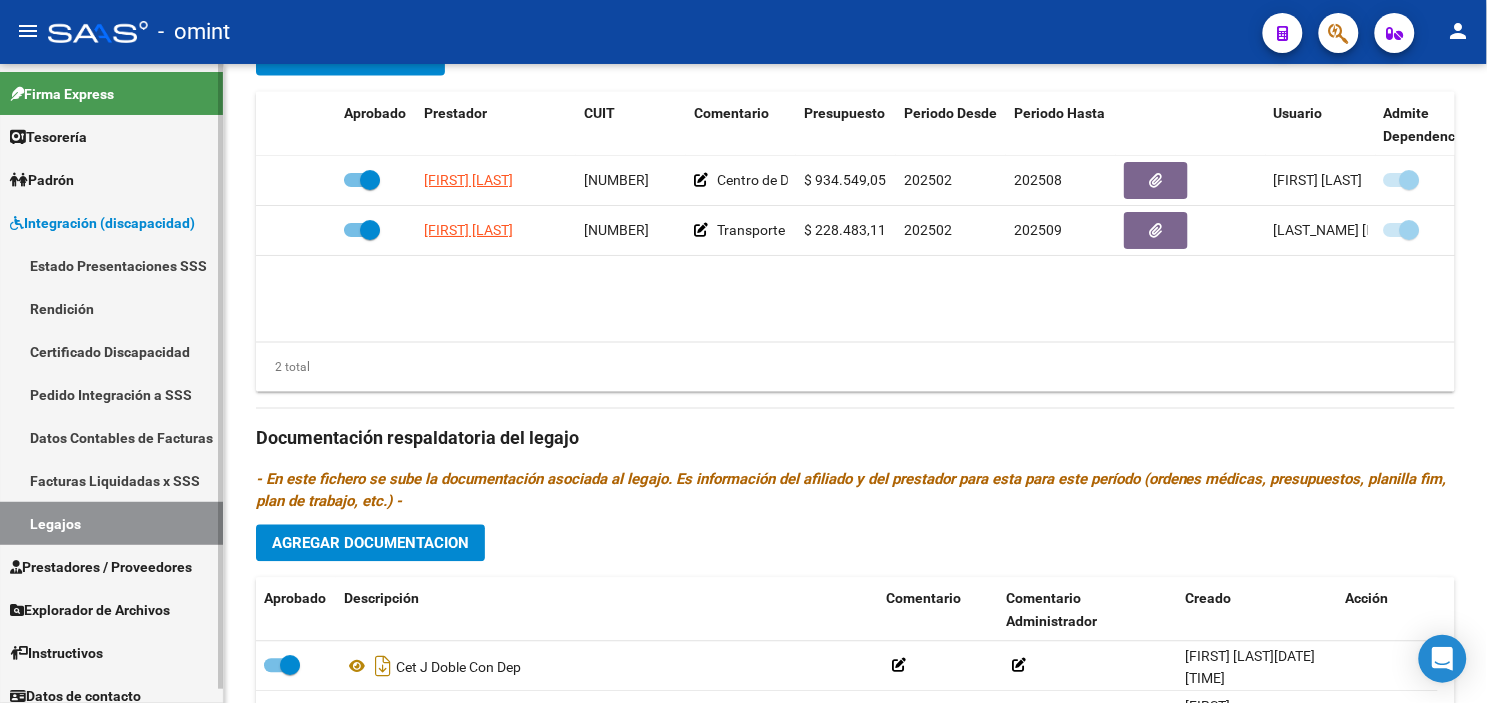 scroll, scrollTop: 13, scrollLeft: 0, axis: vertical 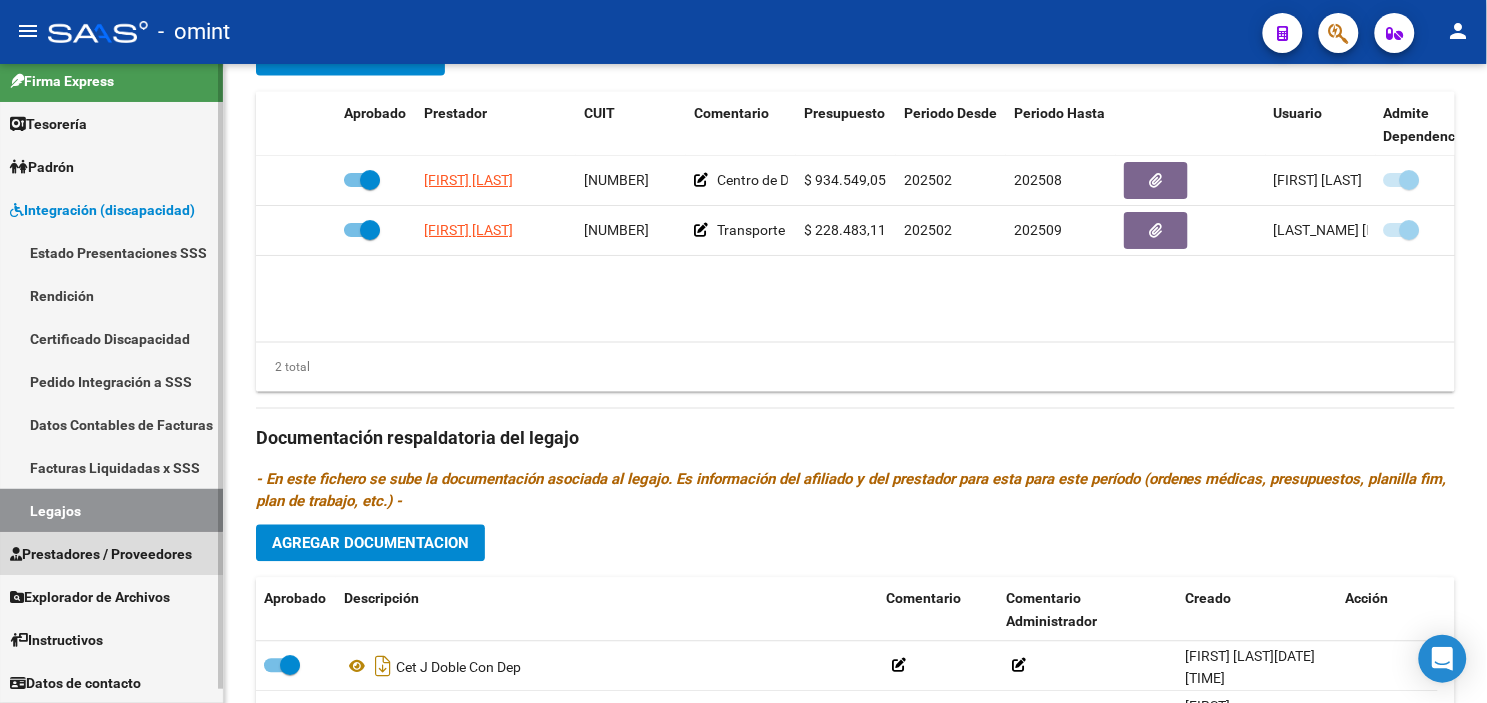 click on "Prestadores / Proveedores" at bounding box center [101, 554] 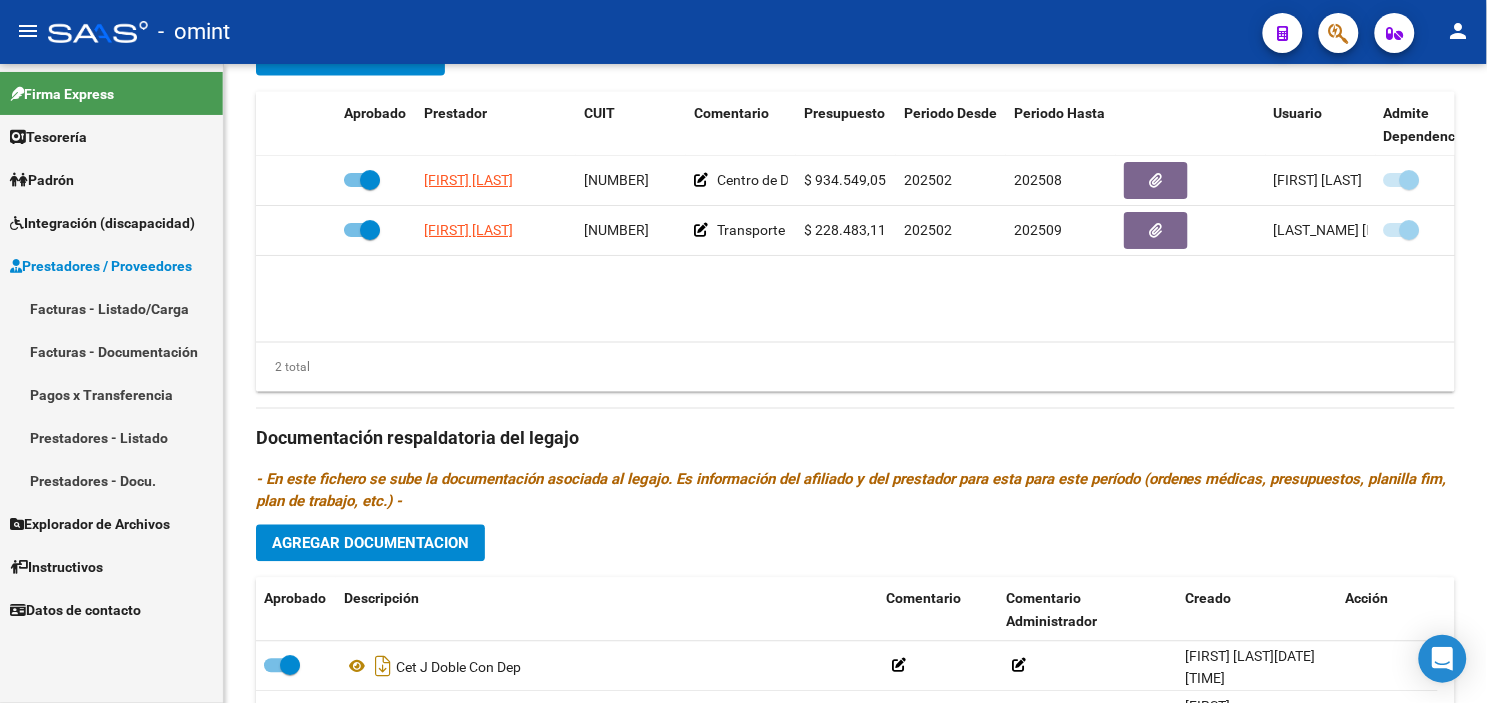 scroll, scrollTop: 0, scrollLeft: 0, axis: both 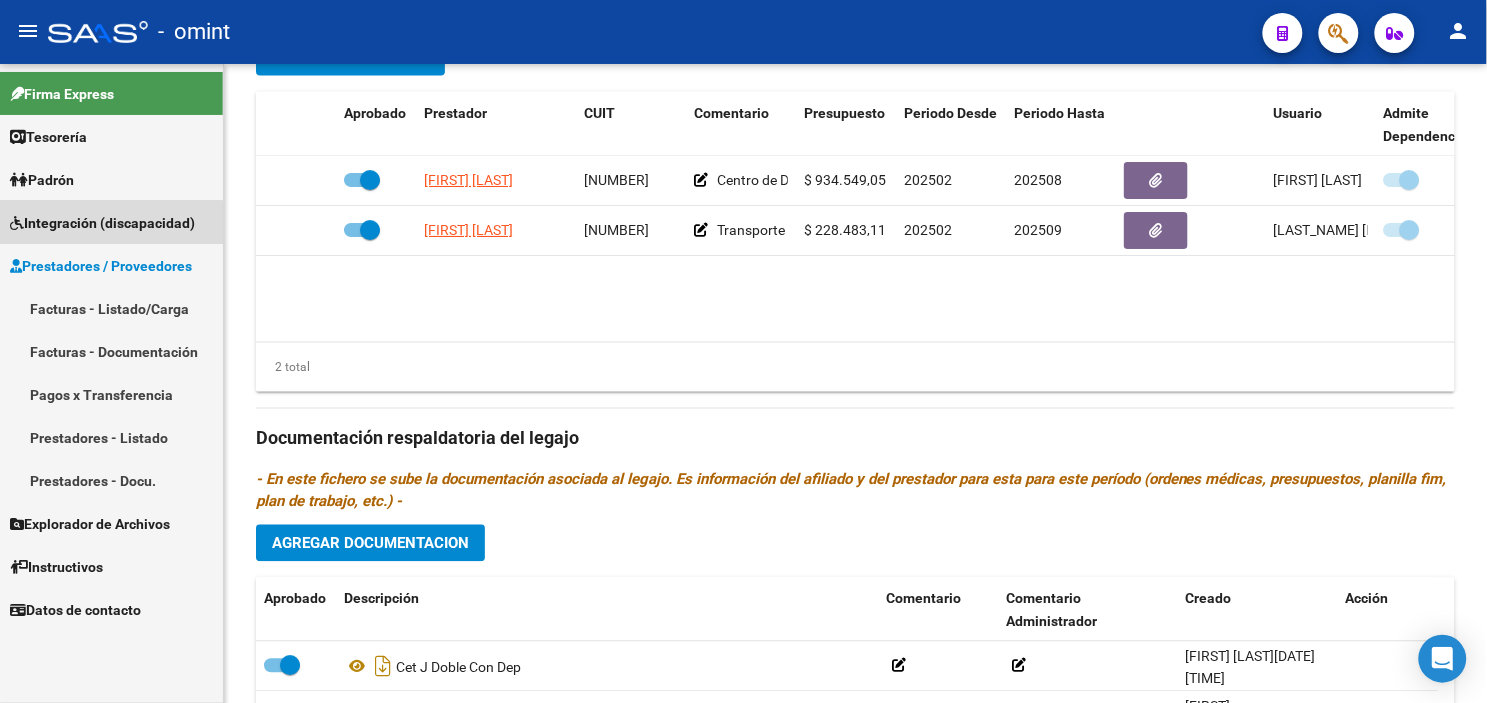 click on "Integración (discapacidad)" at bounding box center [102, 223] 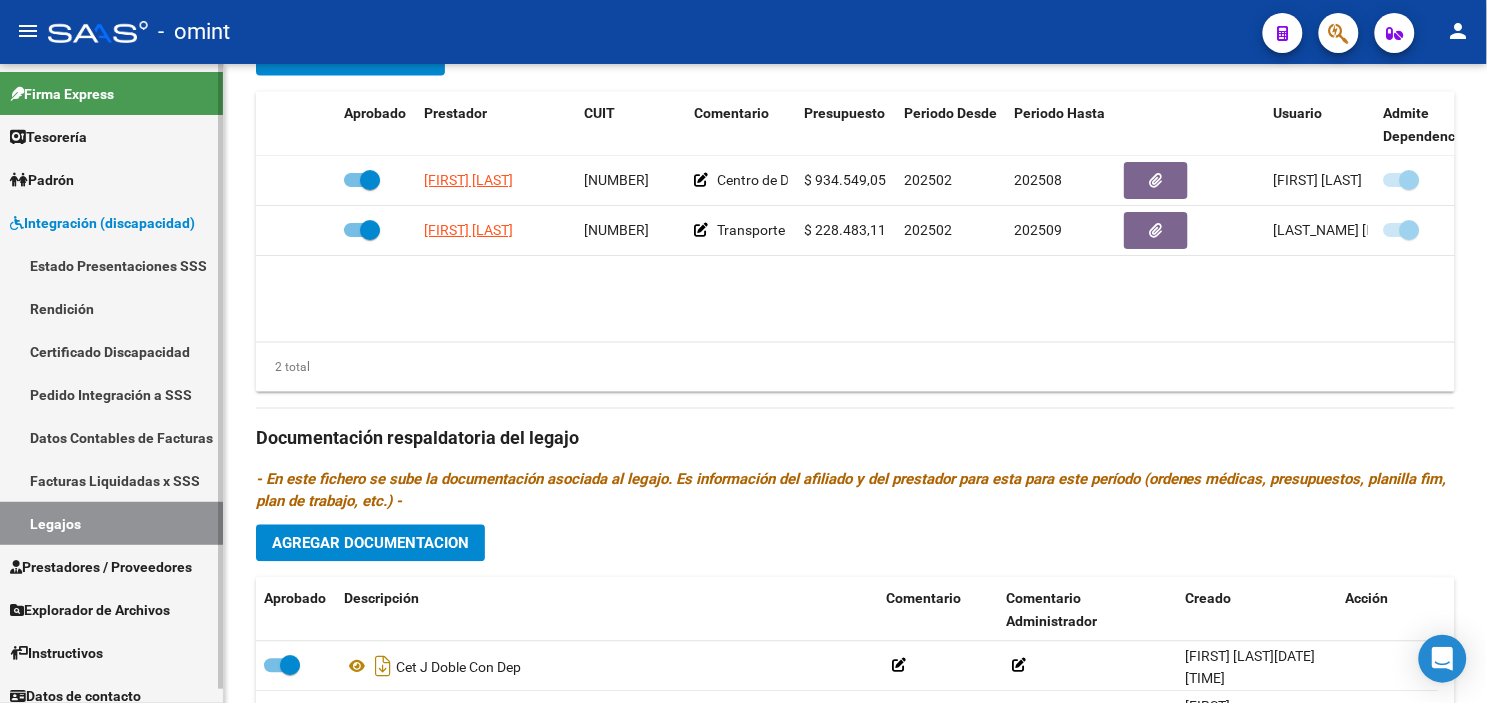 scroll, scrollTop: 13, scrollLeft: 0, axis: vertical 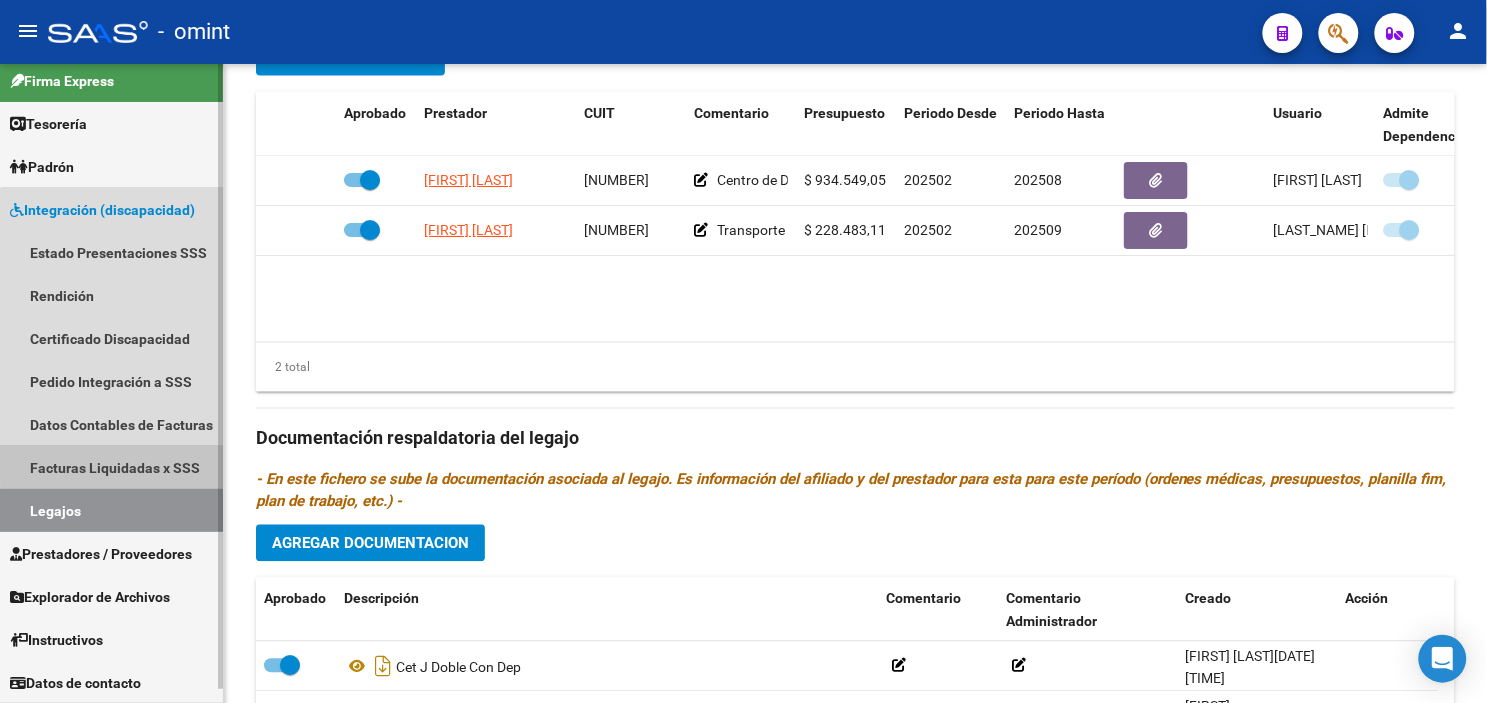click on "Facturas Liquidadas x SSS" at bounding box center [111, 467] 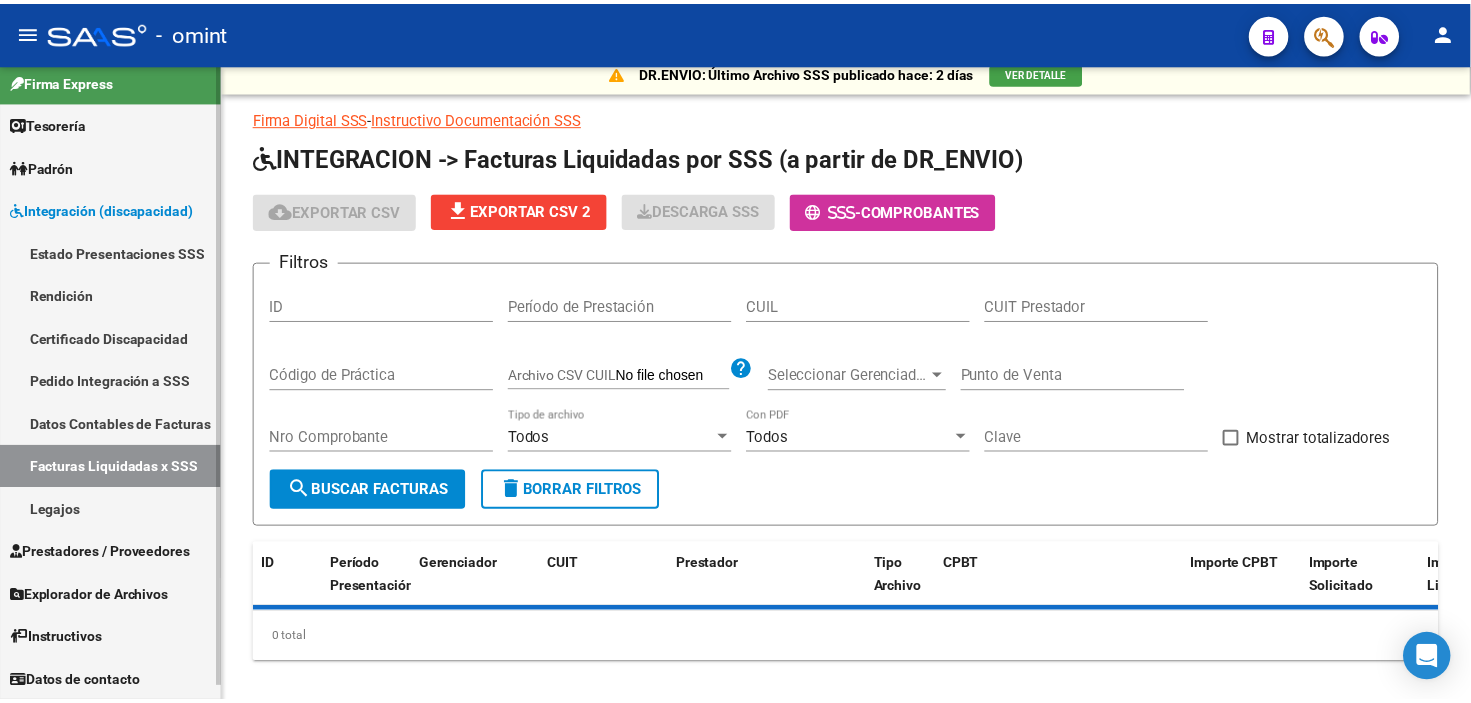 scroll, scrollTop: 98, scrollLeft: 0, axis: vertical 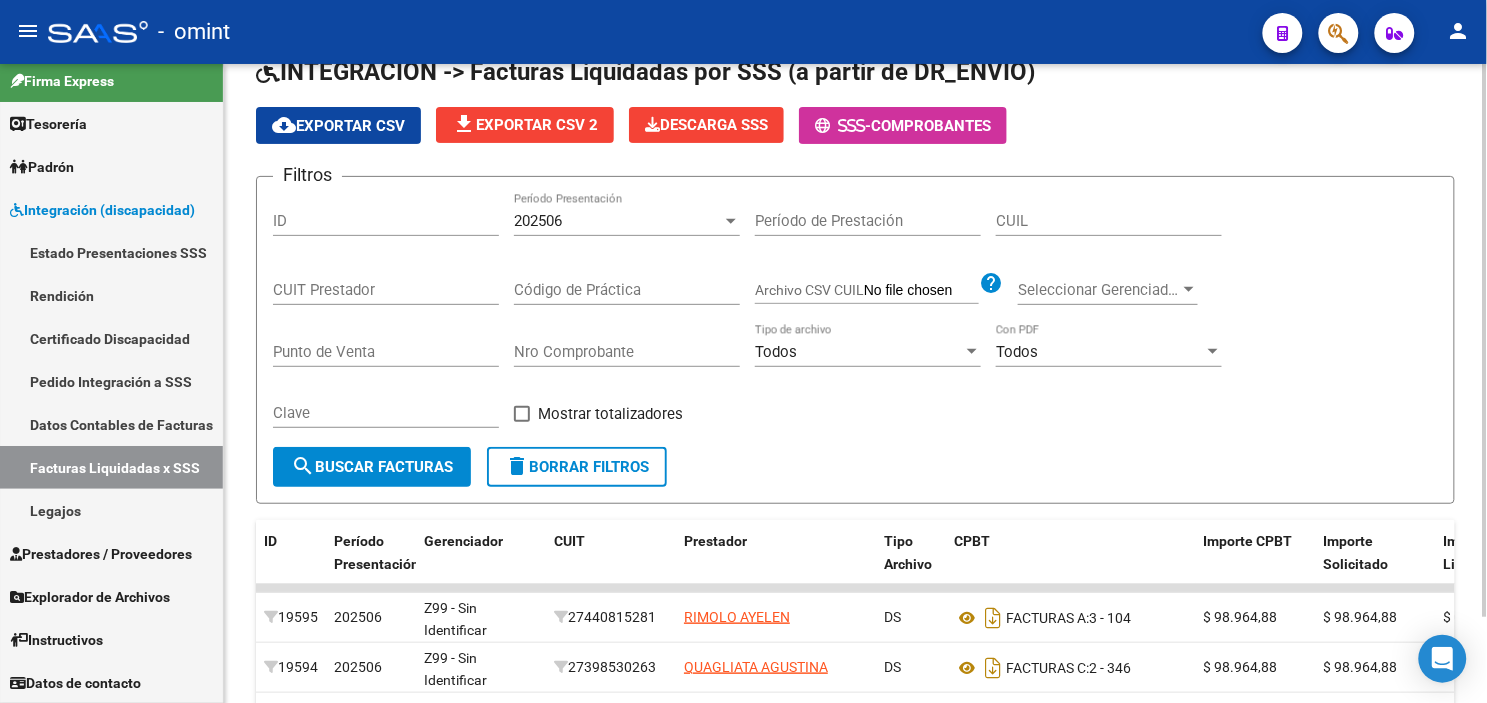 click on "PEREZ SANCHEZ NATALY PAOLA" 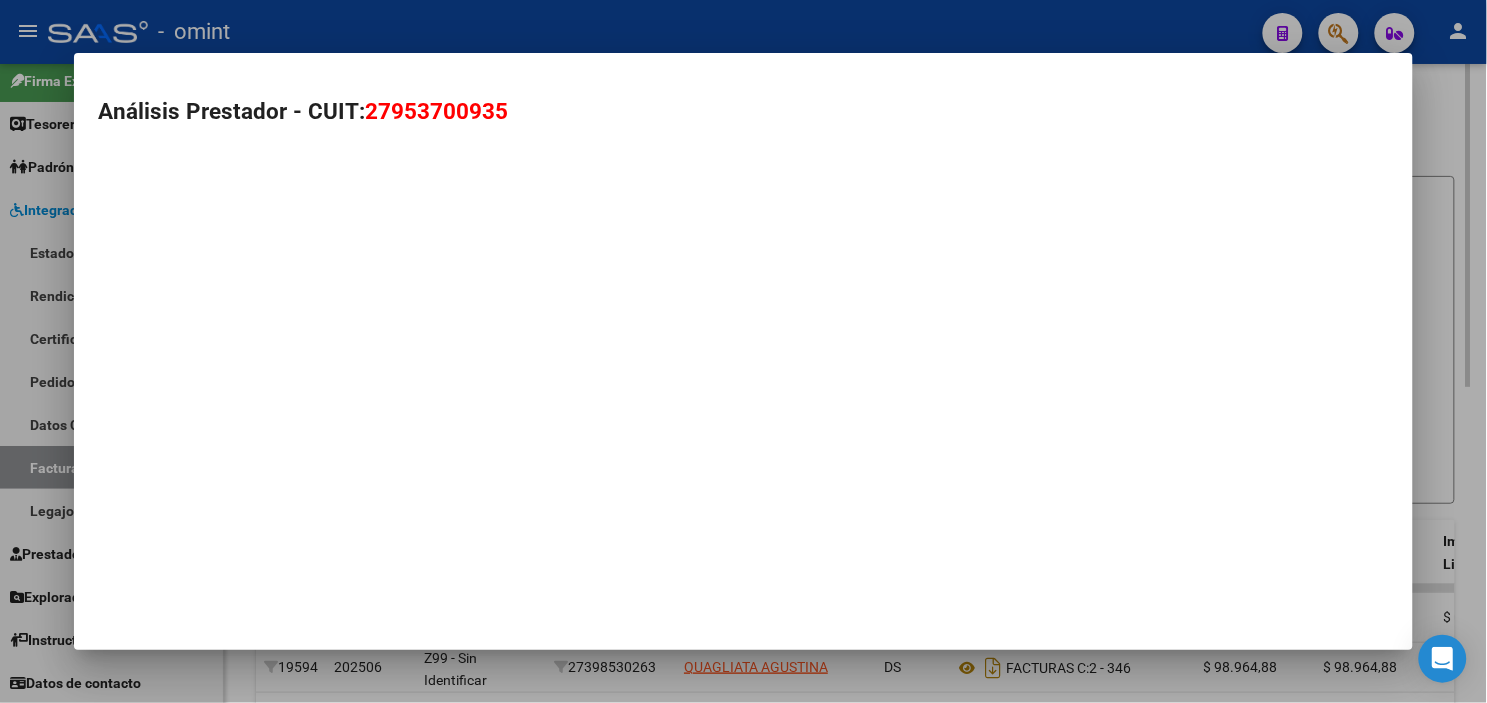 type on "27953700935" 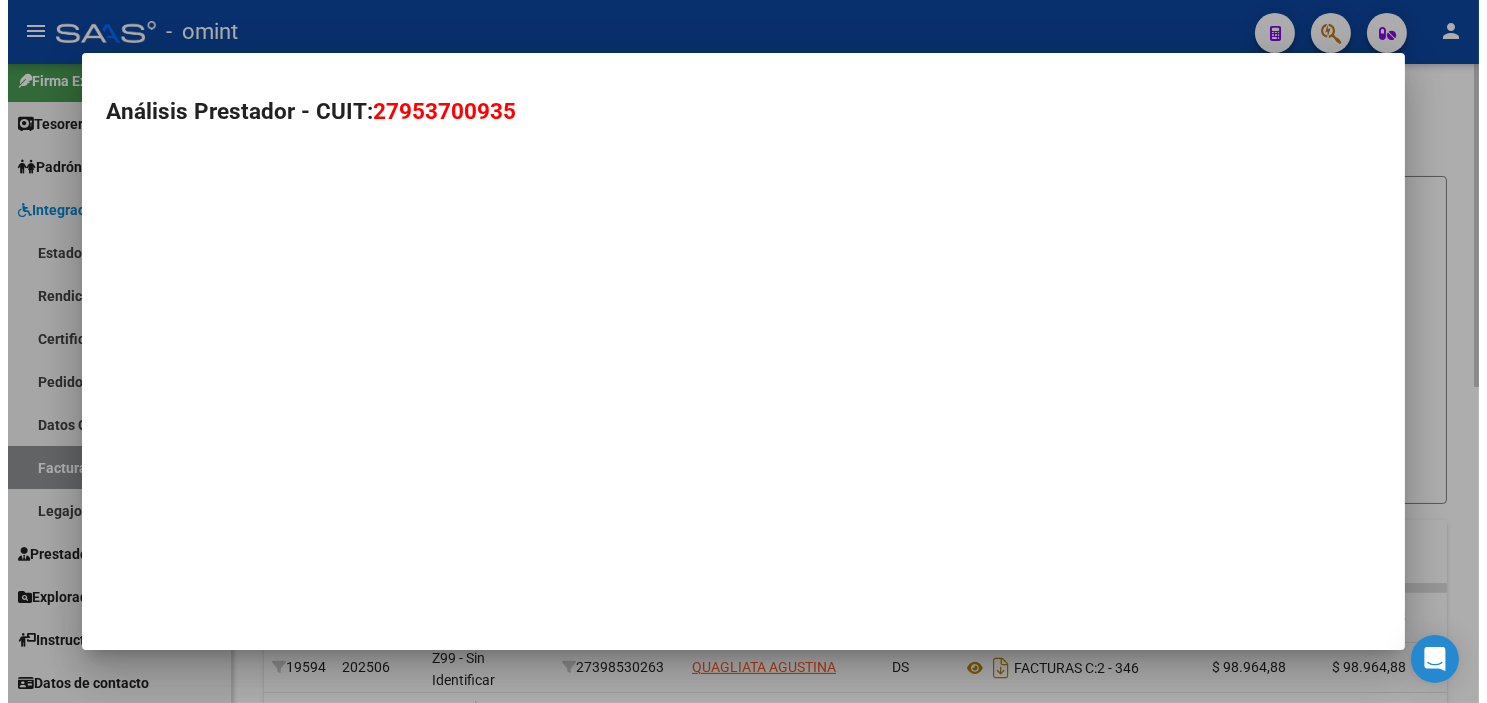 scroll, scrollTop: 625, scrollLeft: 0, axis: vertical 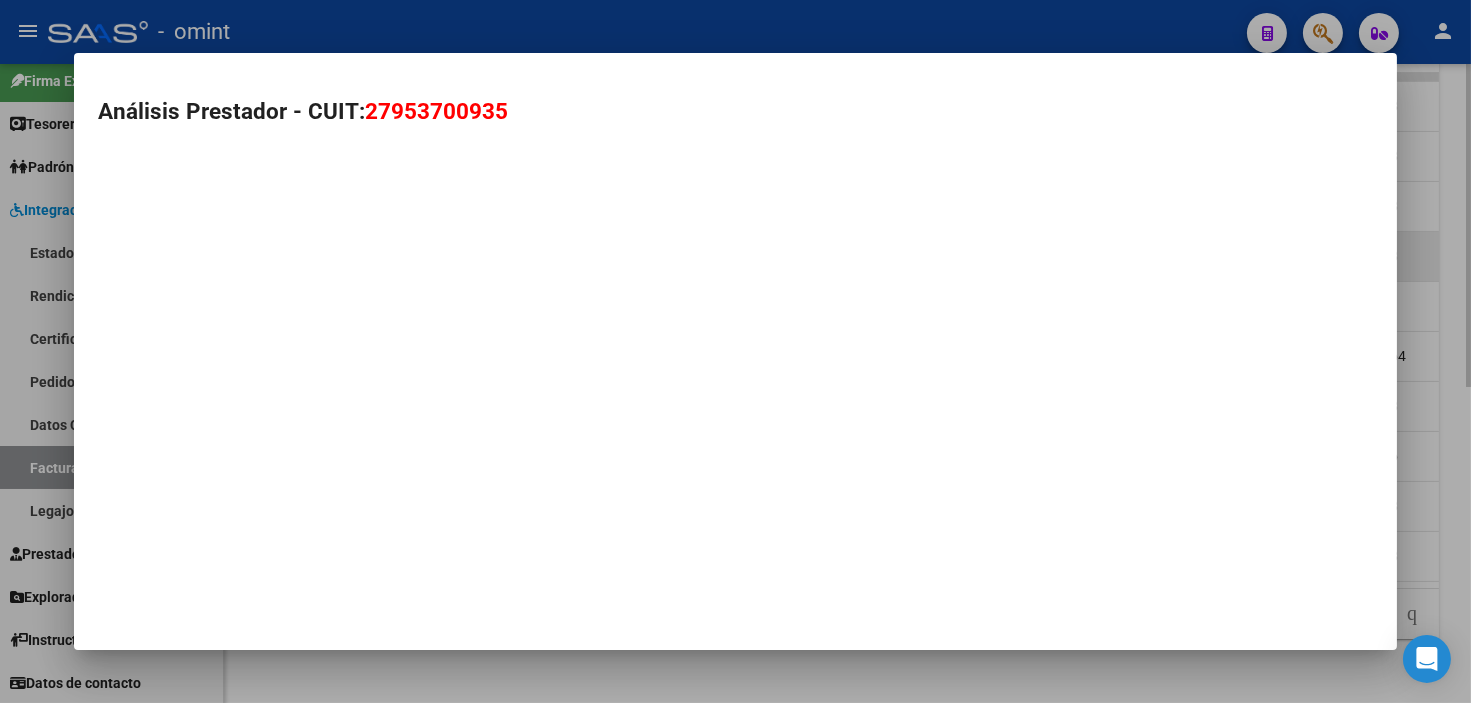 click on "Análisis Prestador - CUIT:  [NUMBER]" at bounding box center (736, 352) 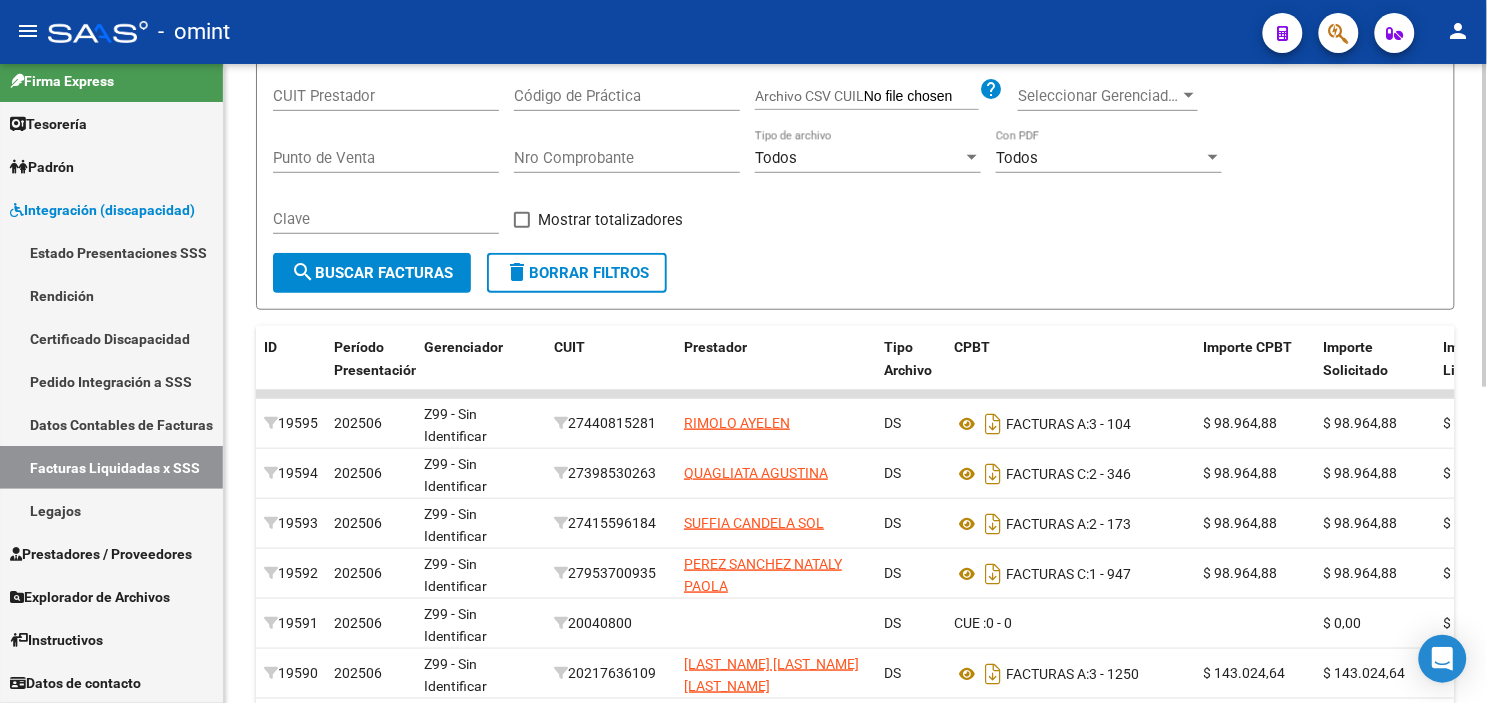 scroll, scrollTop: 0, scrollLeft: 0, axis: both 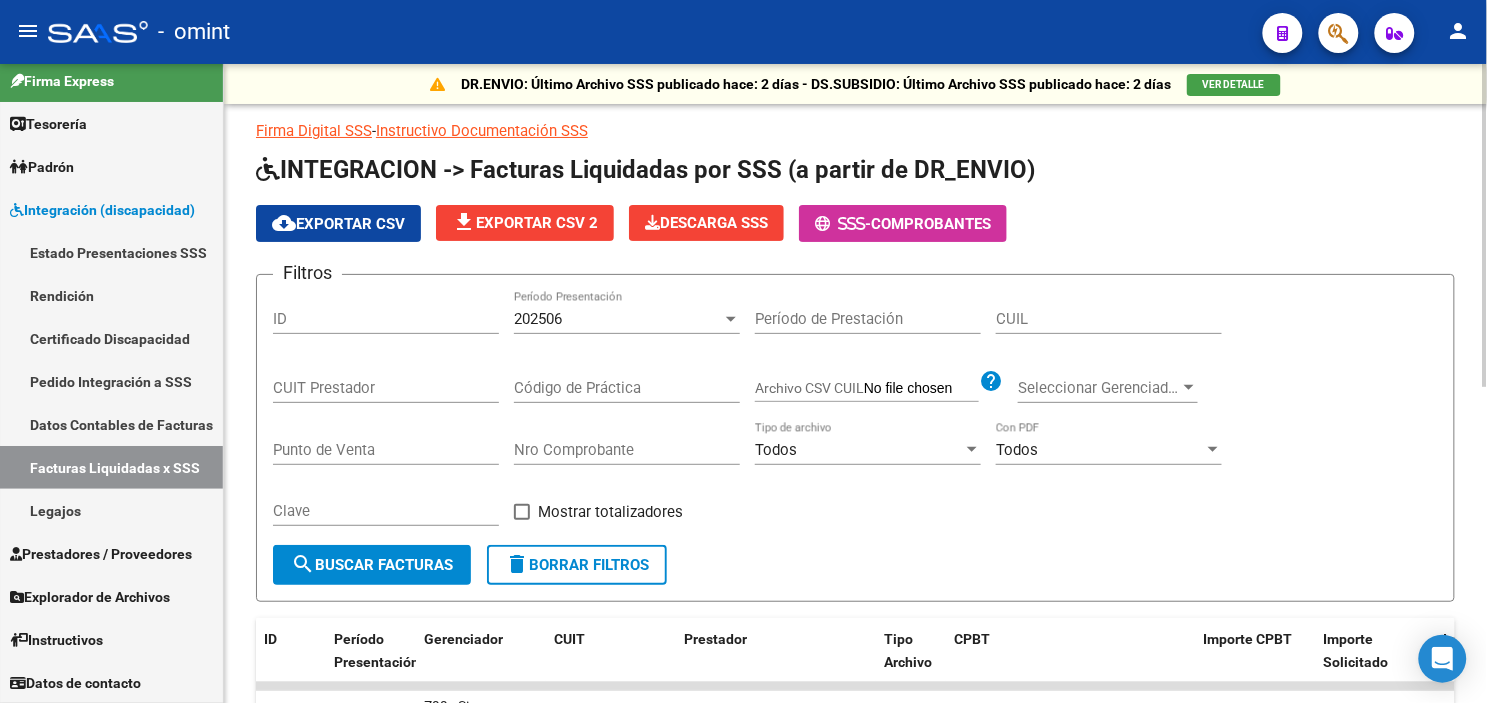 click on "202506" at bounding box center [618, 319] 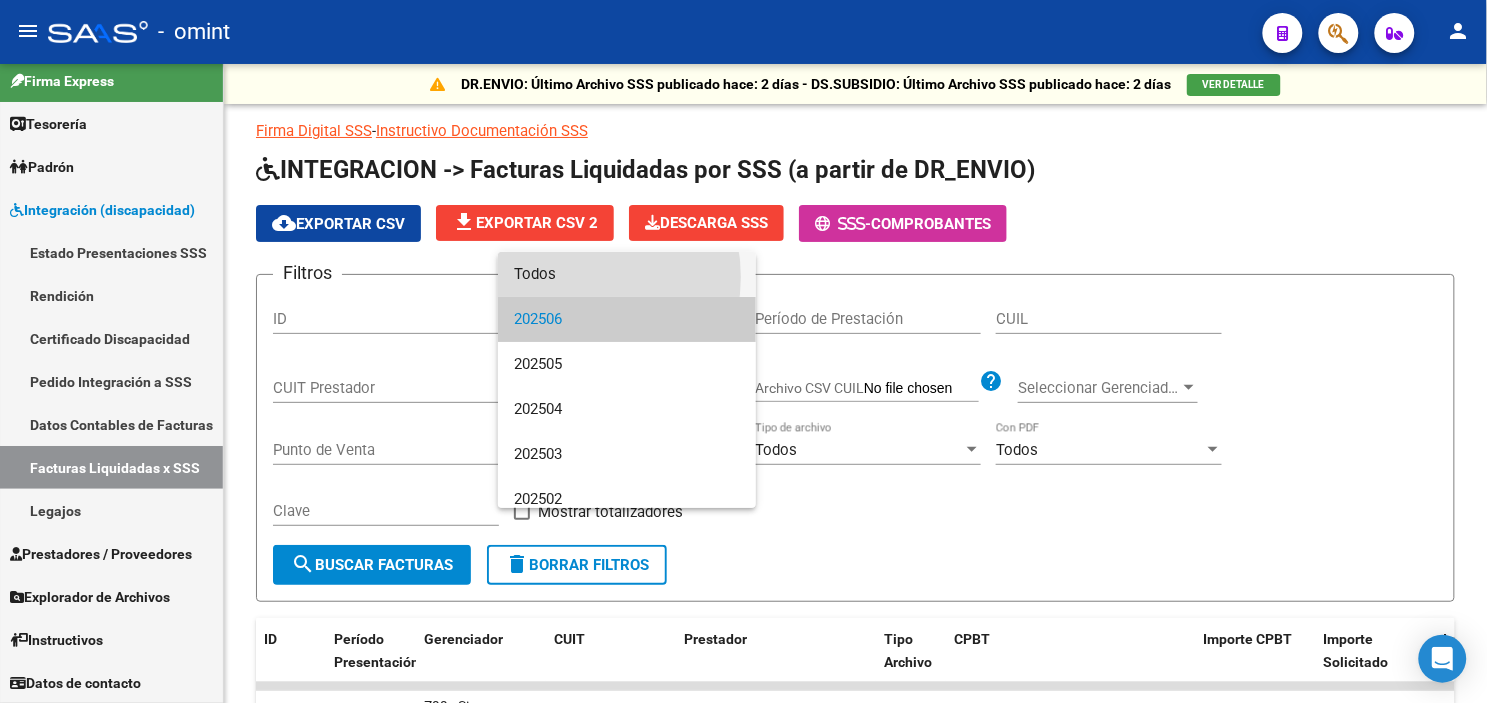 click on "Todos" at bounding box center (627, 274) 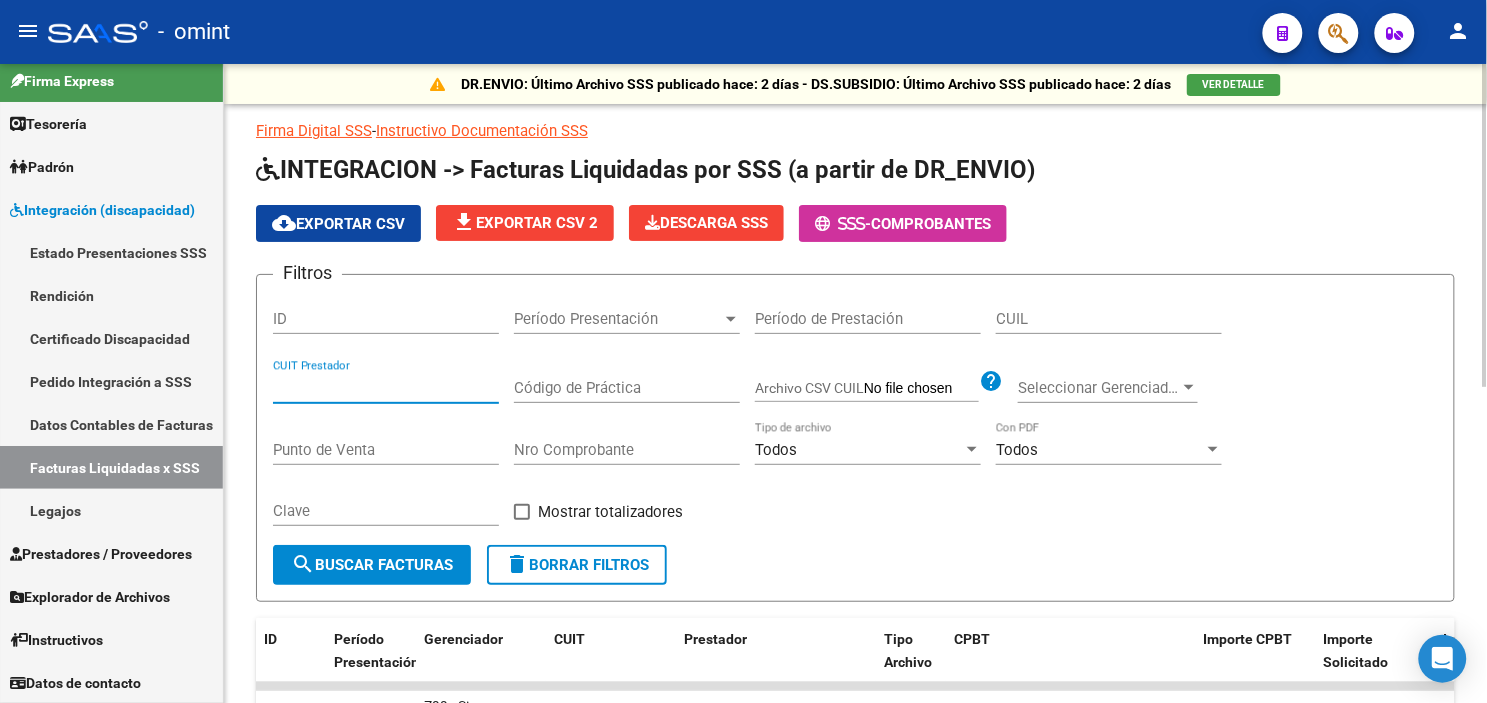 paste on "[CUIT]" 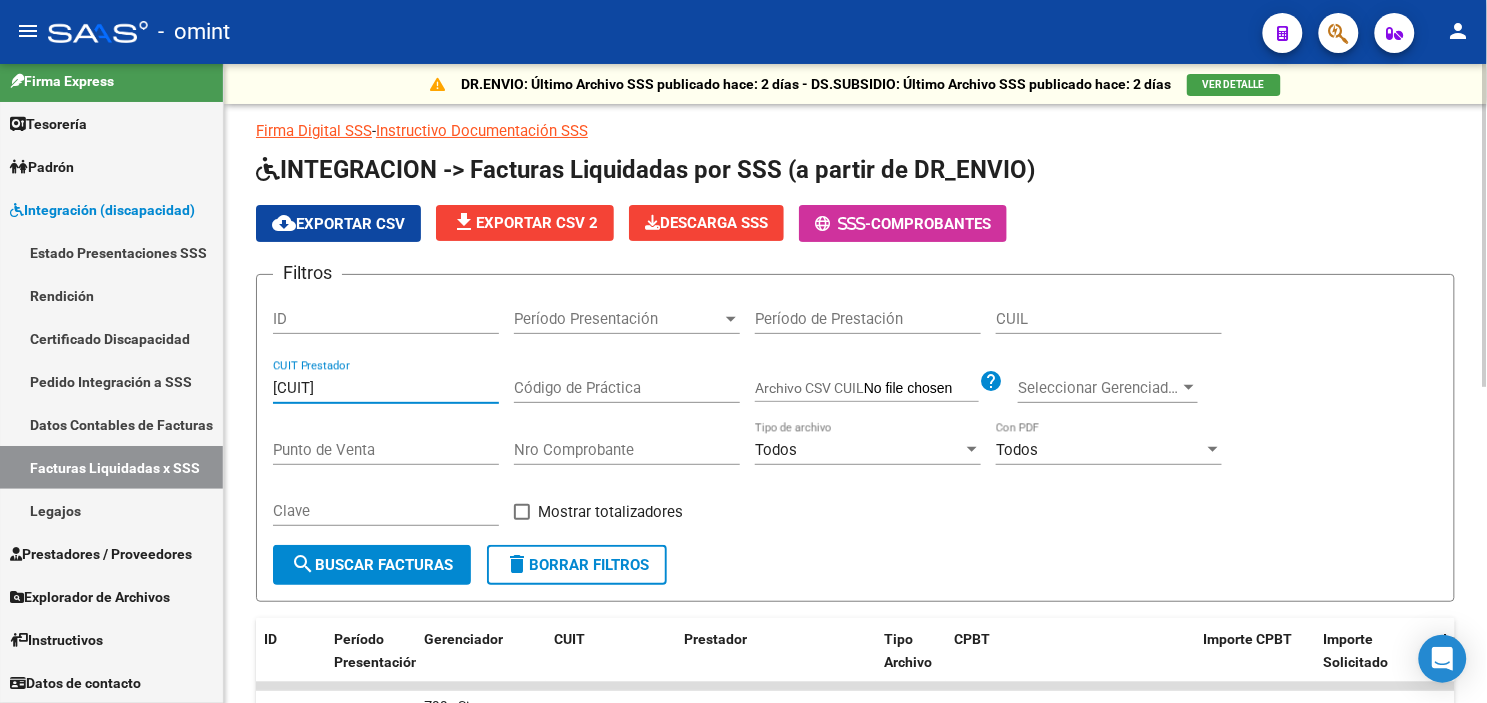 type on "[CUIT]" 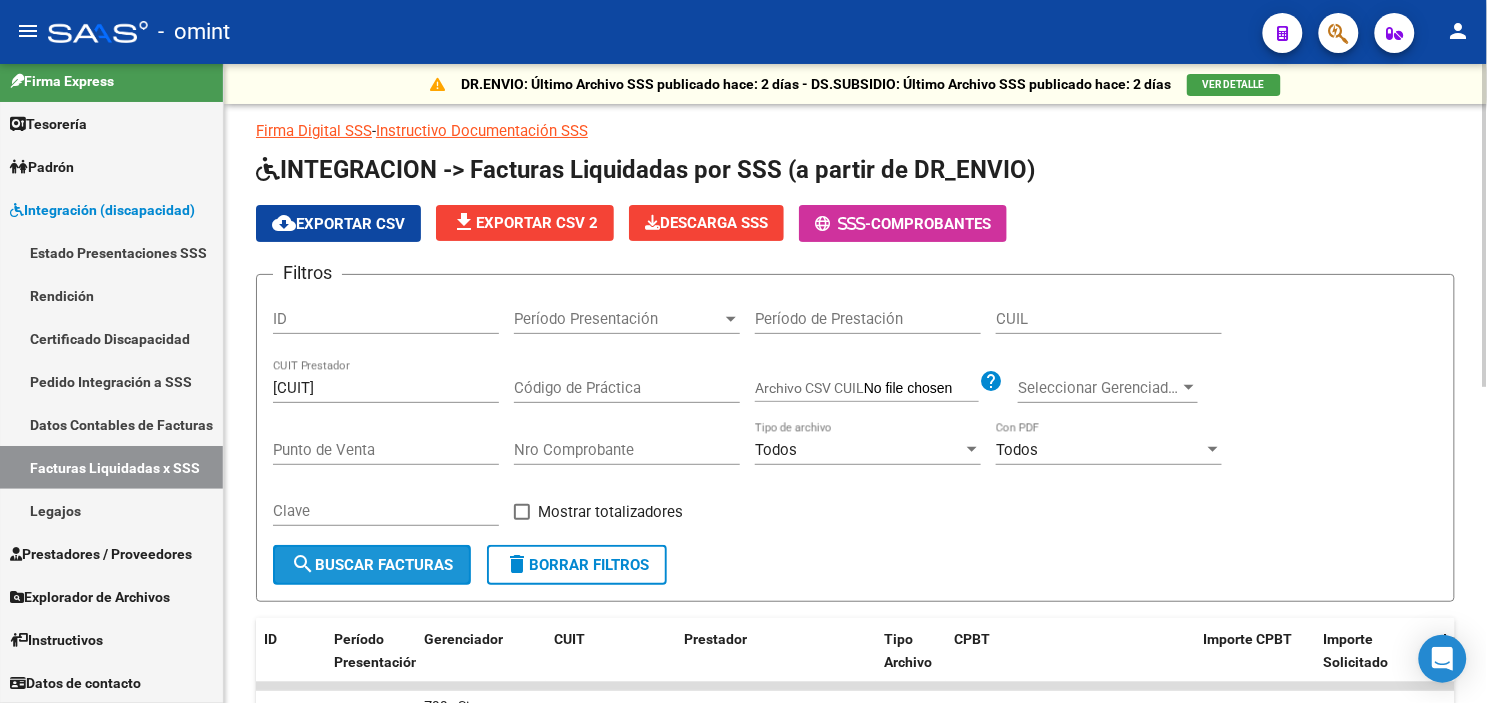 click on "search  Buscar Facturas" 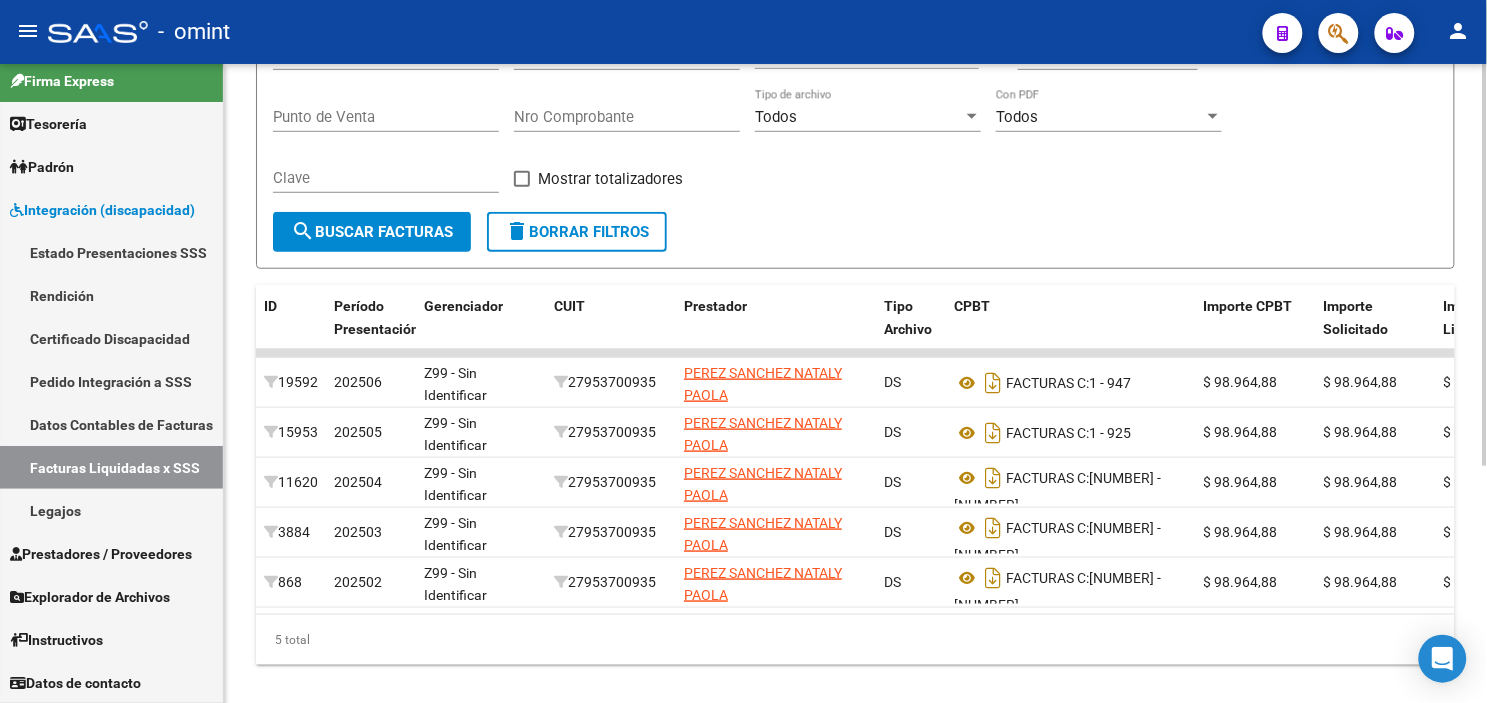scroll, scrollTop: 375, scrollLeft: 0, axis: vertical 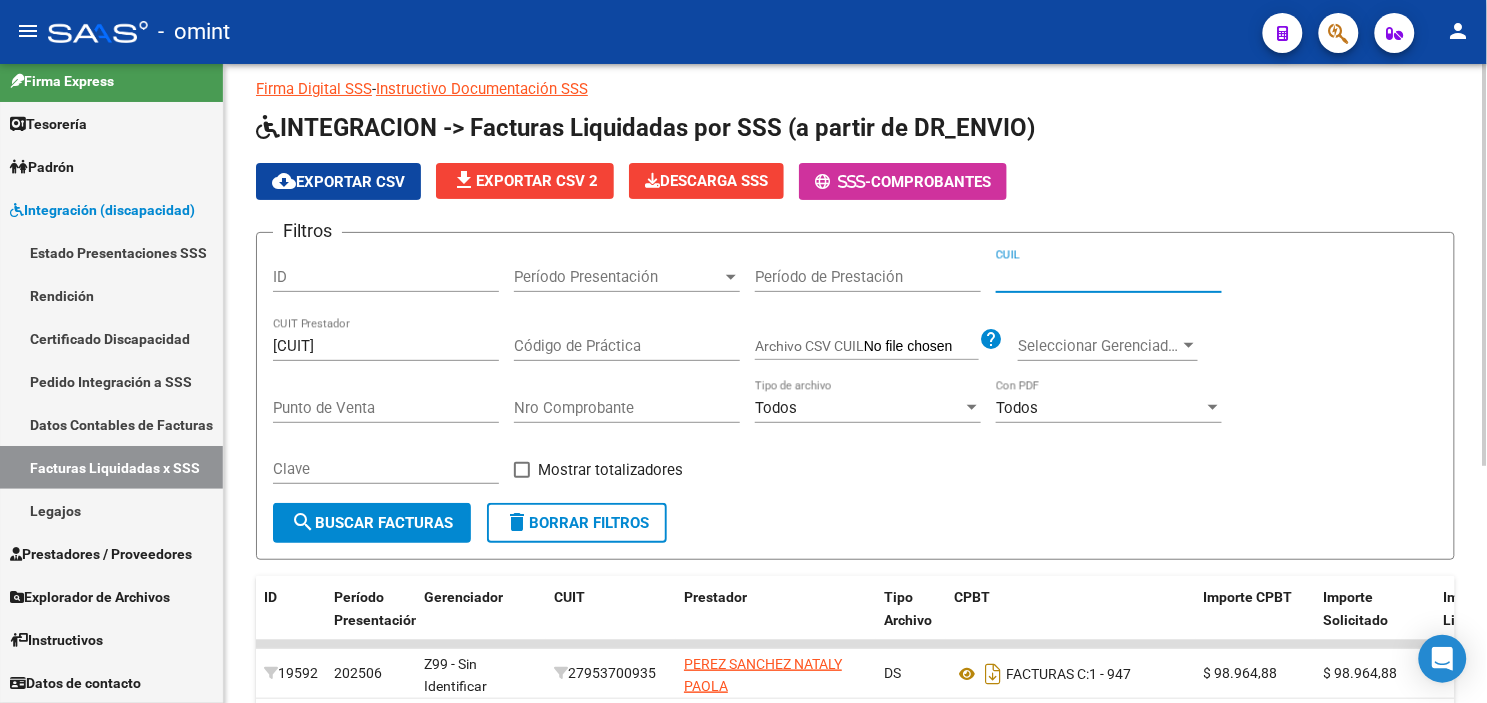 paste on "[CUIL]" 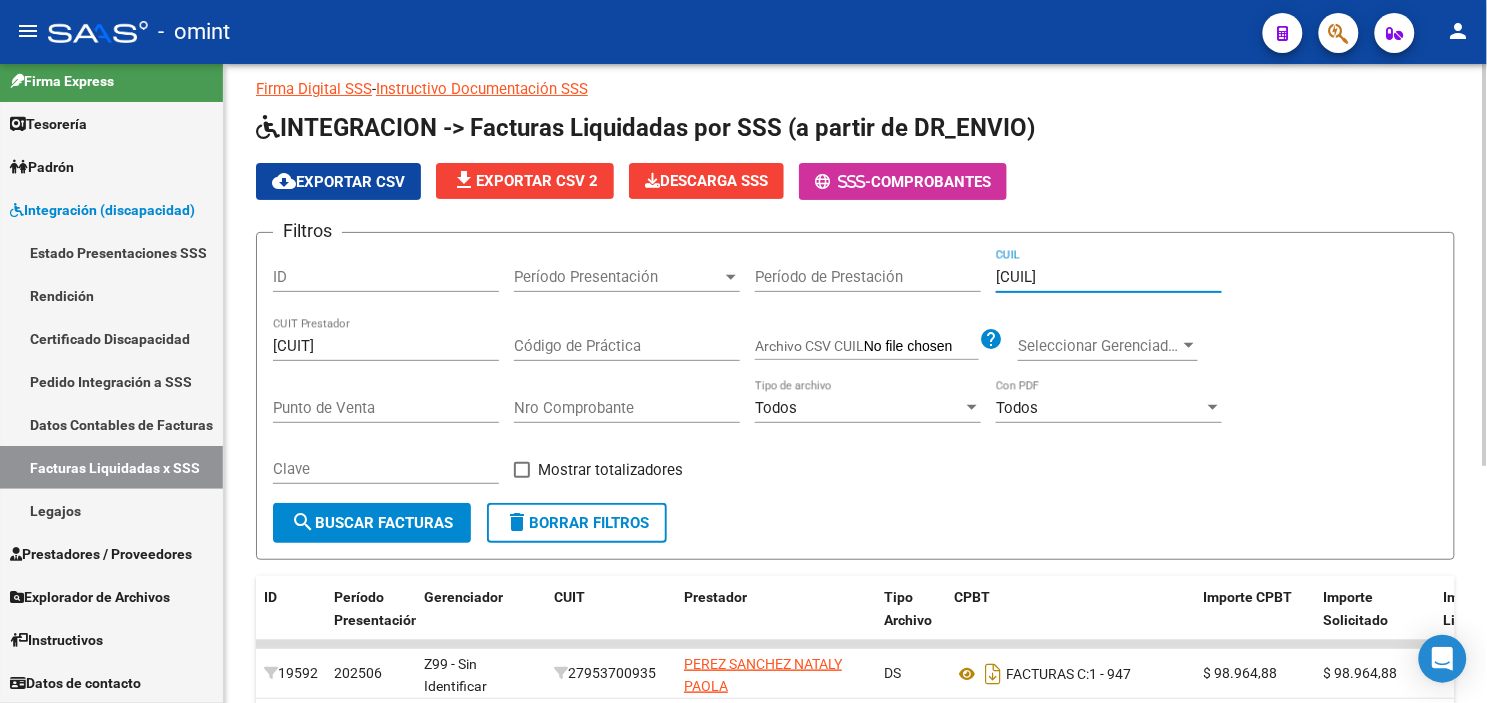 type on "[CUIL]" 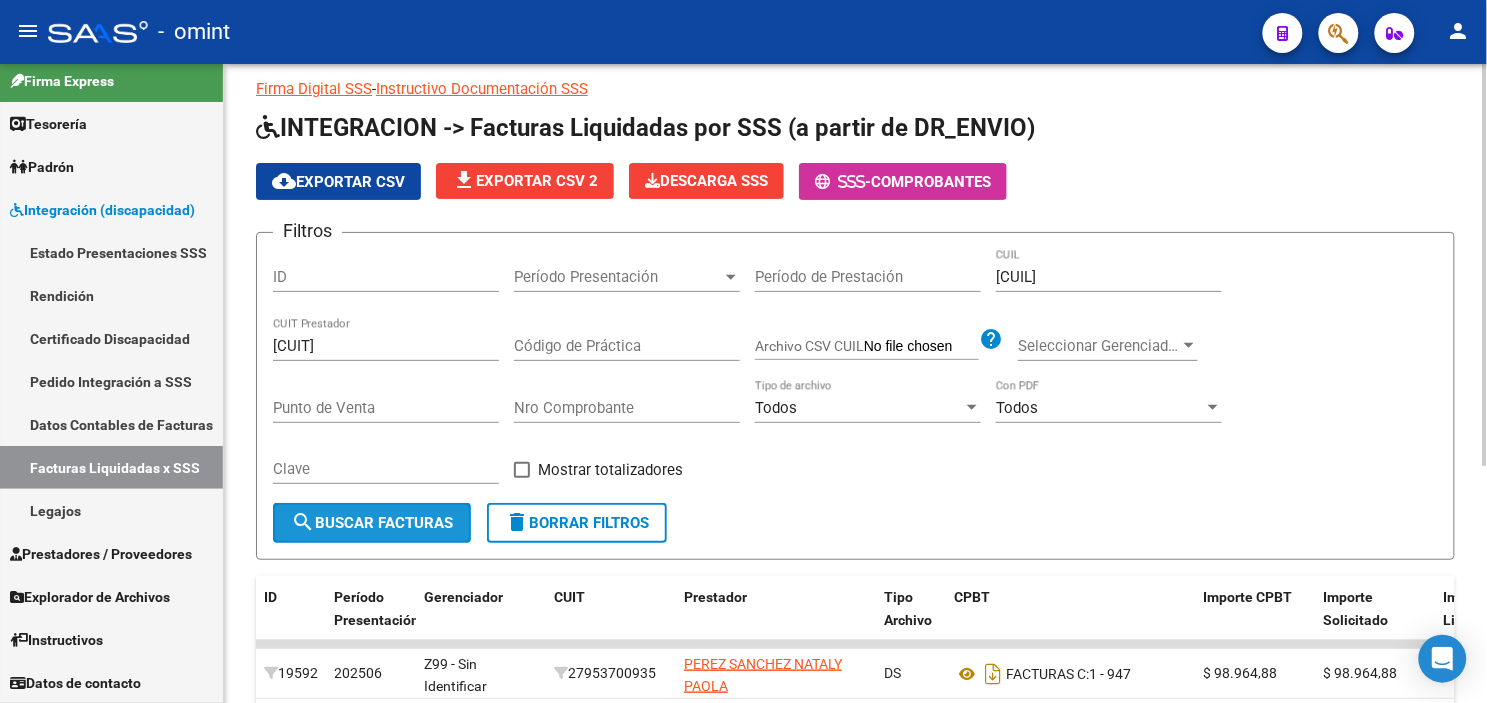 click on "search  Buscar Facturas" 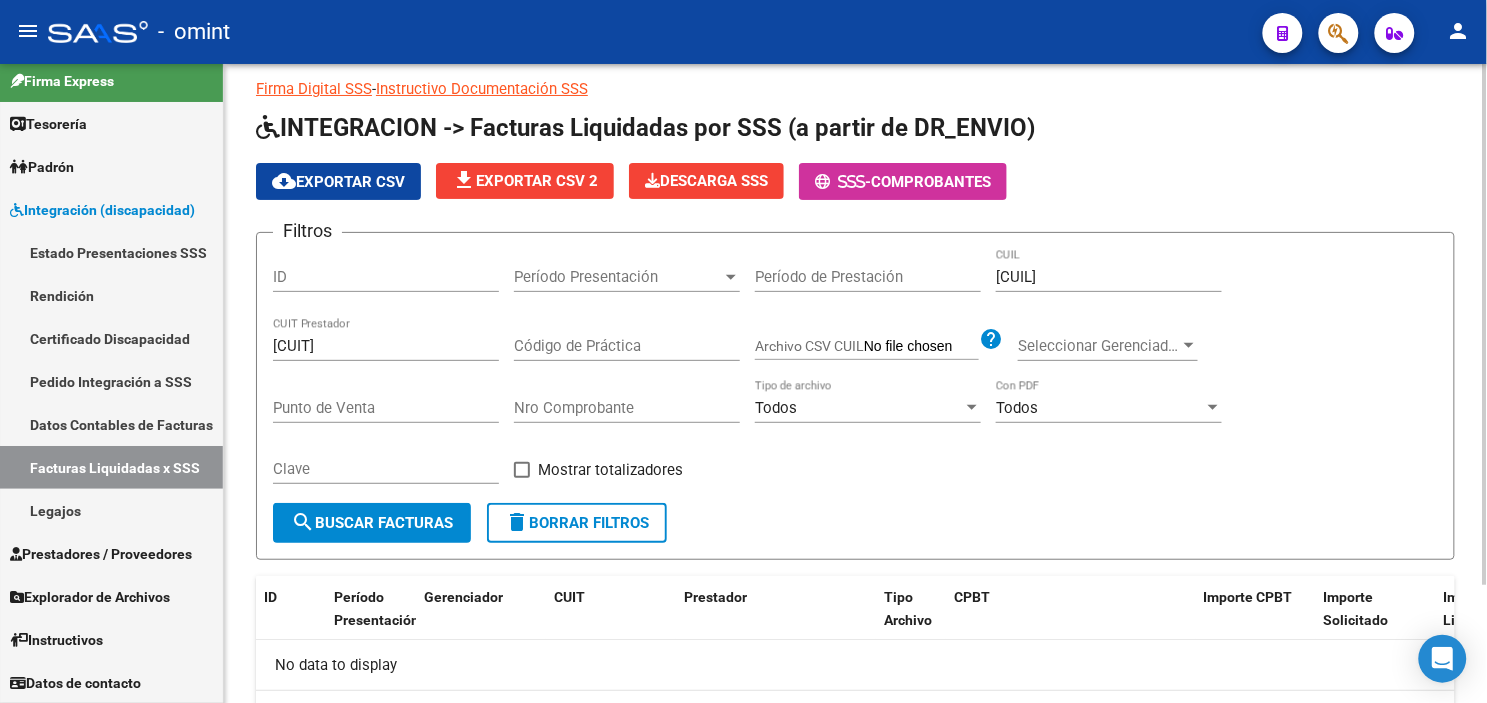 scroll, scrollTop: 143, scrollLeft: 0, axis: vertical 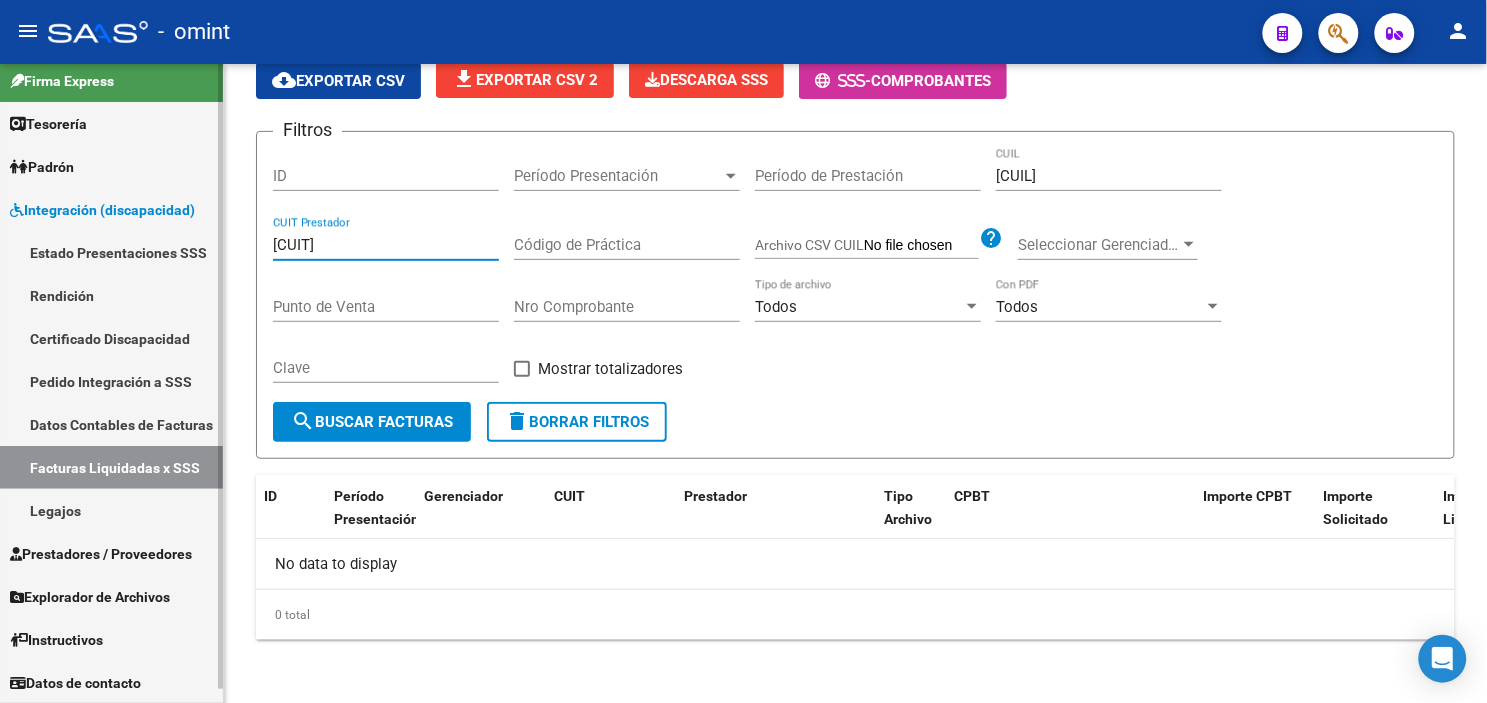 drag, startPoint x: 392, startPoint y: 243, endPoint x: 175, endPoint y: 243, distance: 217 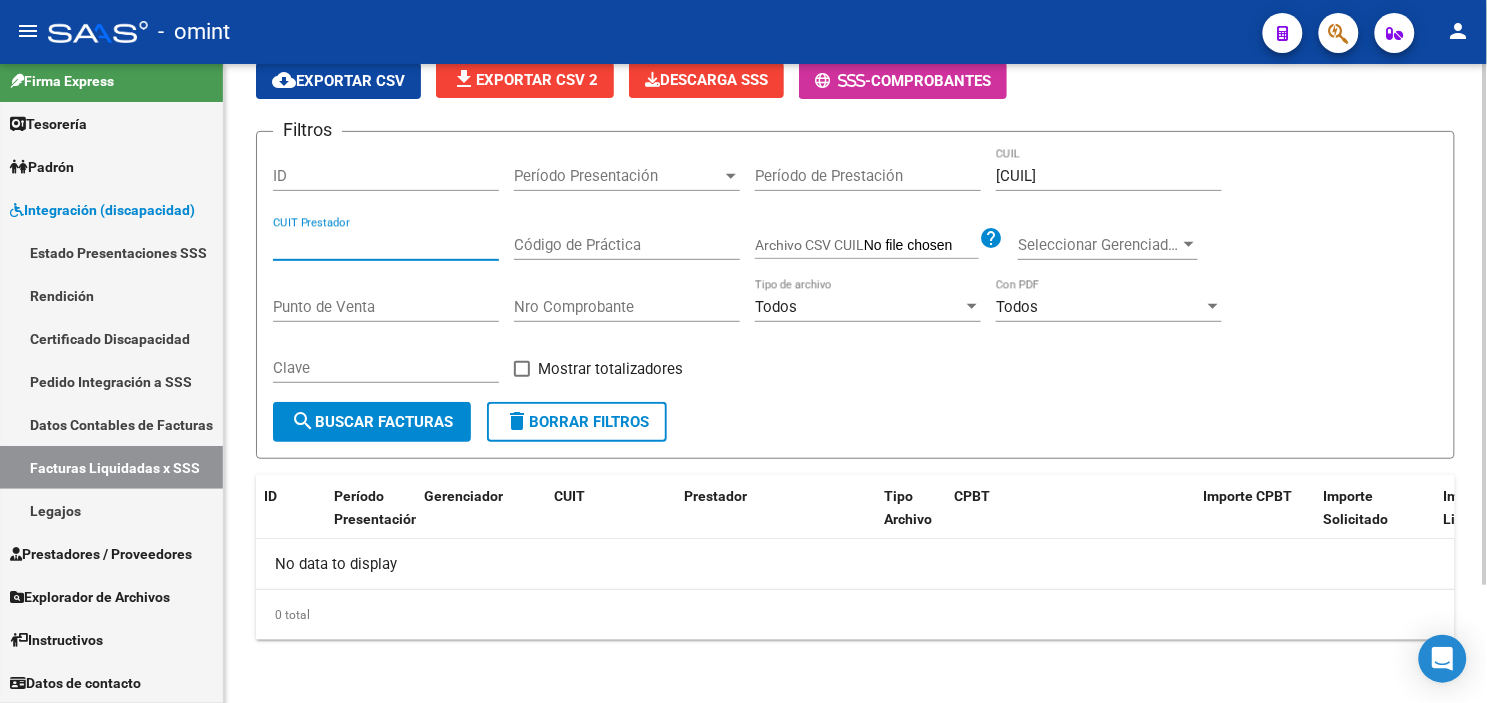 type 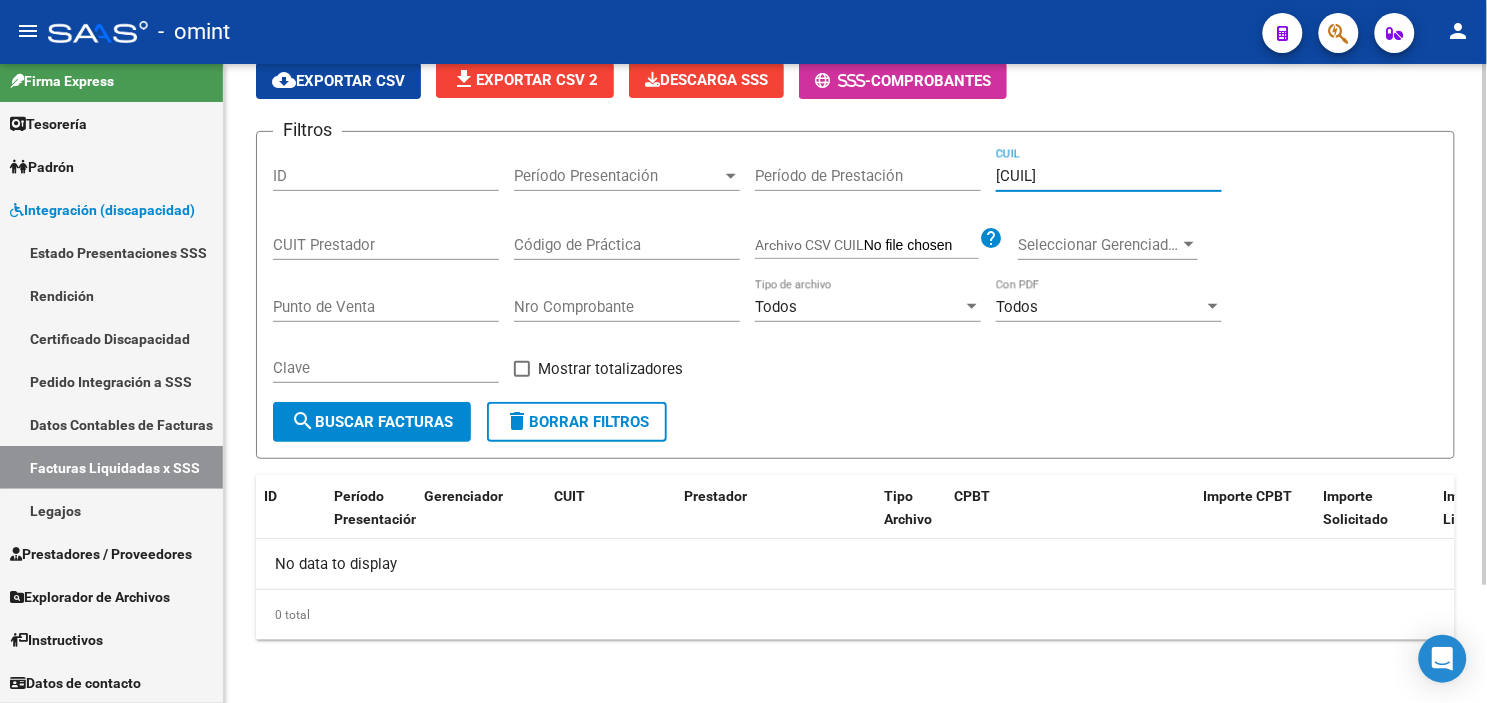 drag, startPoint x: 1086, startPoint y: 175, endPoint x: 924, endPoint y: 168, distance: 162.15117 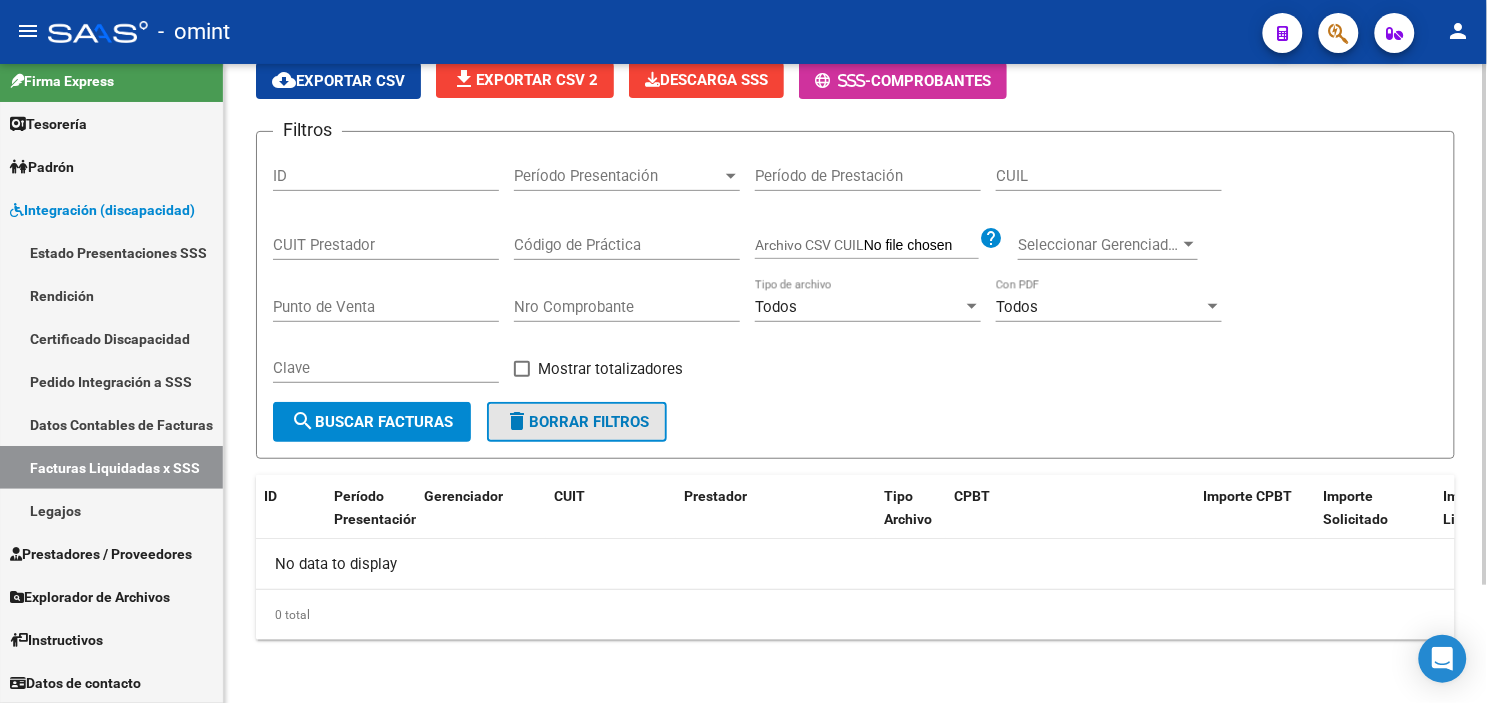 click on "delete  Borrar Filtros" 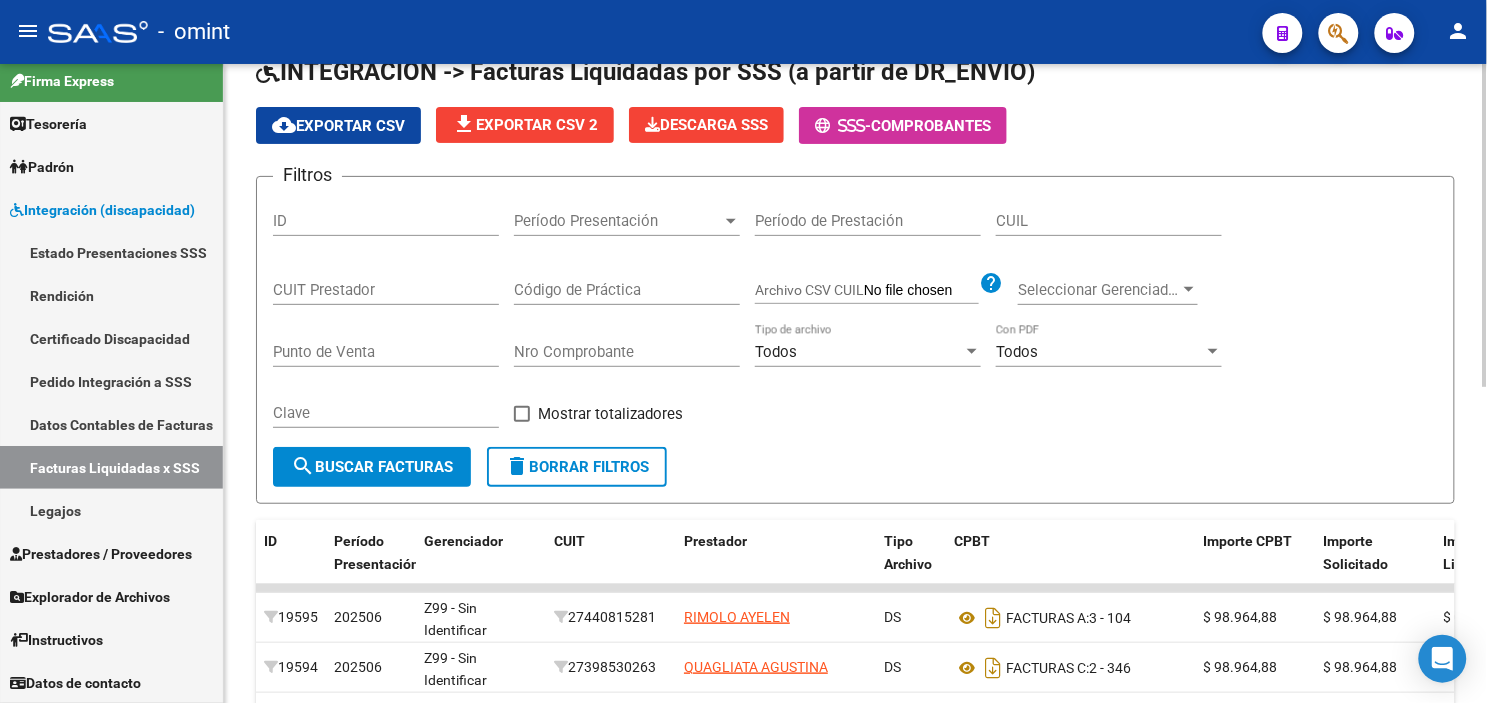 scroll, scrollTop: 143, scrollLeft: 0, axis: vertical 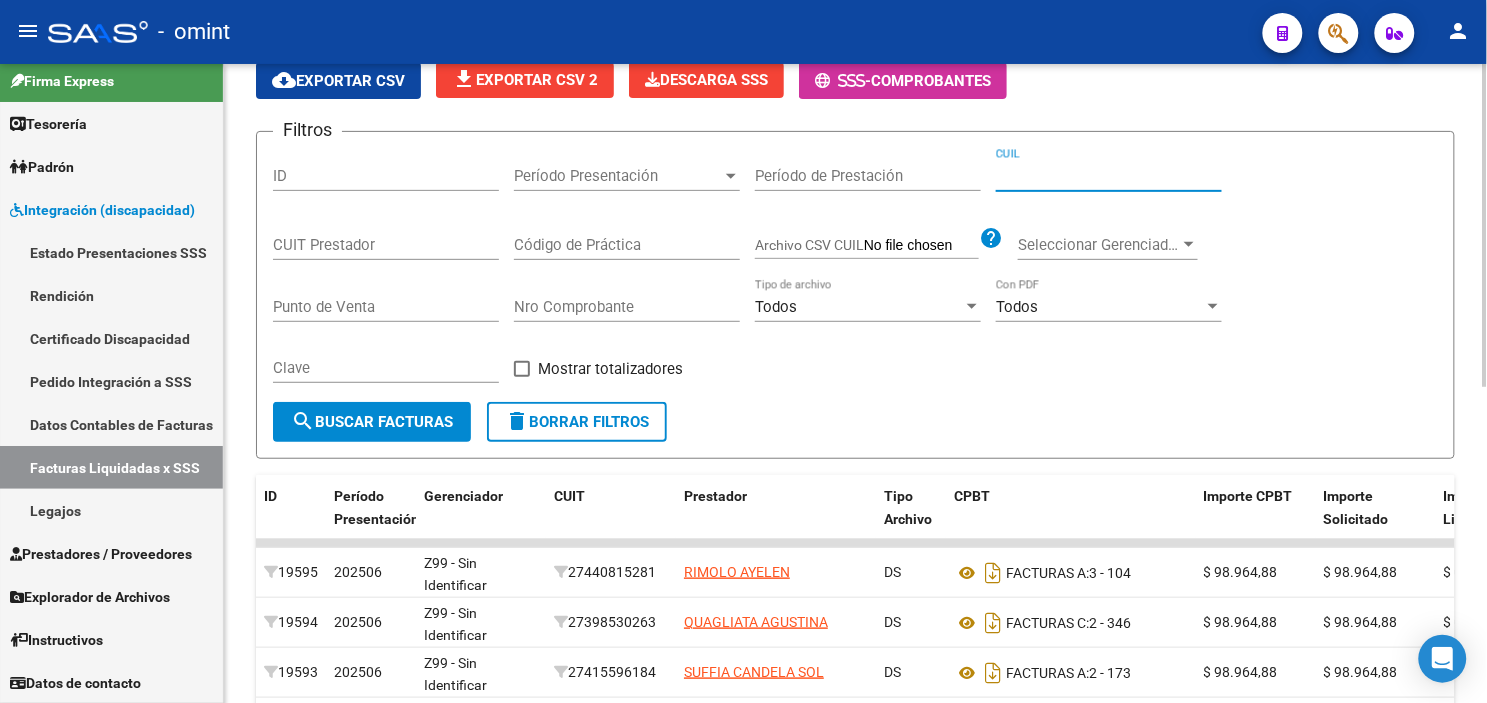 drag, startPoint x: 1015, startPoint y: 177, endPoint x: 661, endPoint y: 176, distance: 354.0014 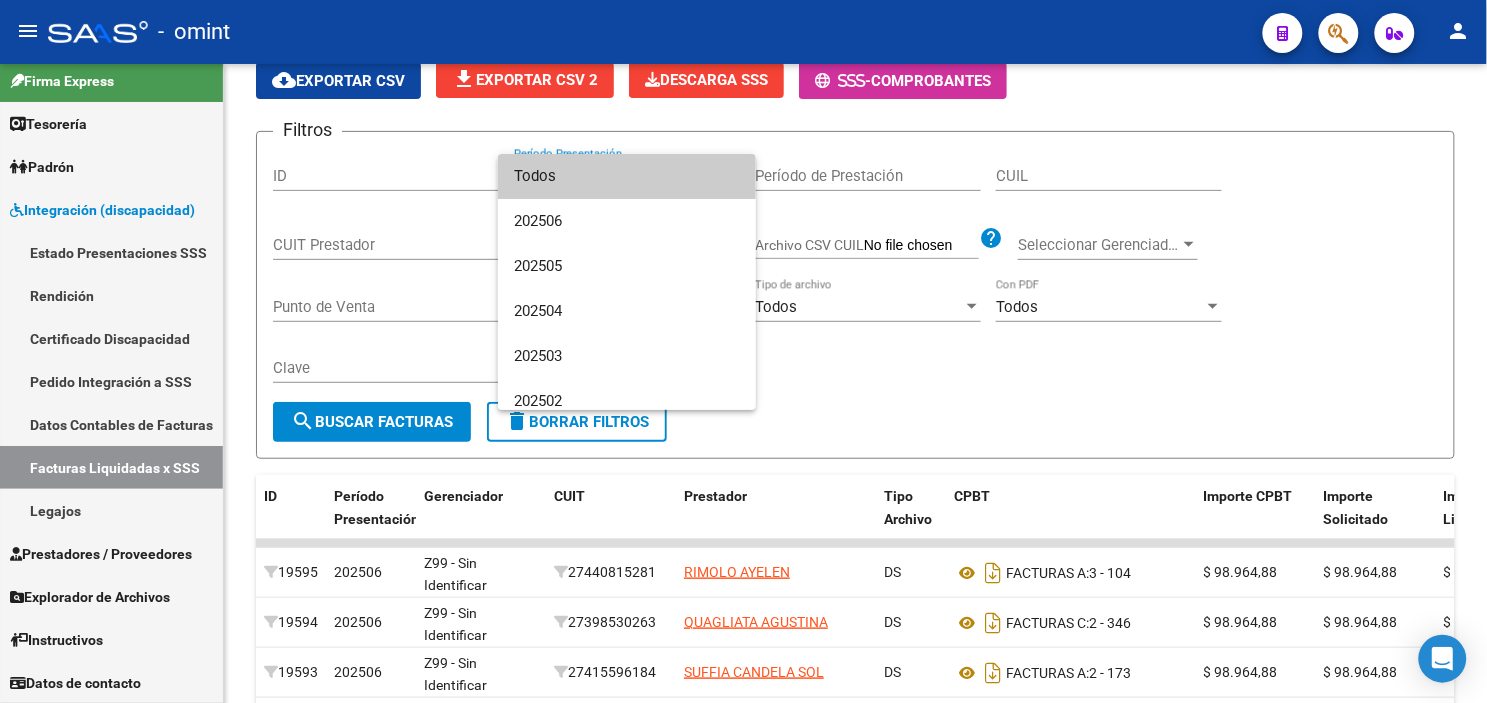 click on "Todos" at bounding box center (627, 176) 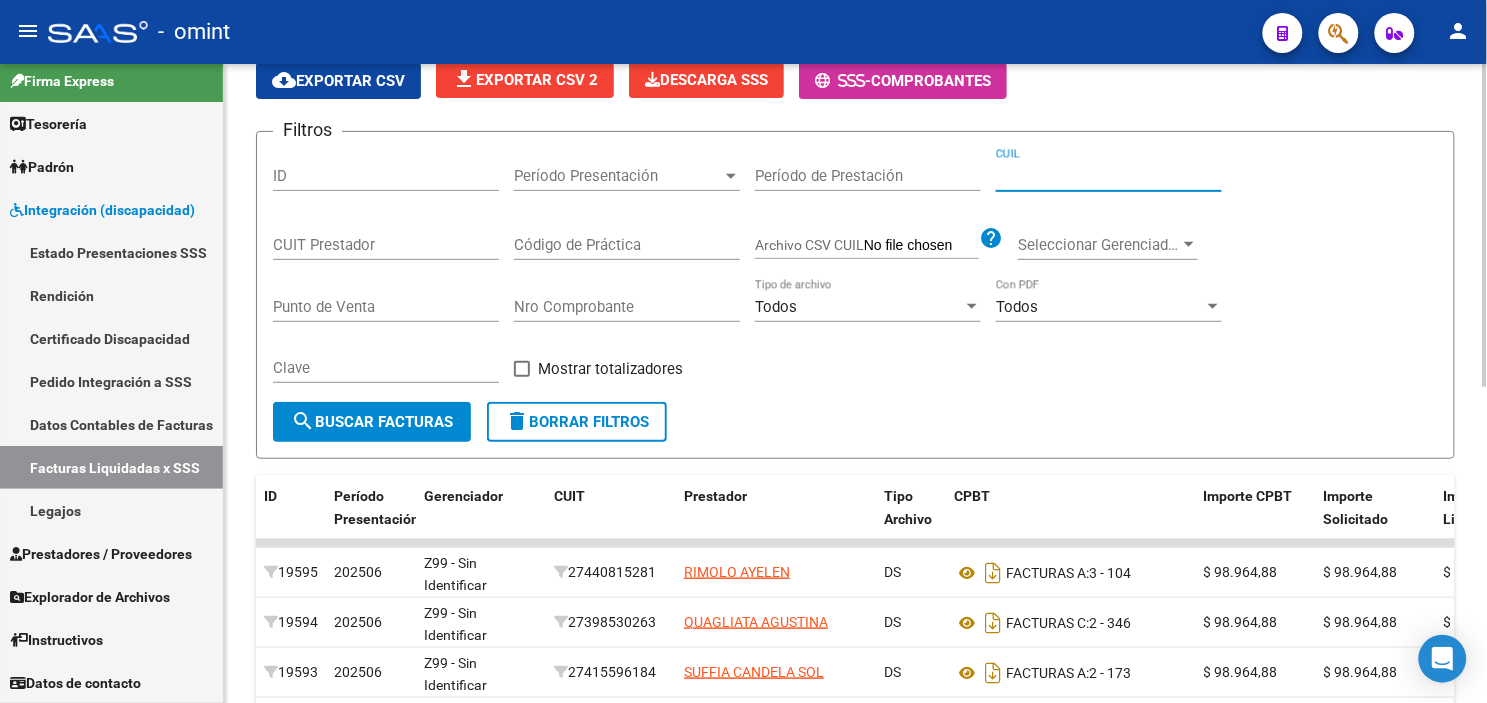 paste on "[CUIL]" 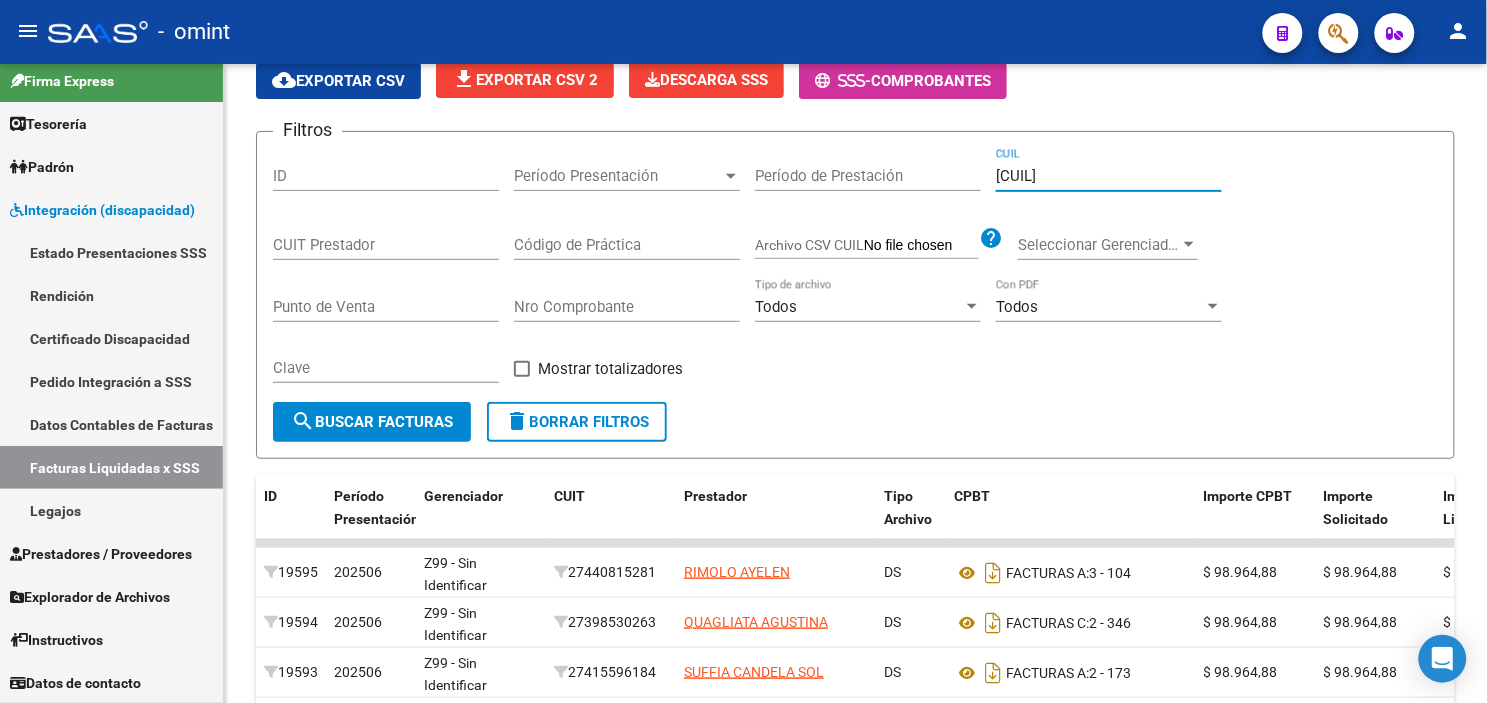 type on "[CUIL]" 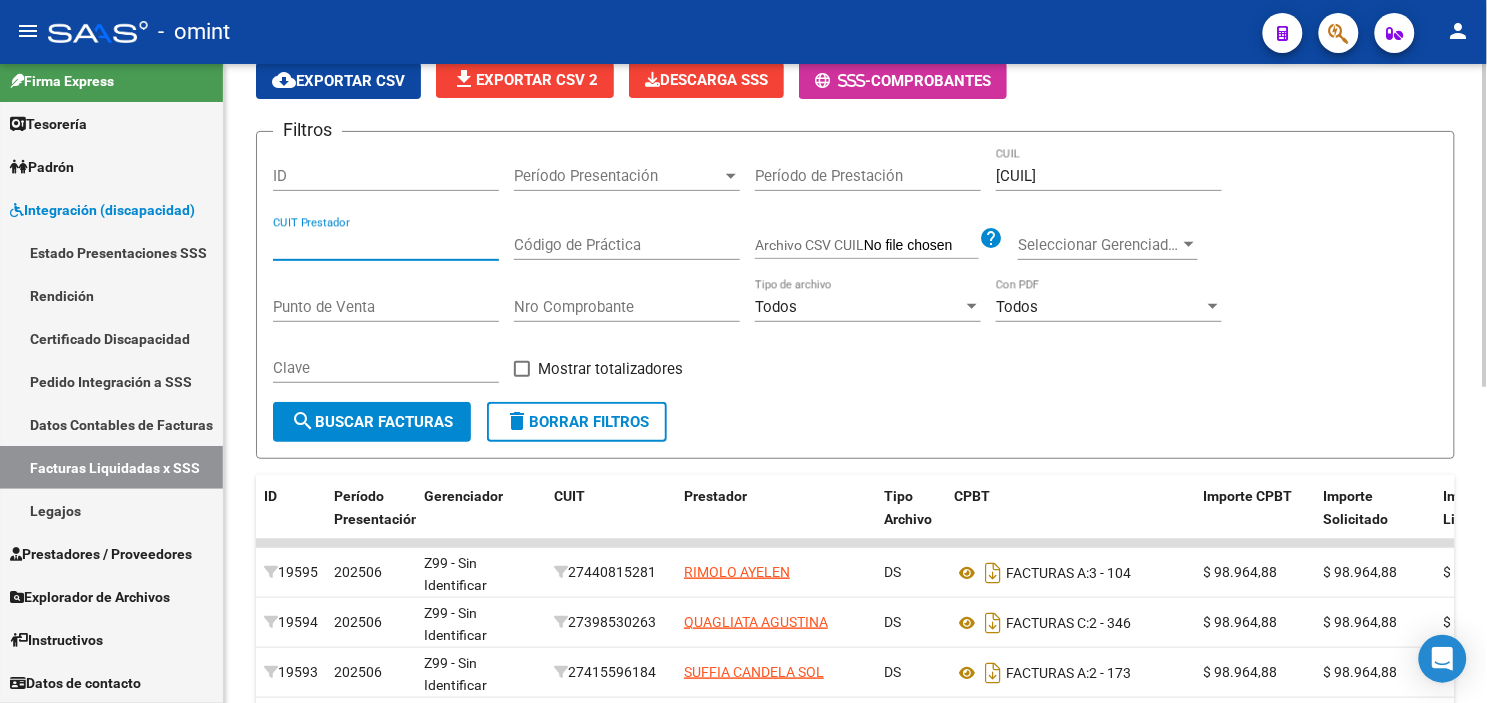 paste on "[CUIT]" 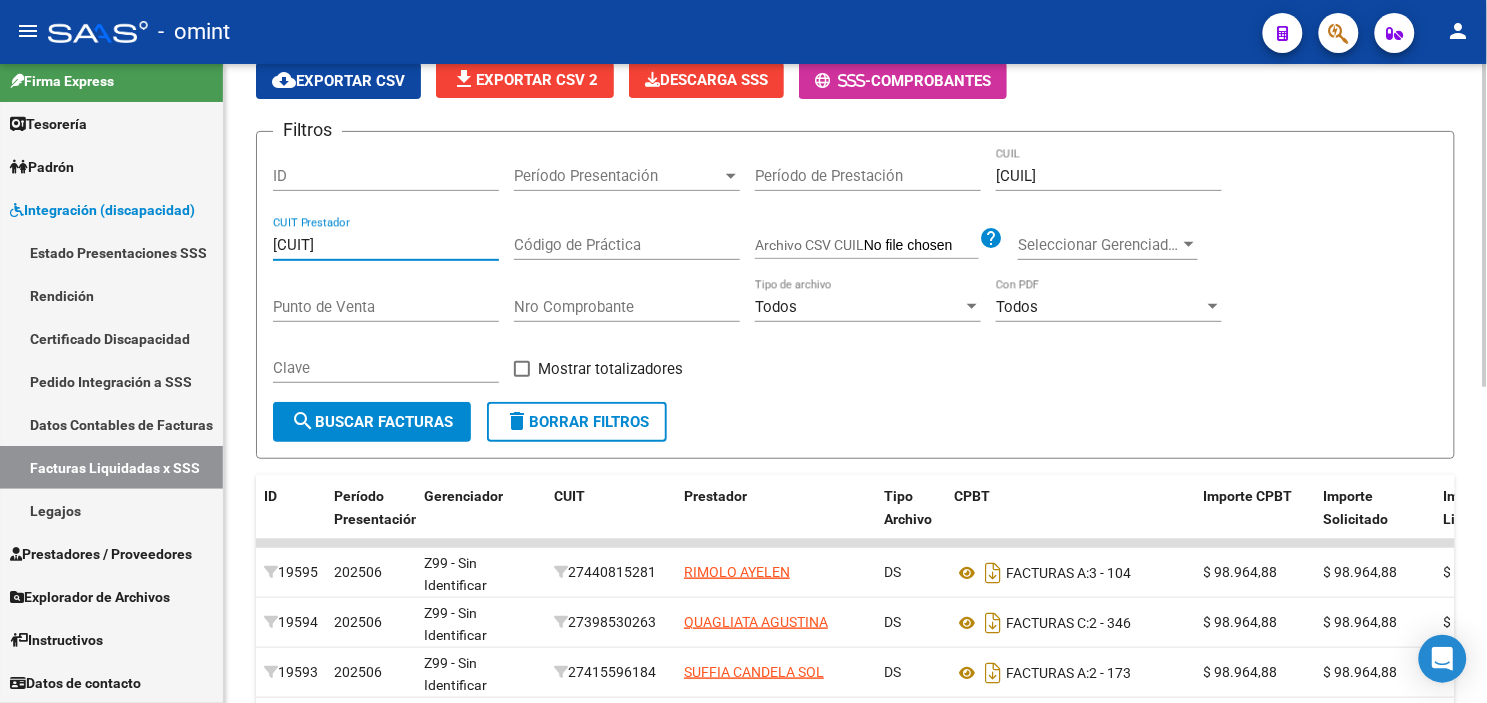 type on "[CUIT]" 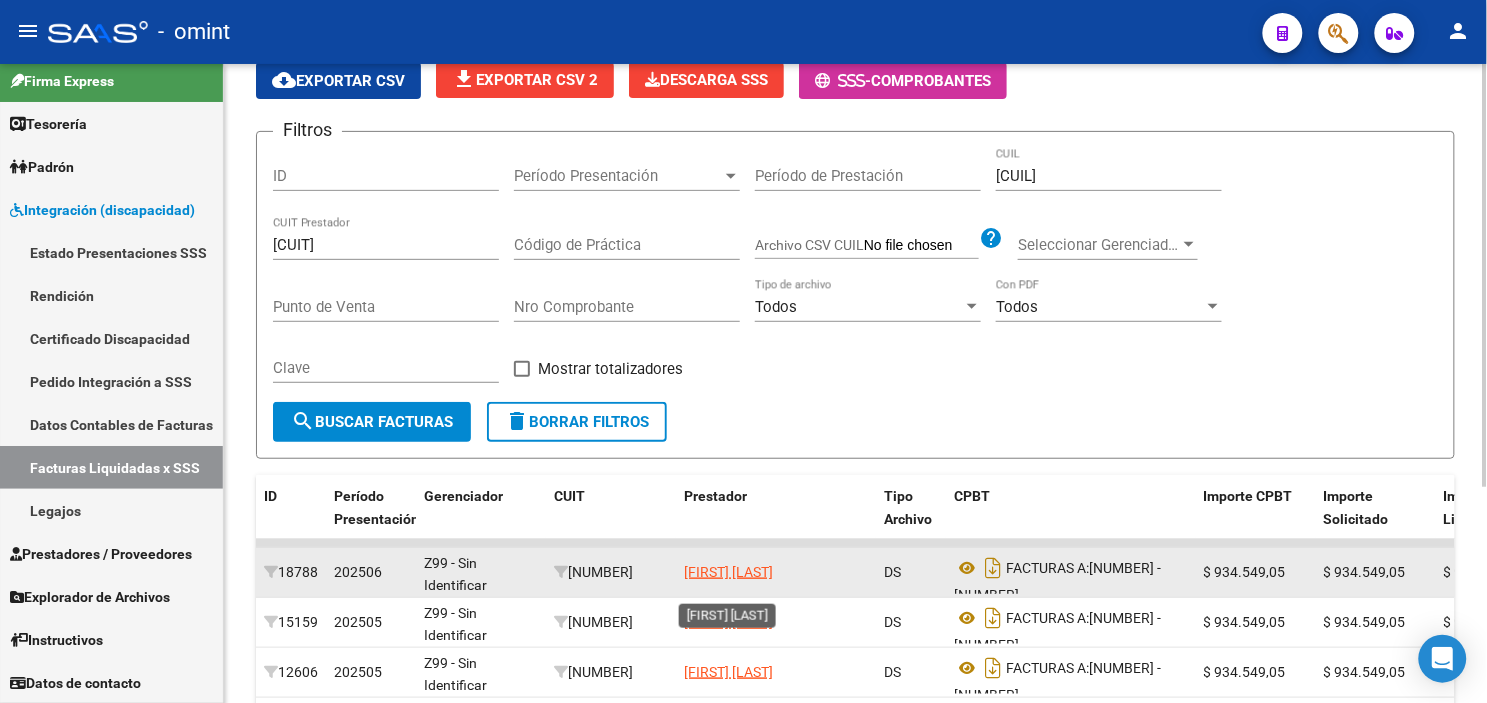 scroll, scrollTop: 3, scrollLeft: 0, axis: vertical 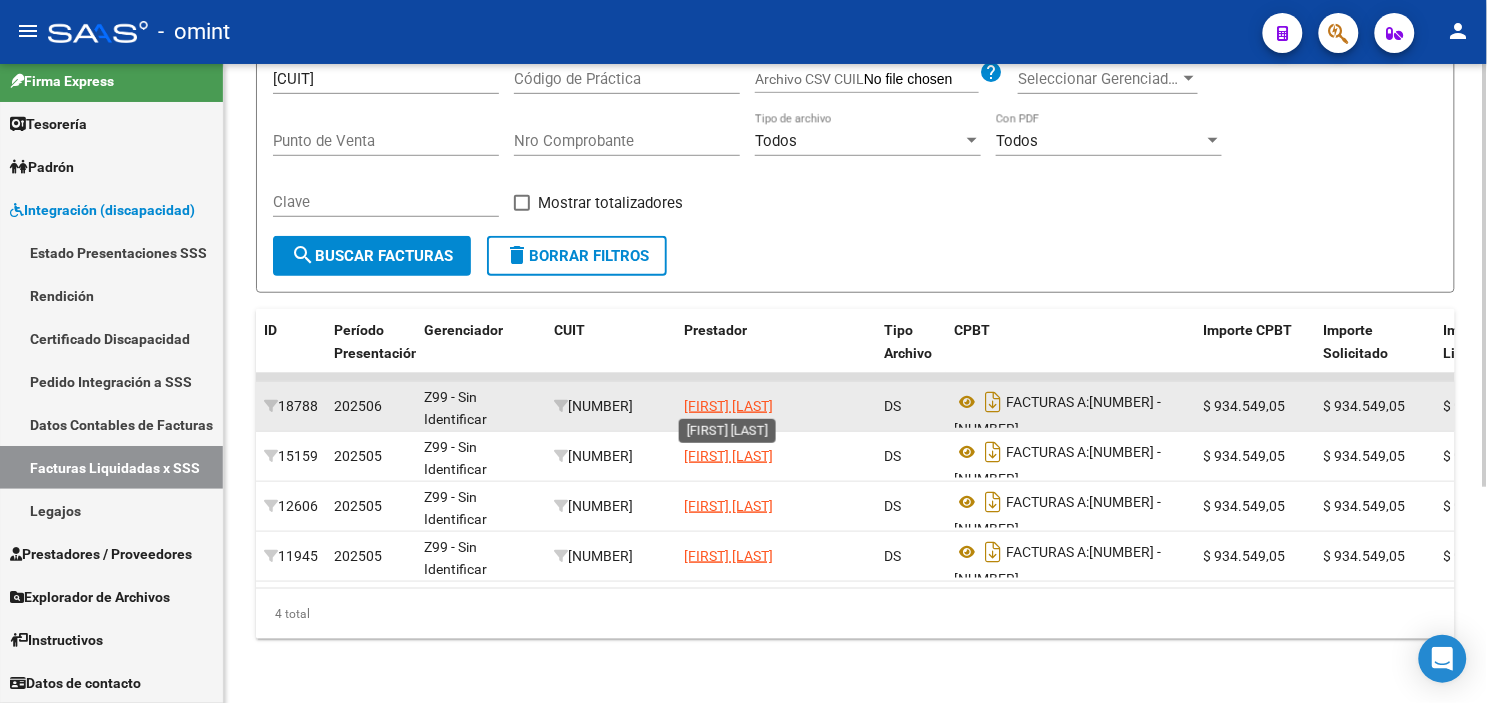drag, startPoint x: 577, startPoint y: 385, endPoint x: 747, endPoint y: 400, distance: 170.66048 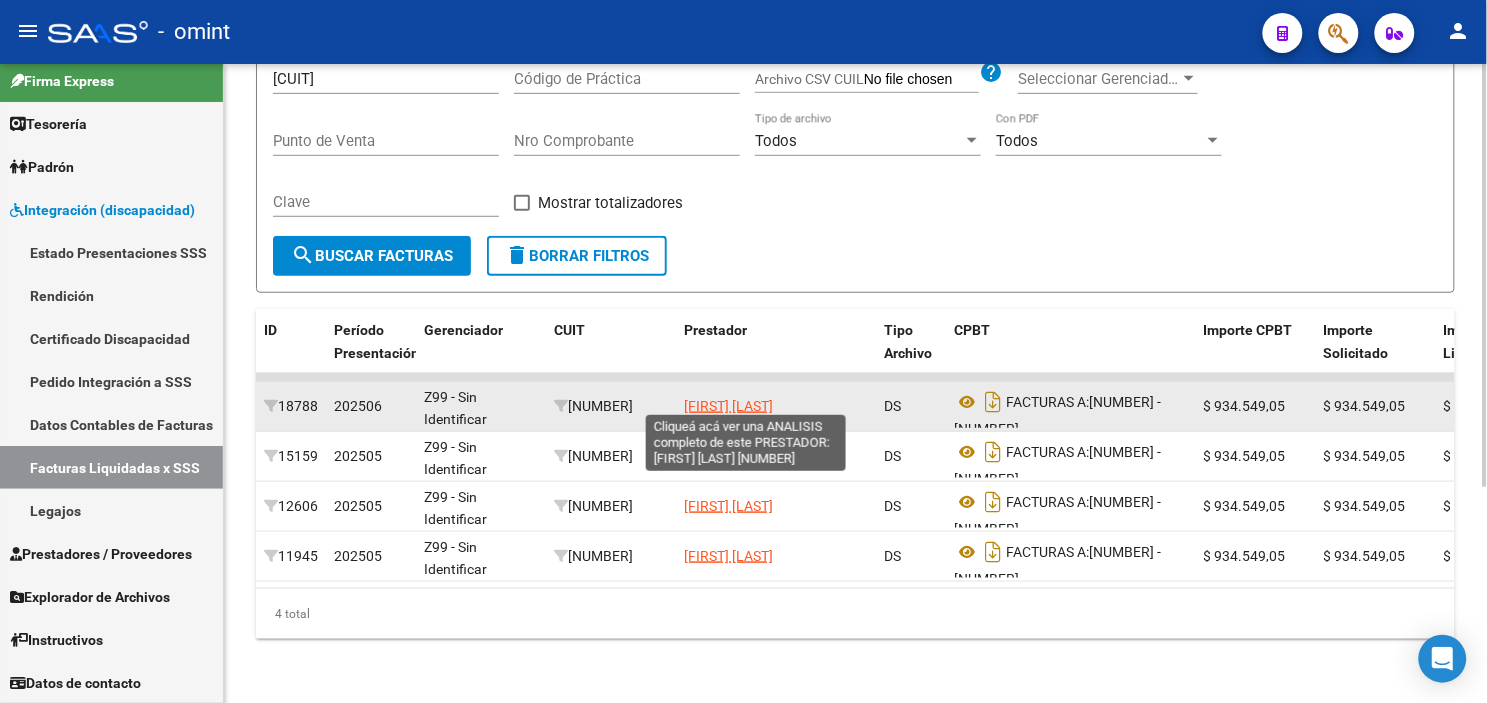 drag, startPoint x: 747, startPoint y: 400, endPoint x: 741, endPoint y: 371, distance: 29.614185 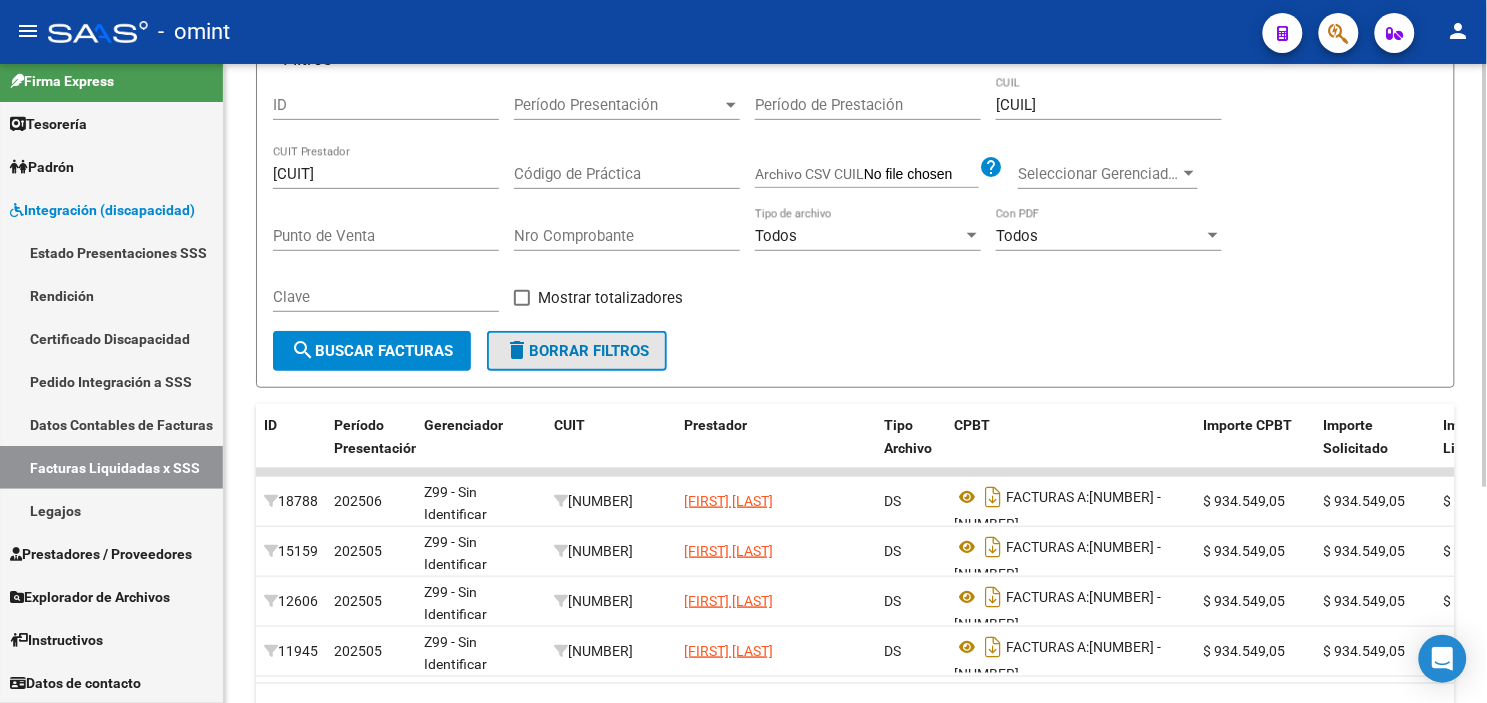 click on "delete  Borrar Filtros" 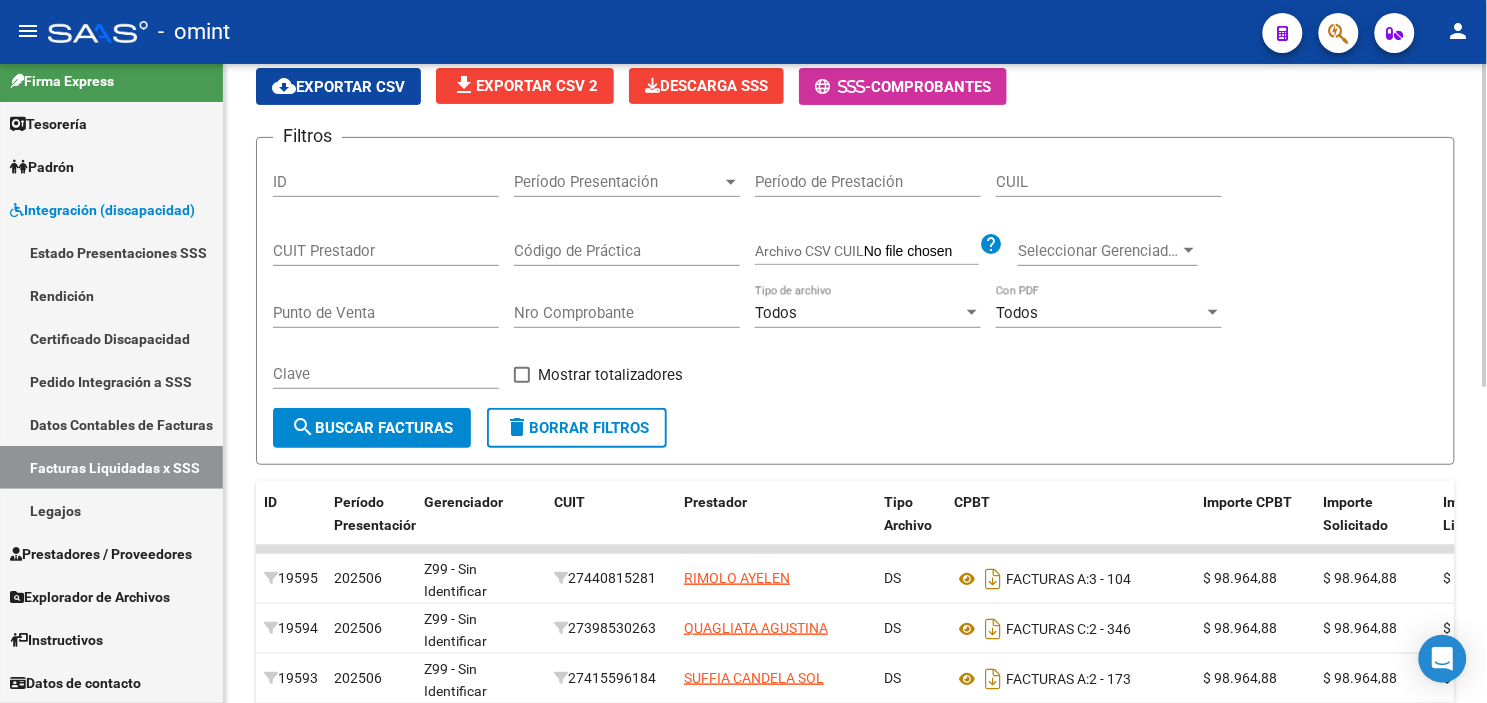 scroll, scrollTop: 214, scrollLeft: 0, axis: vertical 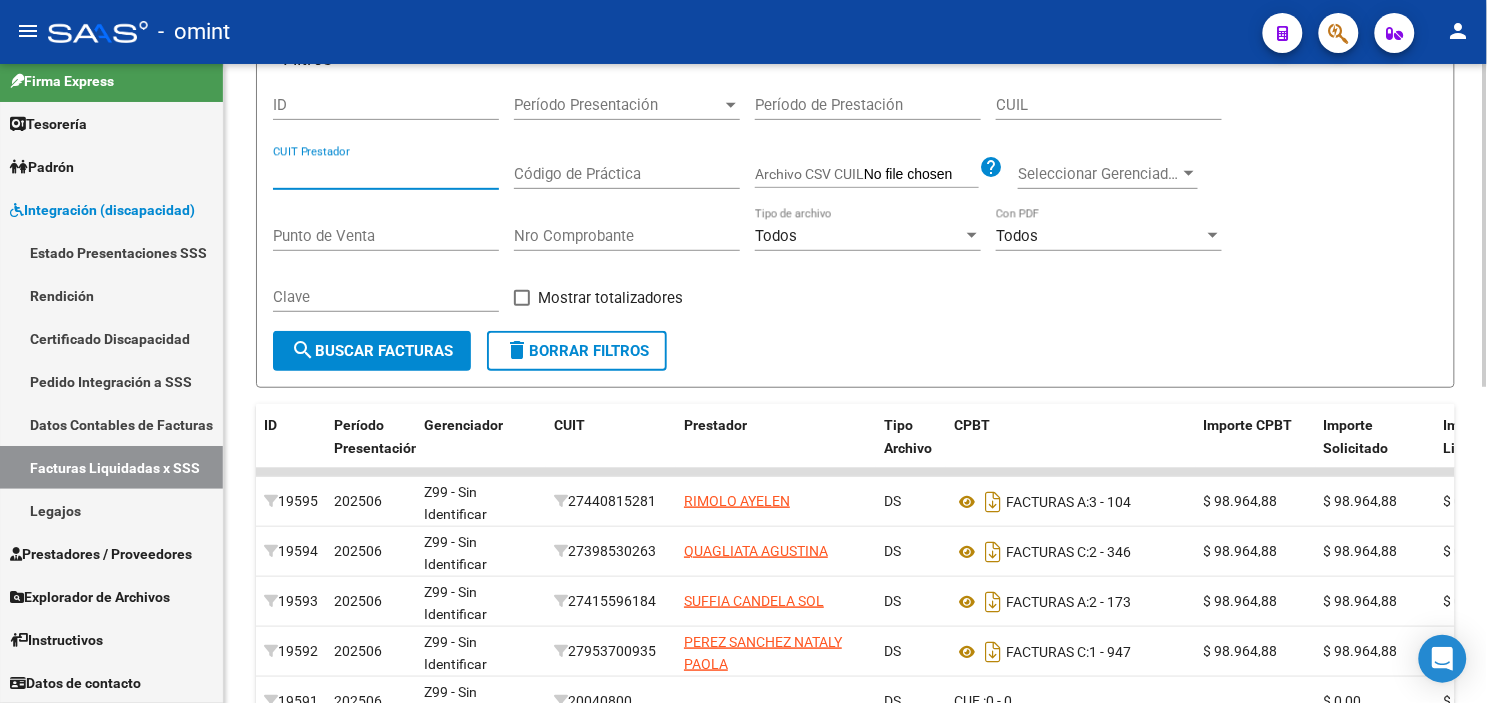 paste on "[CUIT]" 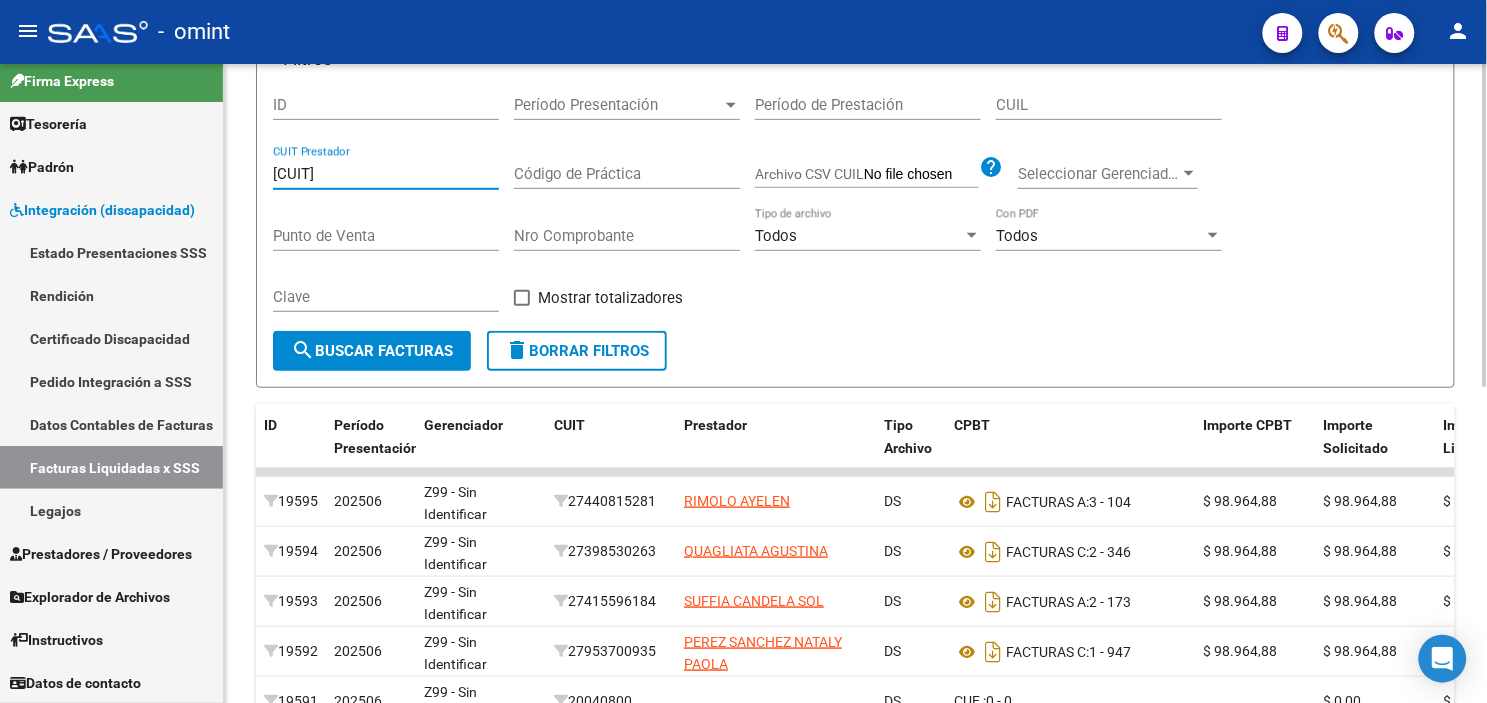type on "[CUIT]" 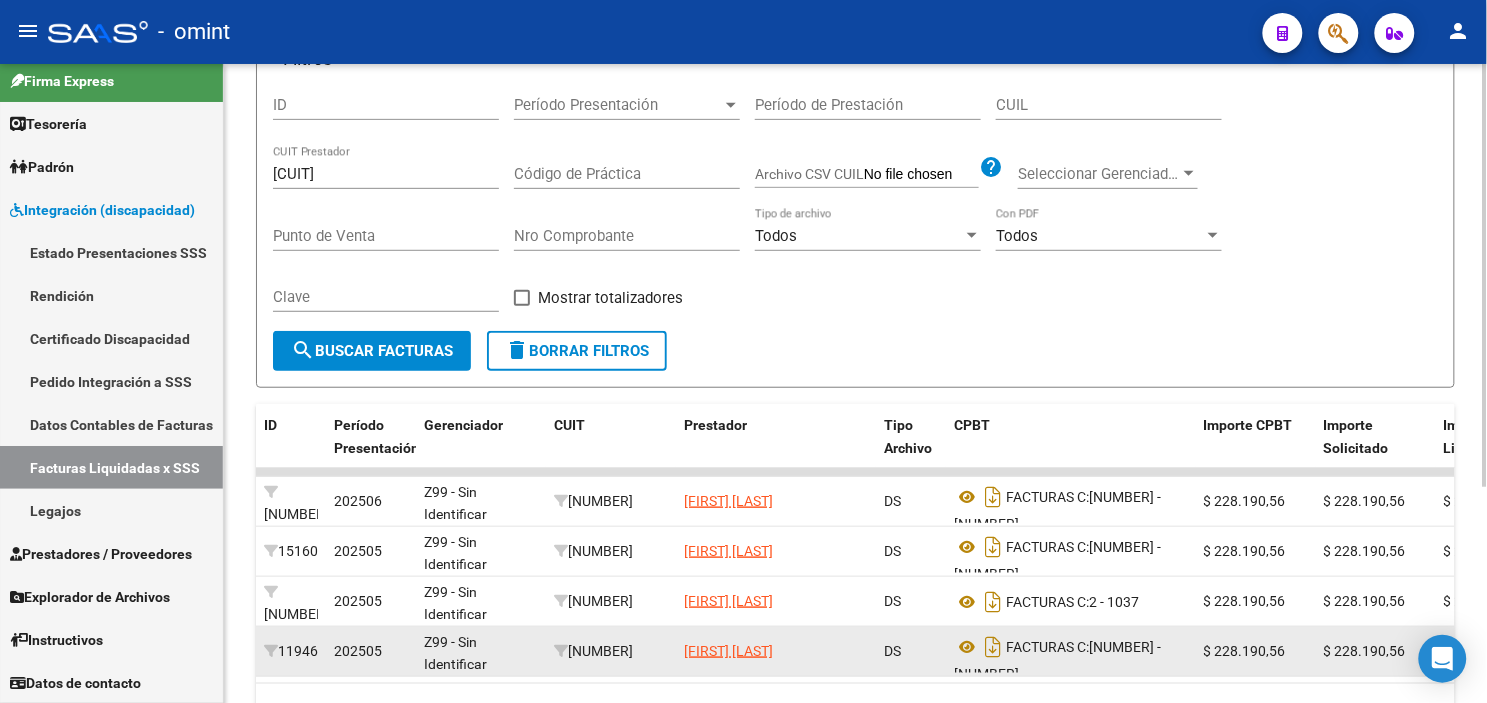 scroll, scrollTop: 325, scrollLeft: 0, axis: vertical 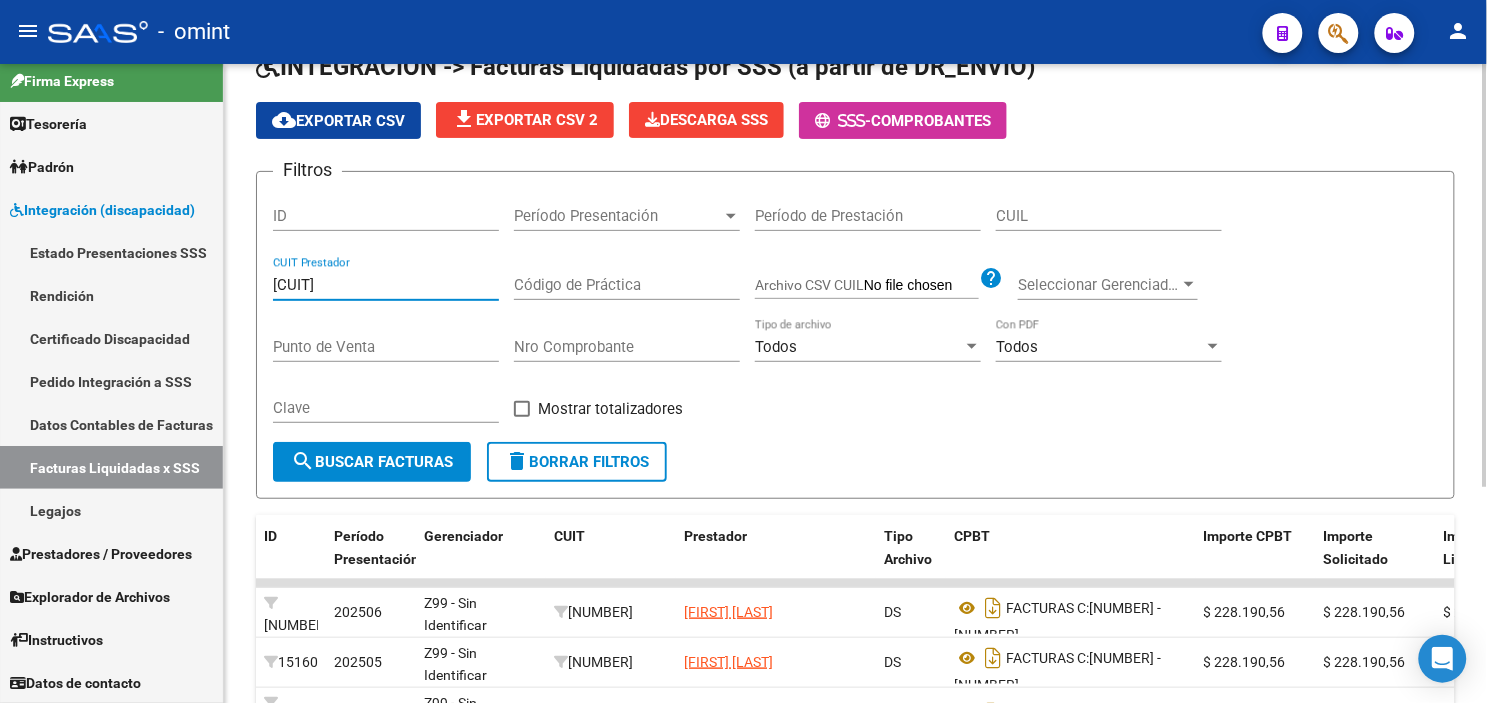 drag, startPoint x: 388, startPoint y: 287, endPoint x: 255, endPoint y: 282, distance: 133.09395 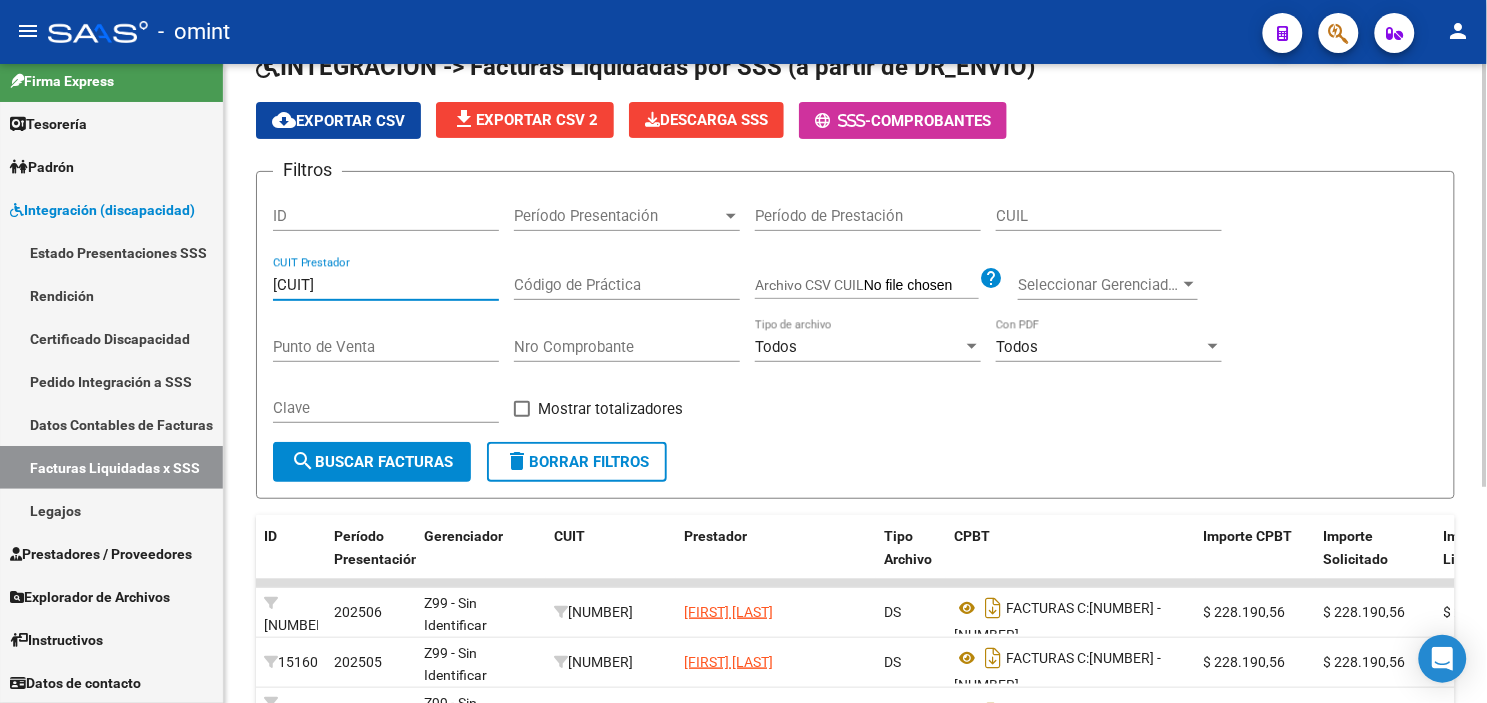 scroll, scrollTop: 214, scrollLeft: 0, axis: vertical 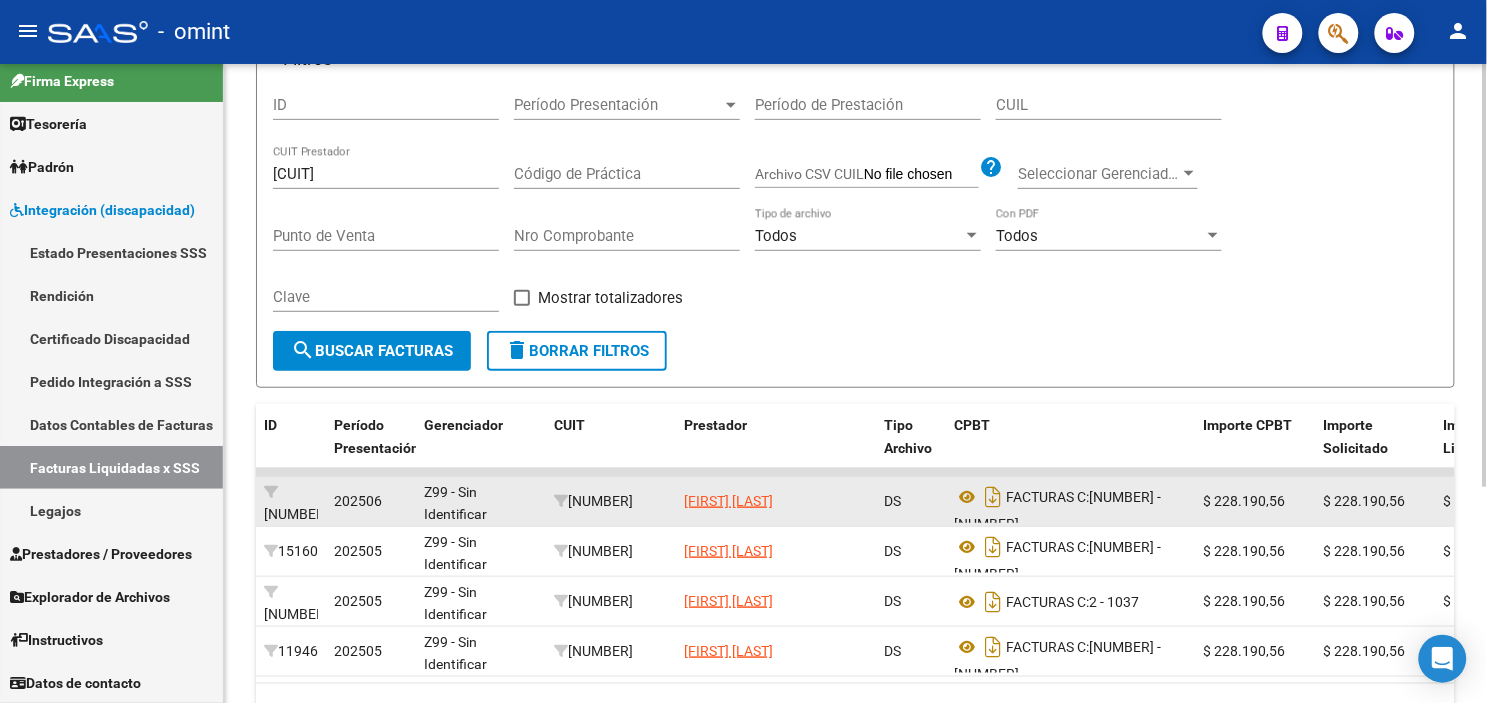 drag, startPoint x: 576, startPoint y: 497, endPoint x: 863, endPoint y: 508, distance: 287.21072 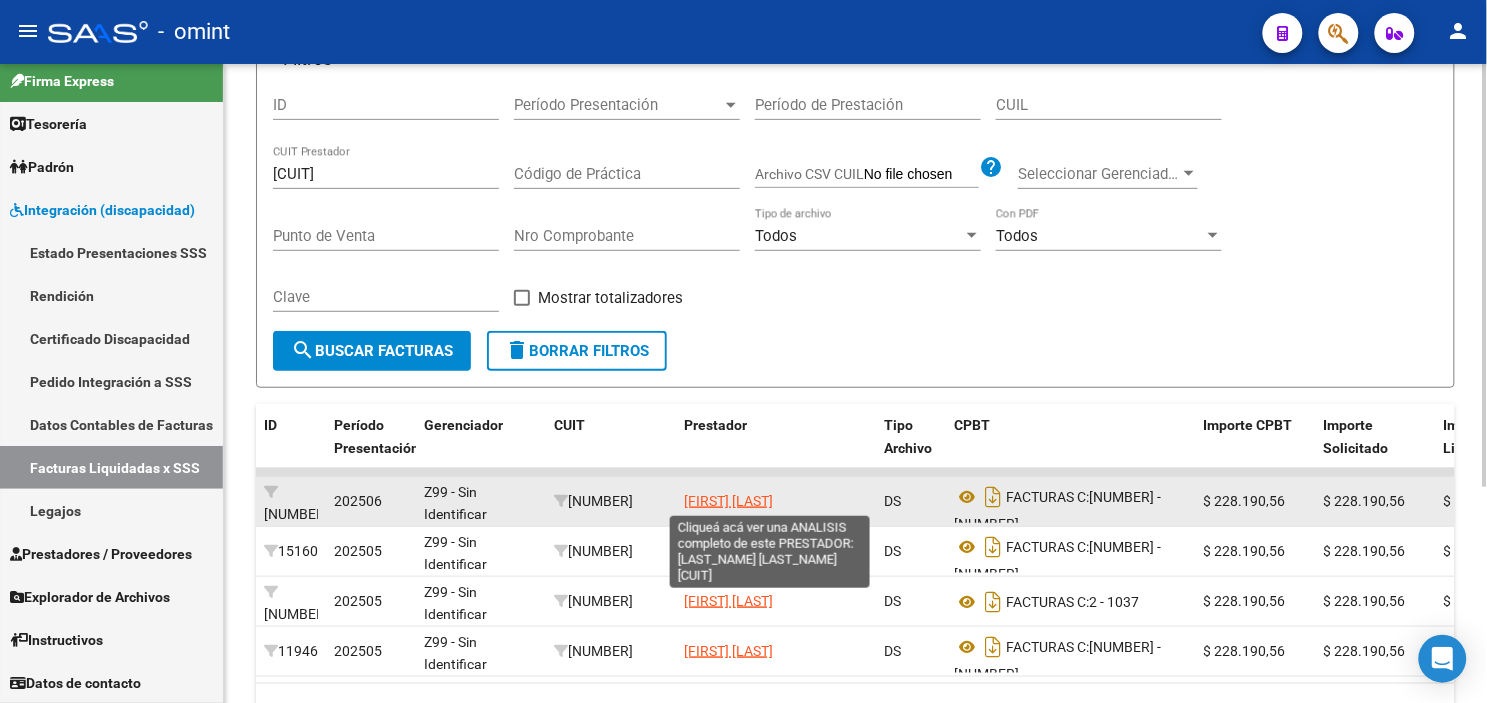 copy on "[NUMBER]  [FIRST] [LAST]" 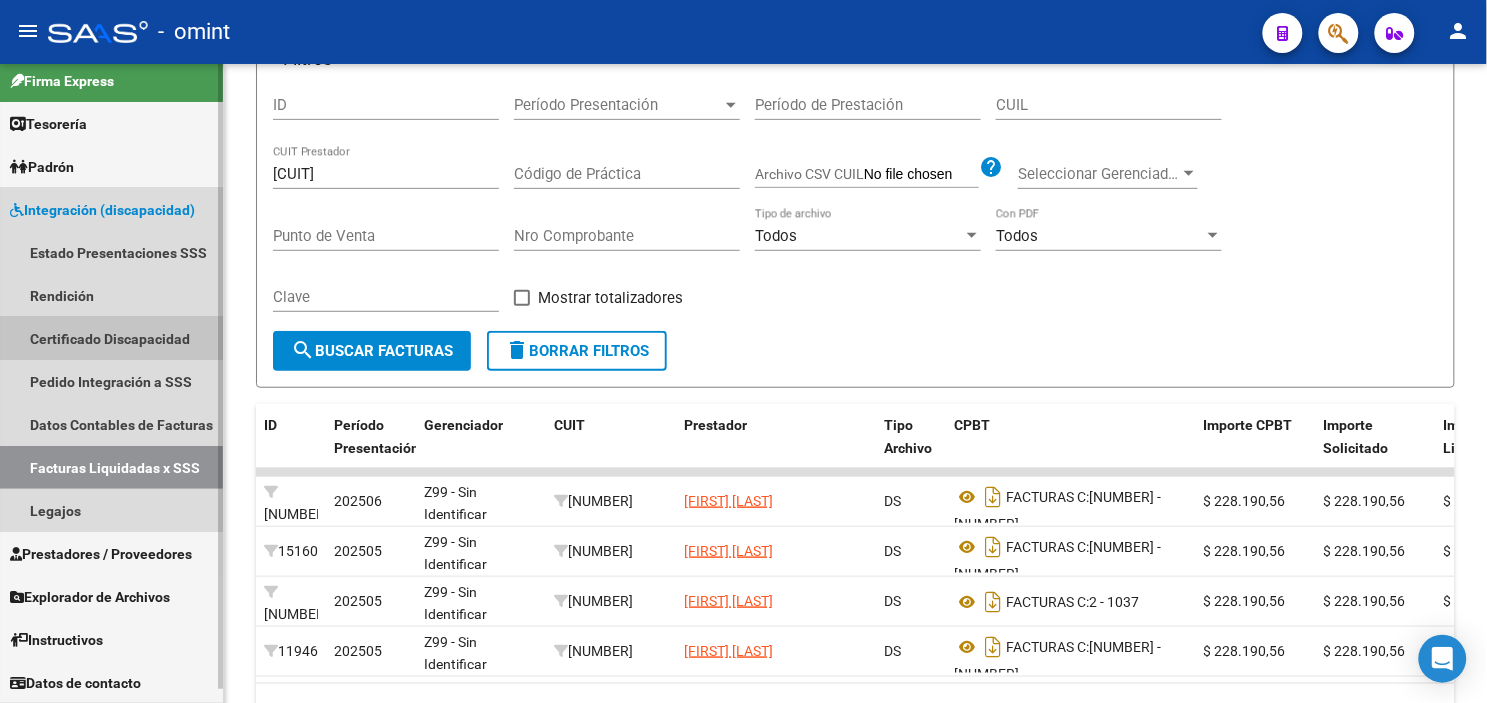 click on "Certificado Discapacidad" at bounding box center [111, 338] 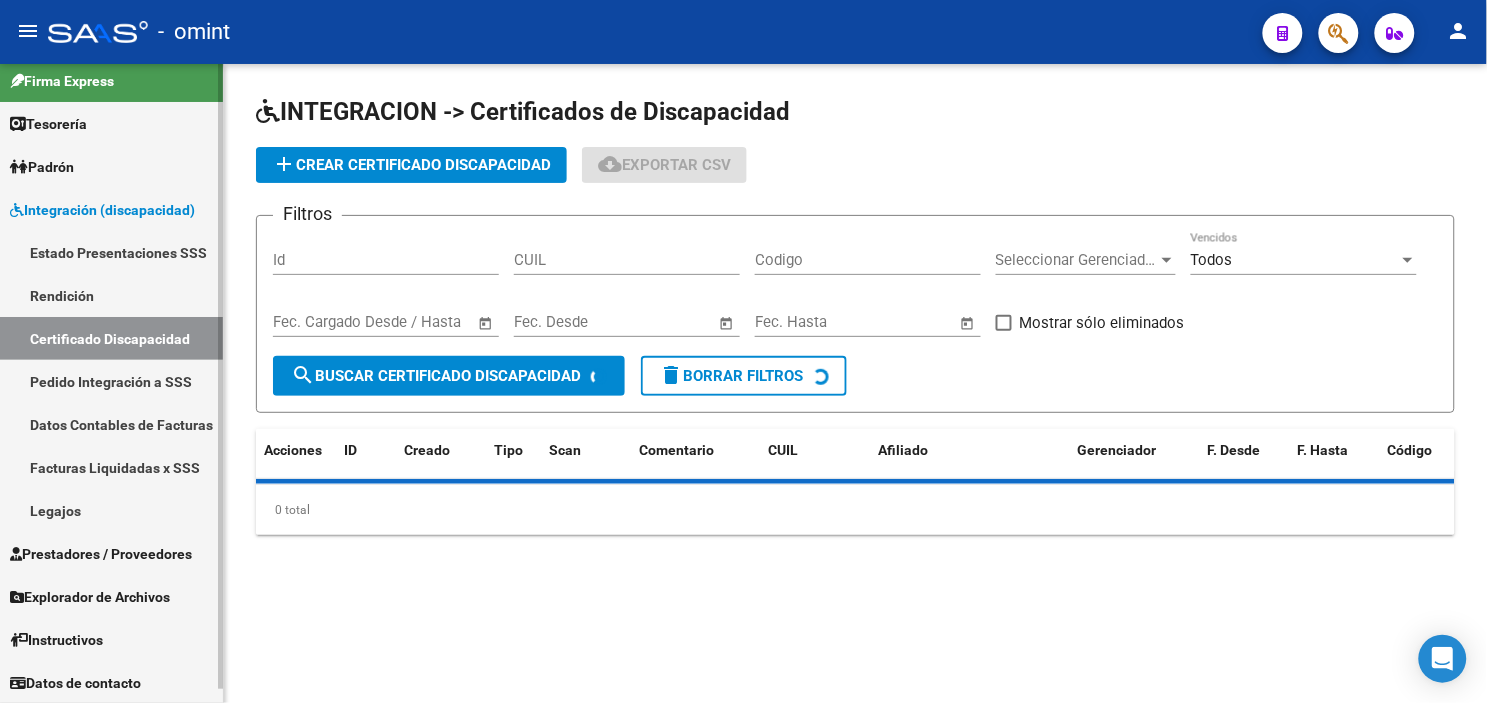 scroll, scrollTop: 0, scrollLeft: 0, axis: both 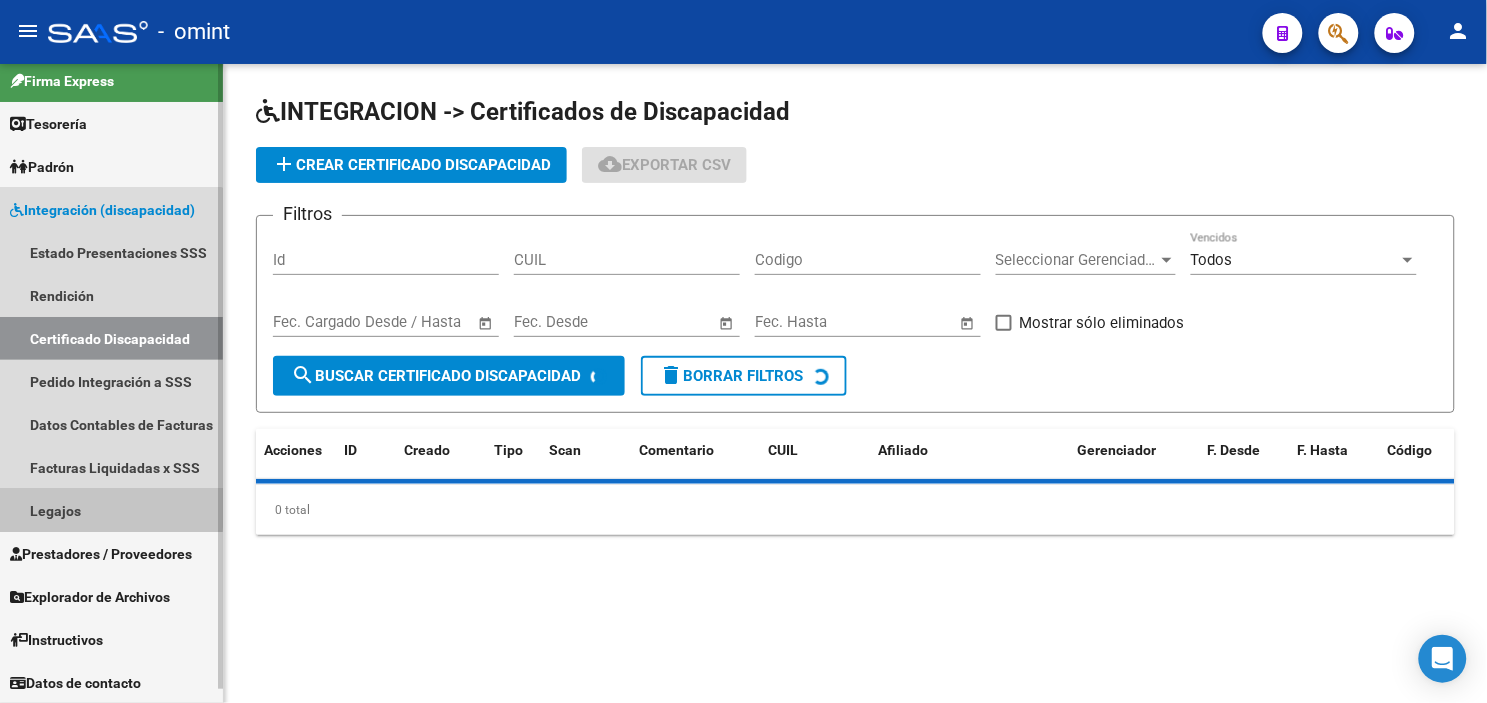 click on "Legajos" at bounding box center (111, 510) 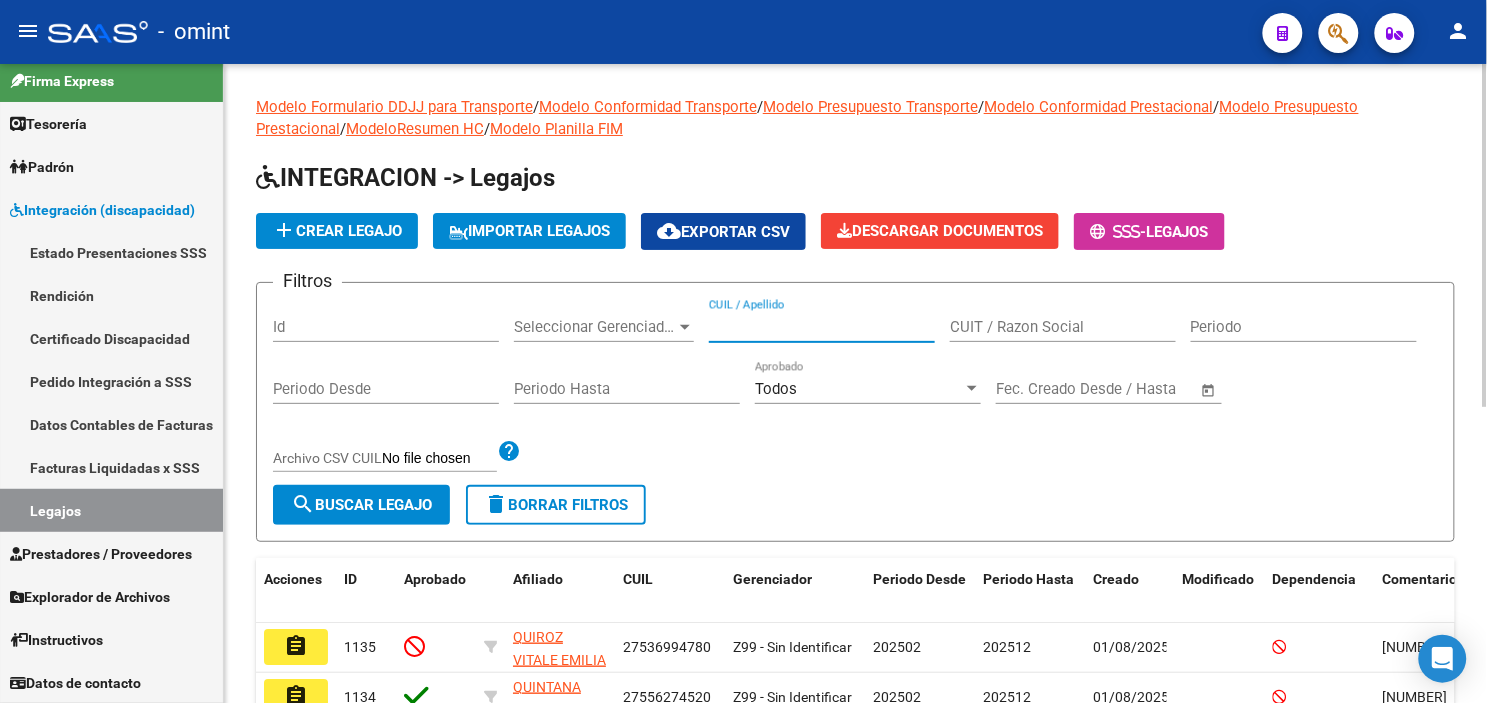 paste on "[FIRST], [FIRST]" 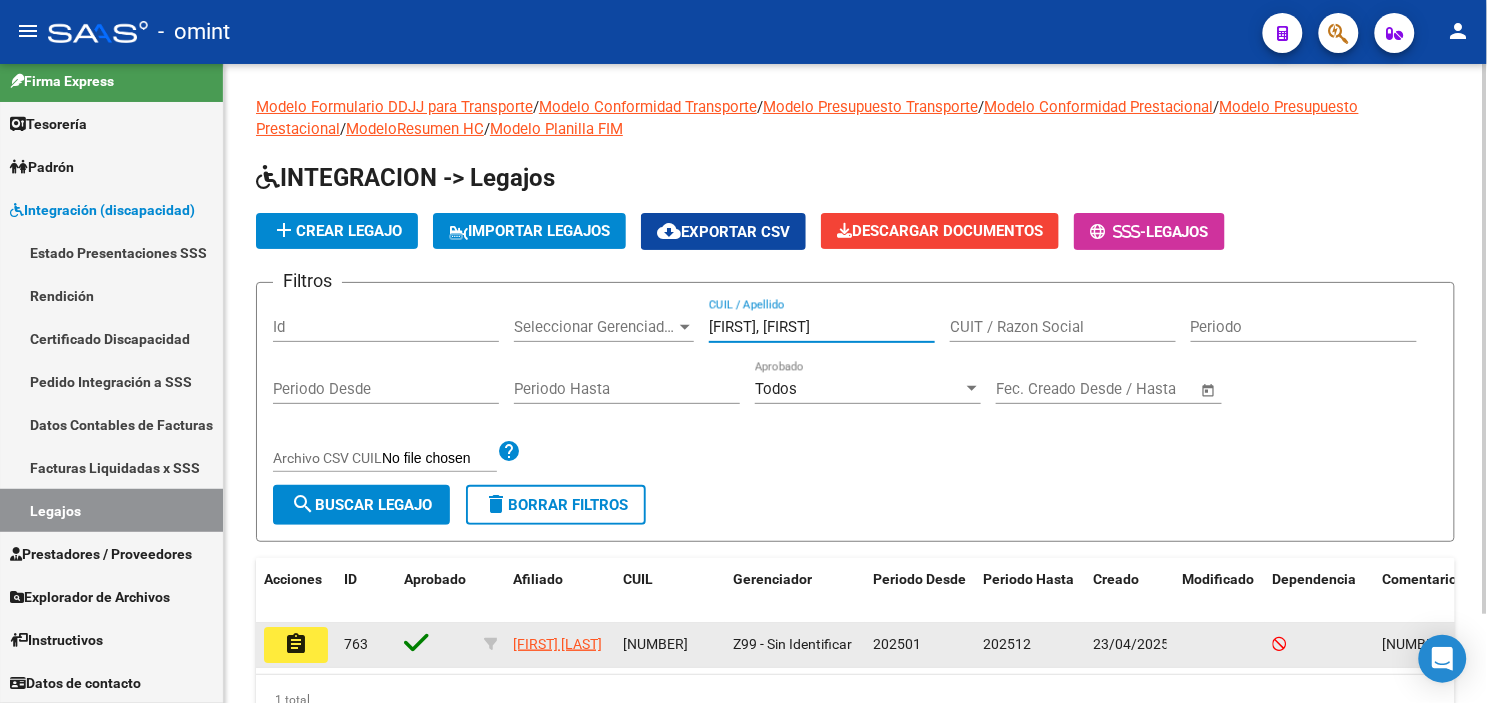 type on "[FIRST], [FIRST]" 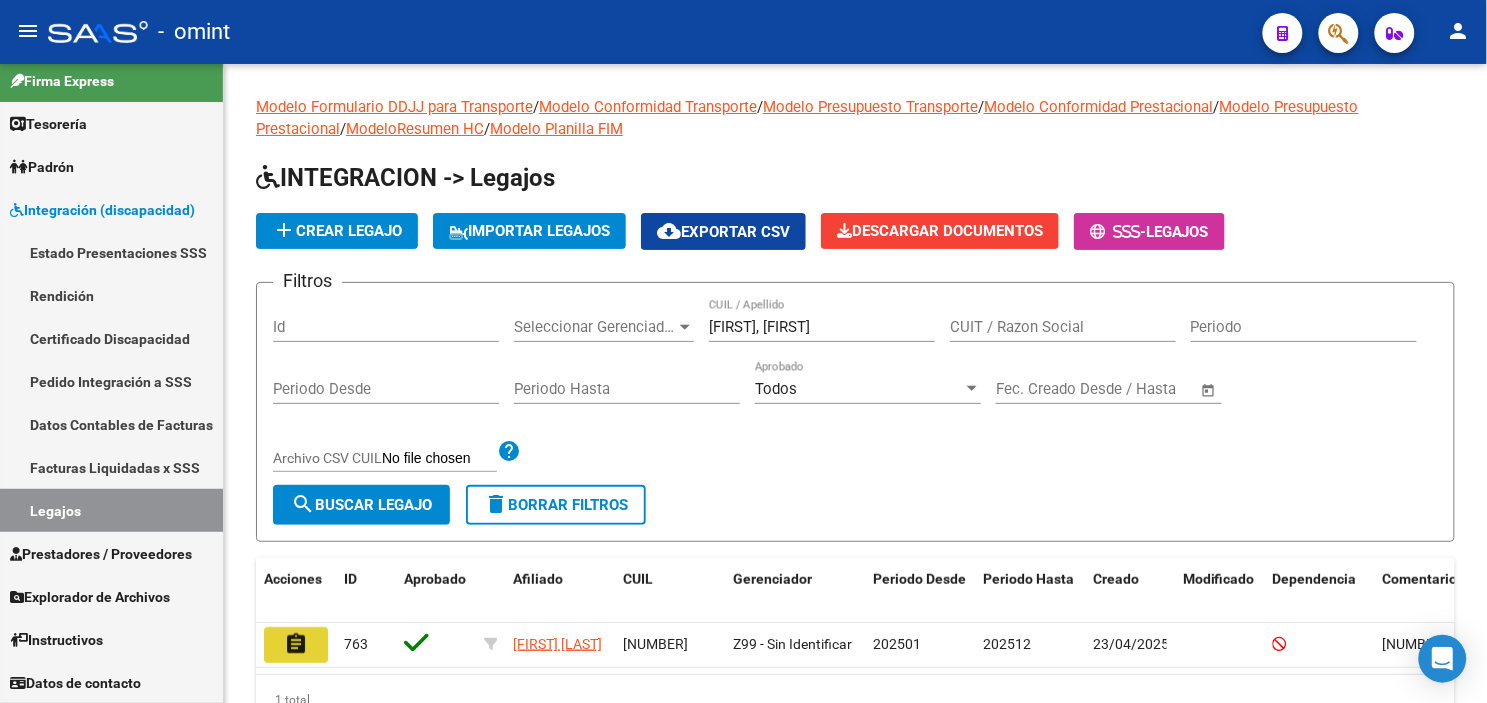 drag, startPoint x: 296, startPoint y: 641, endPoint x: 308, endPoint y: 632, distance: 15 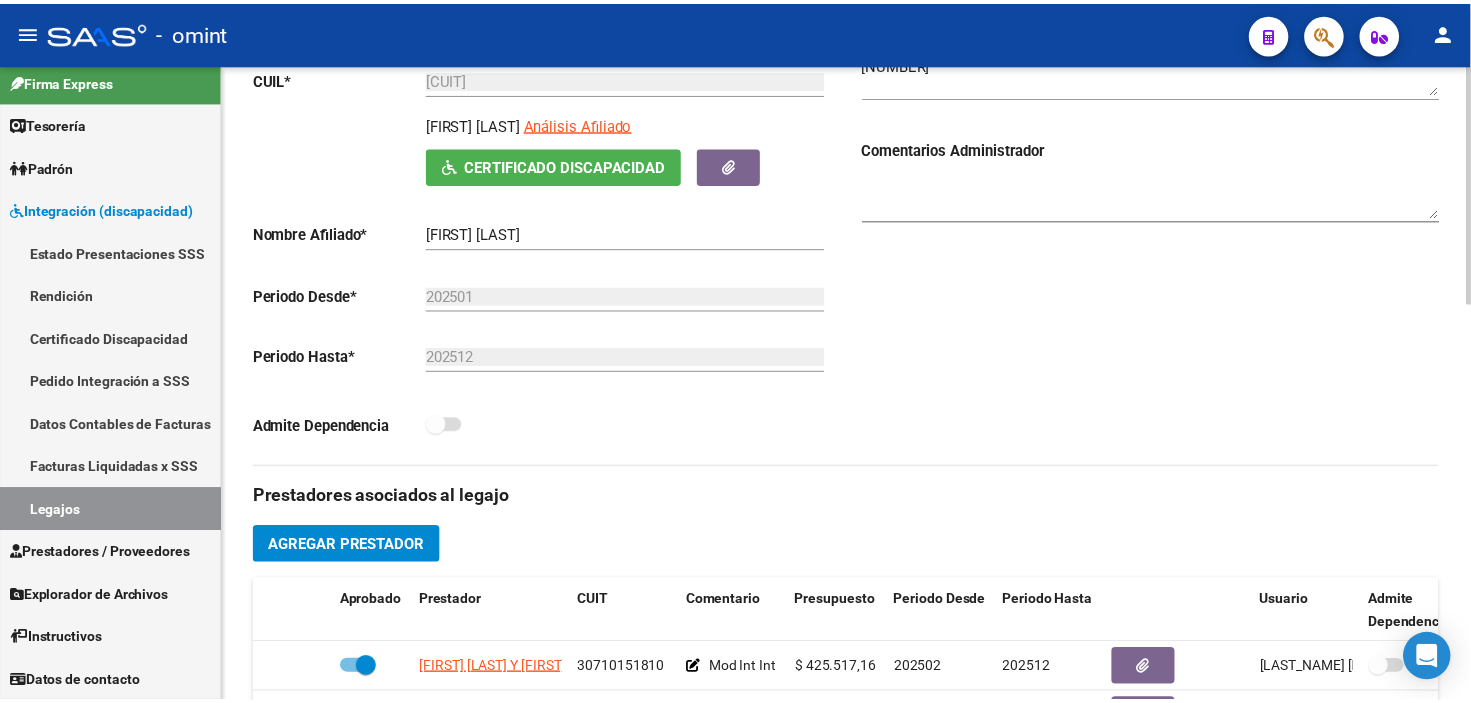 scroll, scrollTop: 666, scrollLeft: 0, axis: vertical 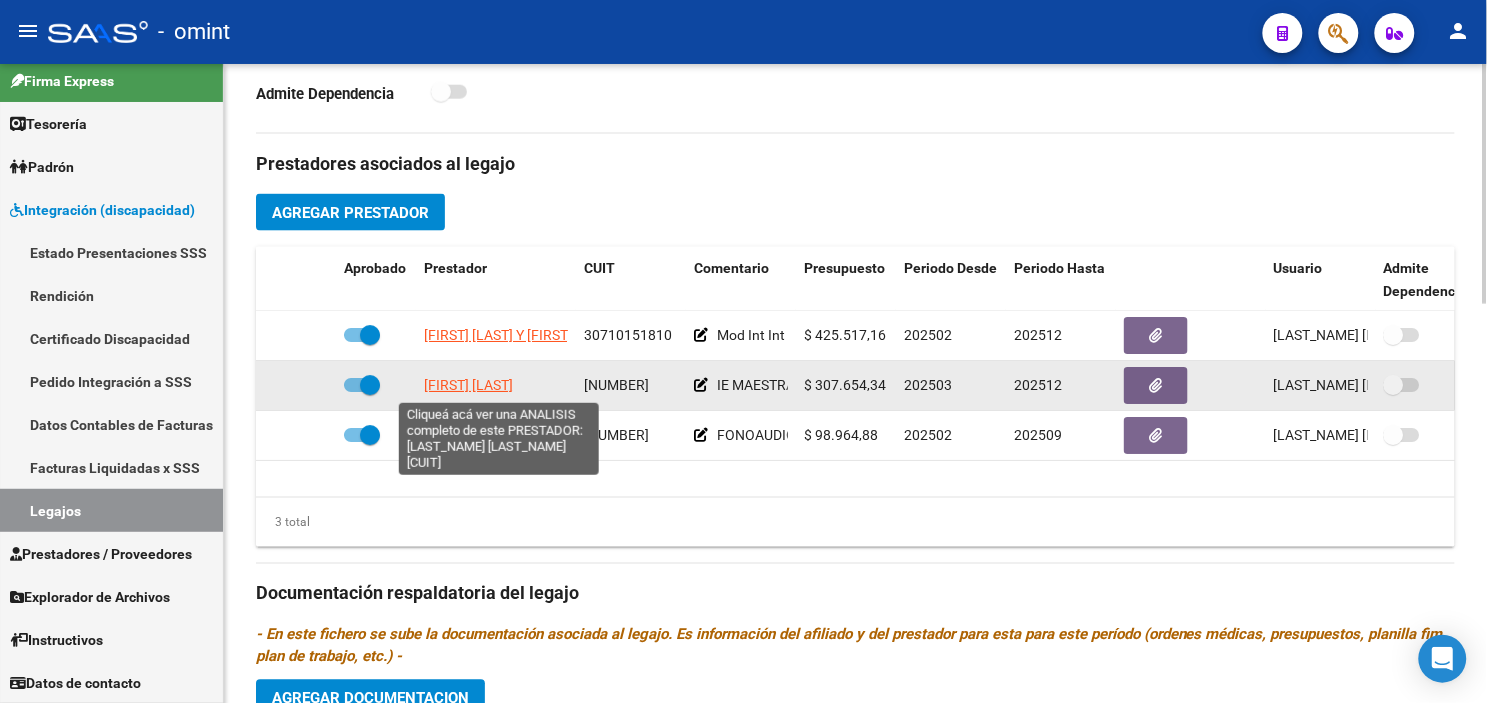 click on "[FIRST] [LAST]" 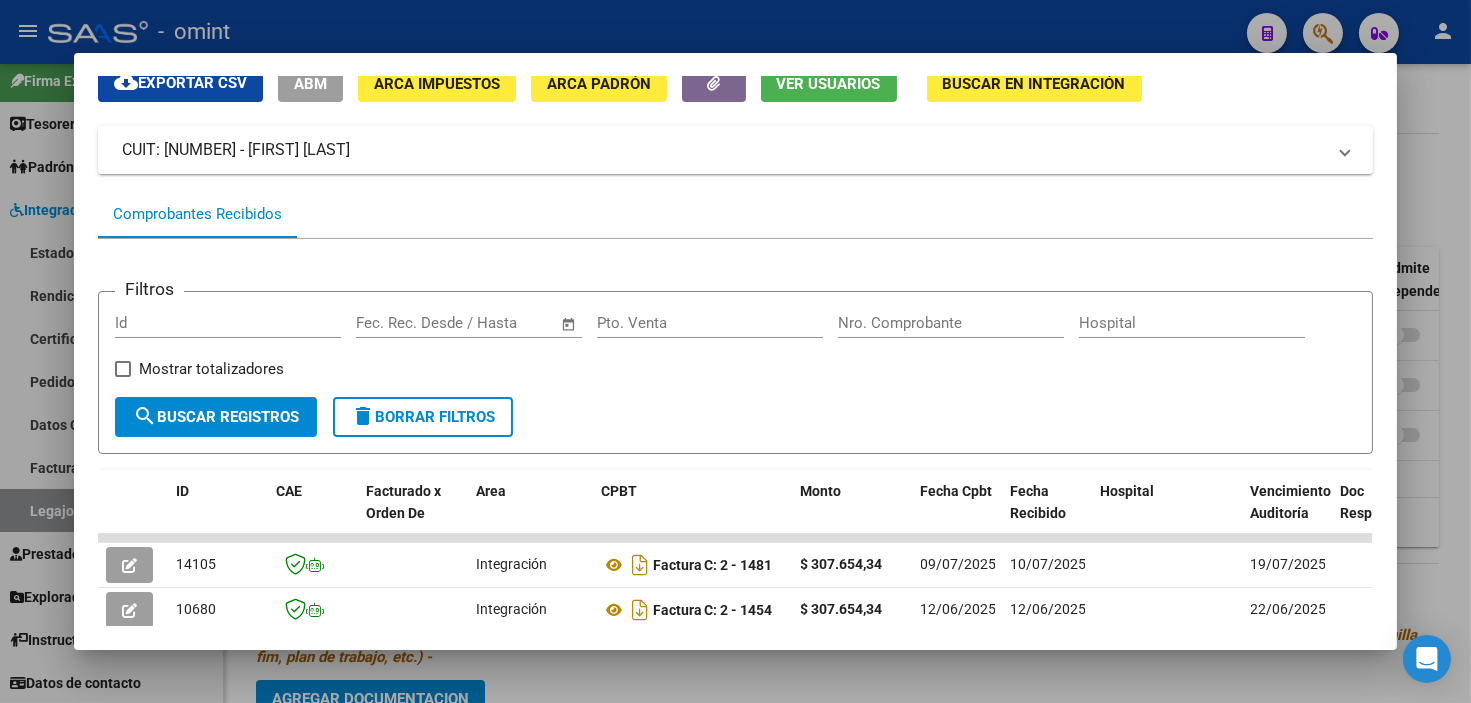 scroll, scrollTop: 340, scrollLeft: 0, axis: vertical 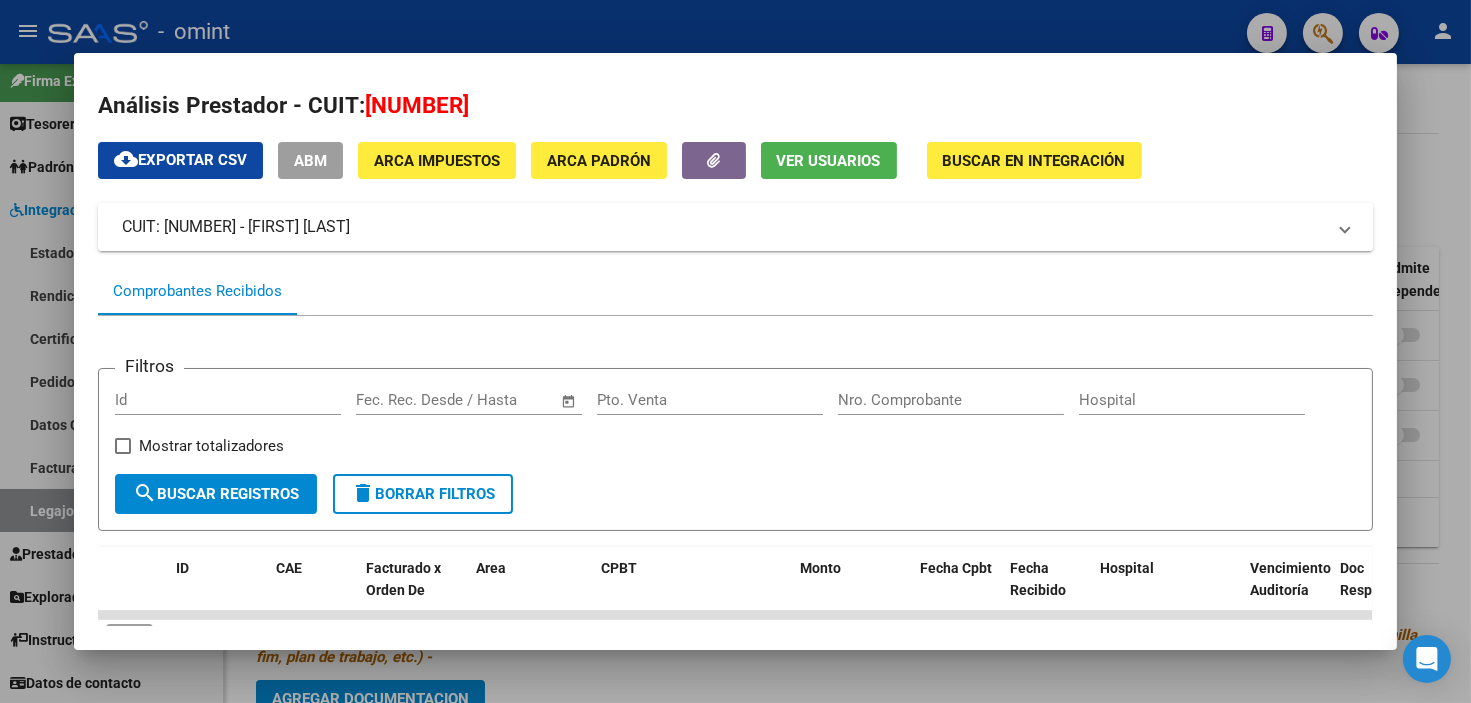drag, startPoint x: 158, startPoint y: 226, endPoint x: 255, endPoint y: 232, distance: 97.18539 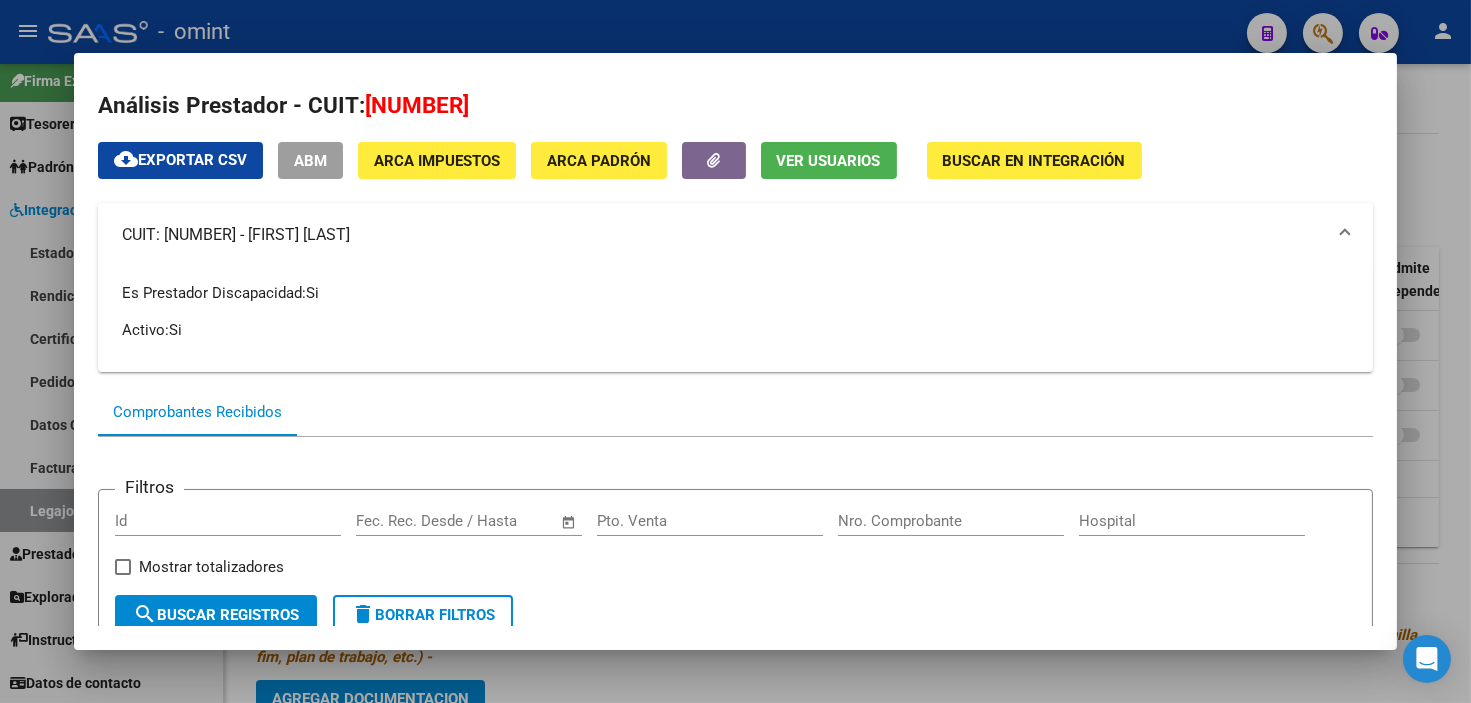 drag, startPoint x: 255, startPoint y: 232, endPoint x: 244, endPoint y: 225, distance: 13.038404 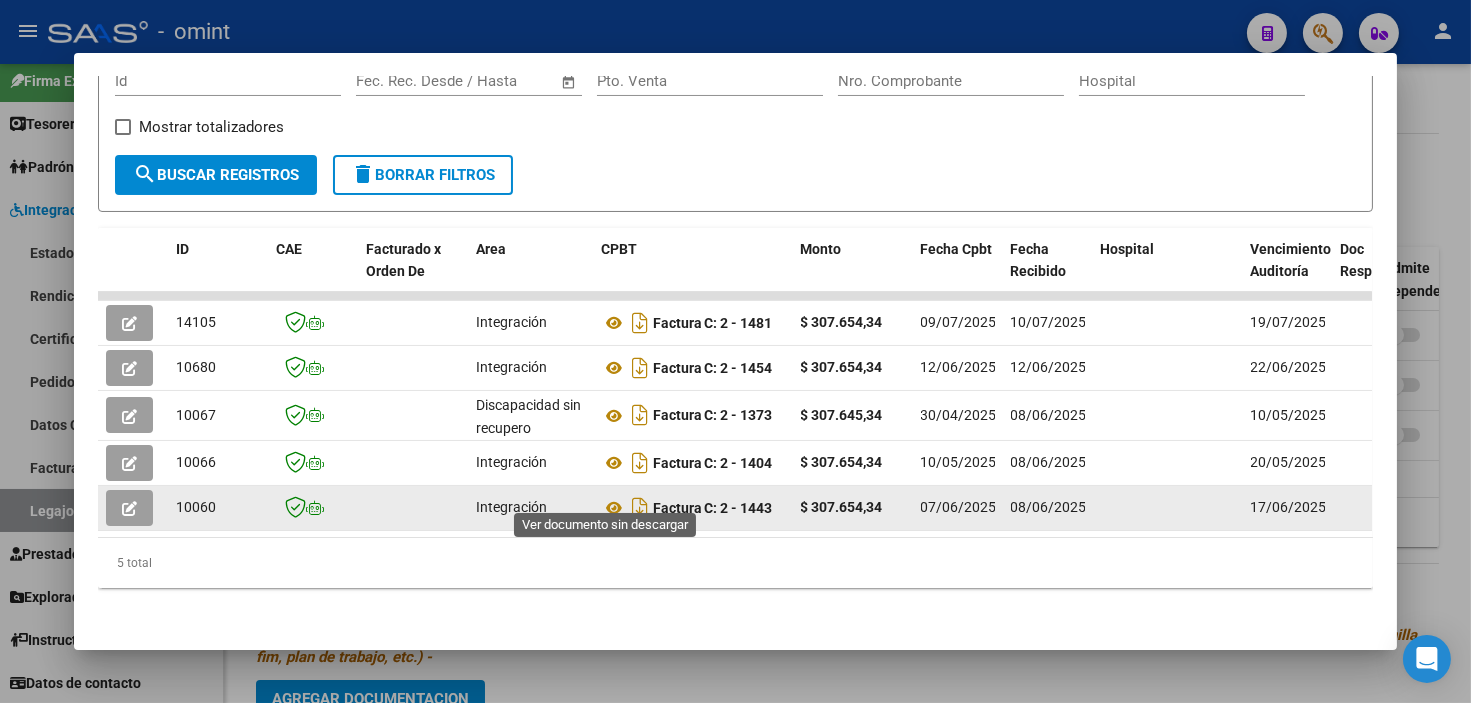 click 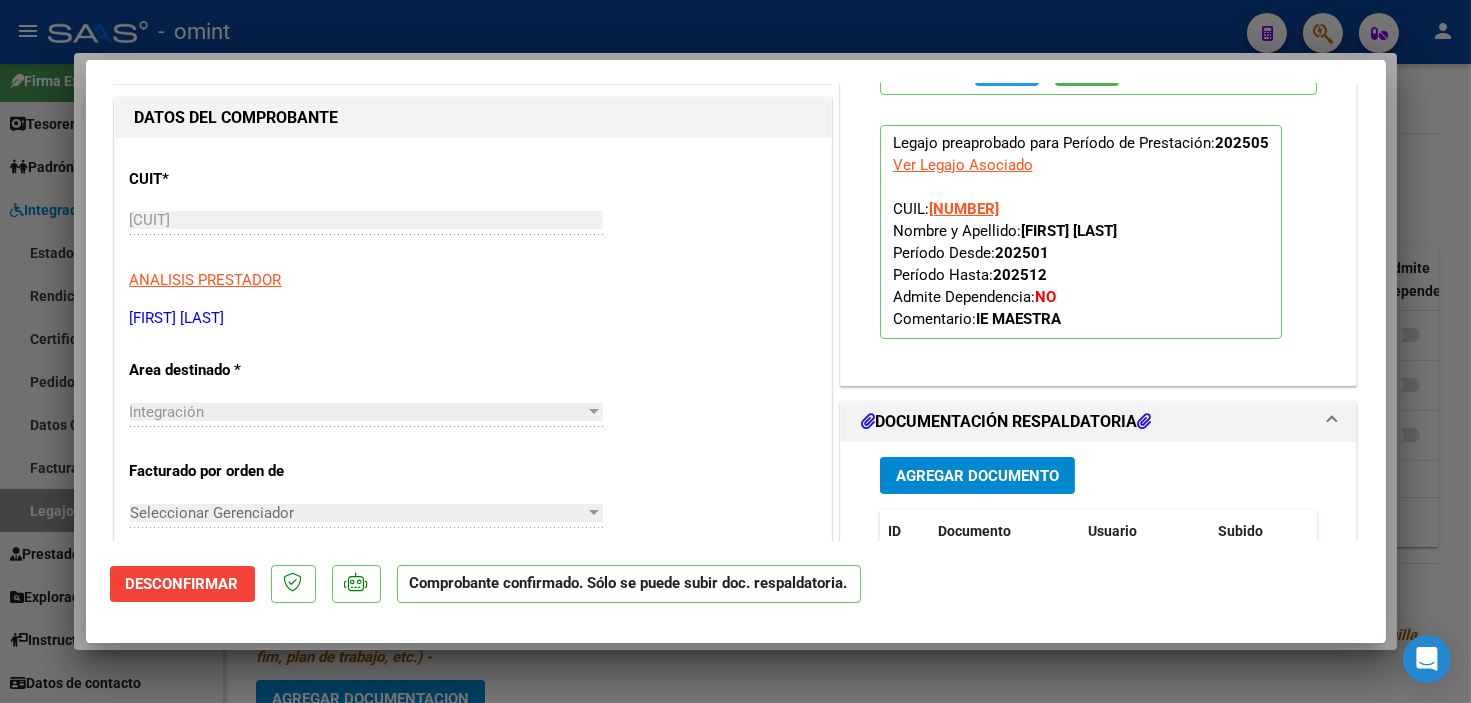scroll, scrollTop: 0, scrollLeft: 0, axis: both 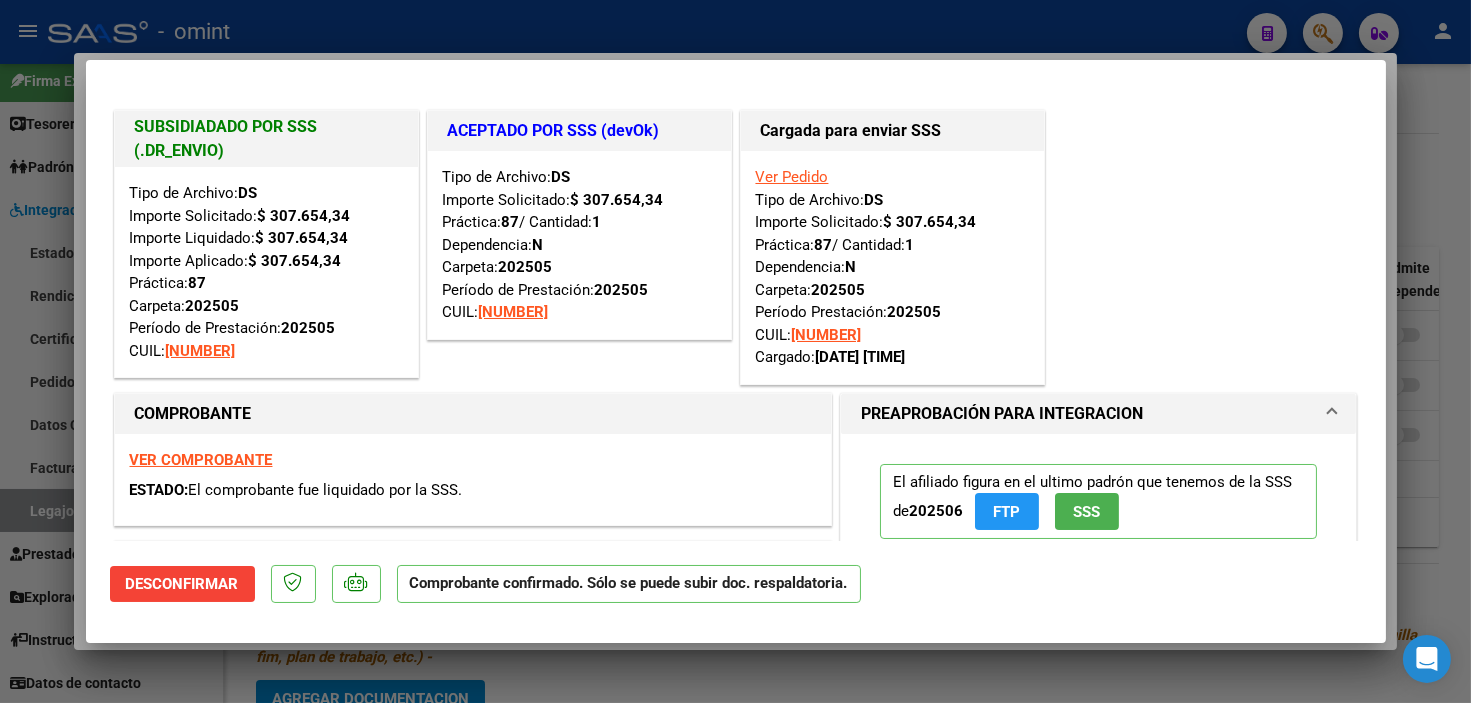 type 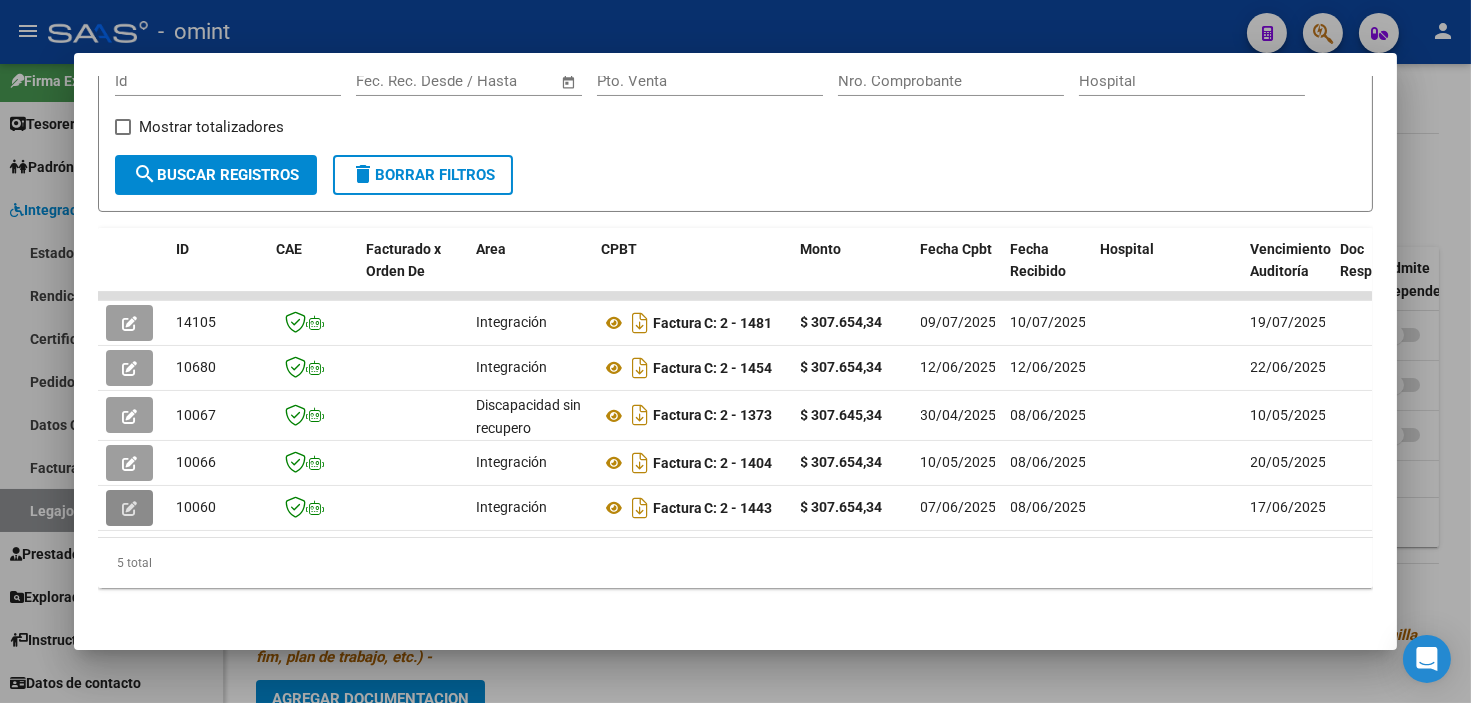 type 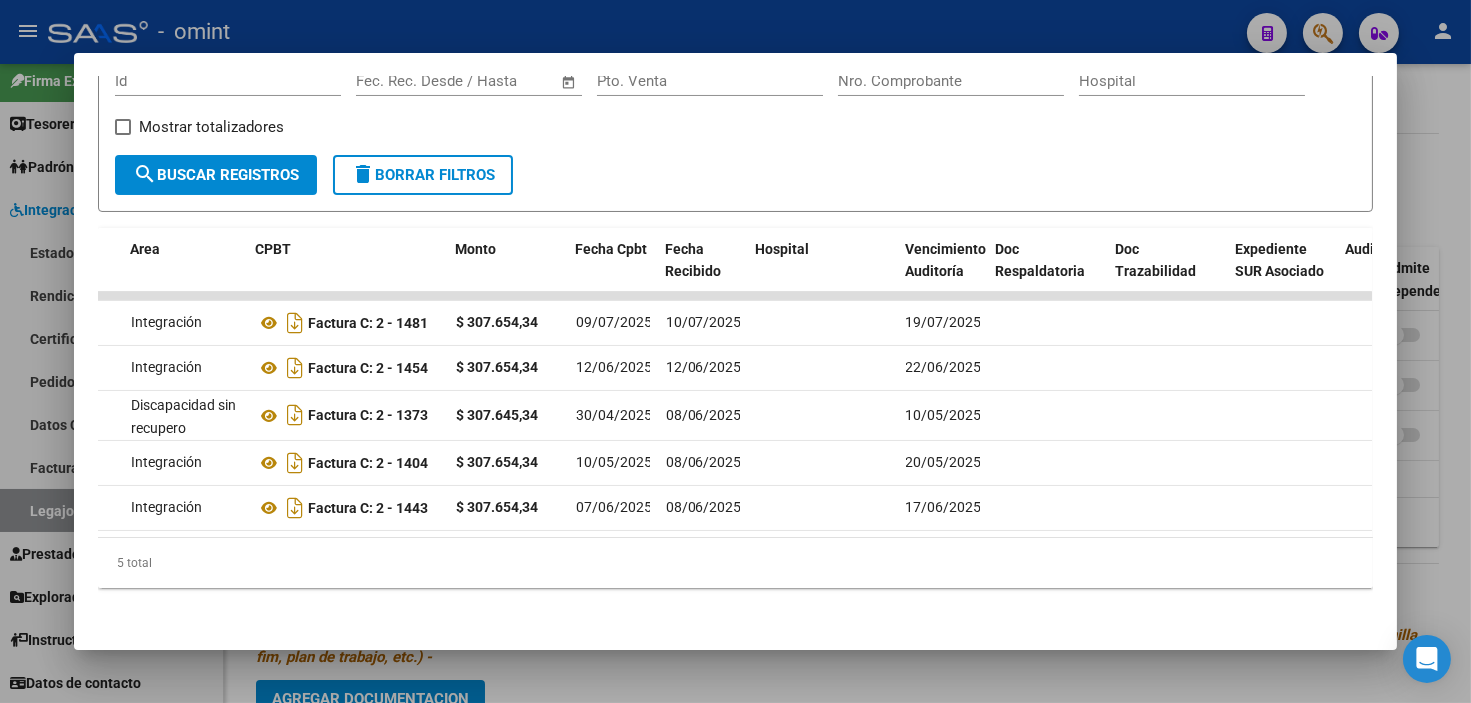 scroll, scrollTop: 0, scrollLeft: 0, axis: both 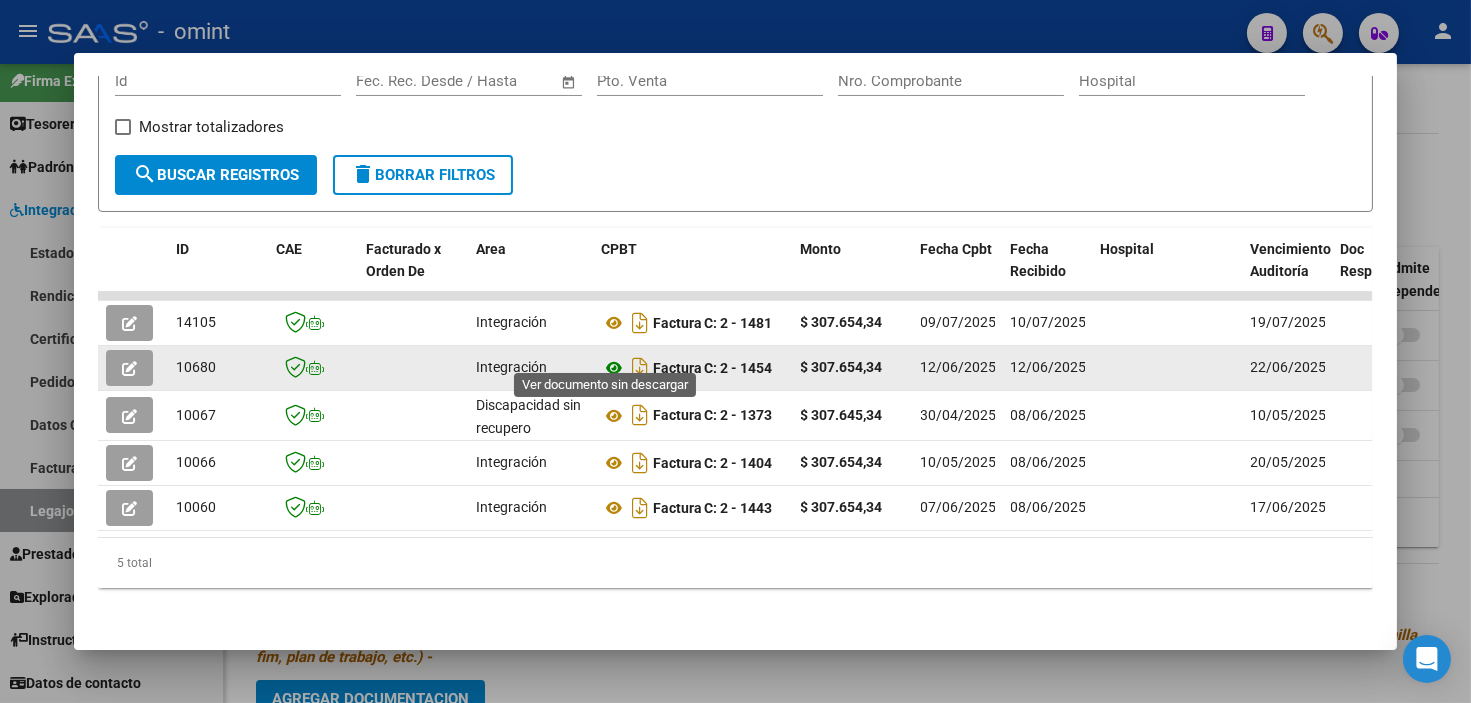 click 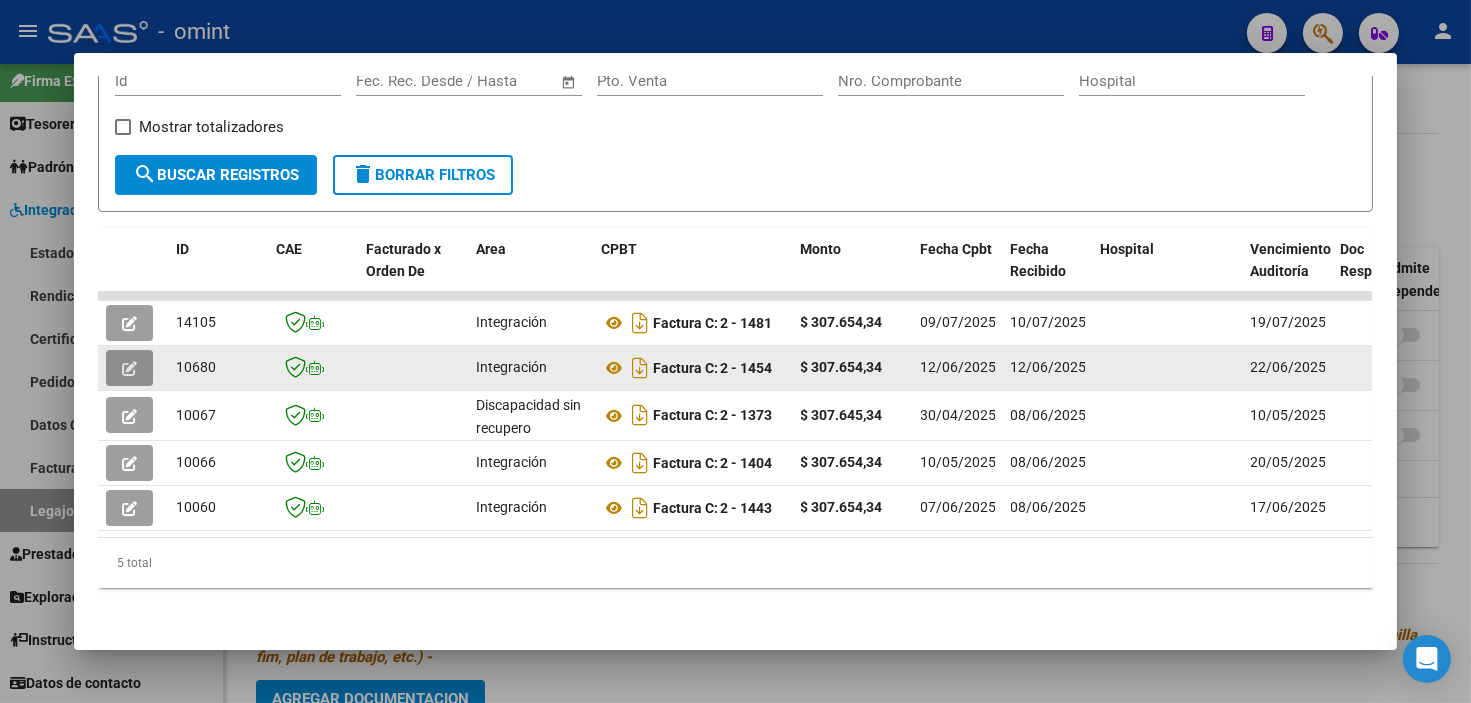 click 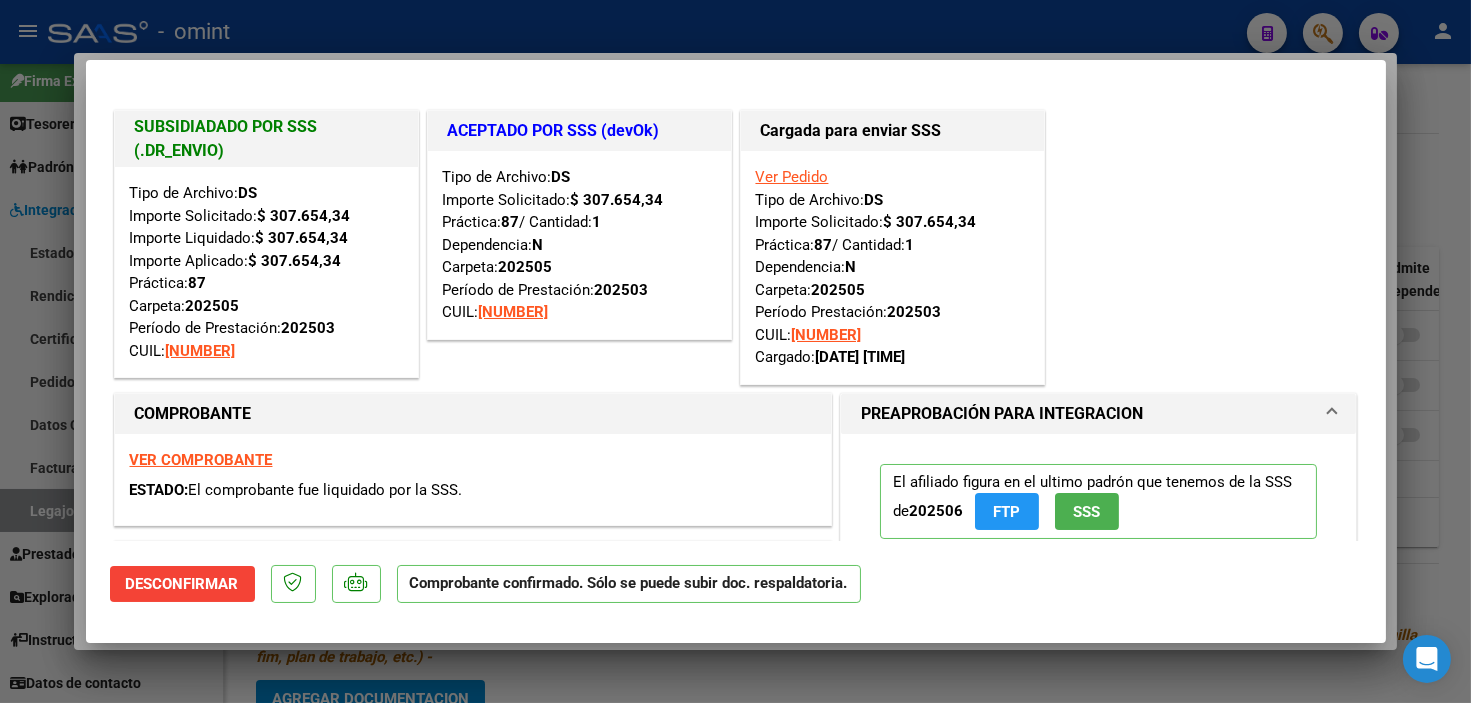 scroll, scrollTop: 111, scrollLeft: 0, axis: vertical 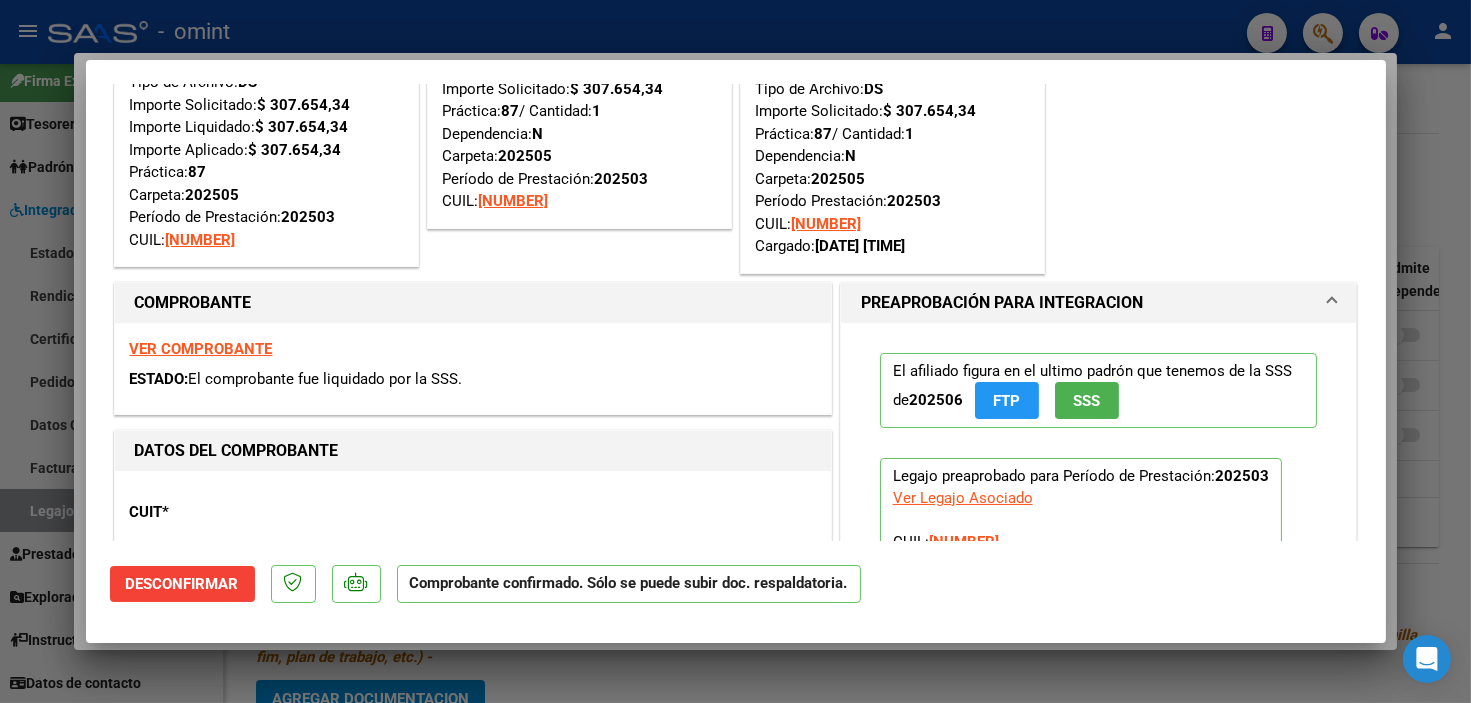 type 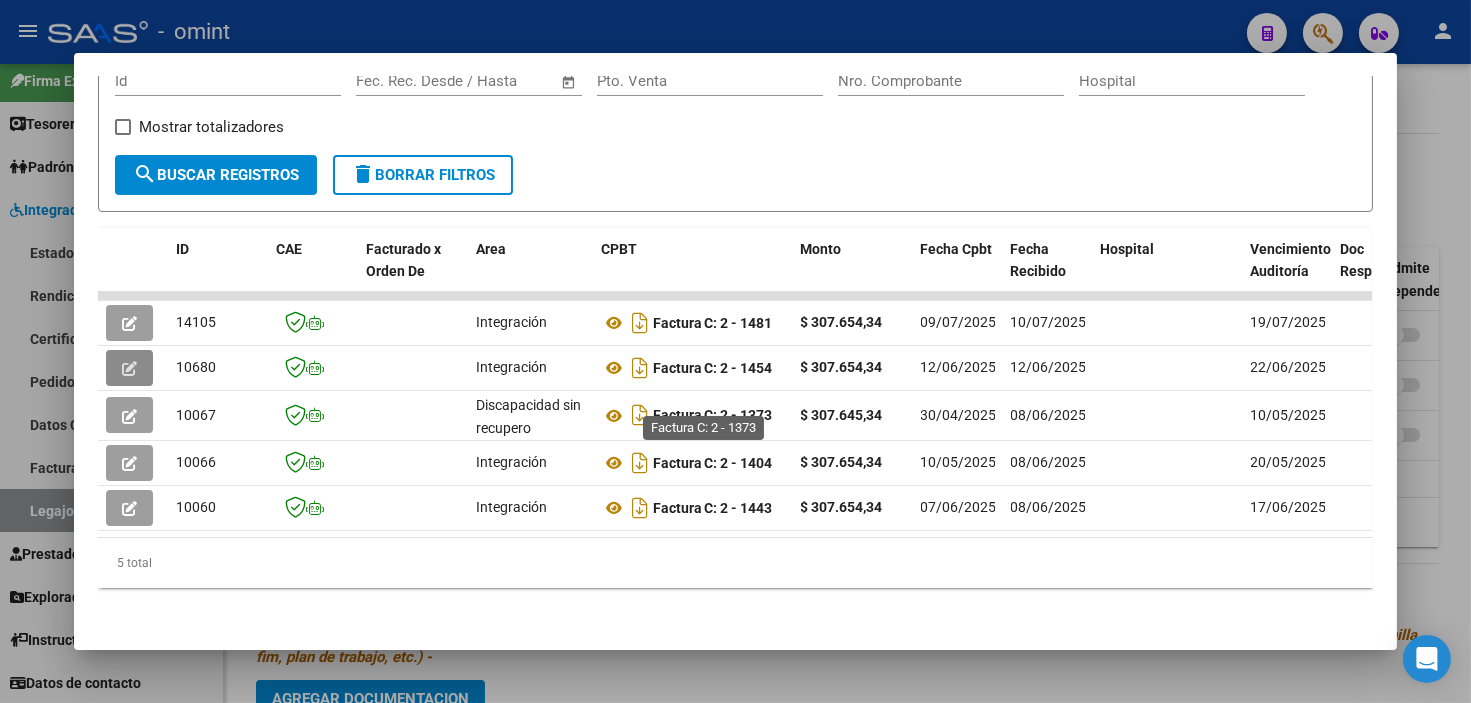 type 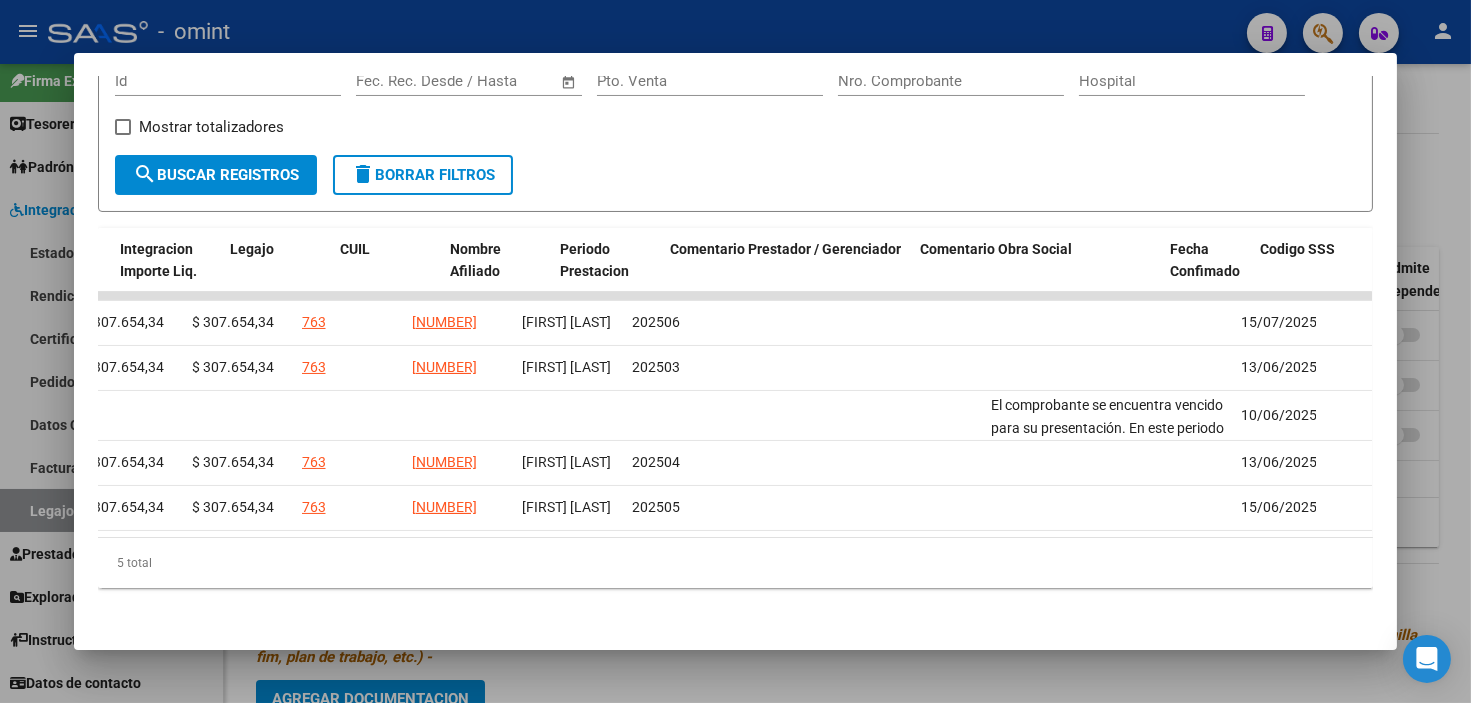 scroll, scrollTop: 0, scrollLeft: 3045, axis: horizontal 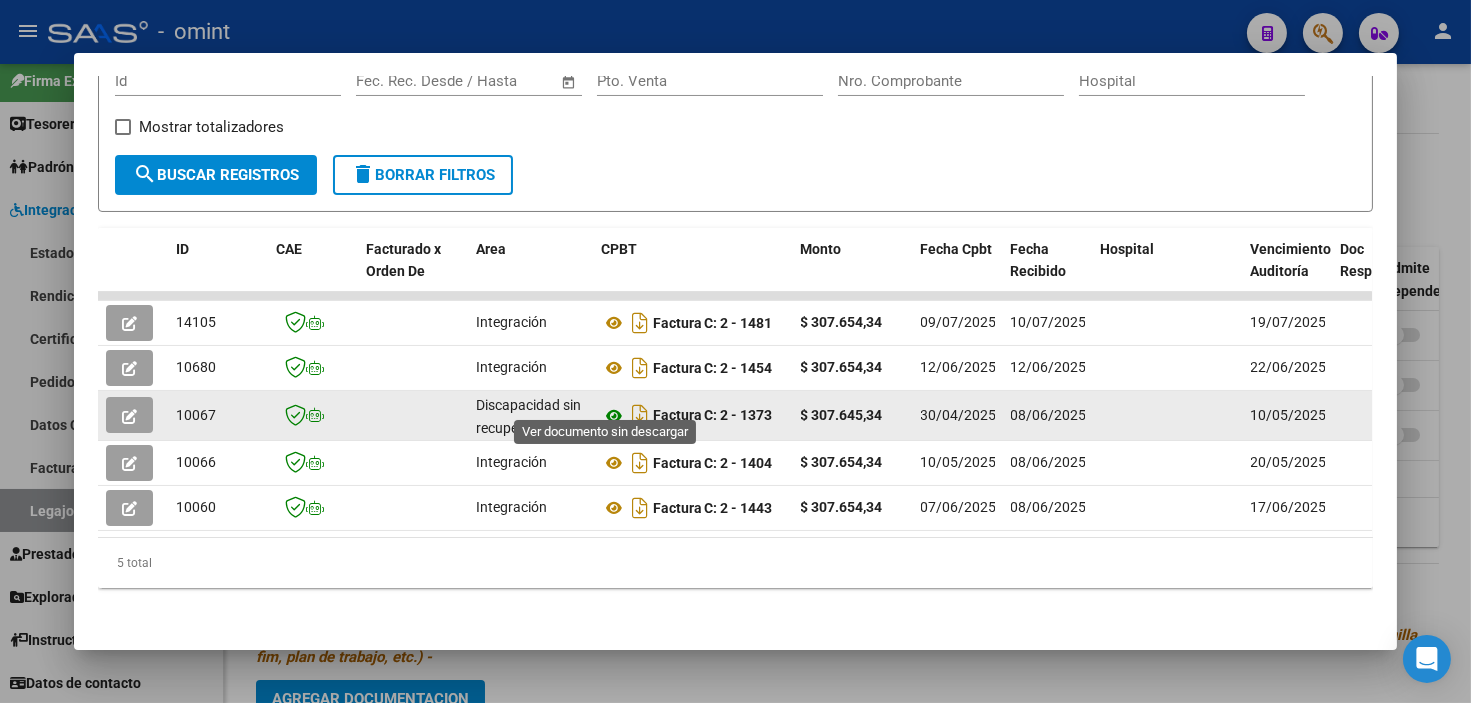 click 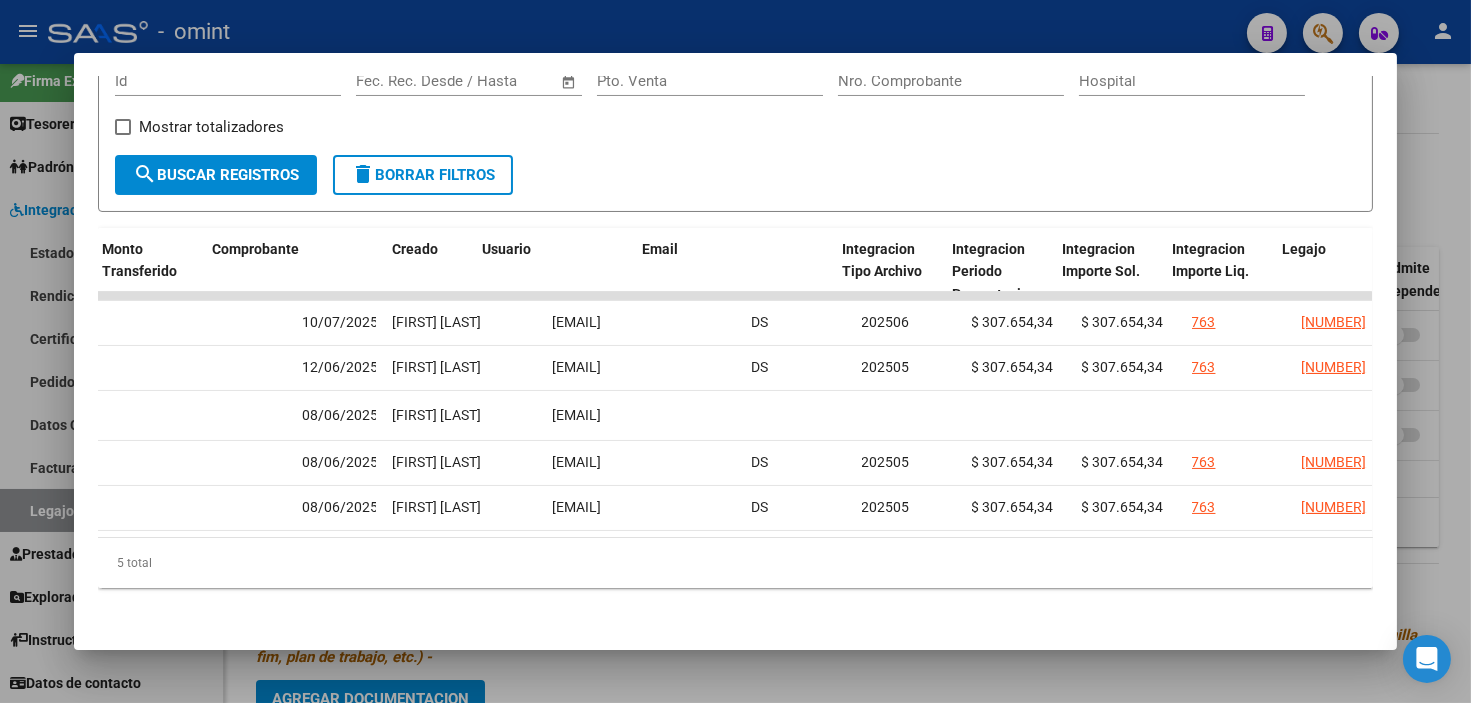 scroll, scrollTop: 0, scrollLeft: 1808, axis: horizontal 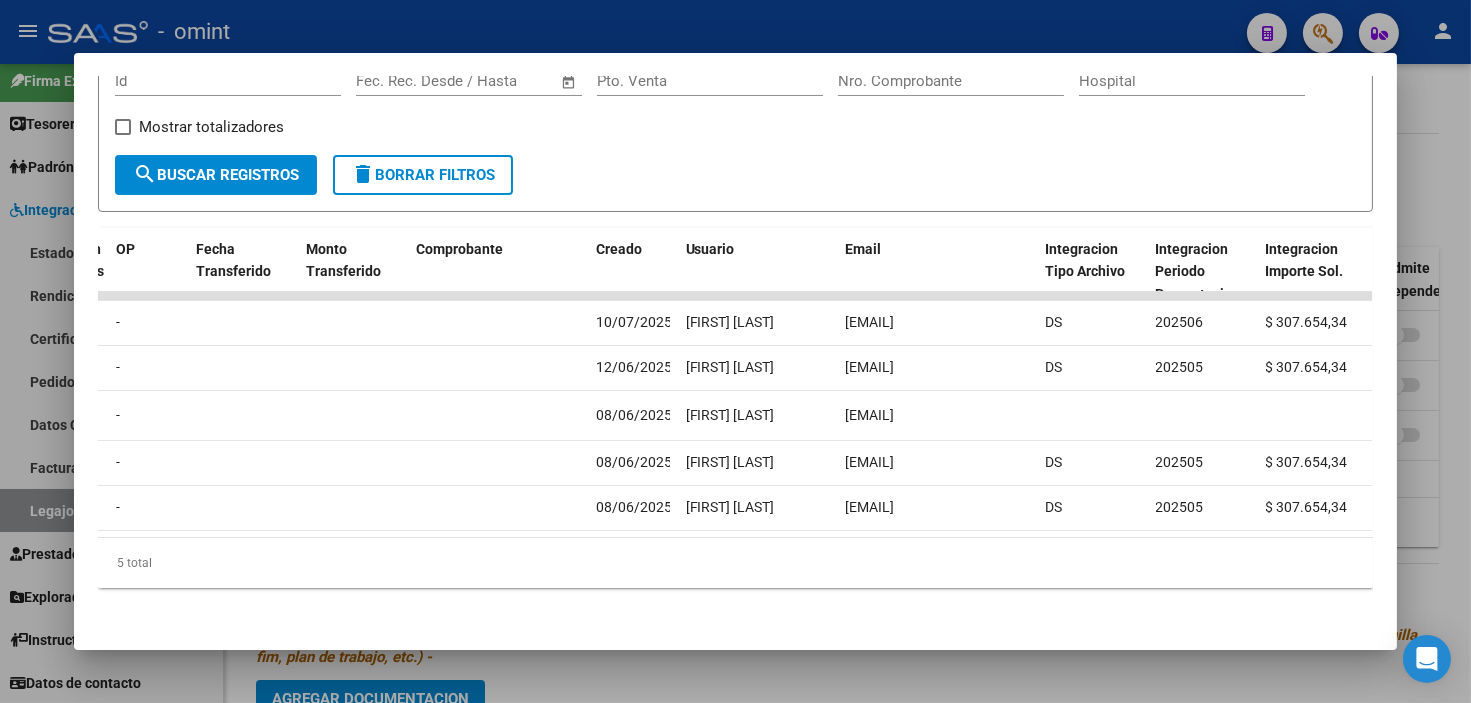 click at bounding box center [735, 351] 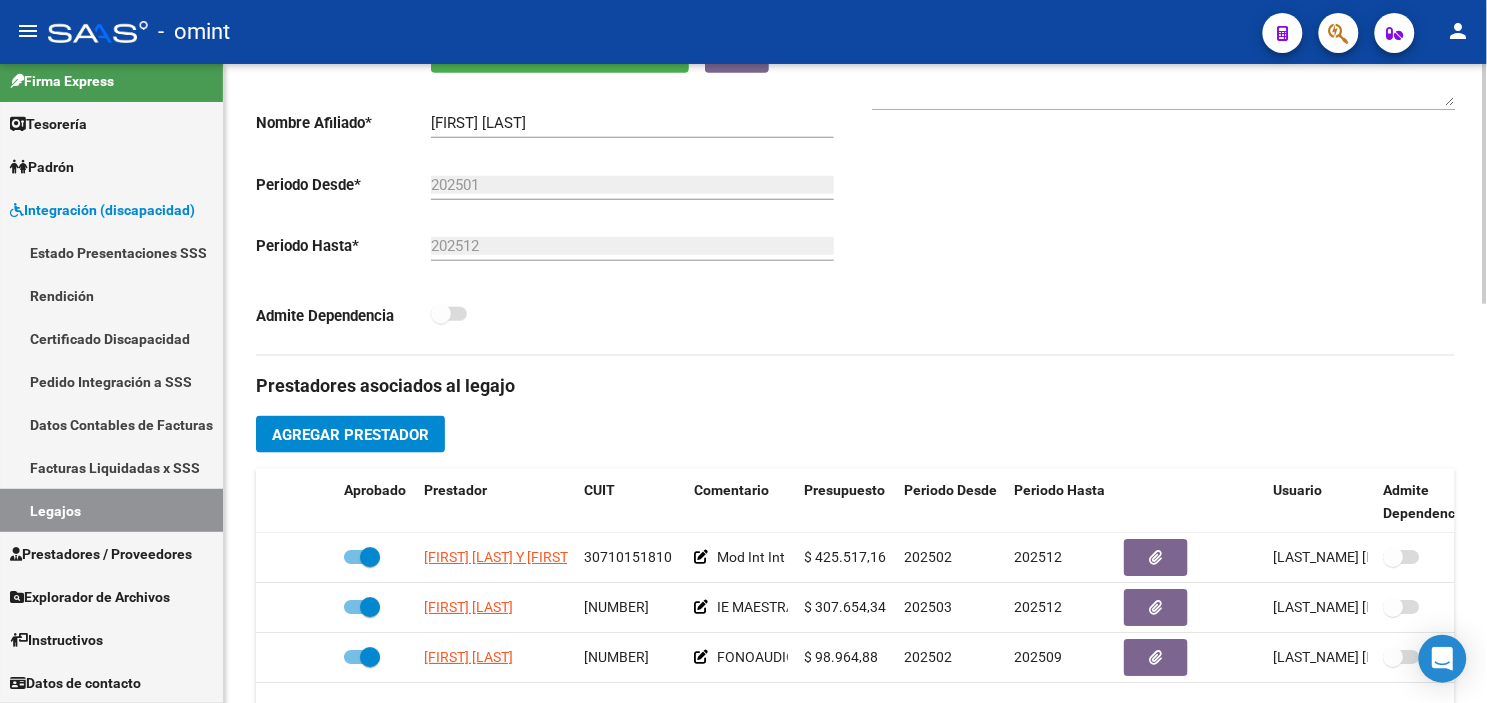 scroll, scrollTop: 555, scrollLeft: 0, axis: vertical 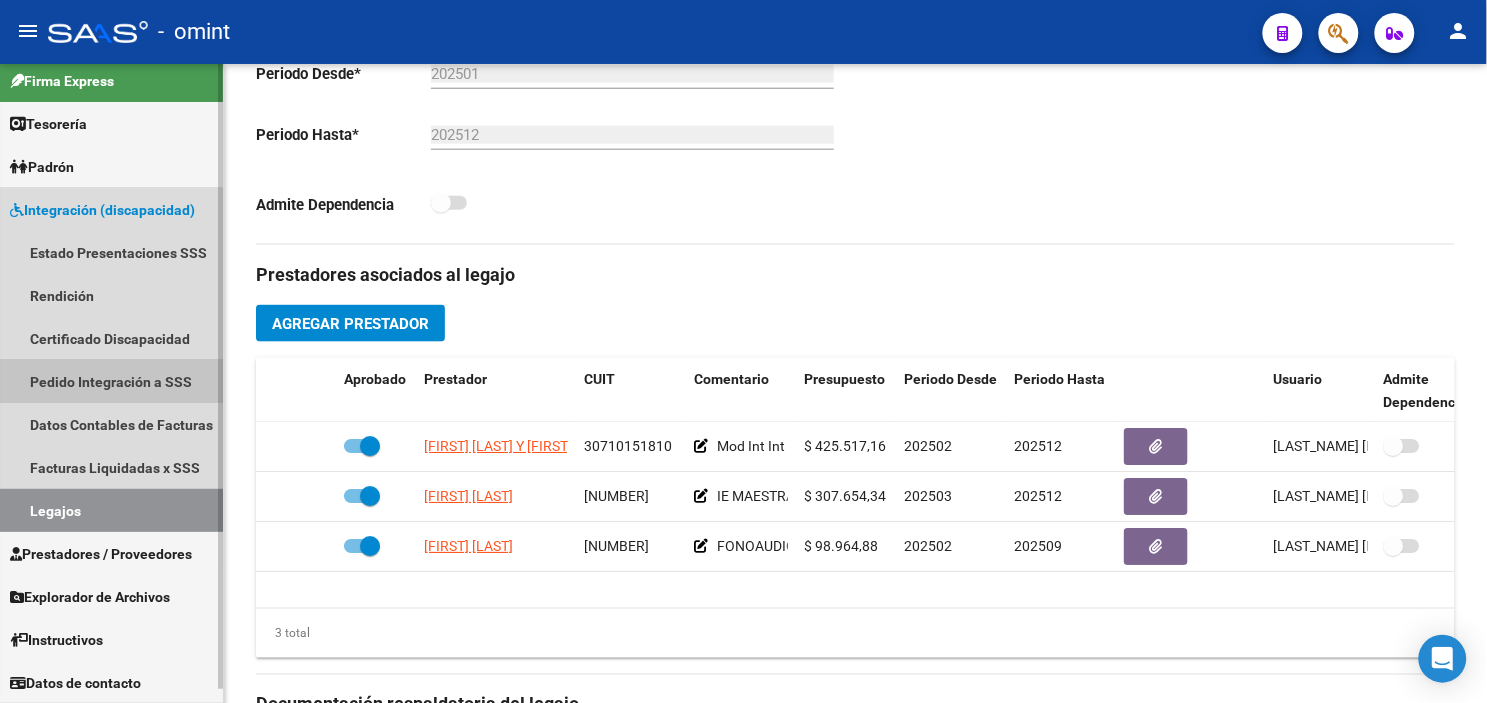 click on "Pedido Integración a SSS" at bounding box center (111, 381) 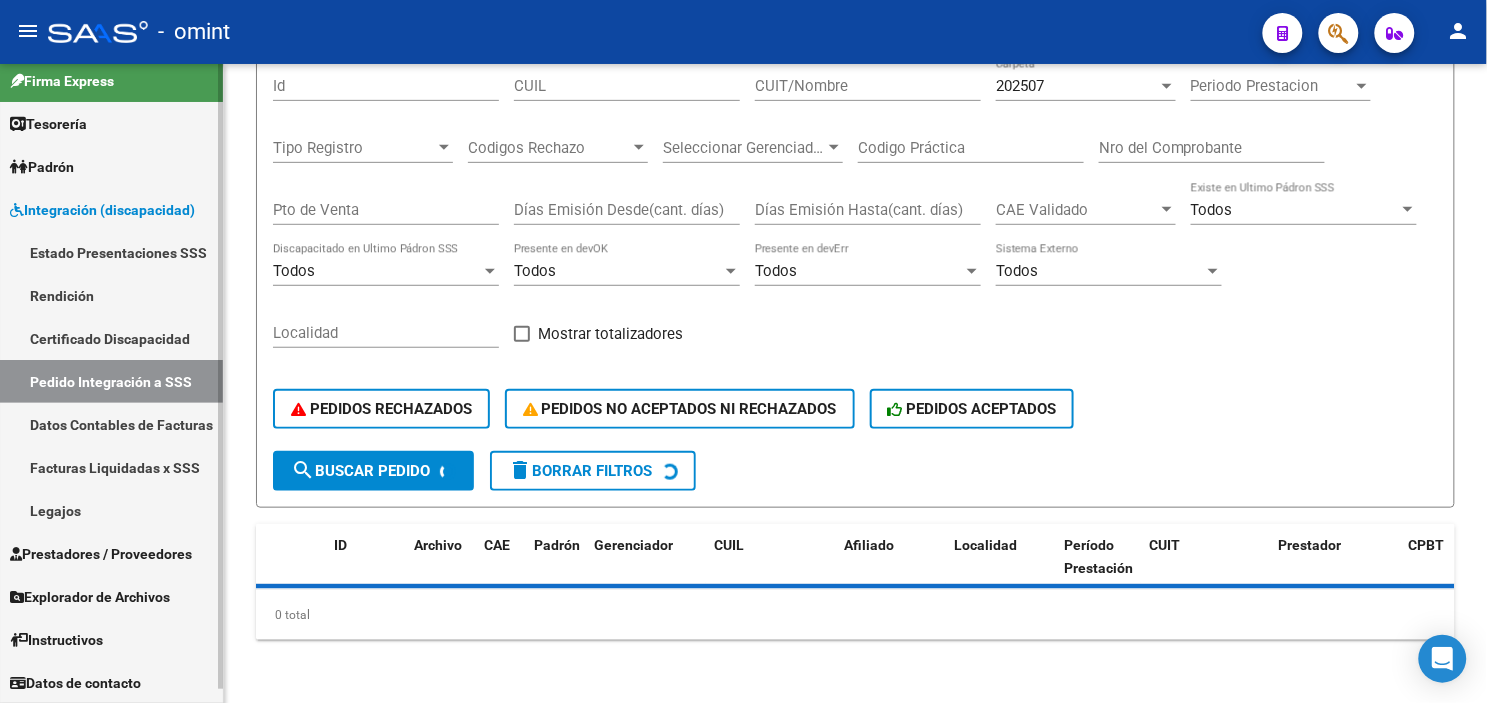 click on "Legajos" at bounding box center [111, 510] 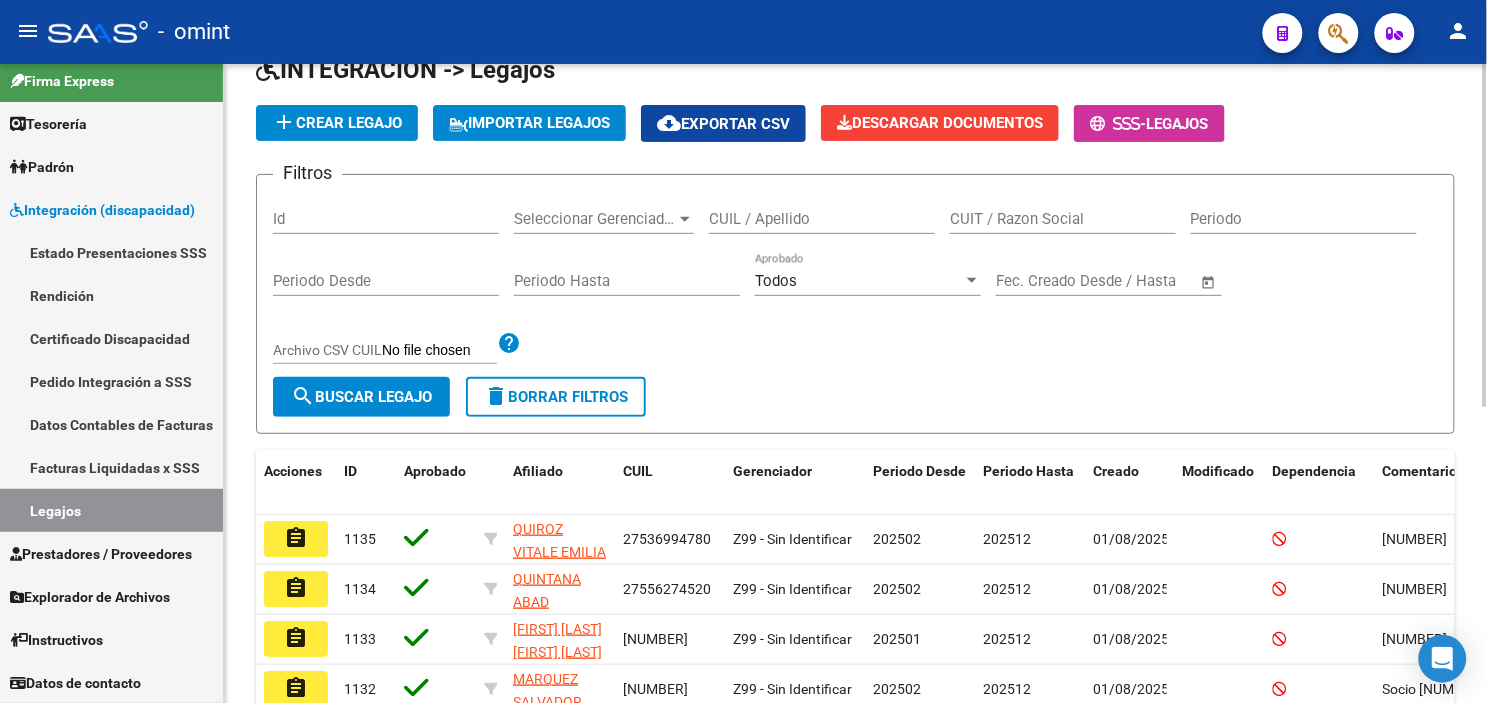 scroll, scrollTop: 0, scrollLeft: 0, axis: both 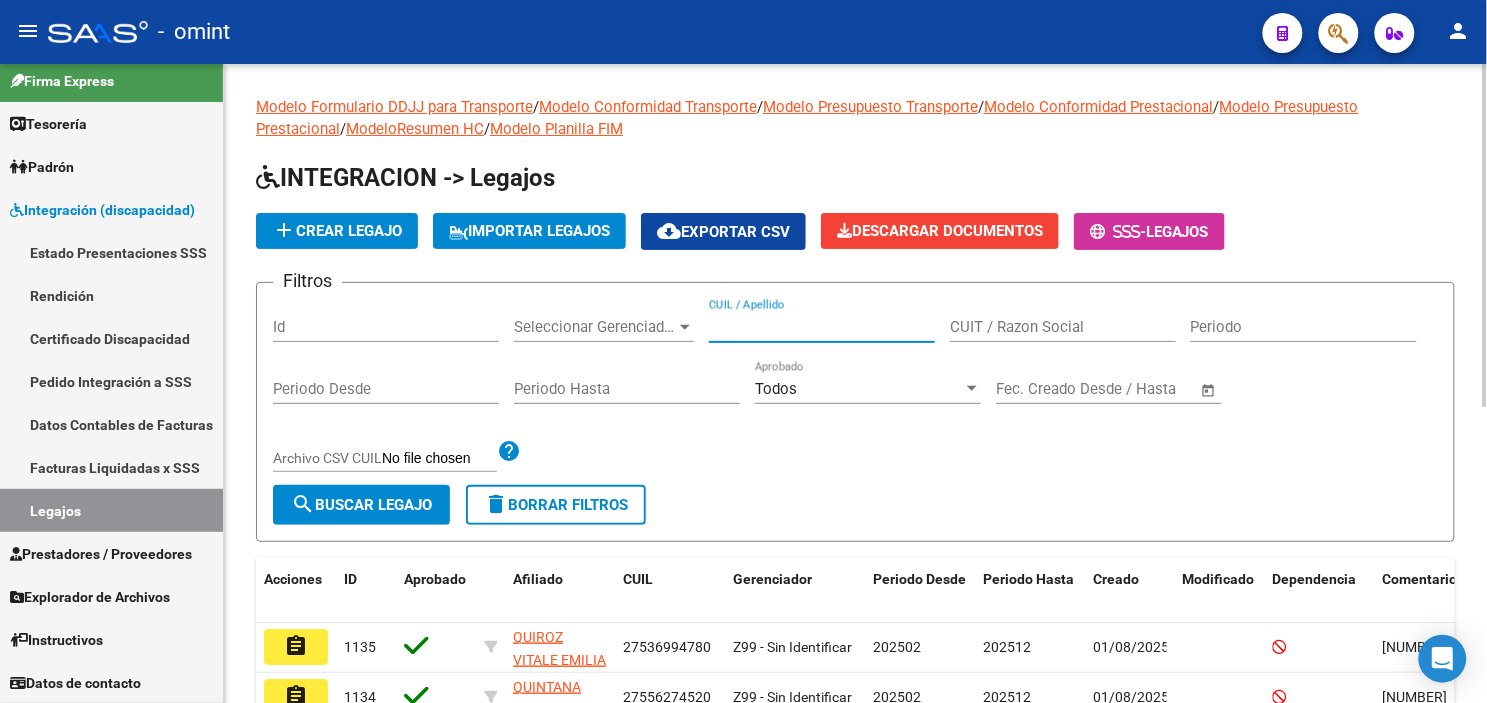 paste on "[FIRST] [LAST]" 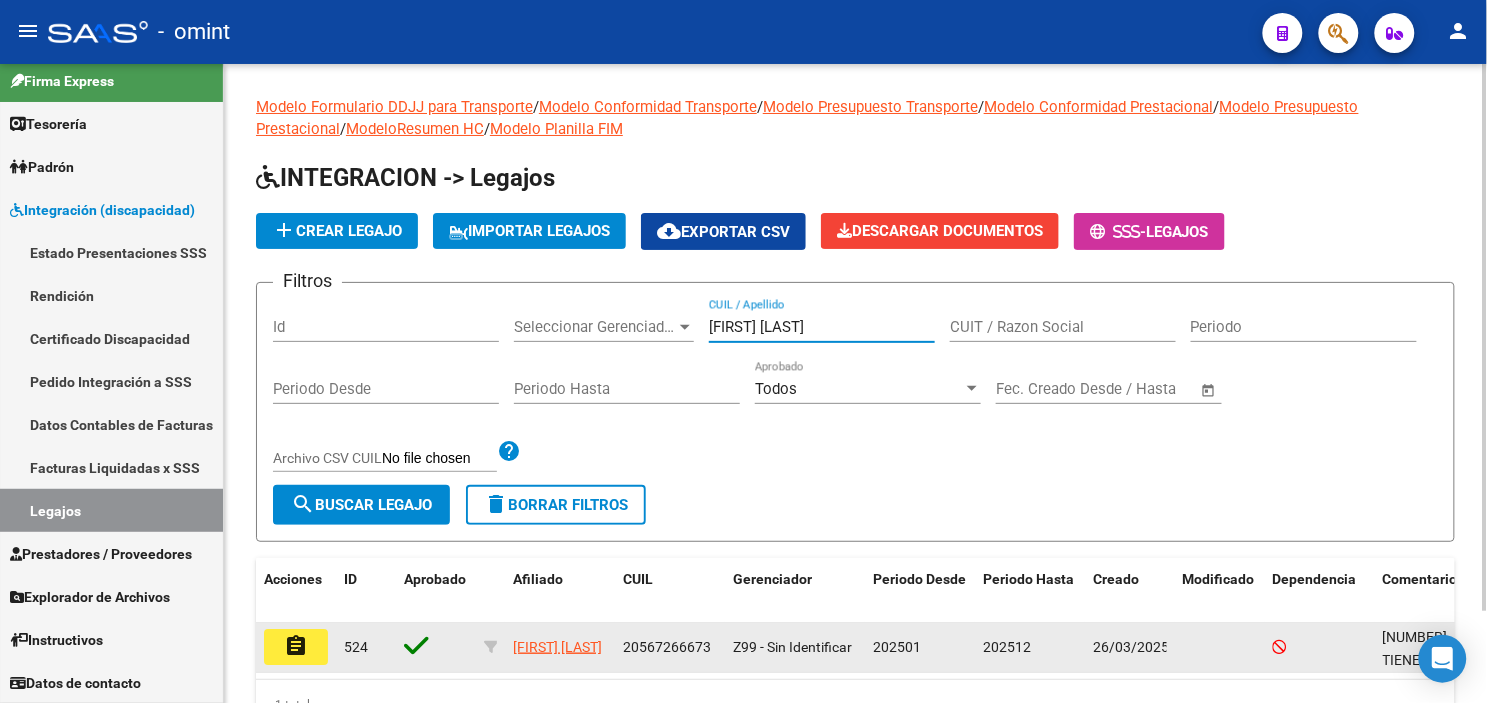 type on "[FIRST] [LAST]" 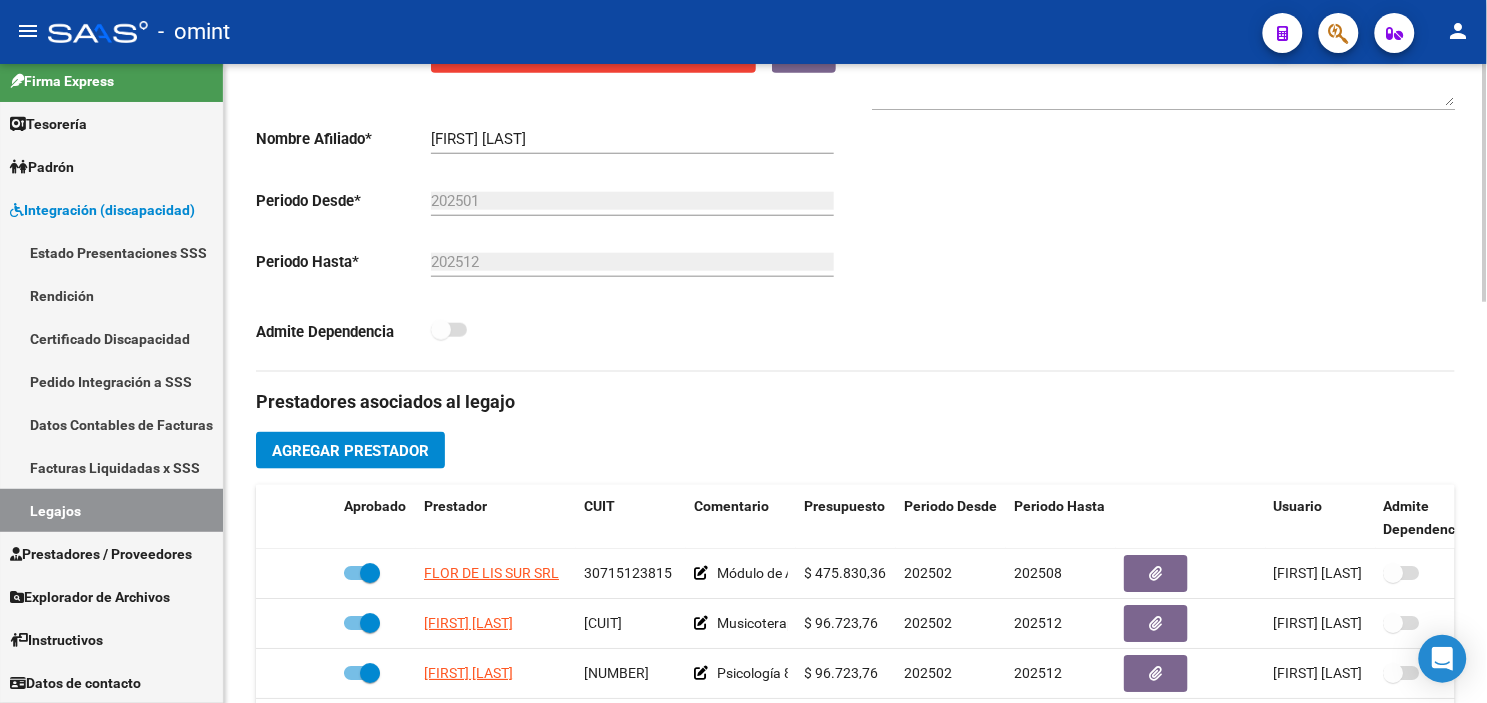 scroll, scrollTop: 555, scrollLeft: 0, axis: vertical 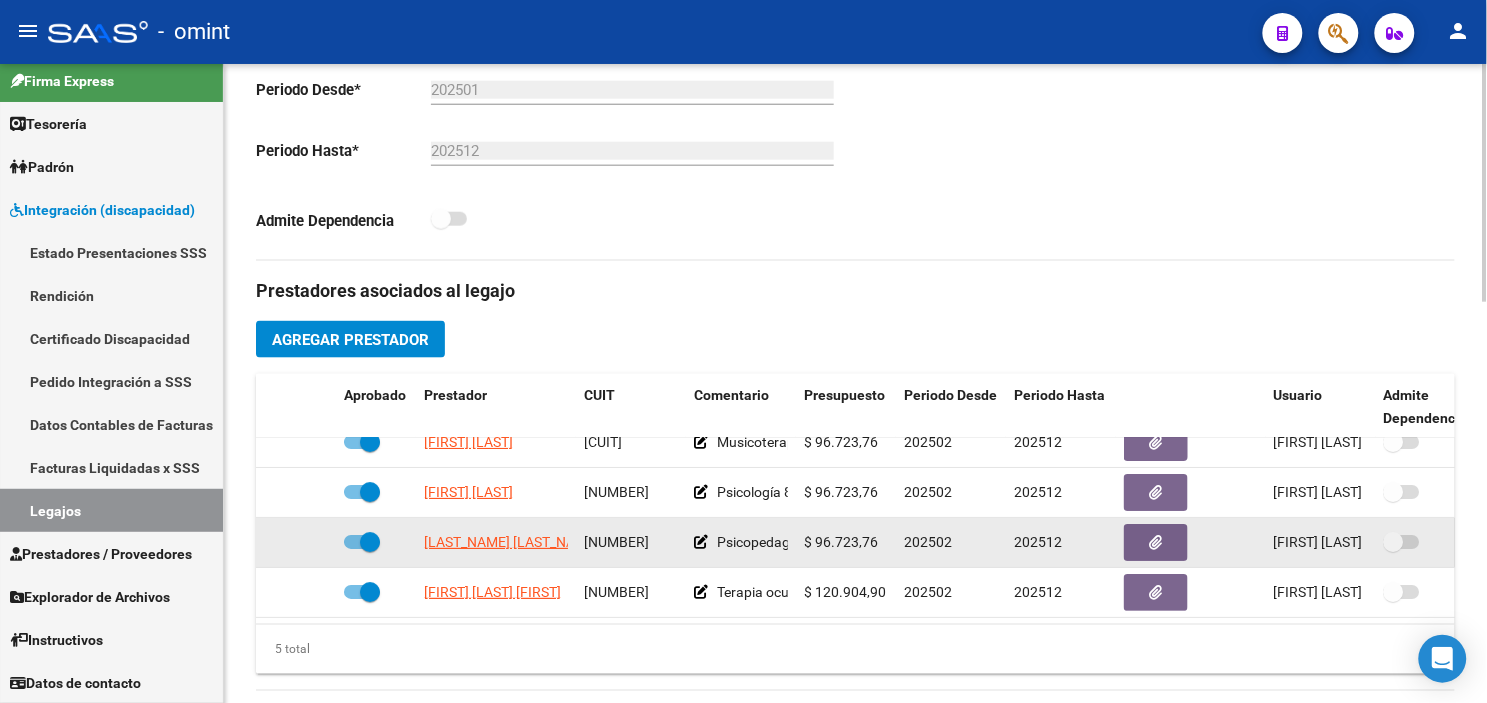 drag, startPoint x: 583, startPoint y: 525, endPoint x: 676, endPoint y: 532, distance: 93.26307 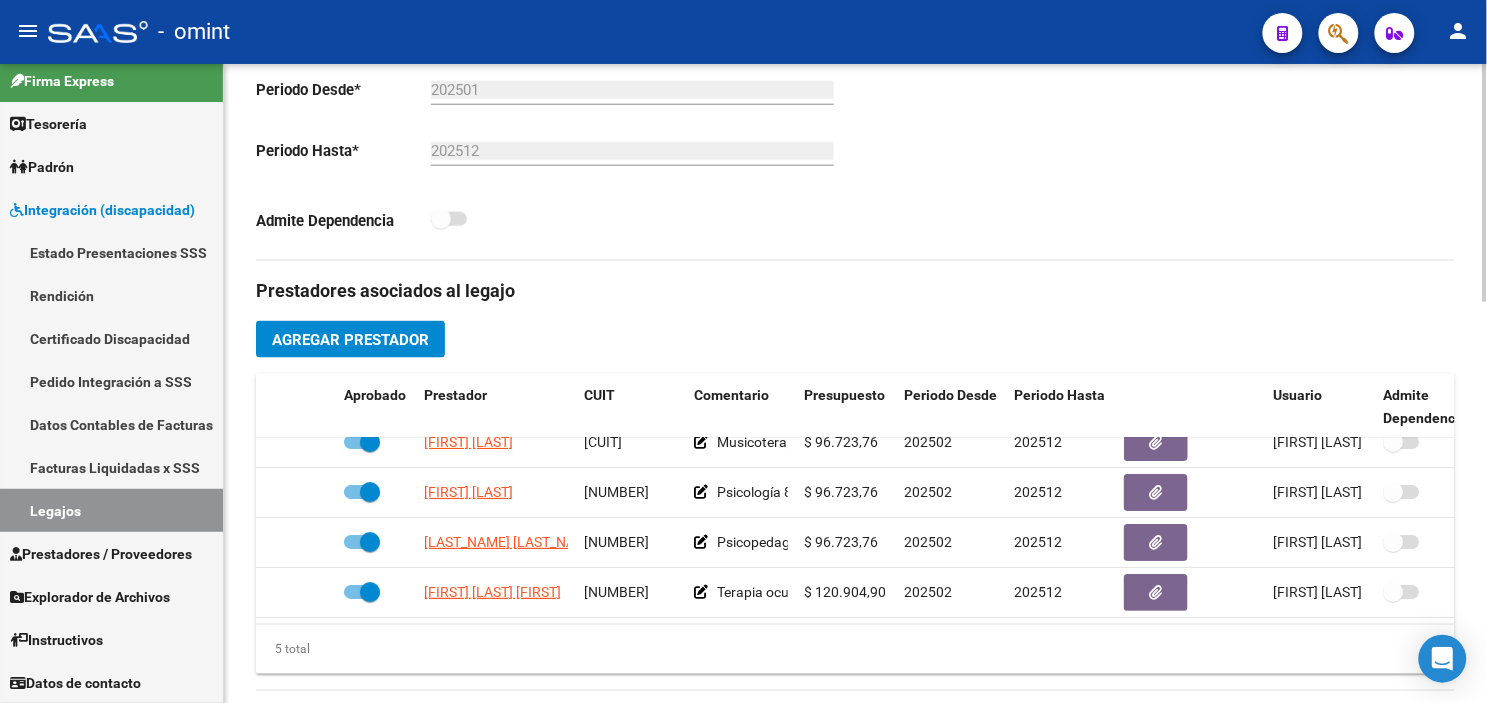 scroll, scrollTop: 222, scrollLeft: 0, axis: vertical 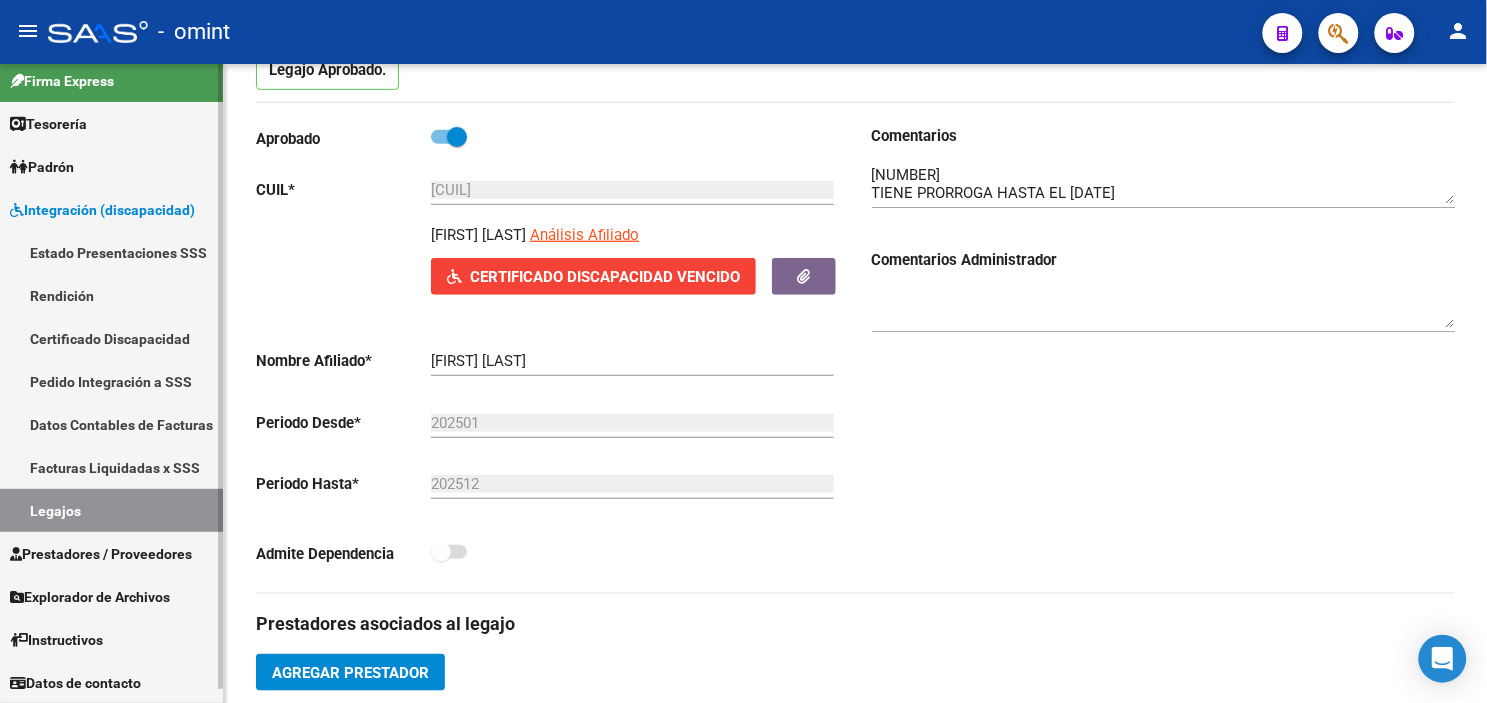 click on "Prestadores / Proveedores" at bounding box center (101, 554) 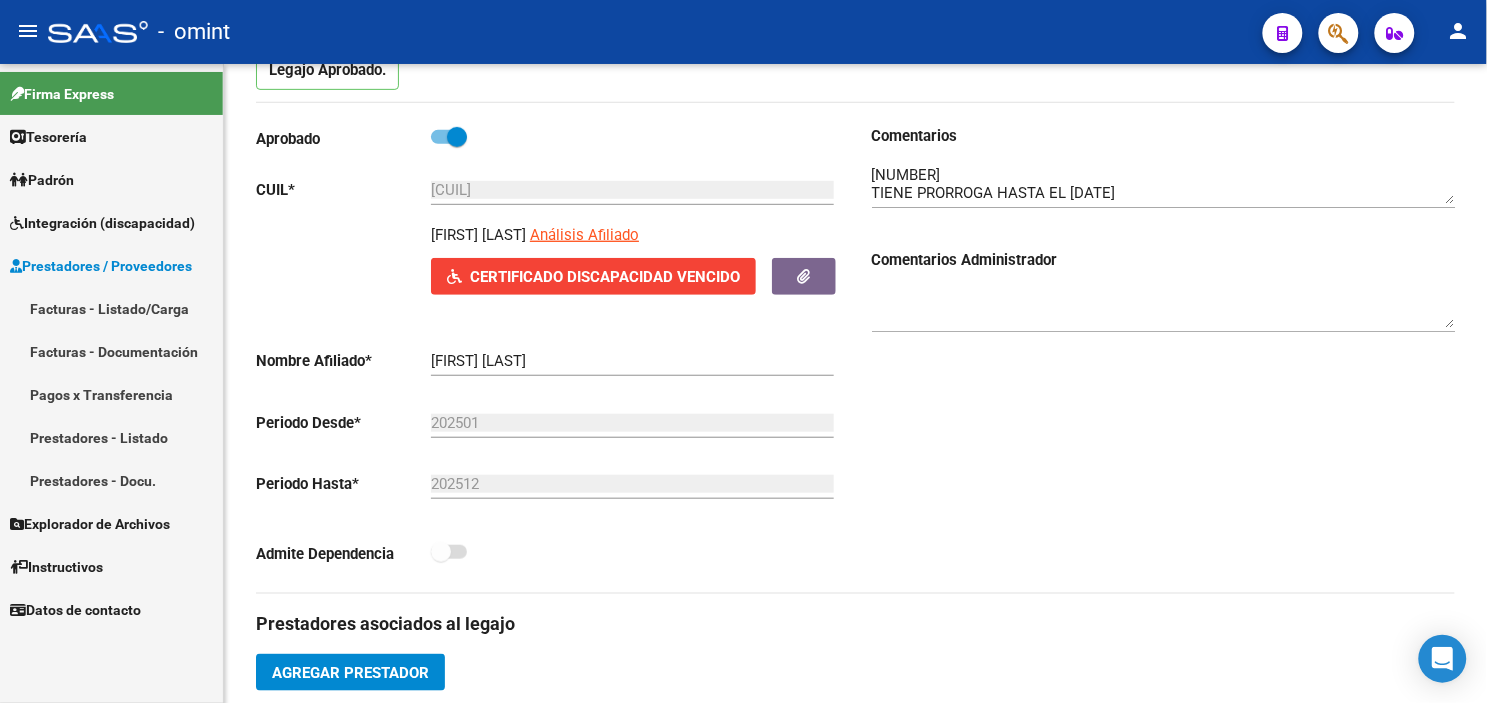 scroll, scrollTop: 0, scrollLeft: 0, axis: both 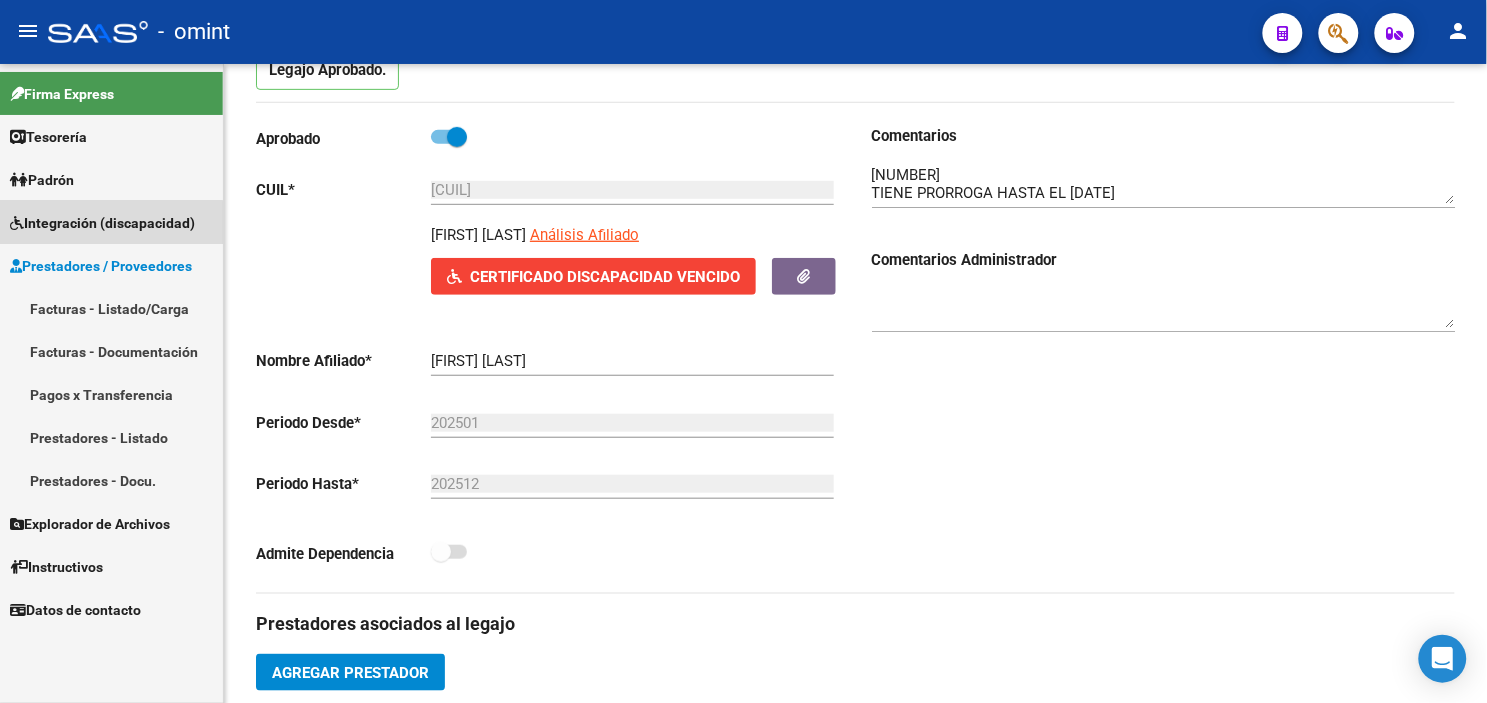 click on "Integración (discapacidad)" at bounding box center (102, 223) 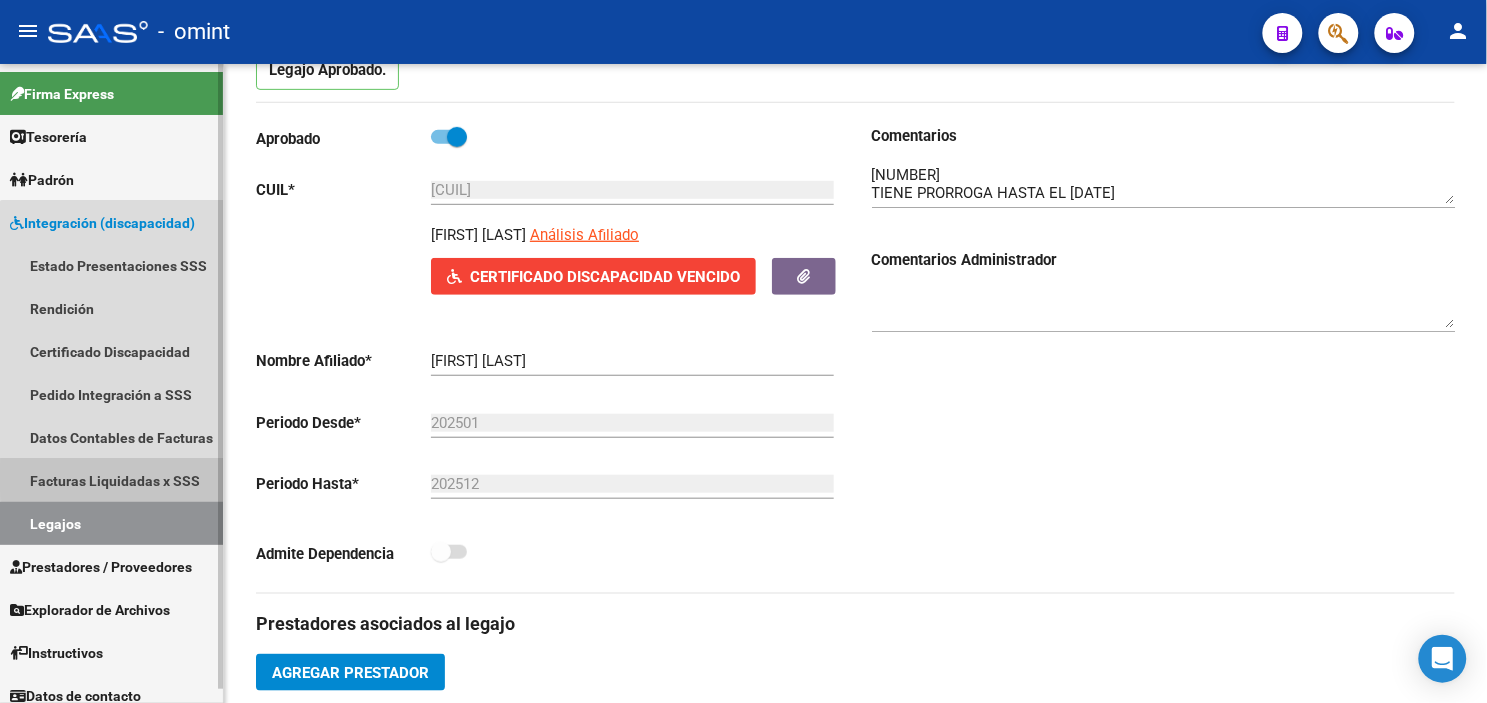 click on "Facturas Liquidadas x SSS" at bounding box center [111, 480] 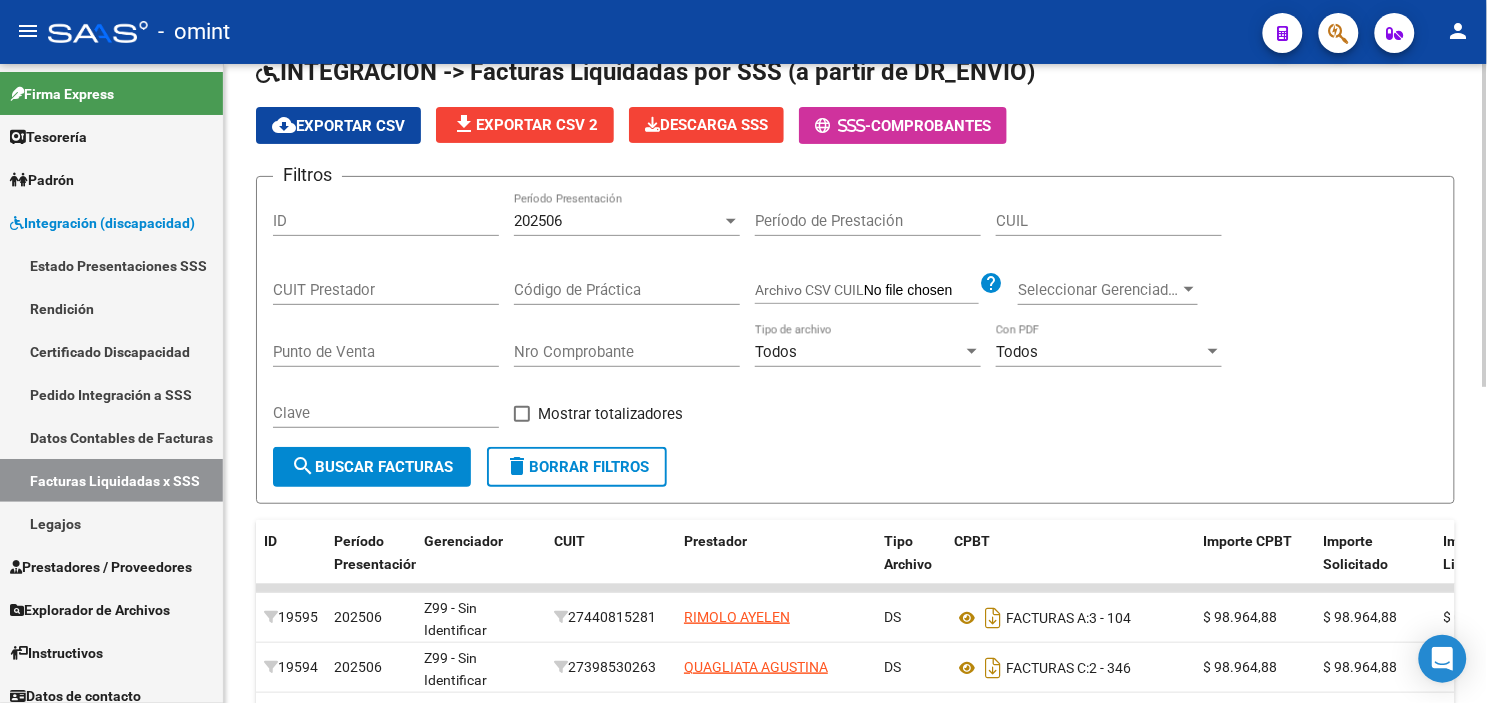 scroll, scrollTop: 222, scrollLeft: 0, axis: vertical 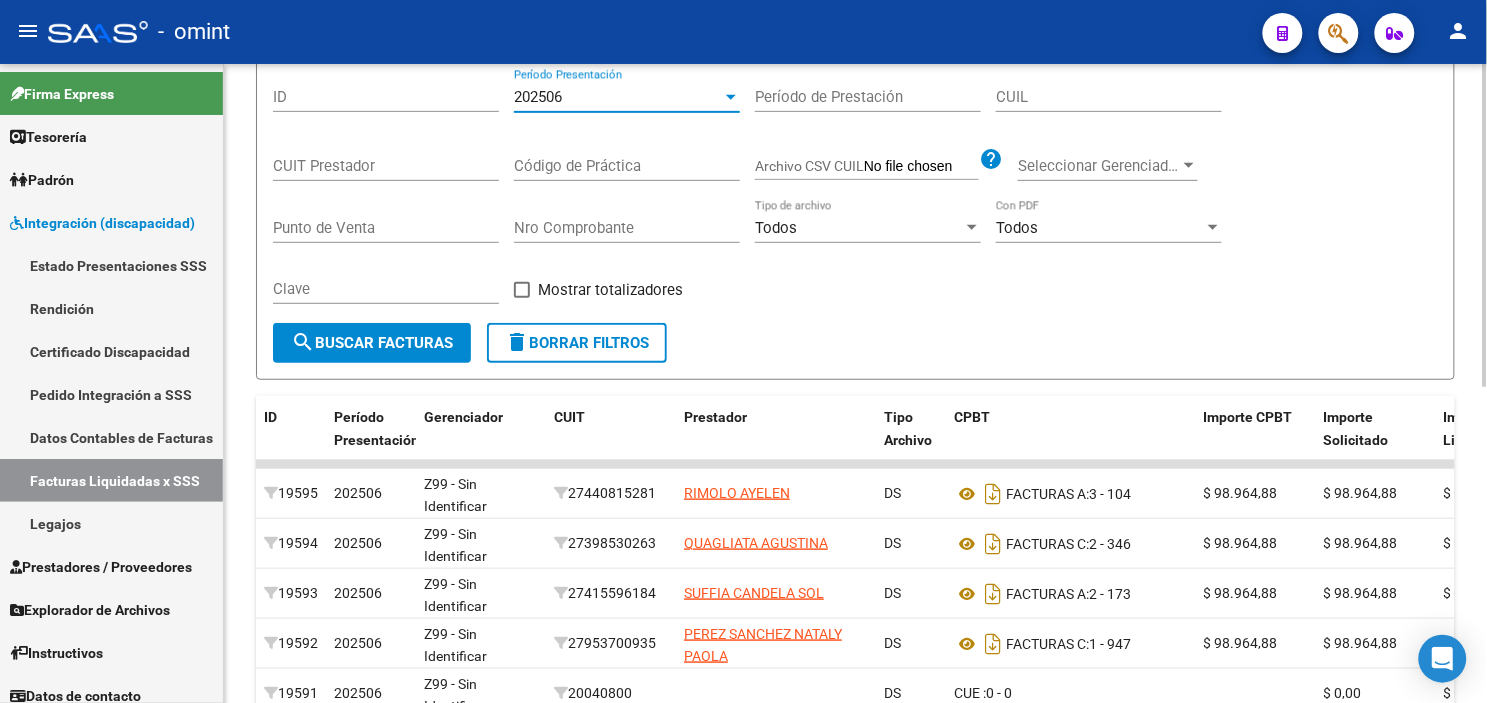 click on "202506" at bounding box center [618, 97] 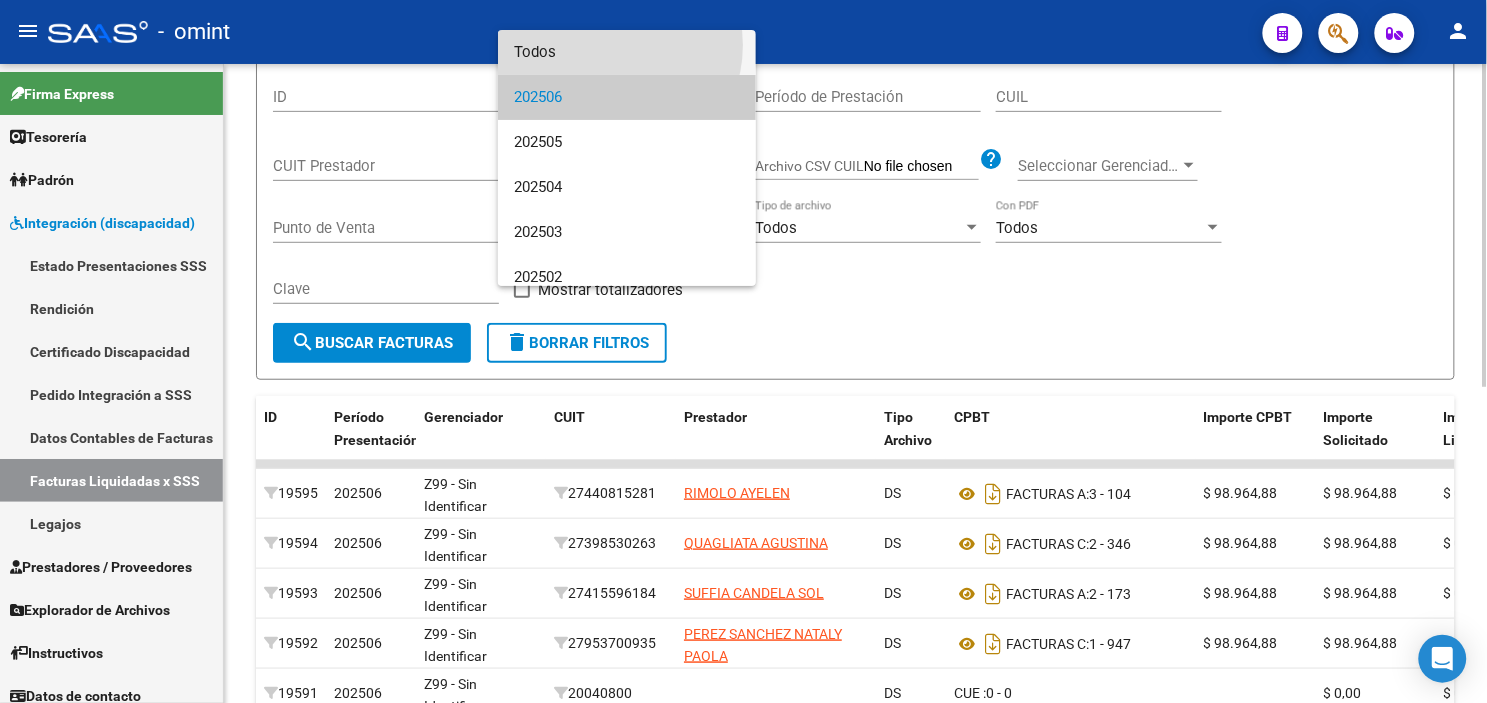 drag, startPoint x: 607, startPoint y: 45, endPoint x: 601, endPoint y: 74, distance: 29.614185 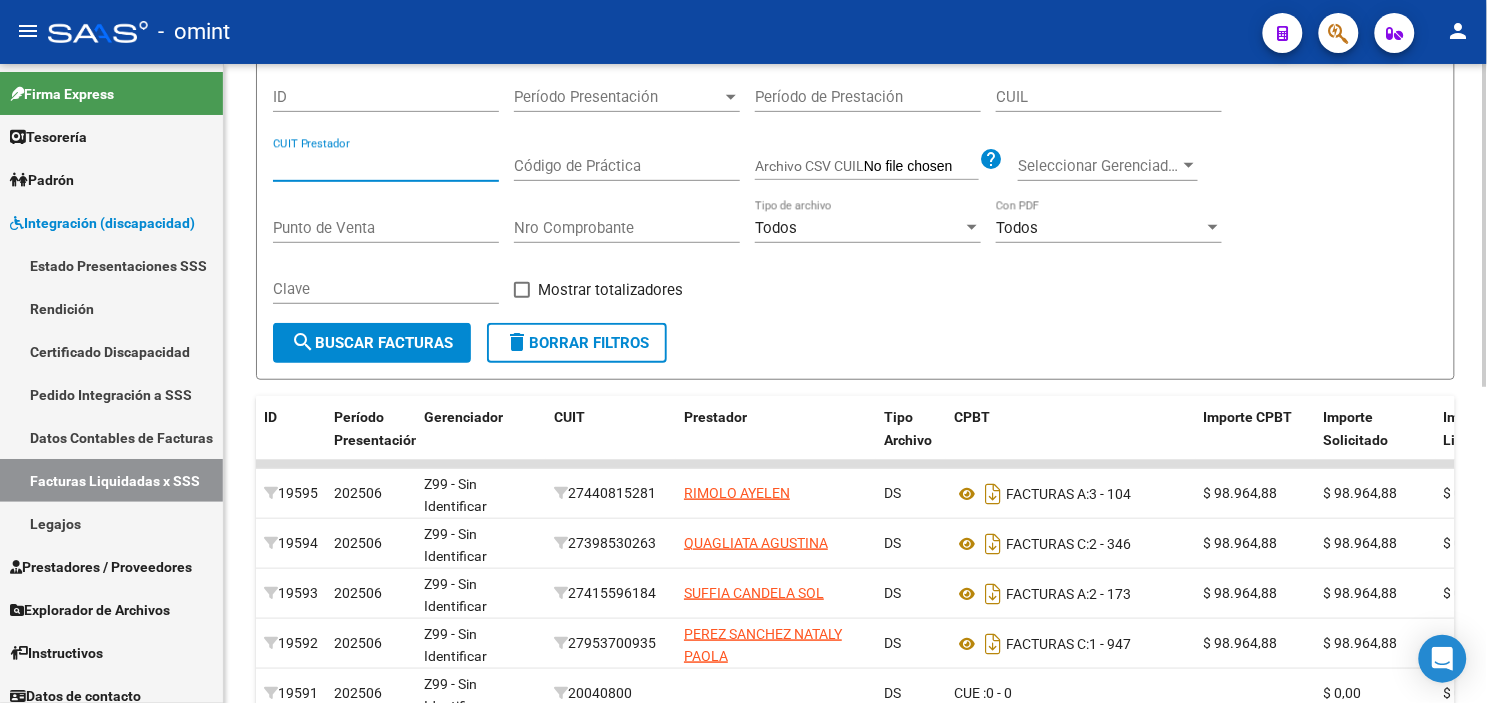 paste on "[CUIT]" 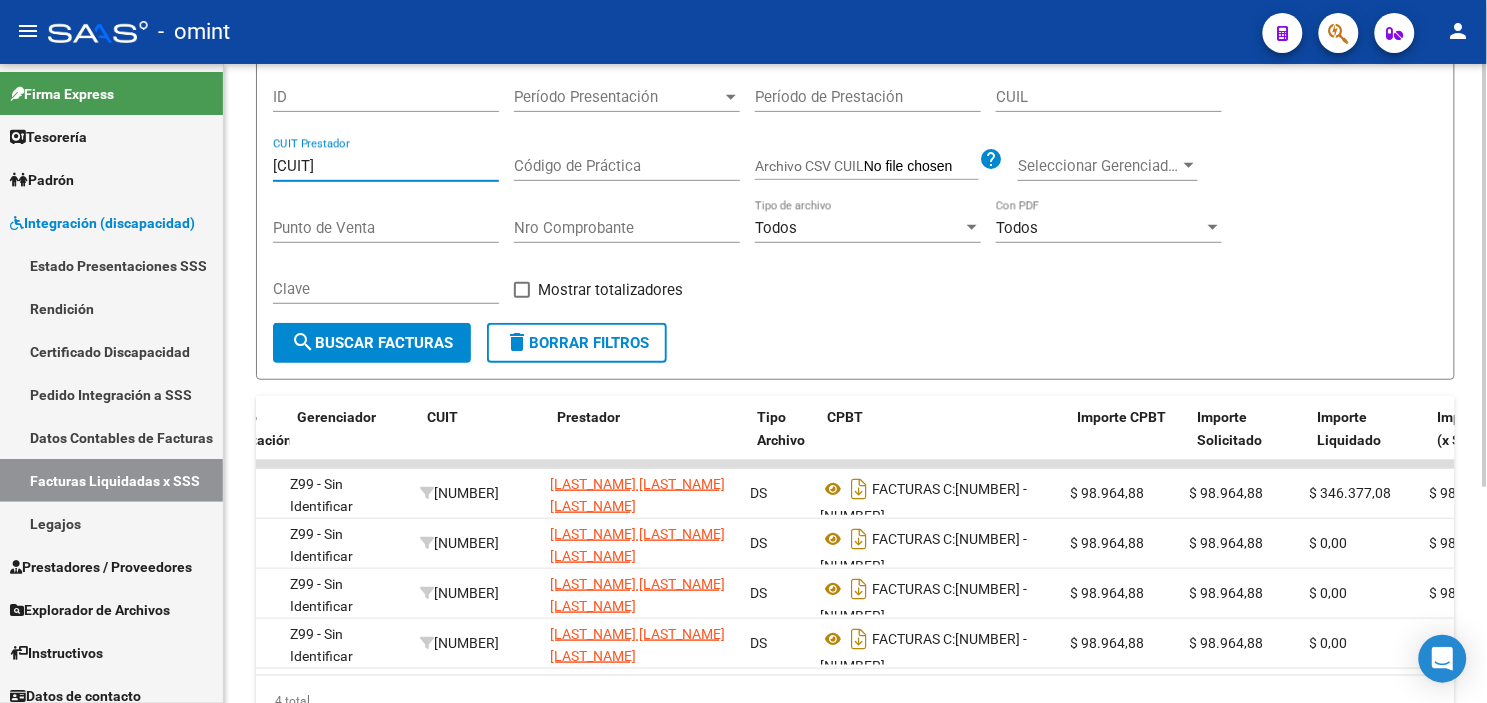 scroll, scrollTop: 0, scrollLeft: 138, axis: horizontal 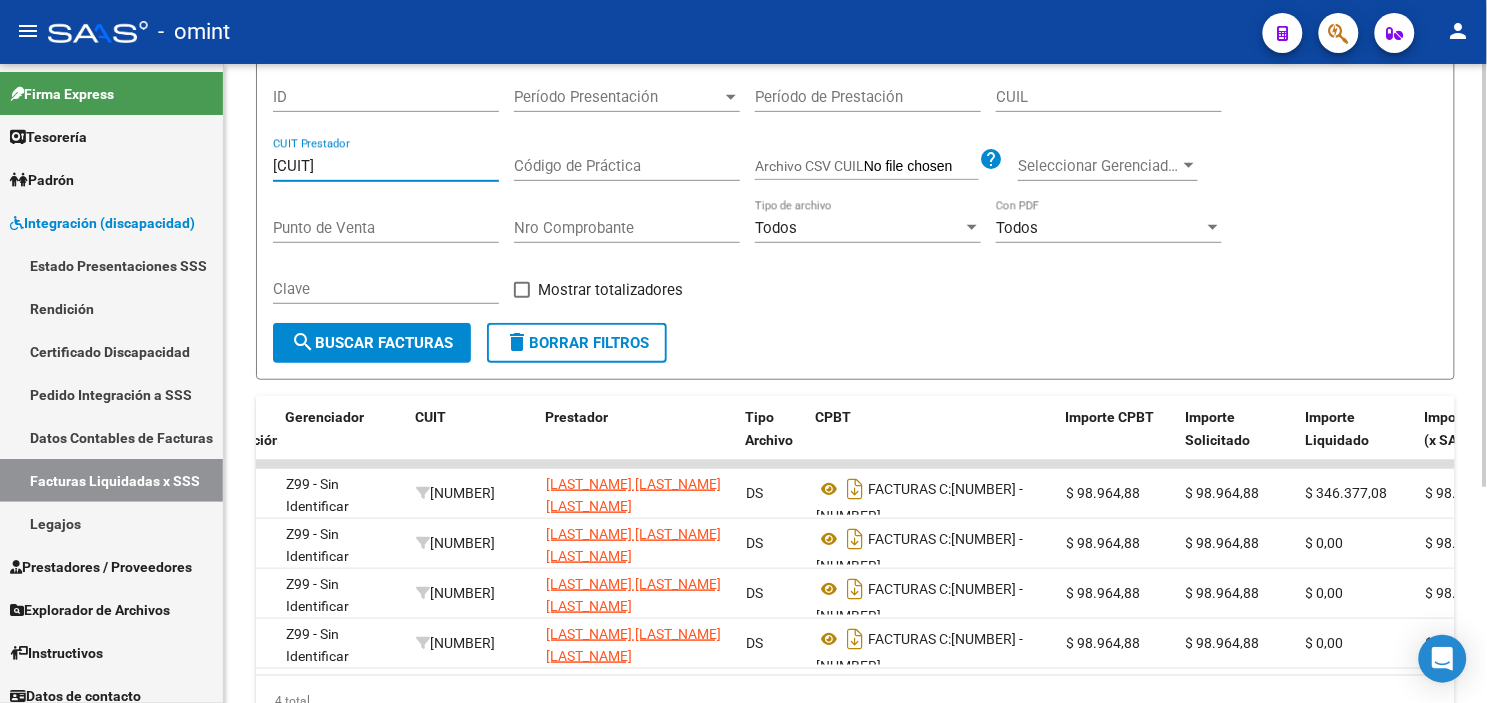 type on "[CUIT]" 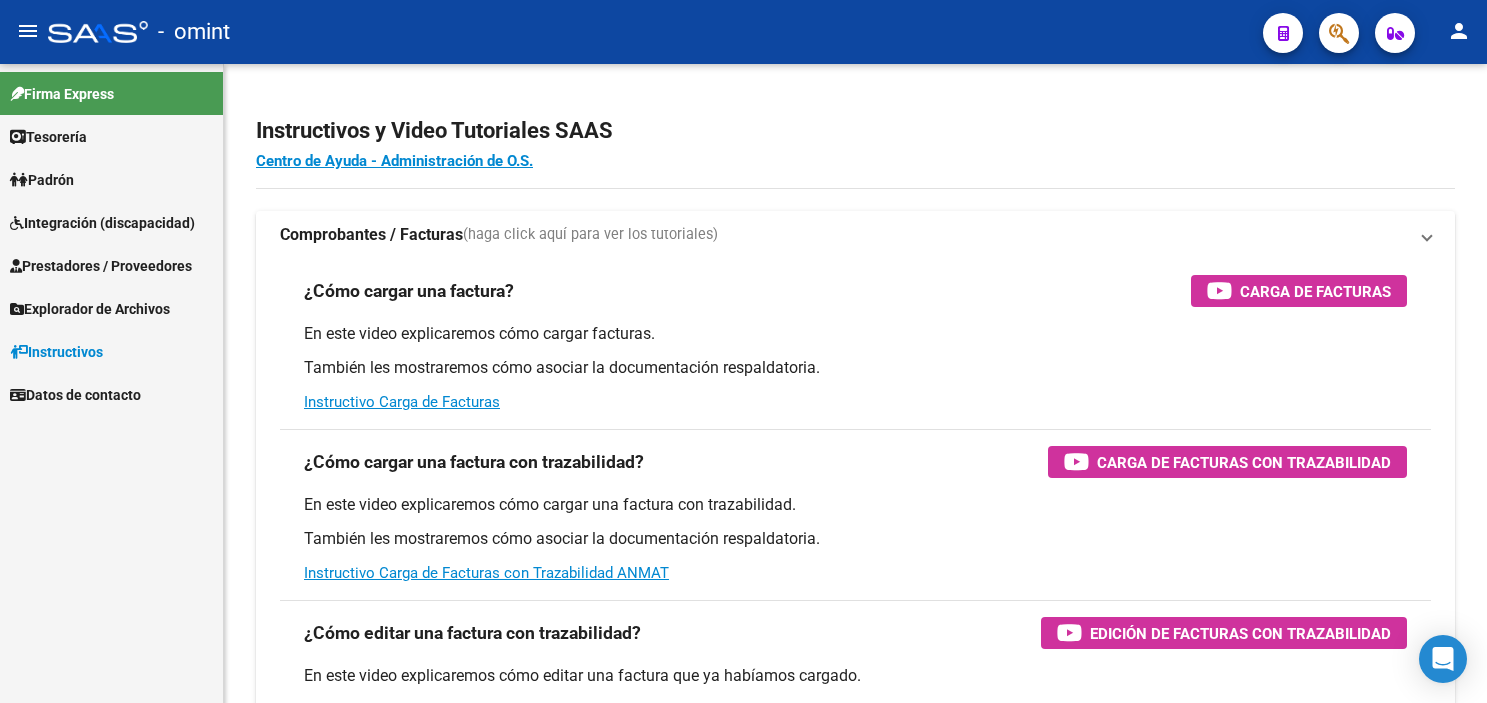 scroll, scrollTop: 0, scrollLeft: 0, axis: both 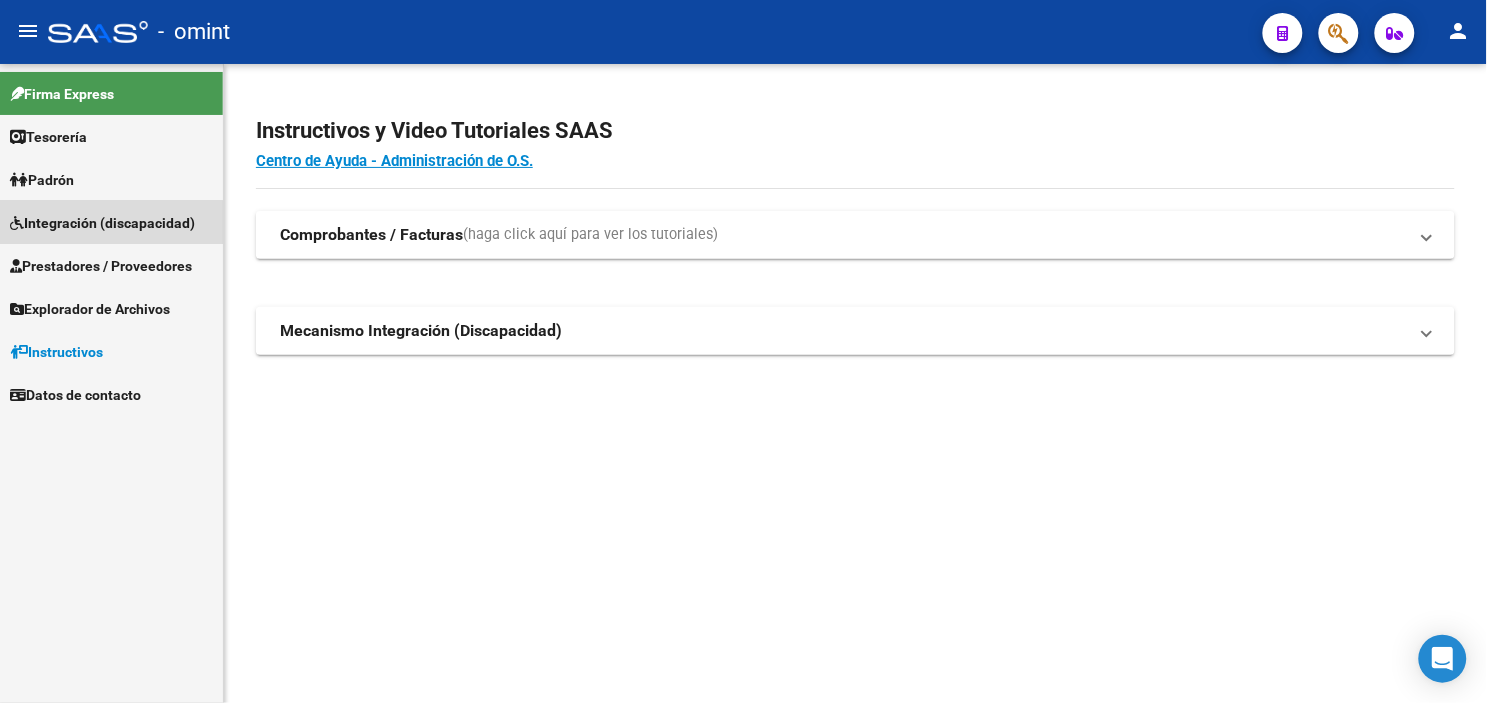 click on "Integración (discapacidad)" at bounding box center [102, 223] 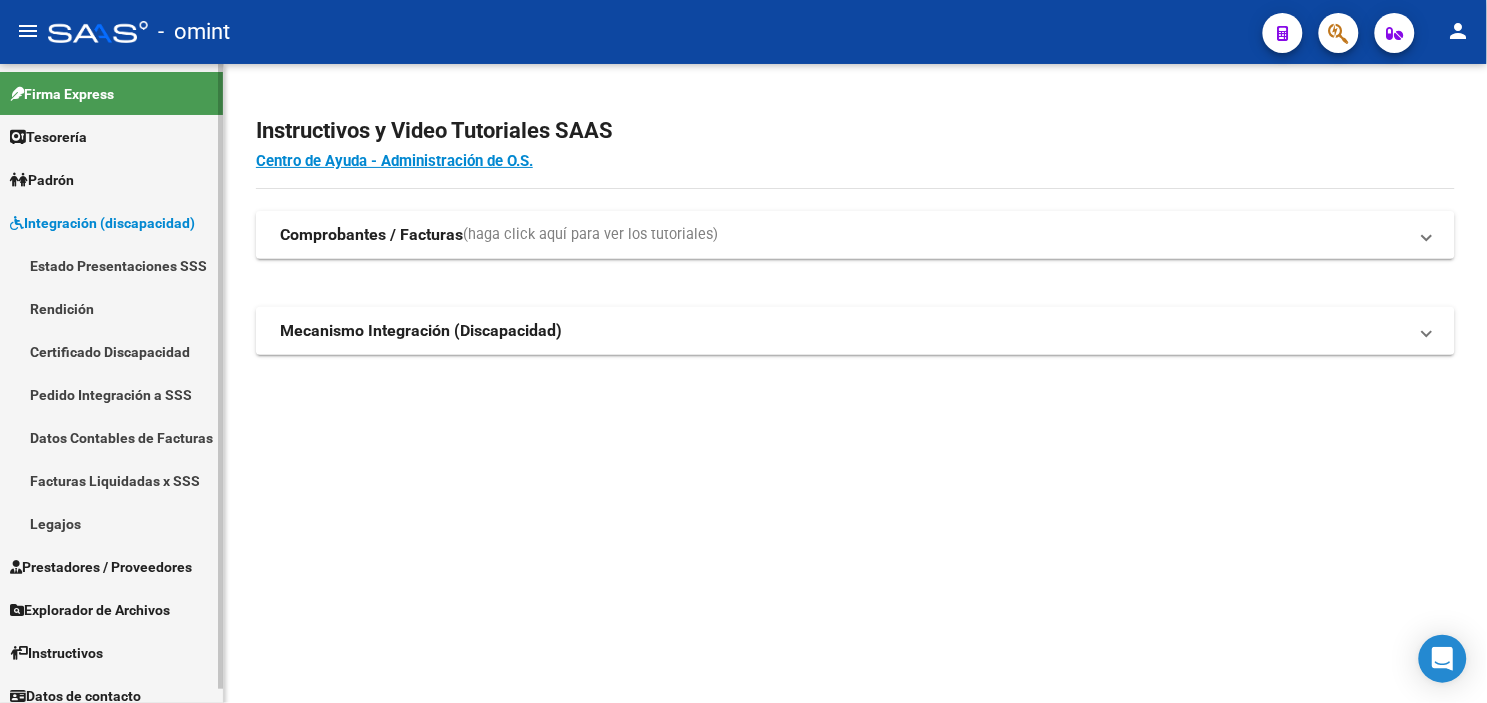 click on "Legajos" at bounding box center [111, 523] 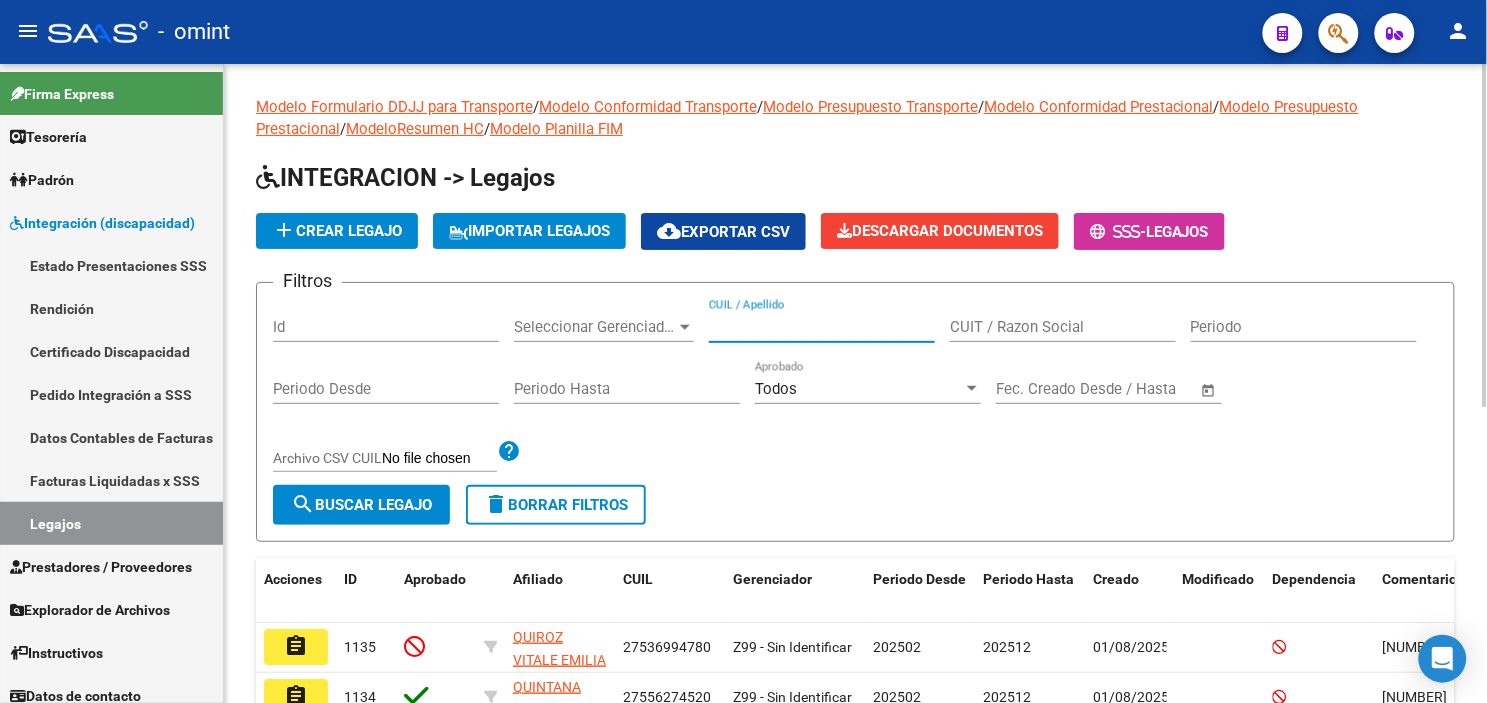 paste on "[LAST_NAME] [LAST_NAME] [LAST_NAME]" 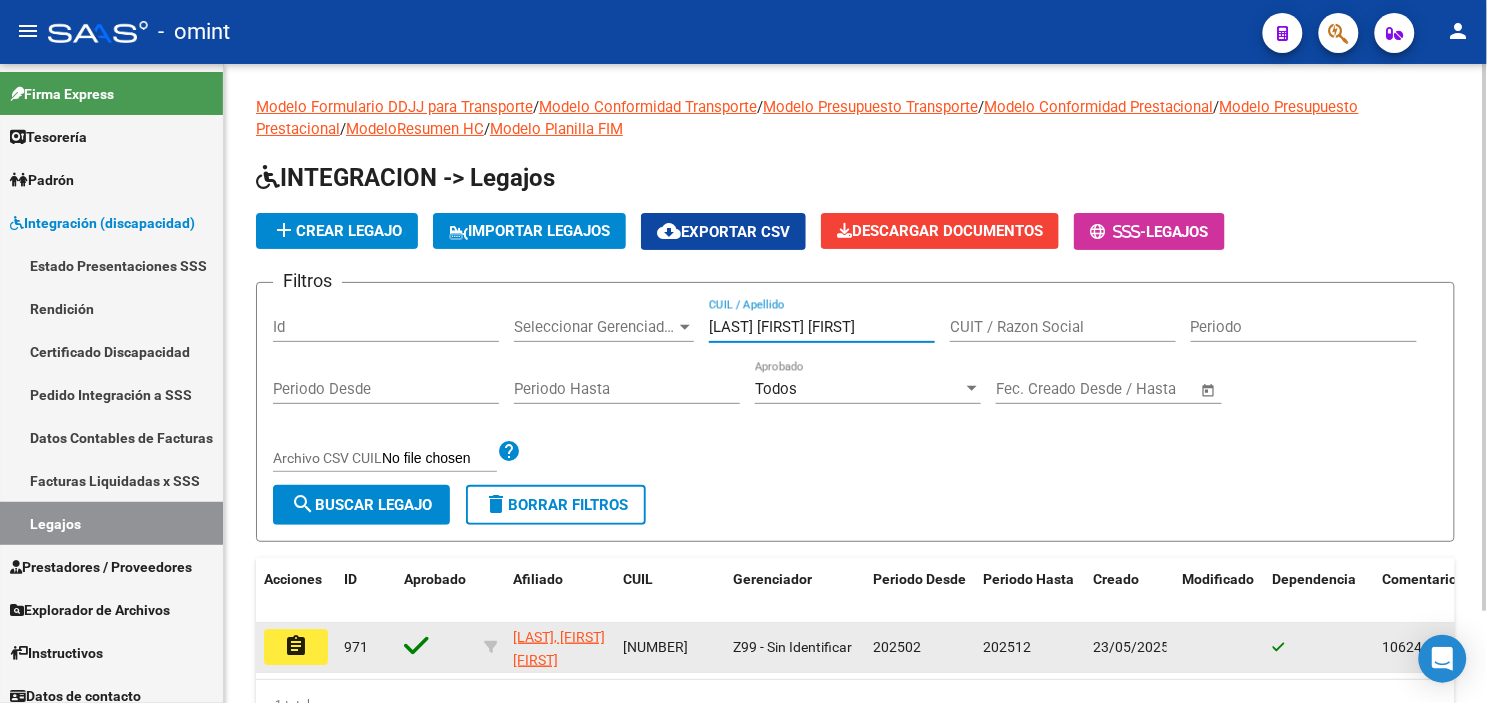 type on "[LAST_NAME] [LAST_NAME] [LAST_NAME]" 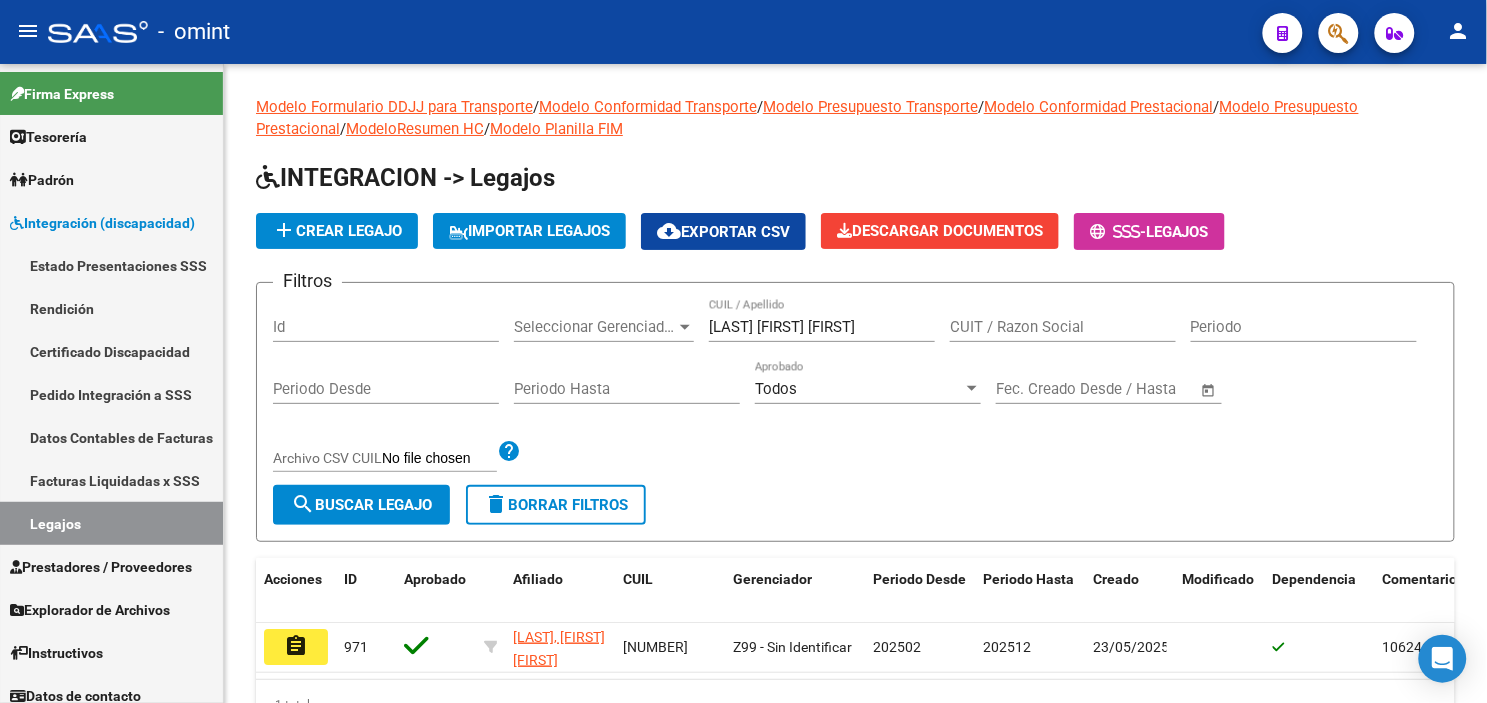 click on "assignment" 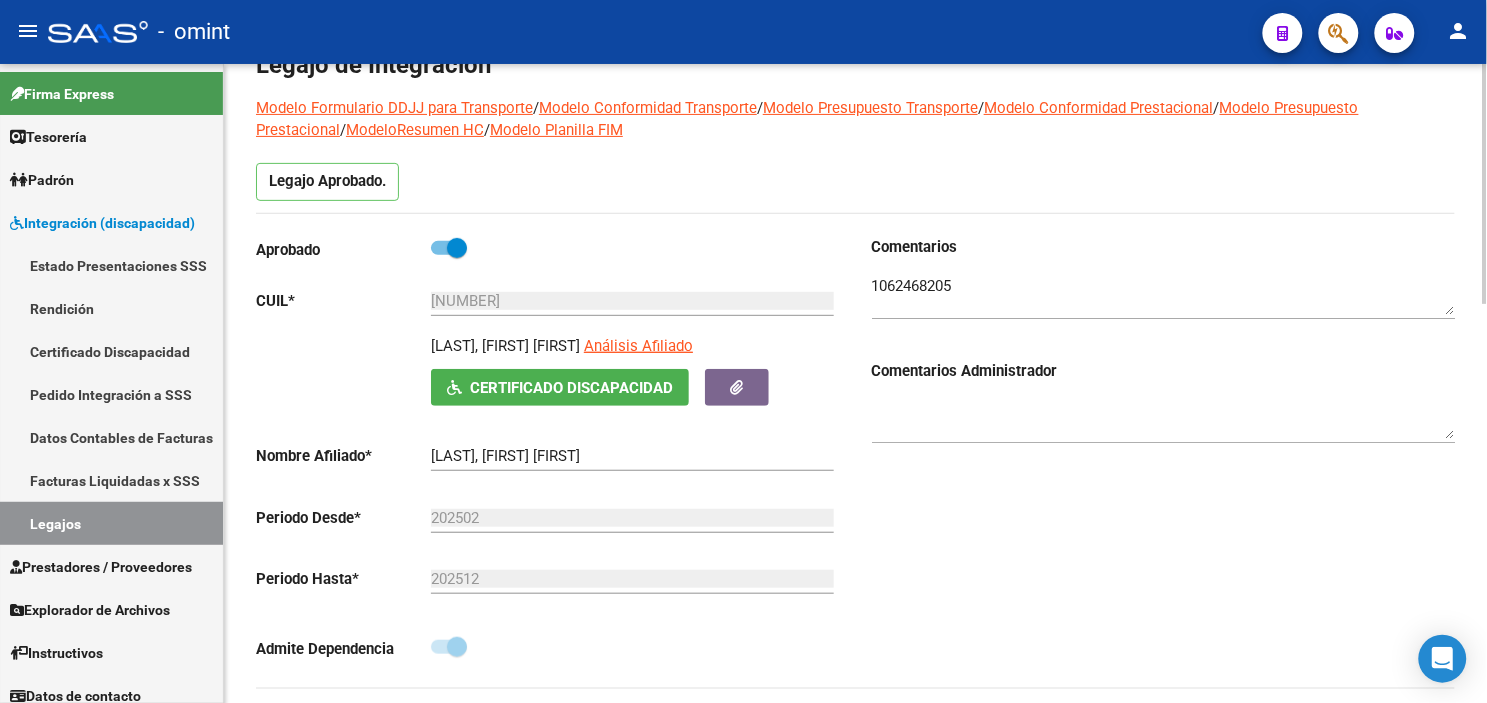 type on "[LAST_NAME] [LAST_NAME] [LAST_NAME]" 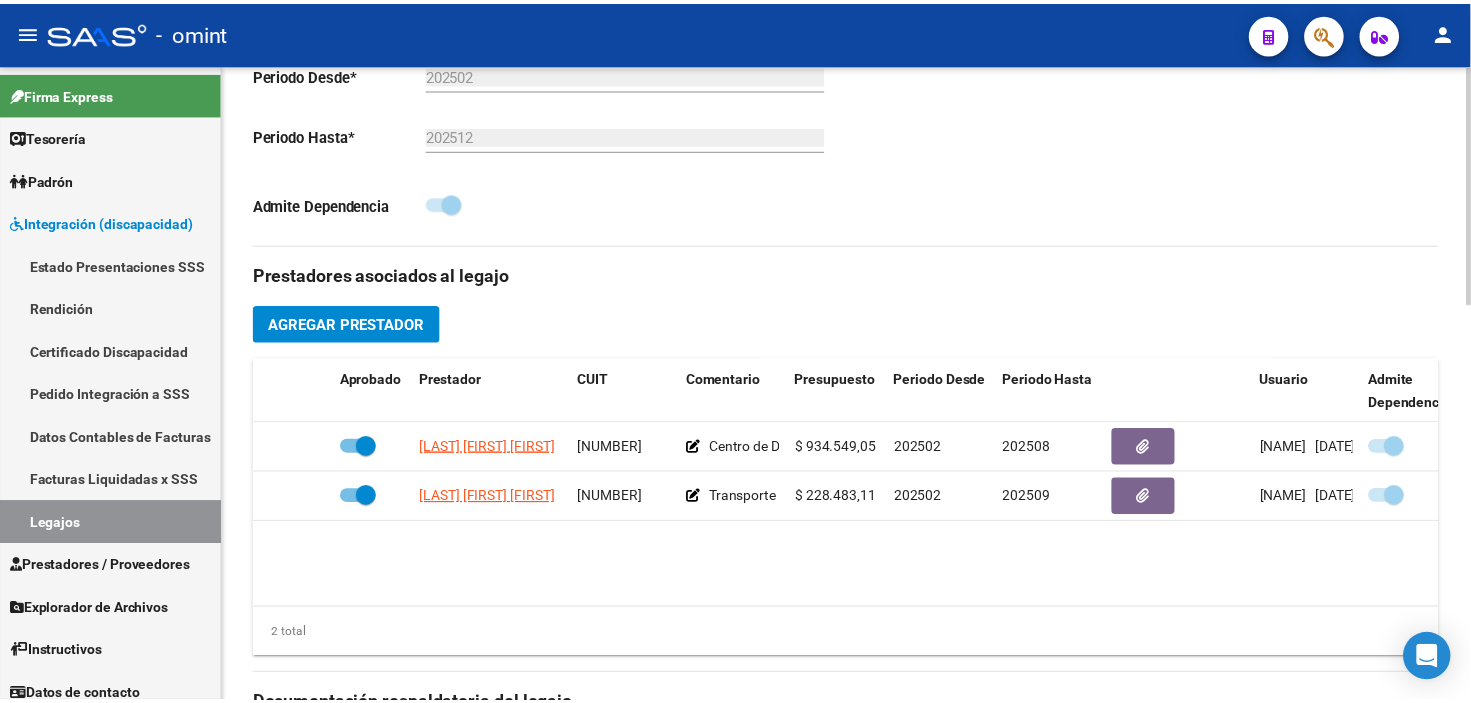 scroll, scrollTop: 666, scrollLeft: 0, axis: vertical 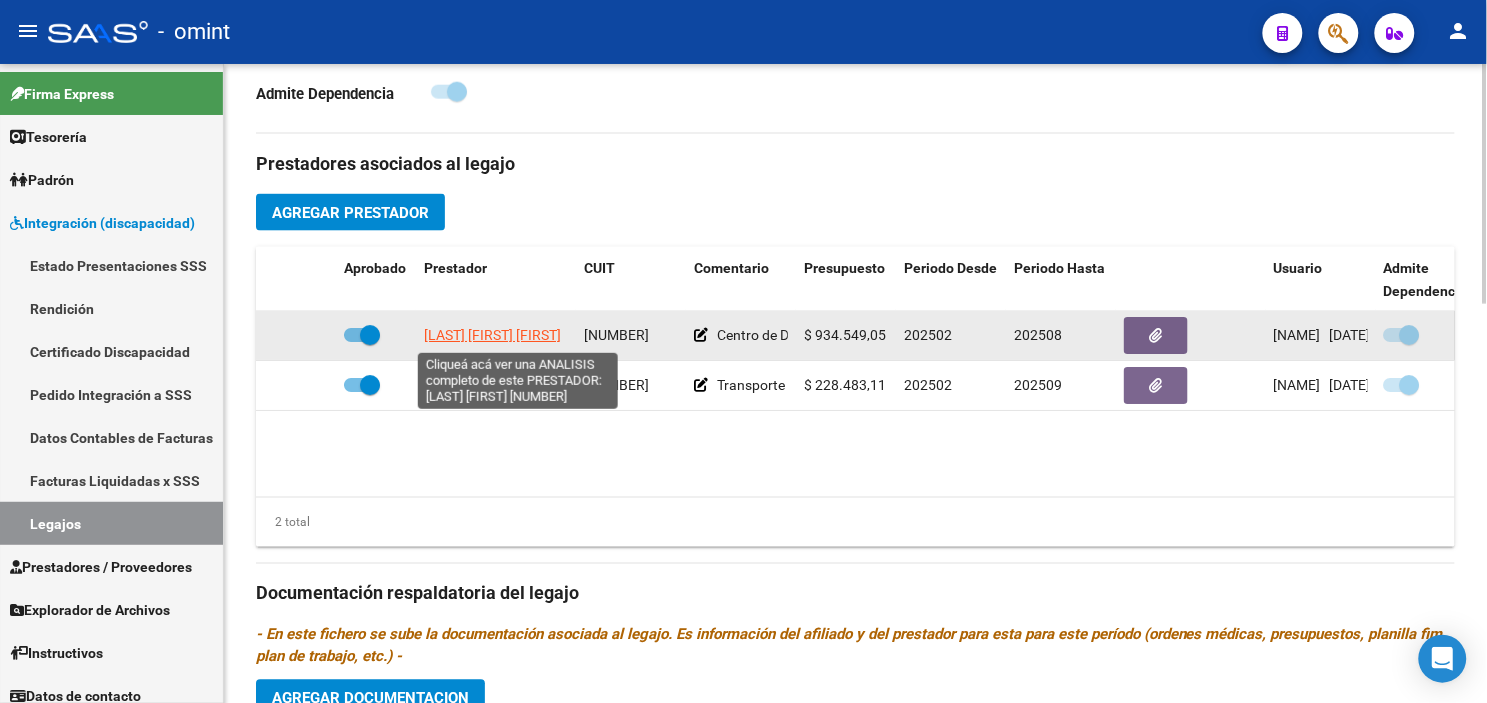 click on "[FIRST] [LAST]" 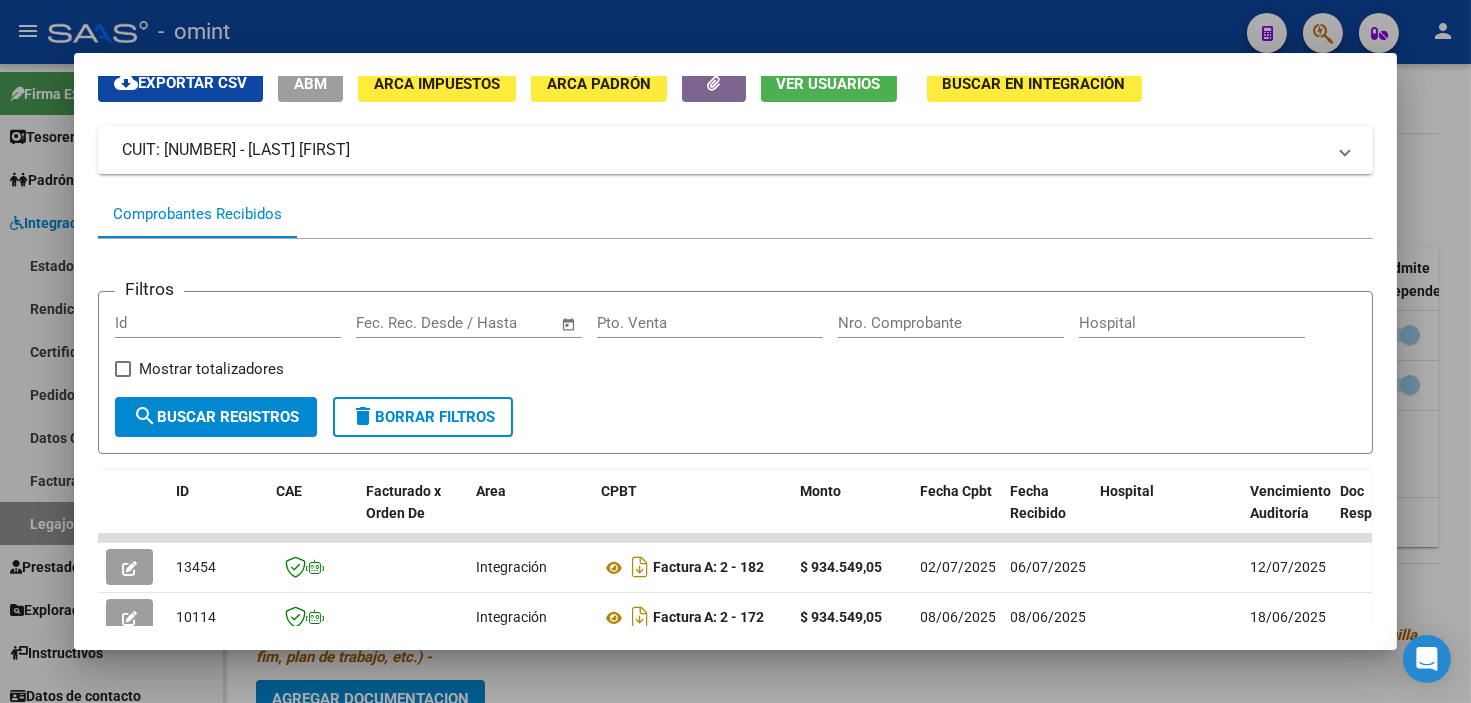 scroll, scrollTop: 360, scrollLeft: 0, axis: vertical 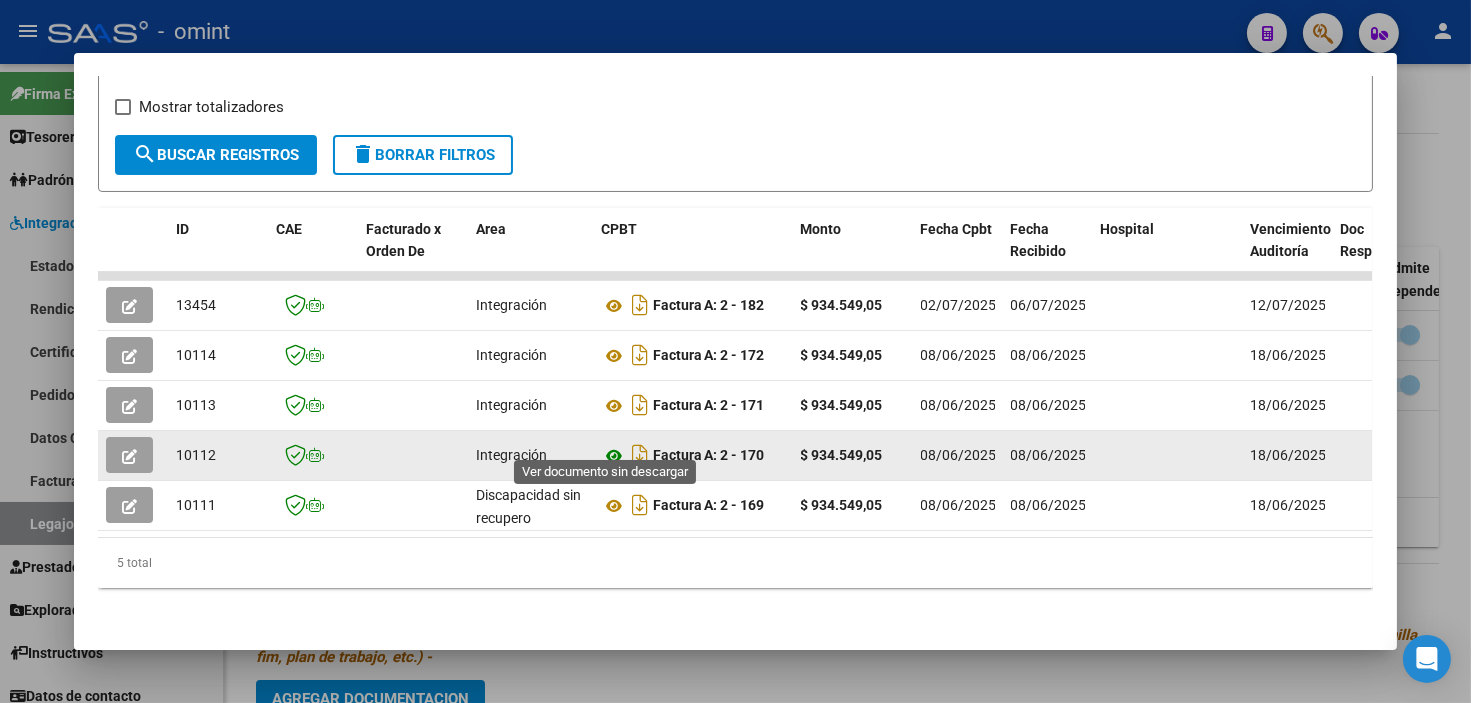click 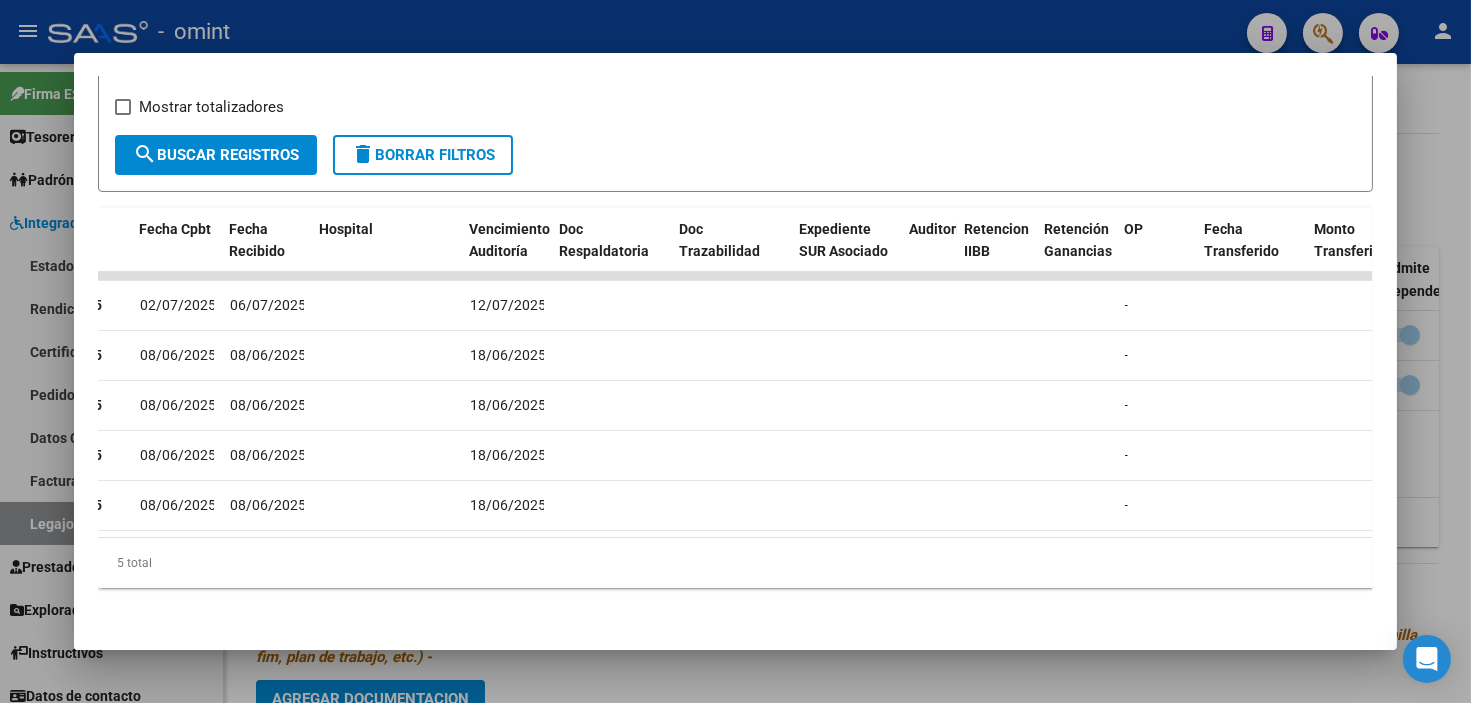 scroll, scrollTop: 0, scrollLeft: 0, axis: both 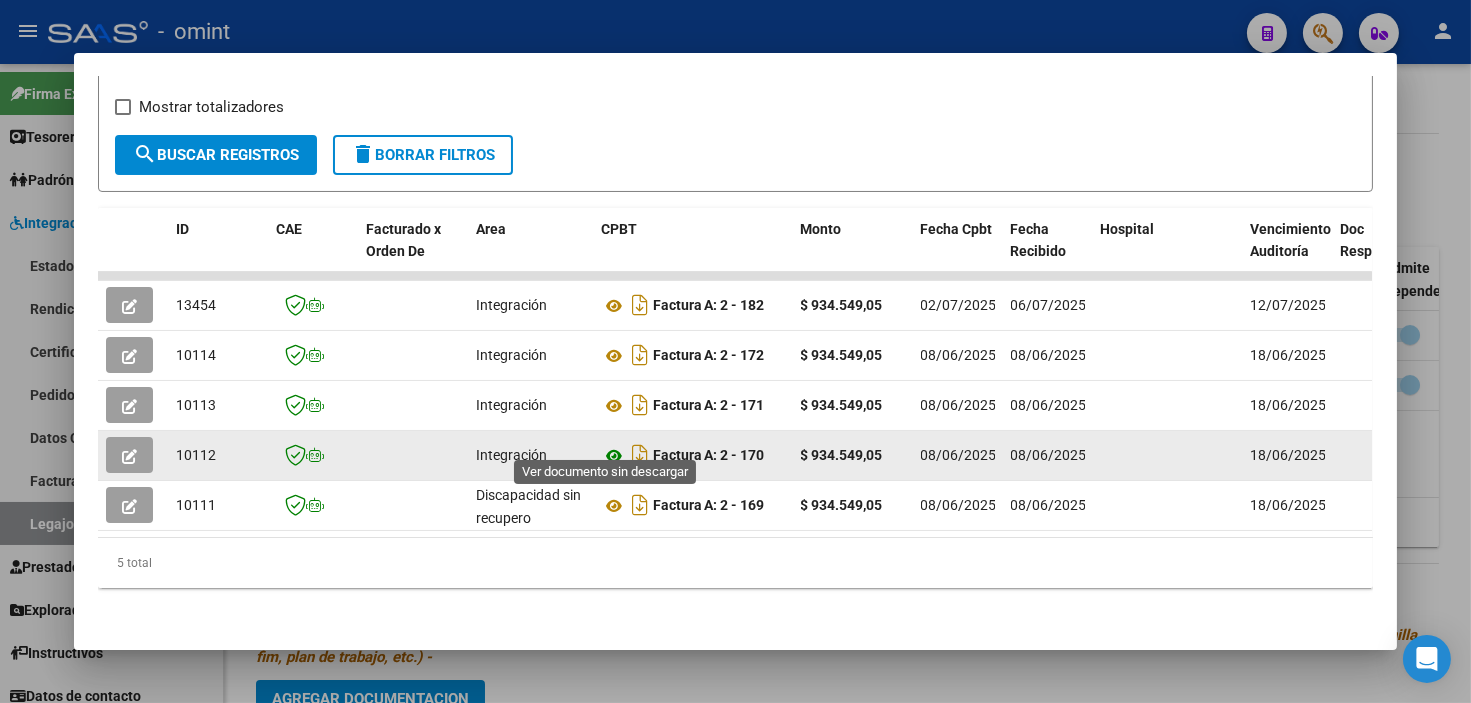 click 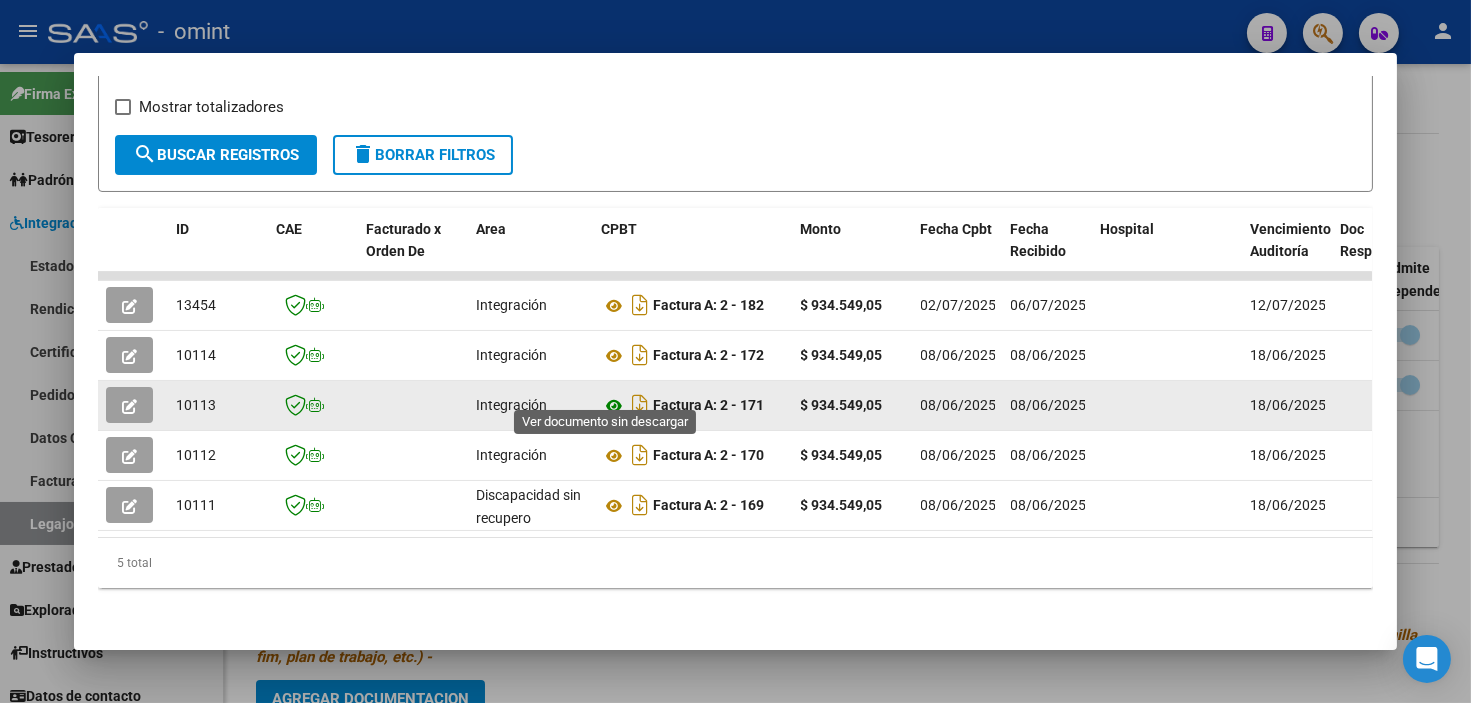 click 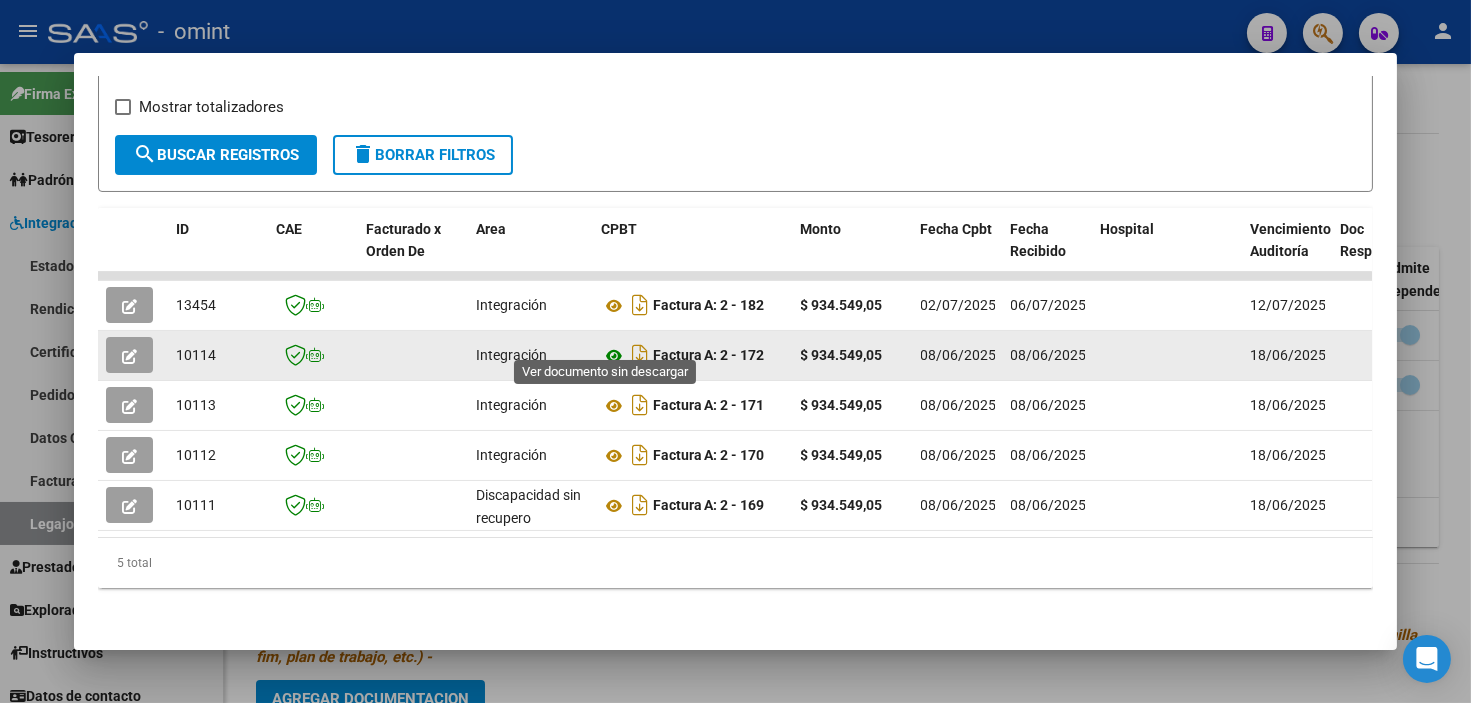 click 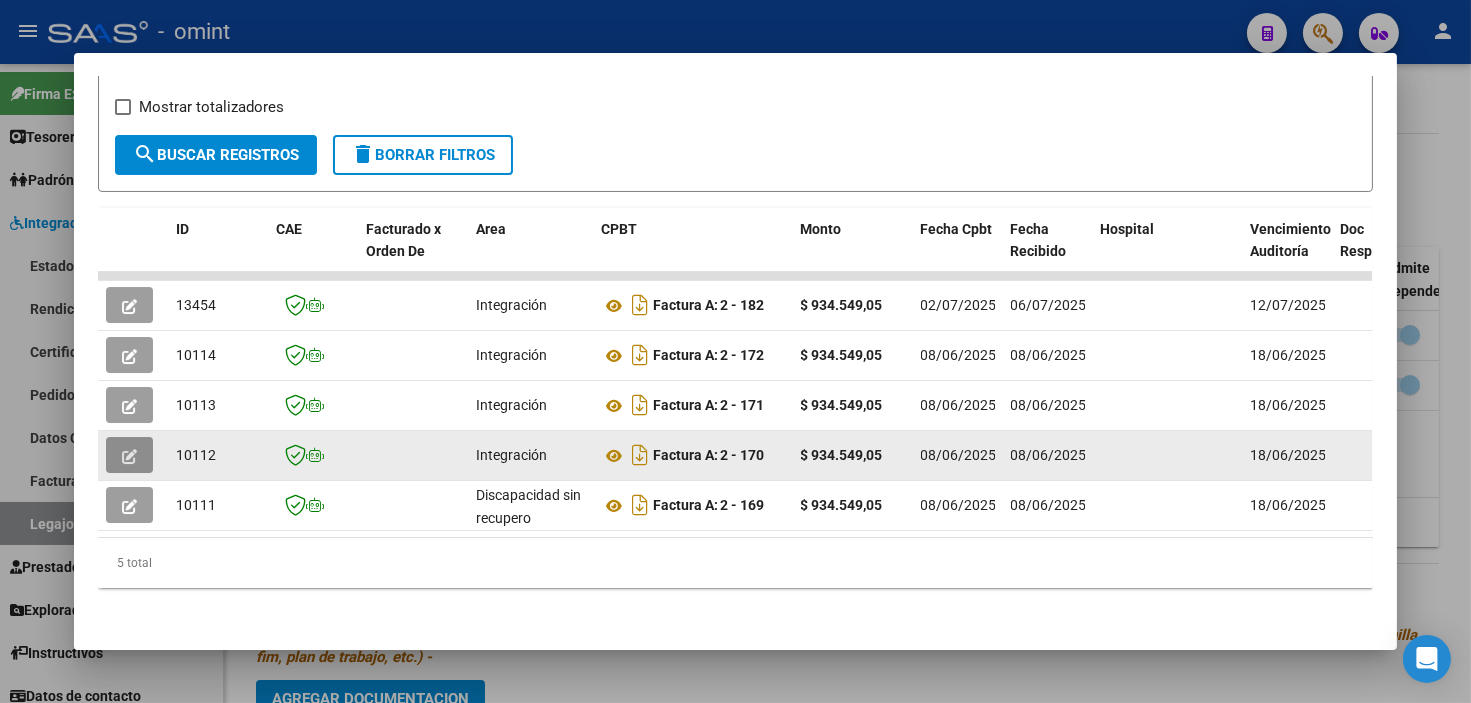 click 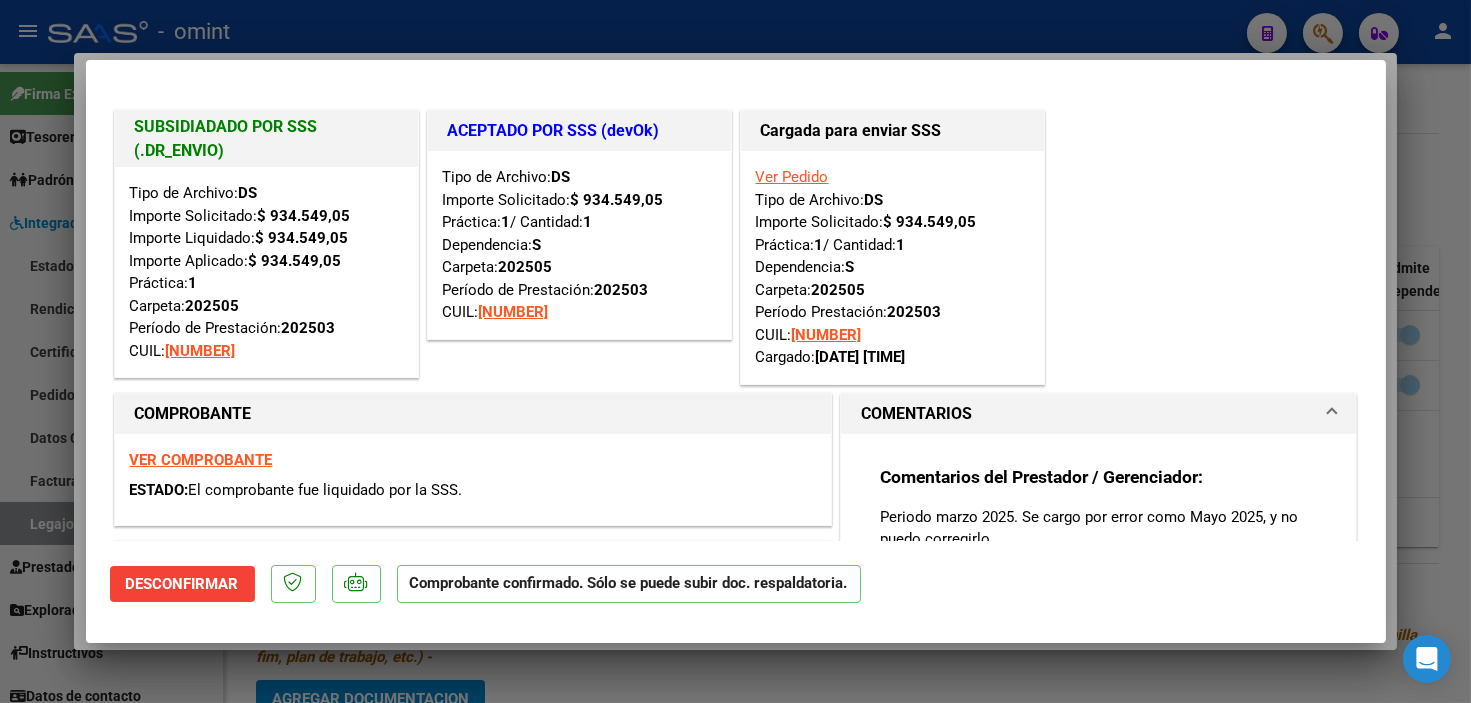 type 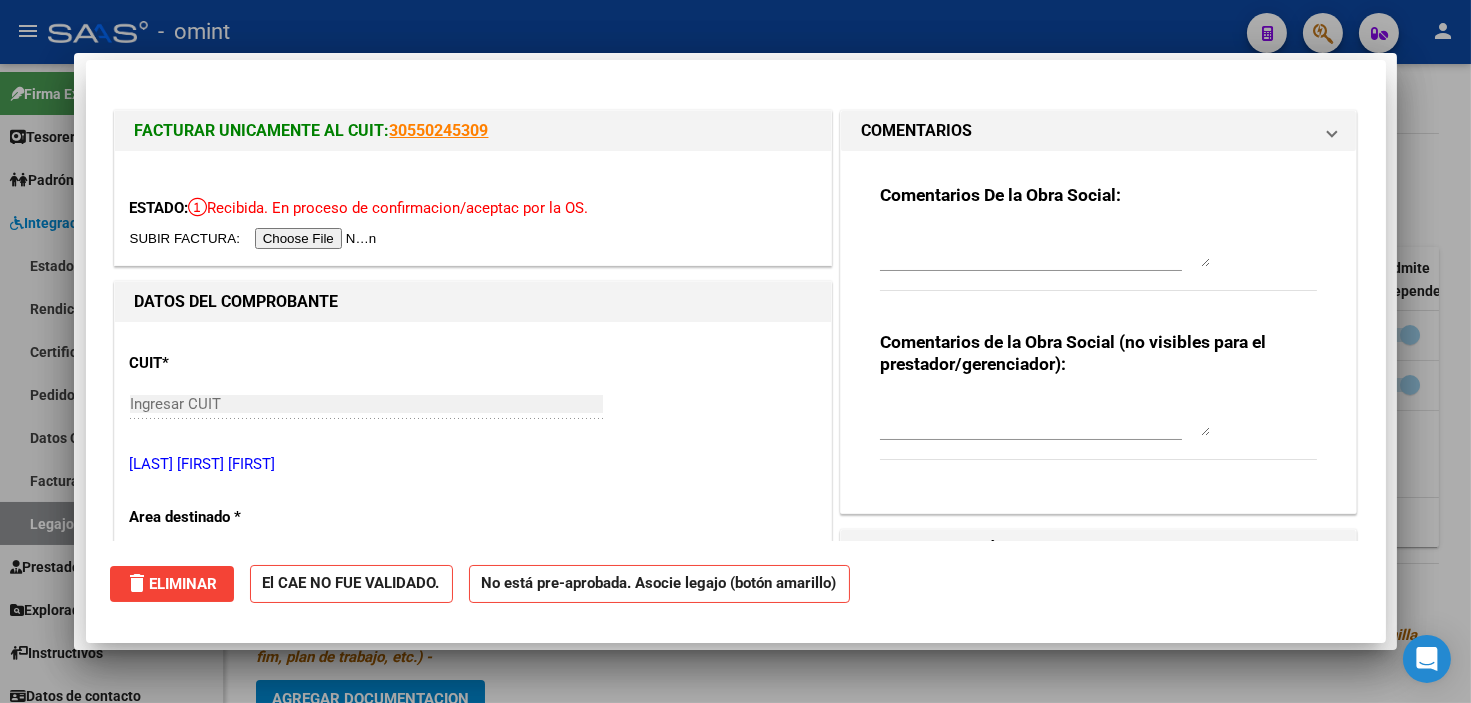 type 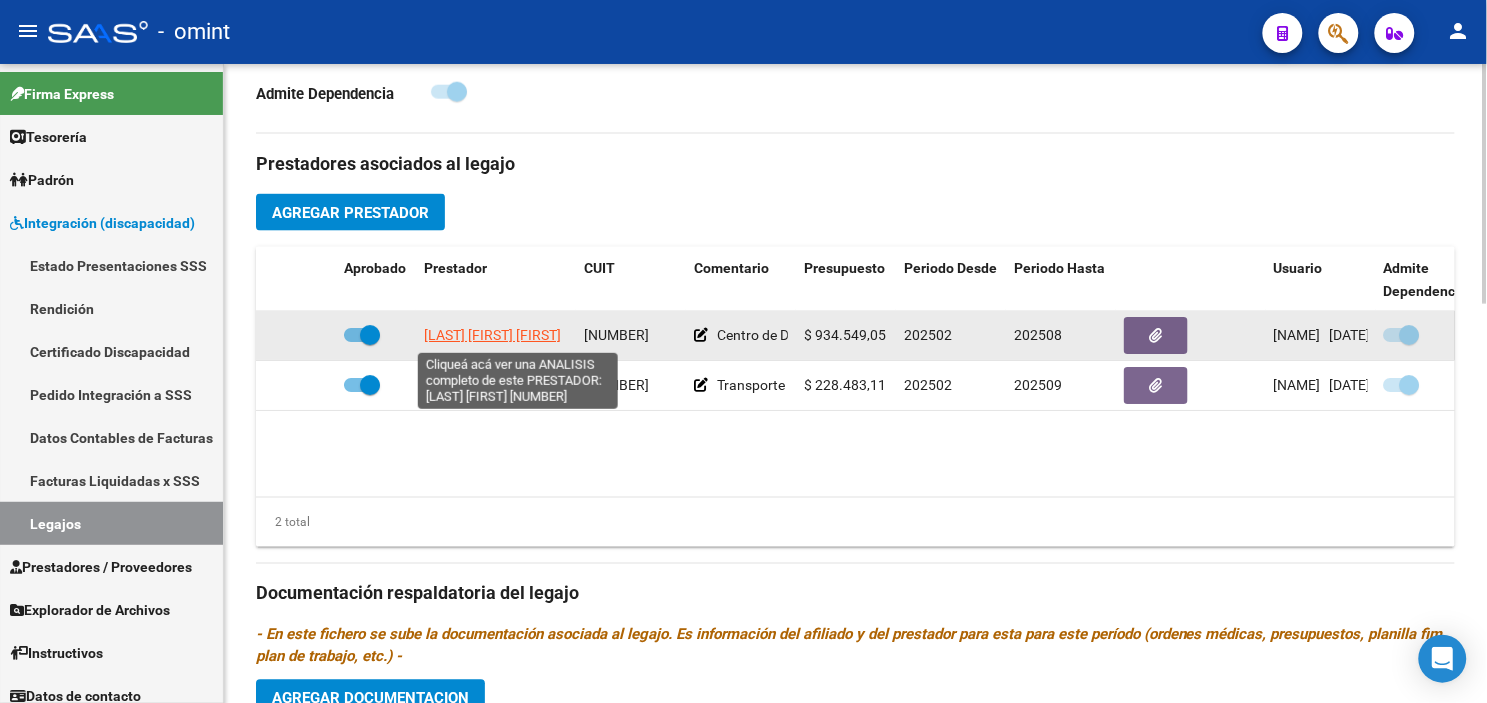 click on "[FIRST] [LAST]" 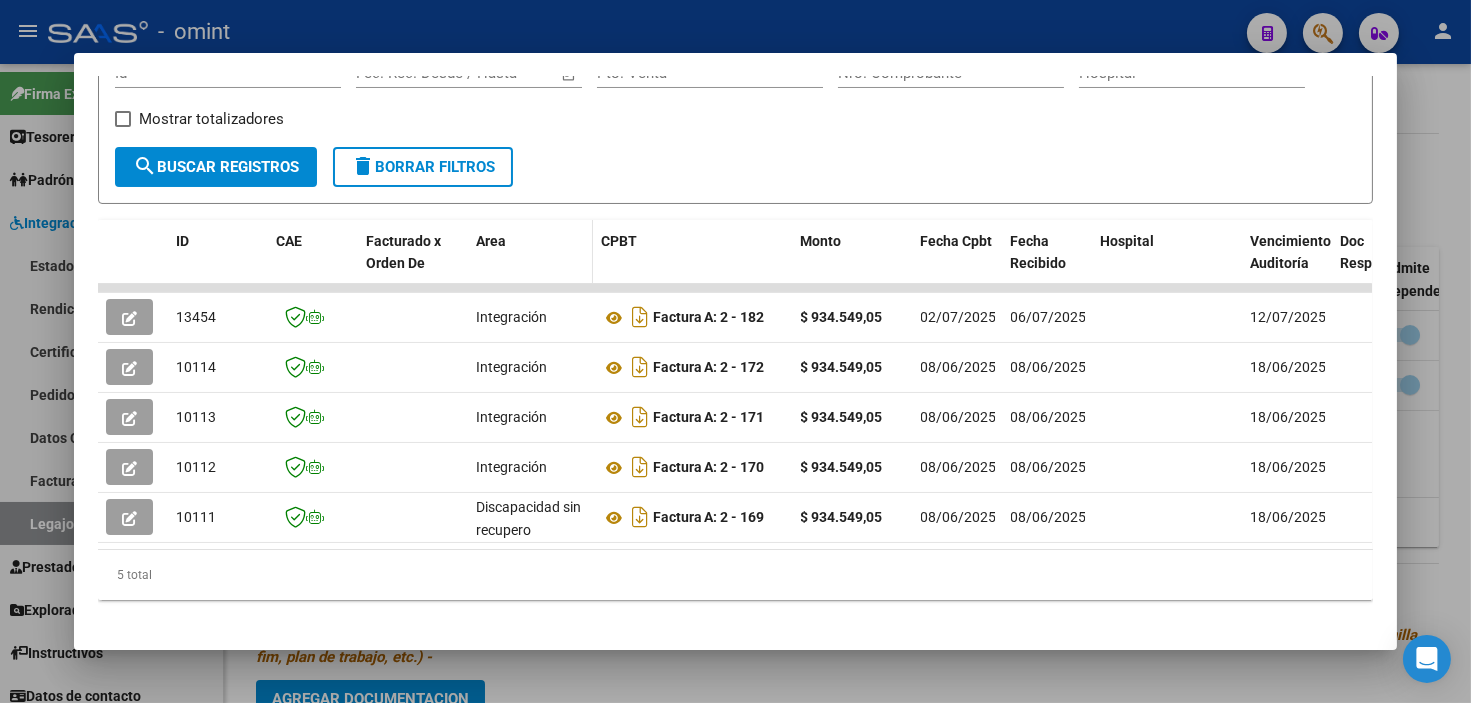 scroll, scrollTop: 360, scrollLeft: 0, axis: vertical 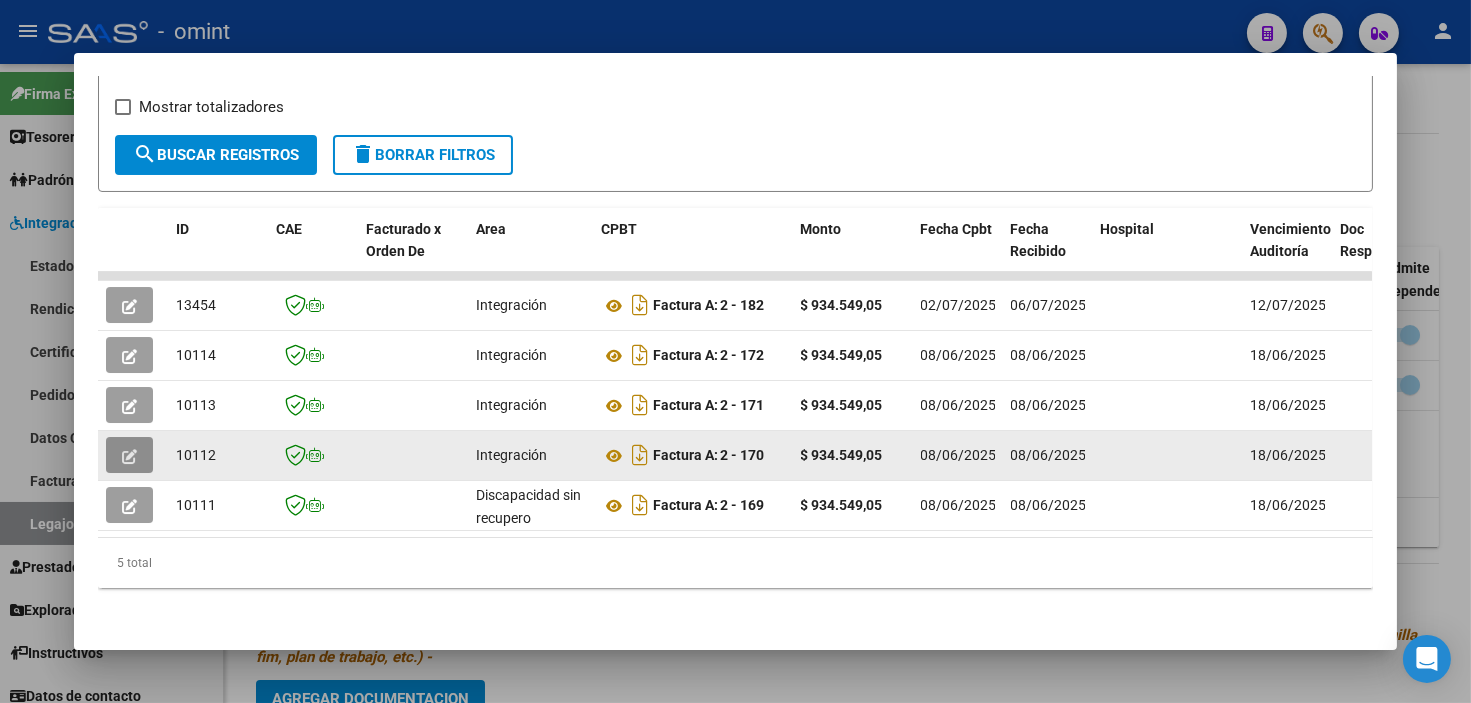 click 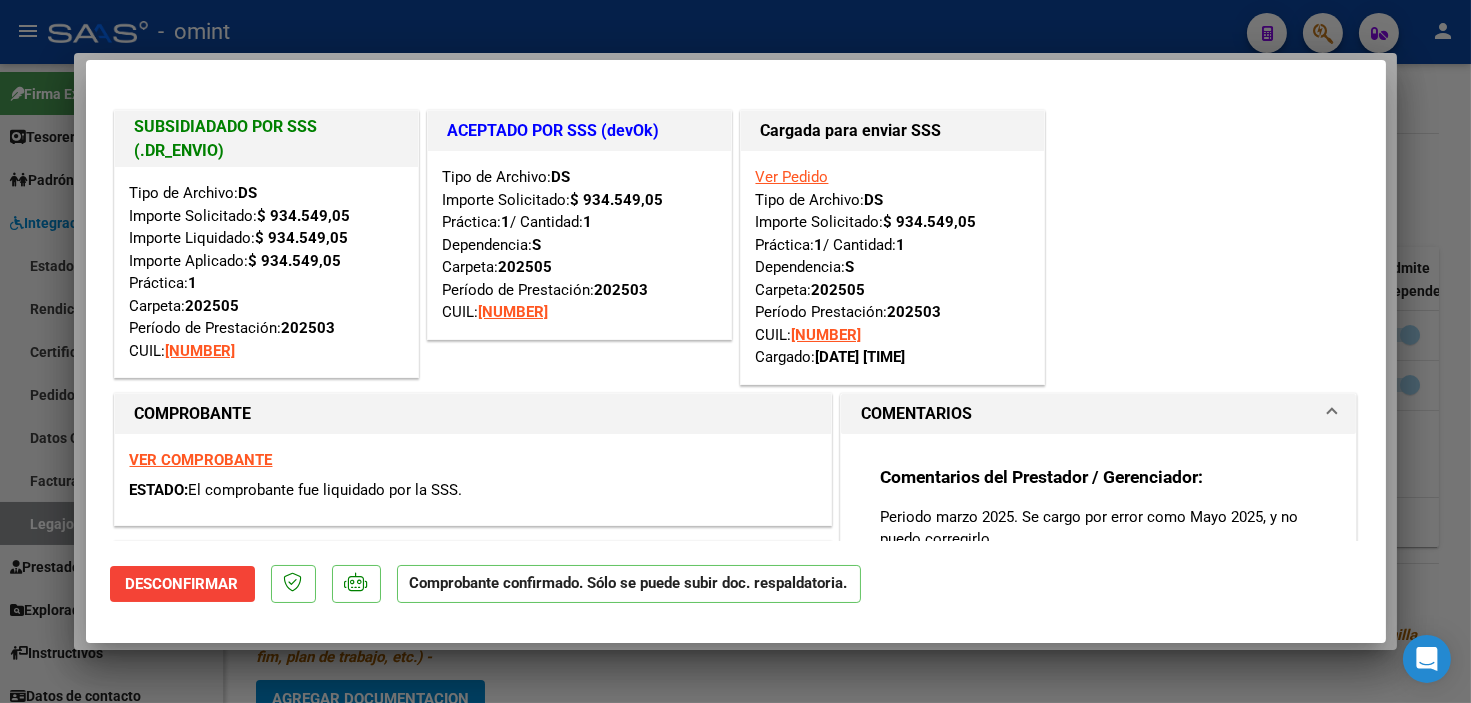 type 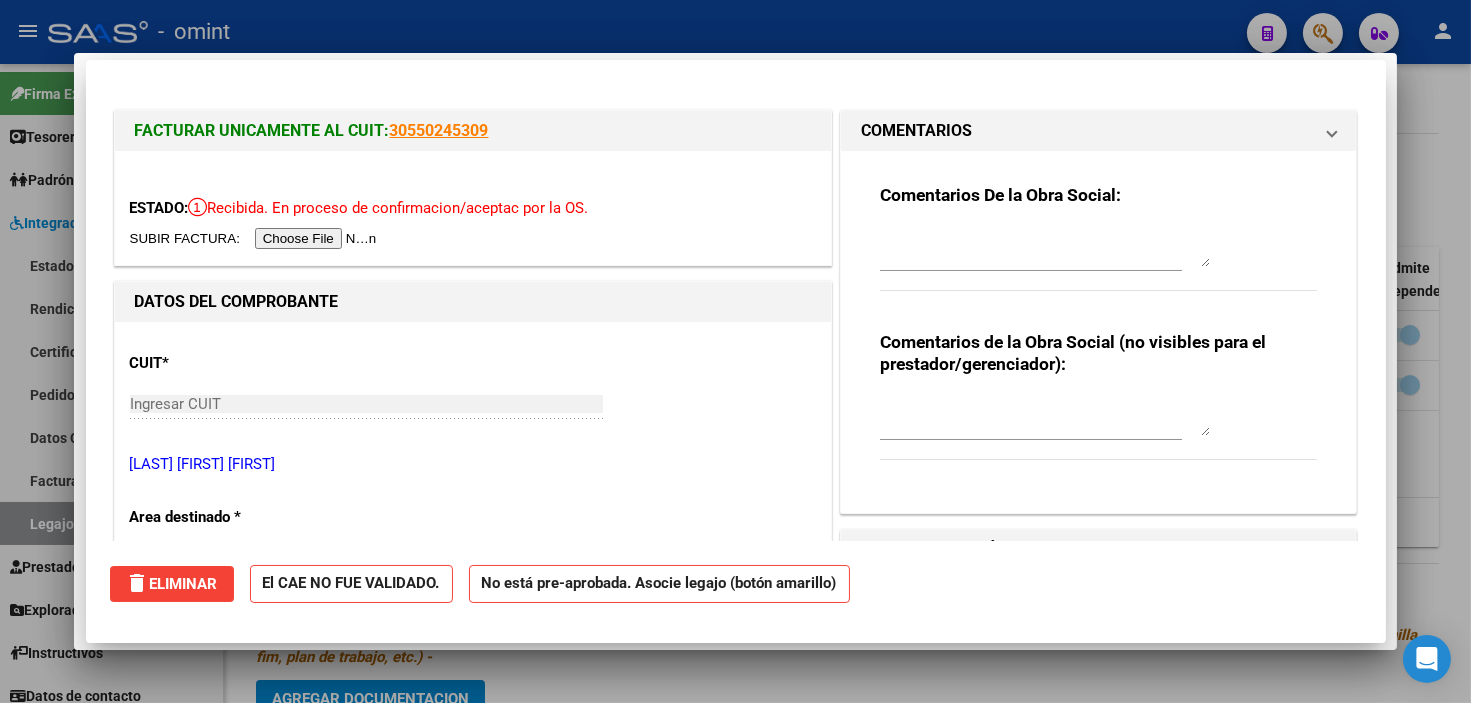 type 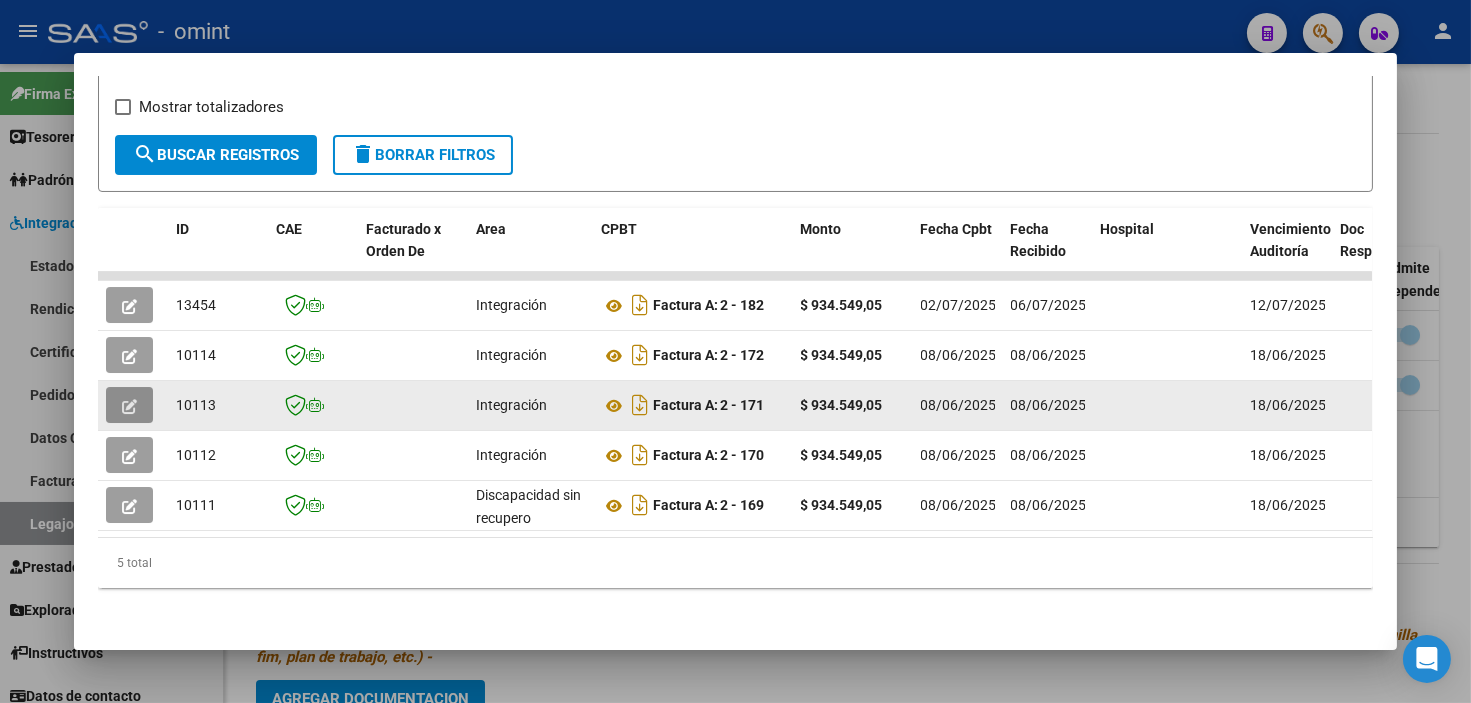 click 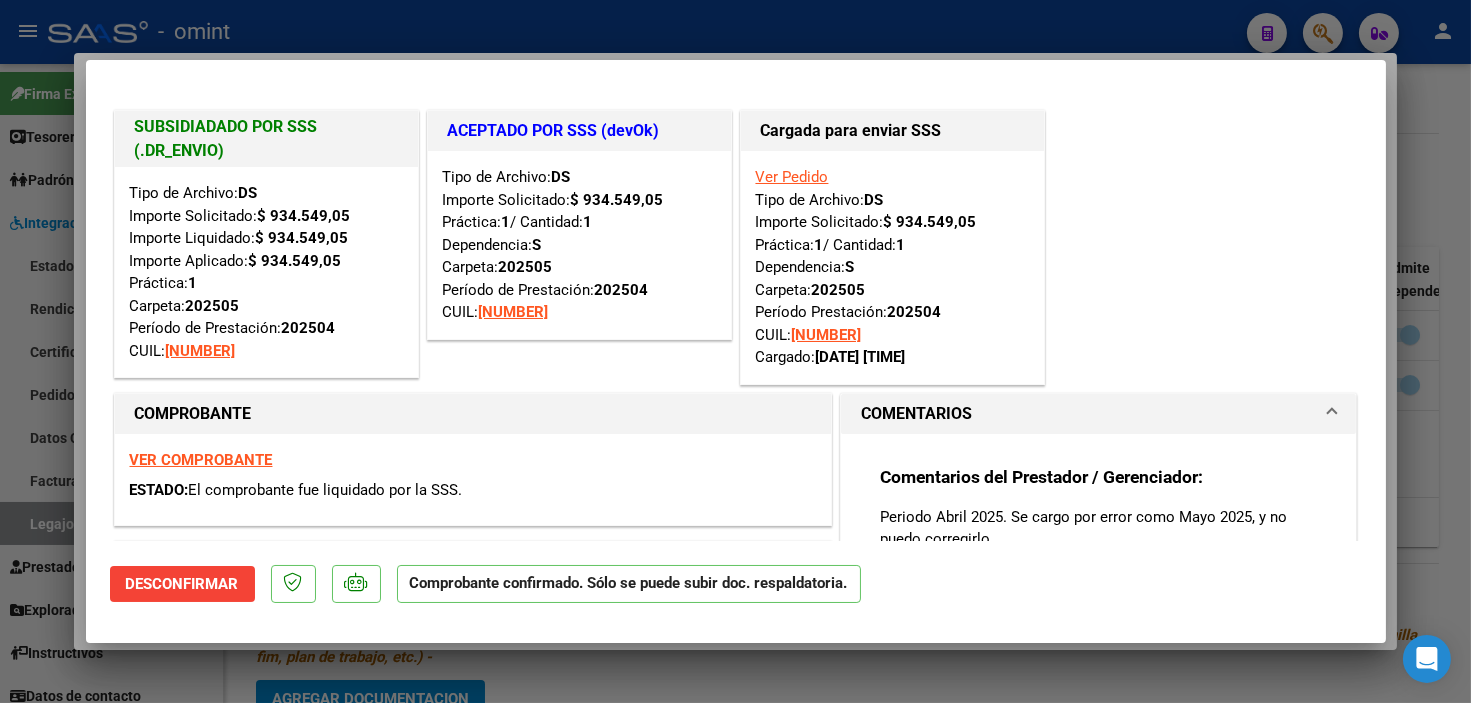 type 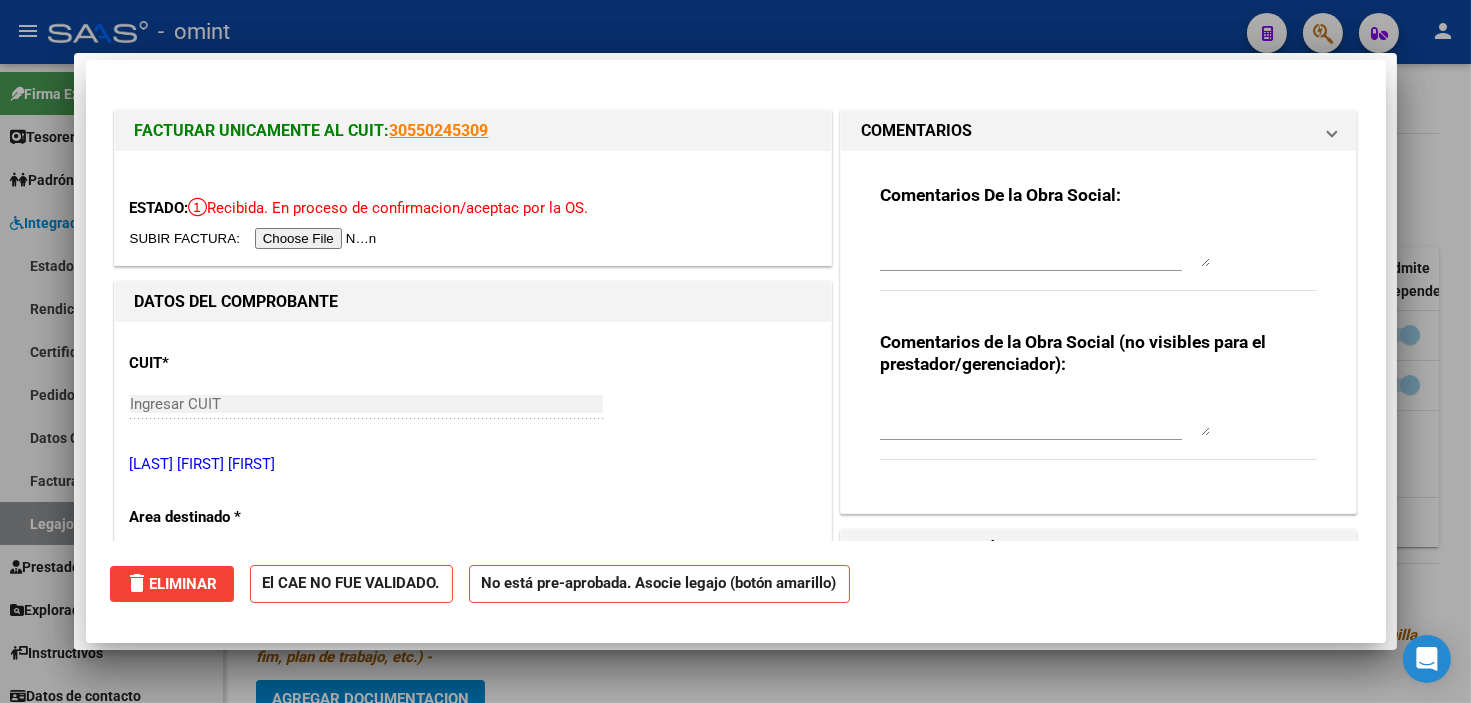 type 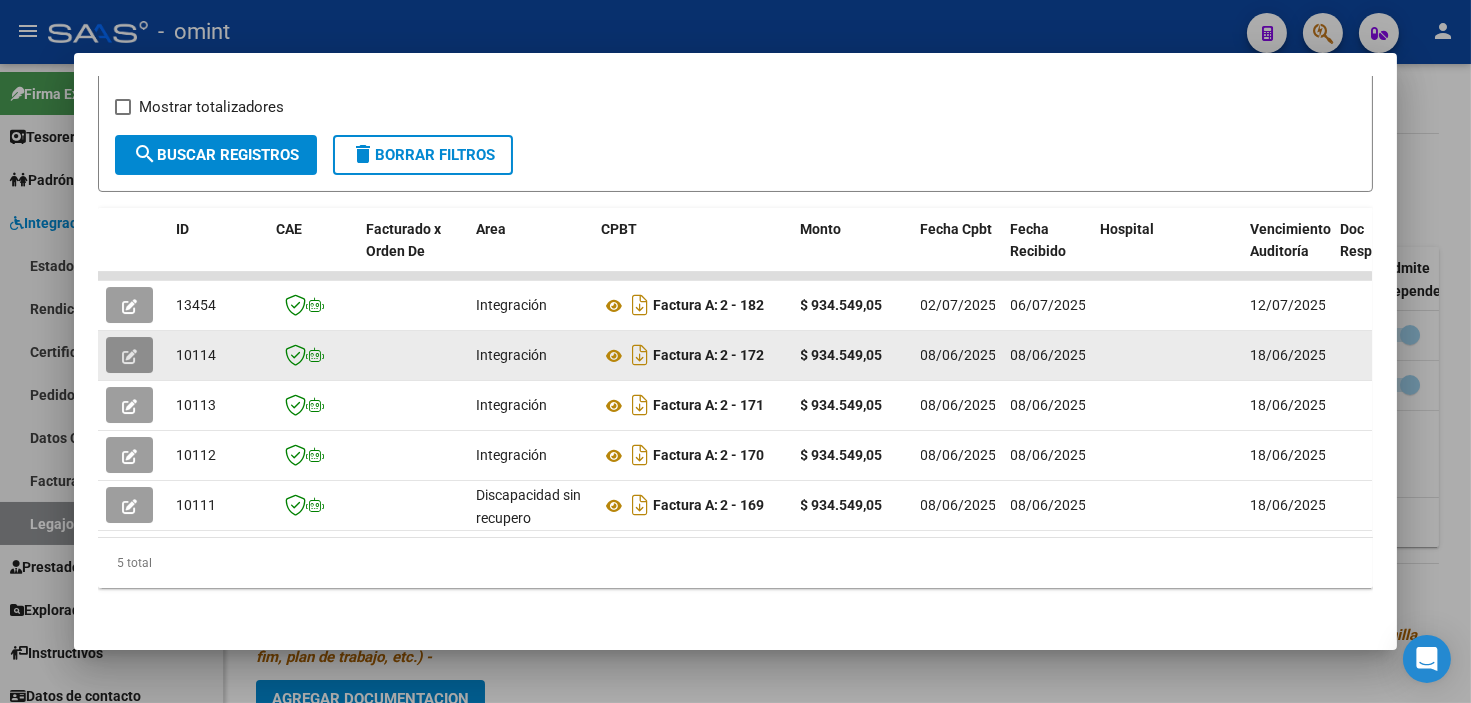 click 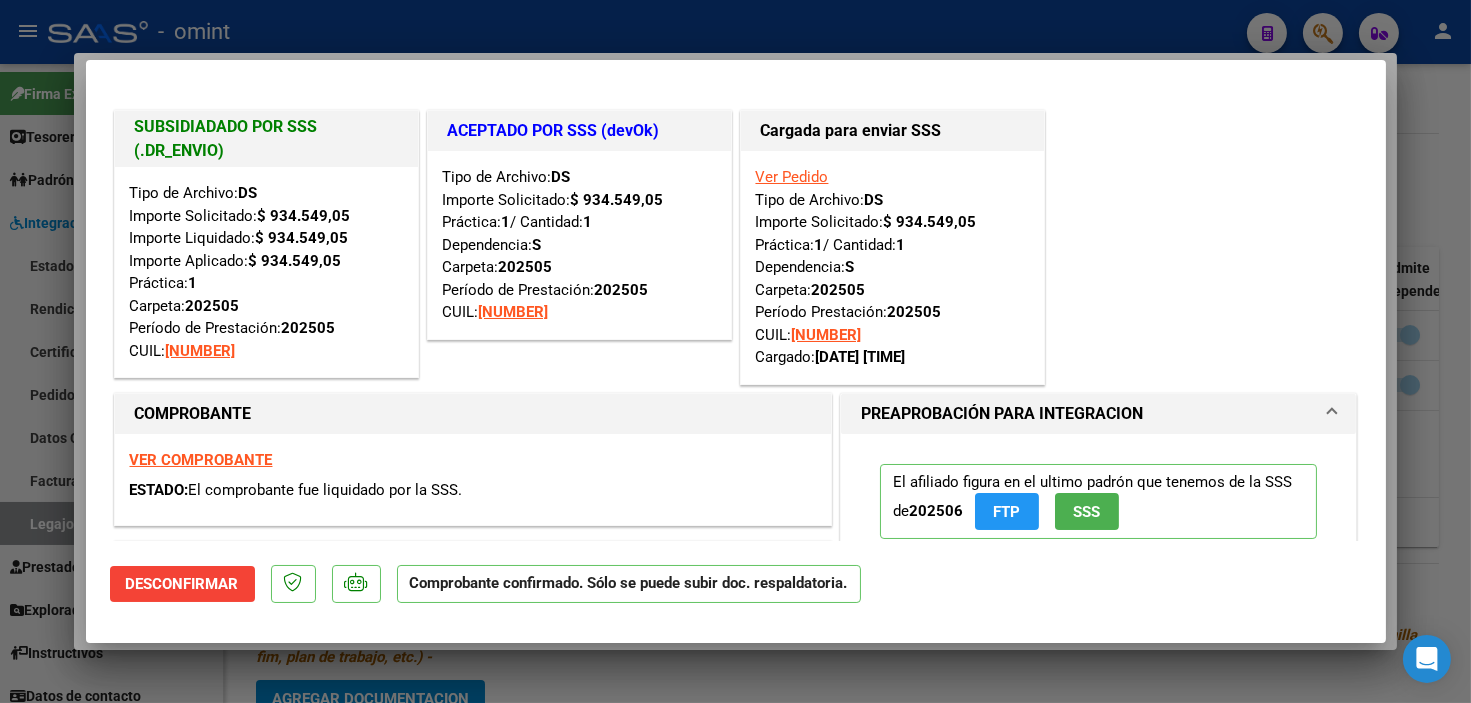 type 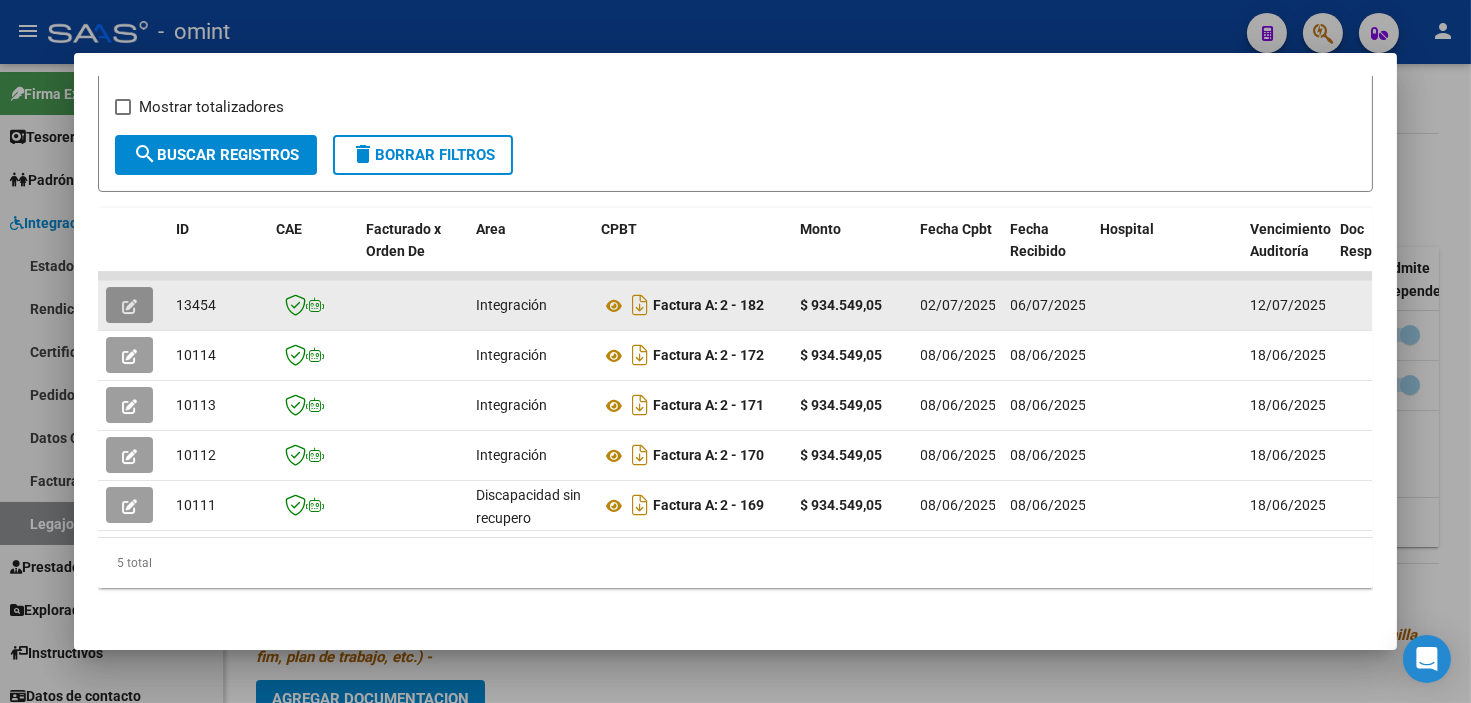 click 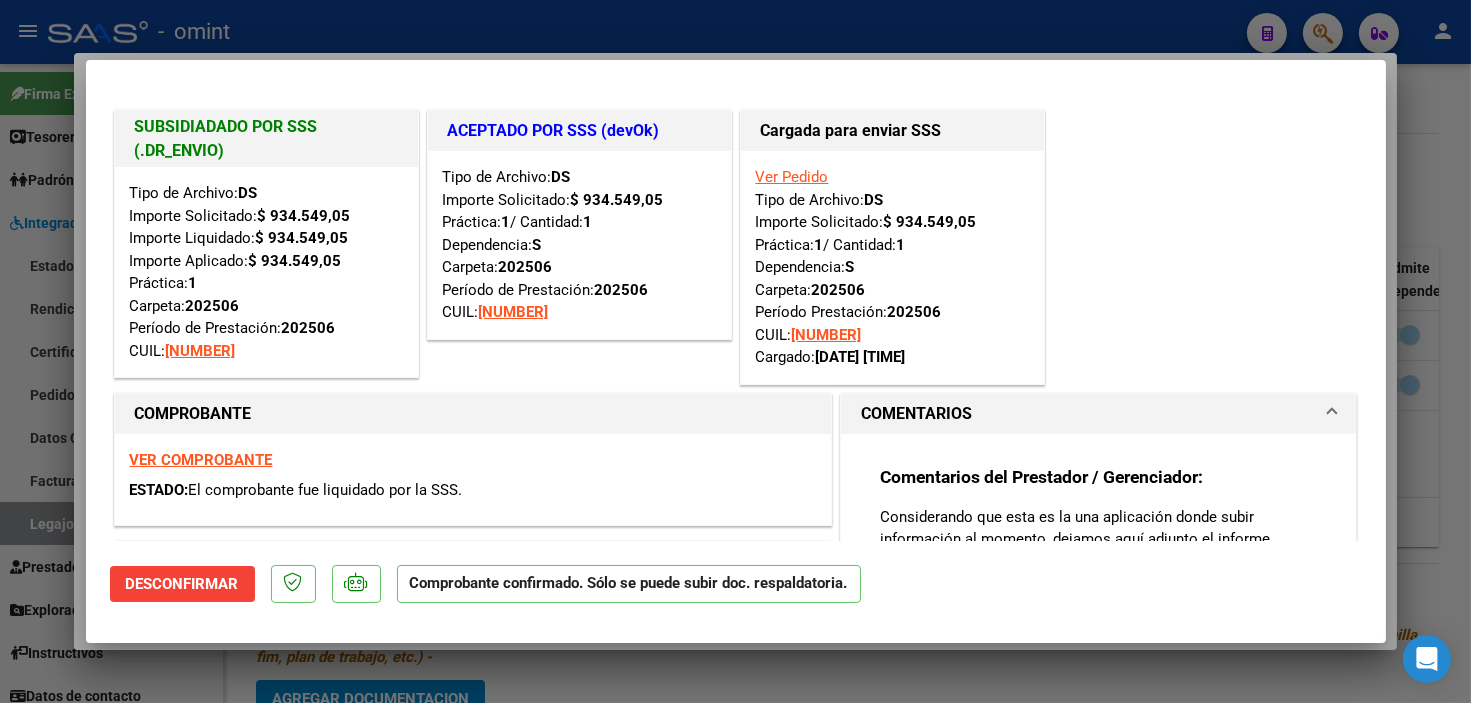 type 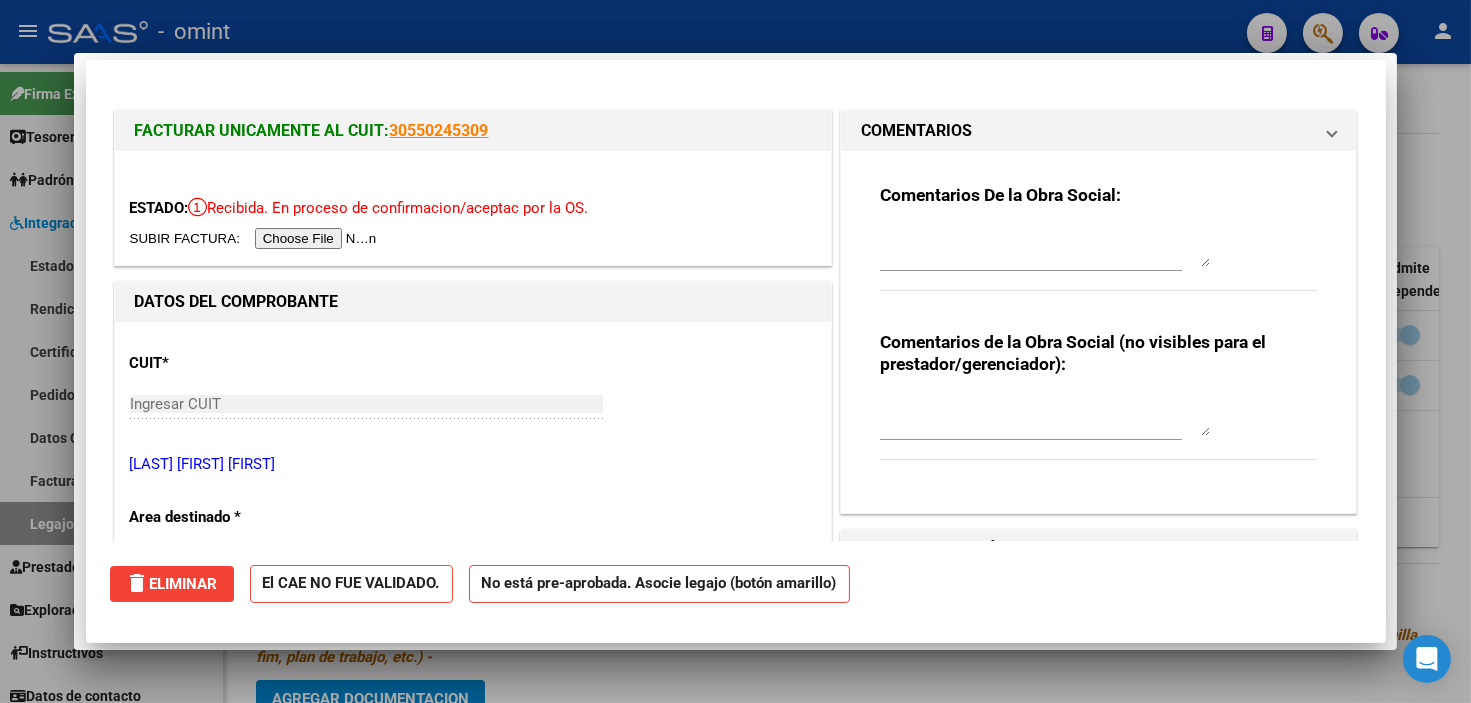 type 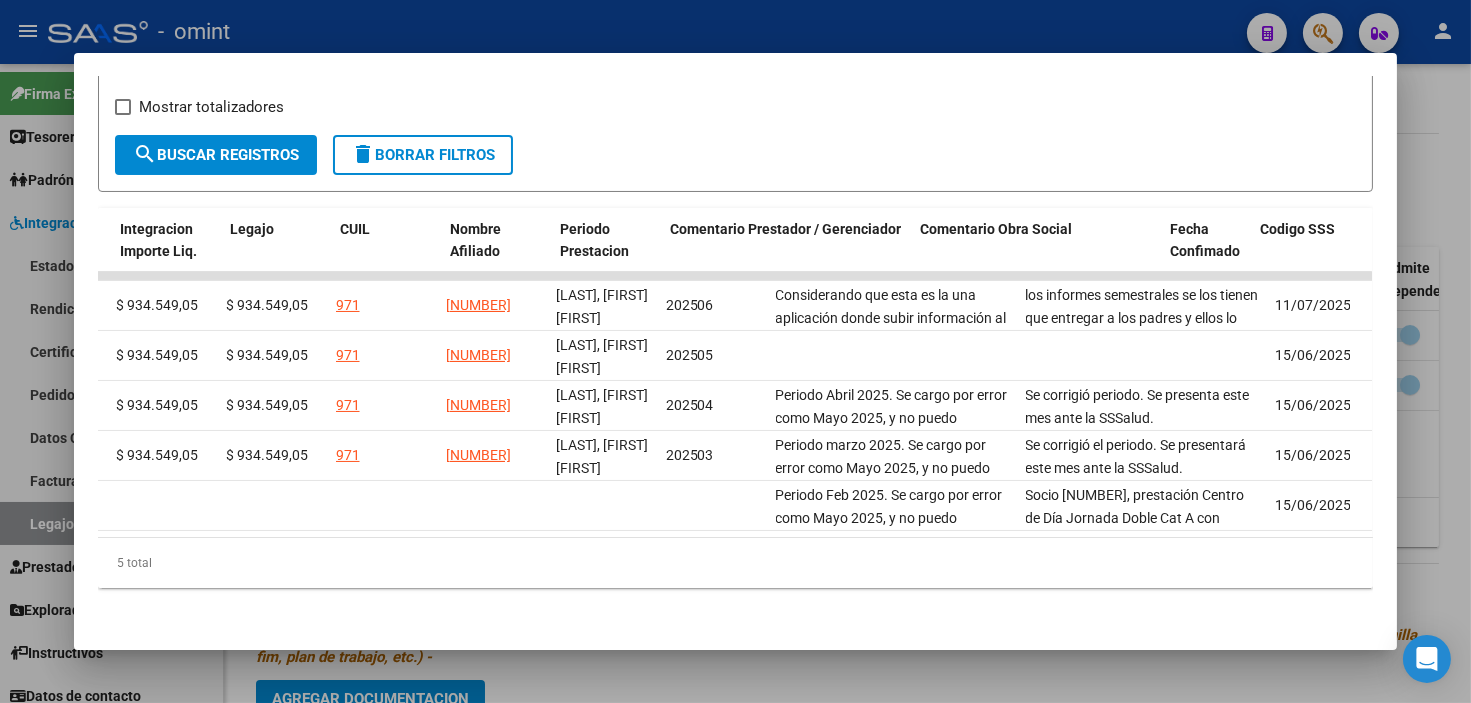 scroll, scrollTop: 0, scrollLeft: 3045, axis: horizontal 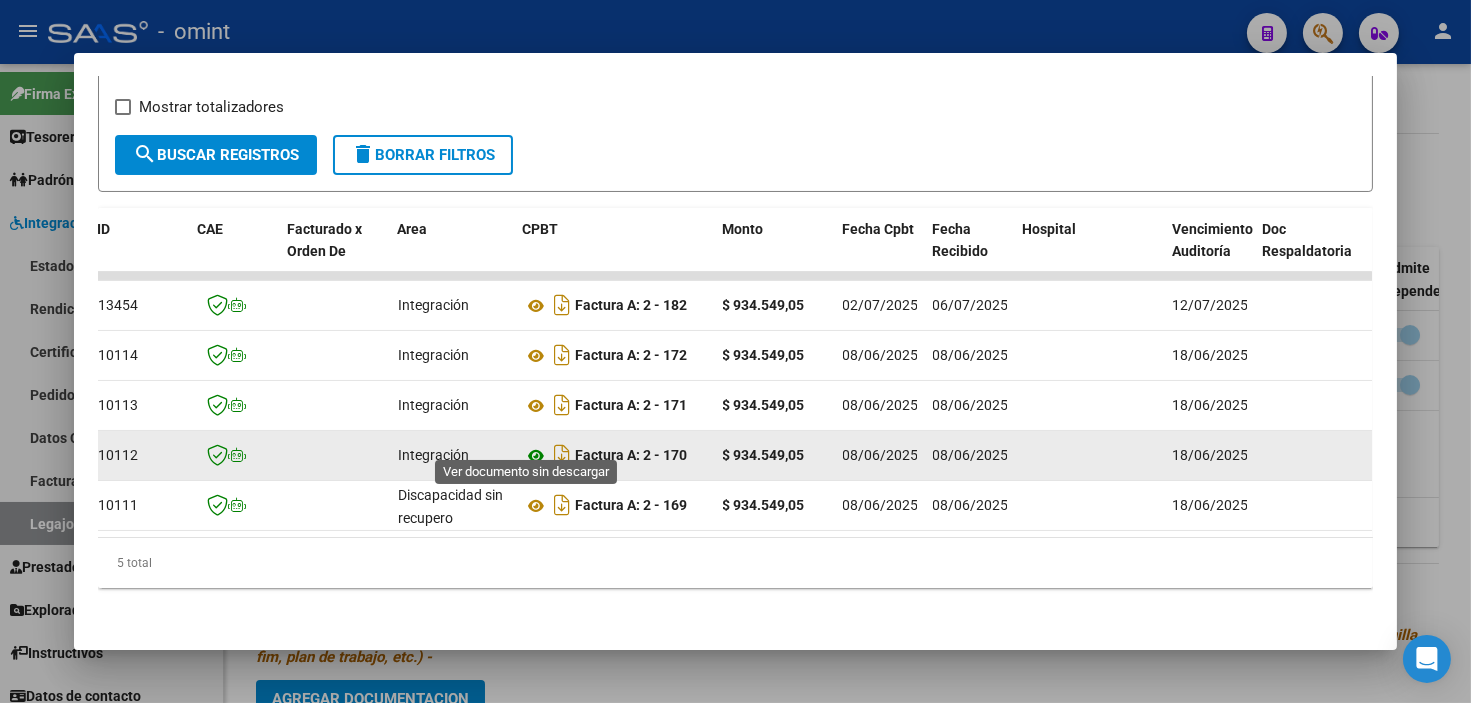 click 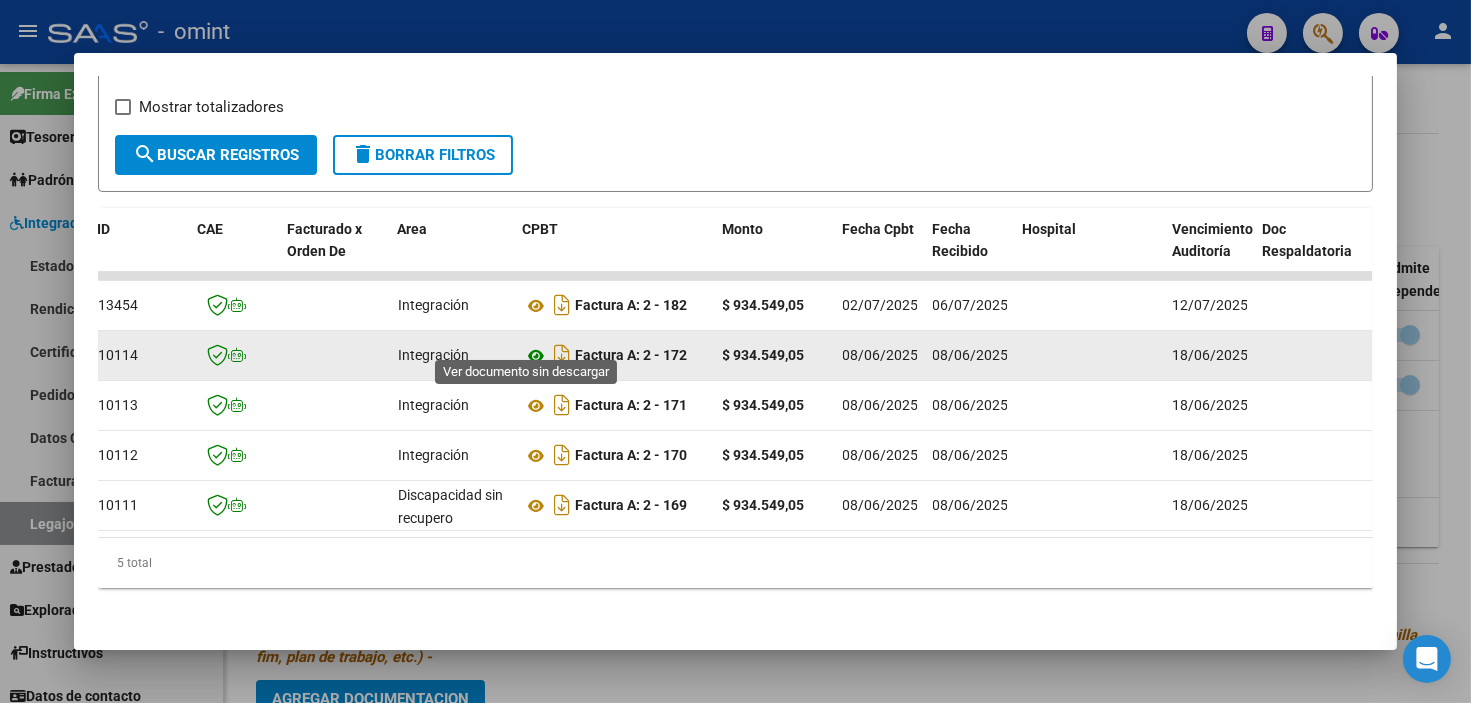 click 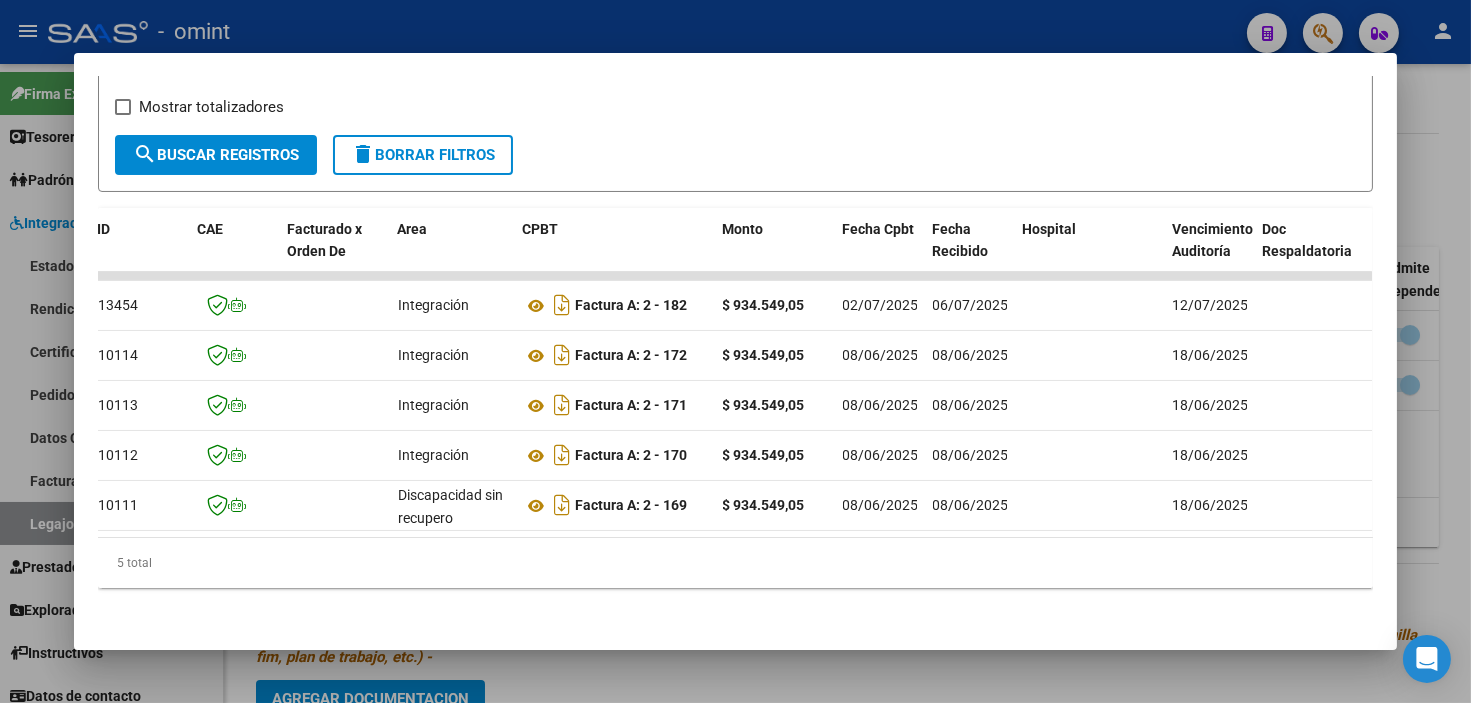 scroll, scrollTop: 0, scrollLeft: 0, axis: both 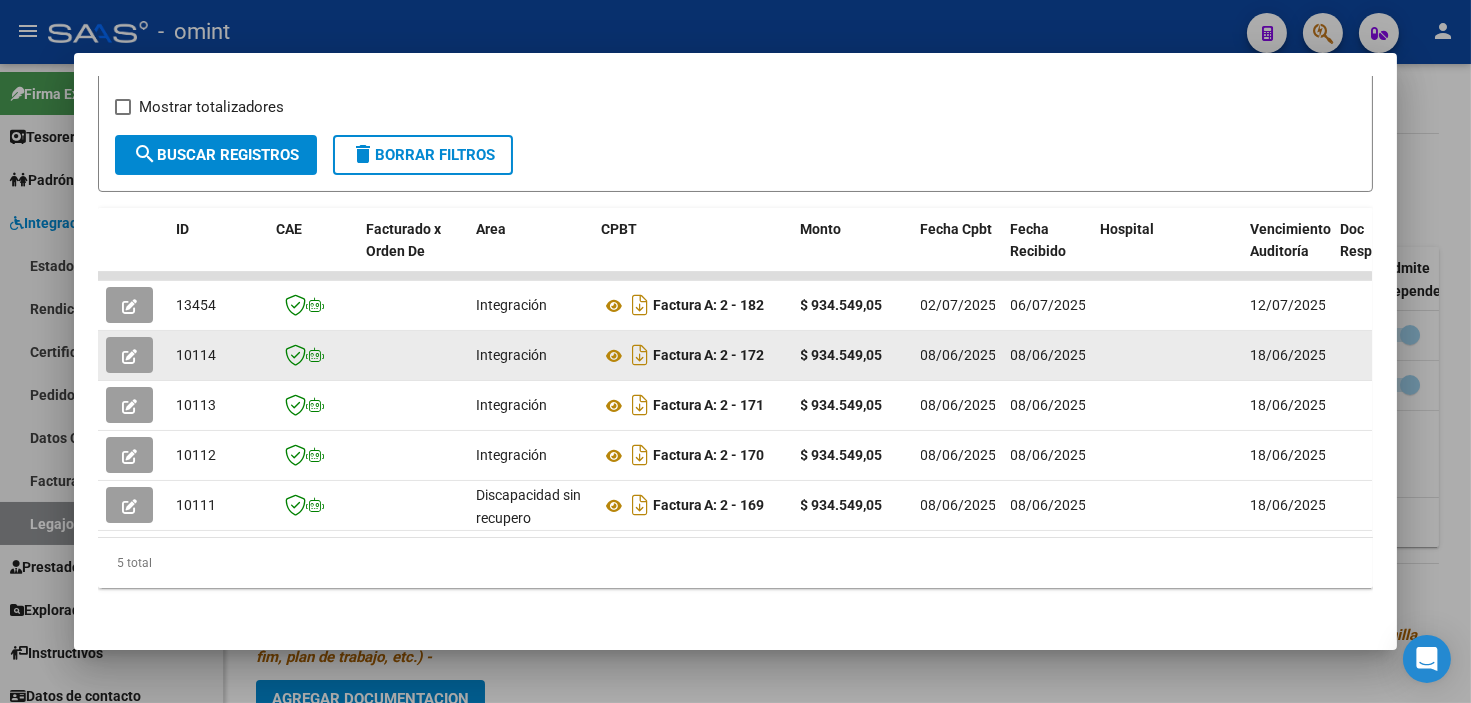 click 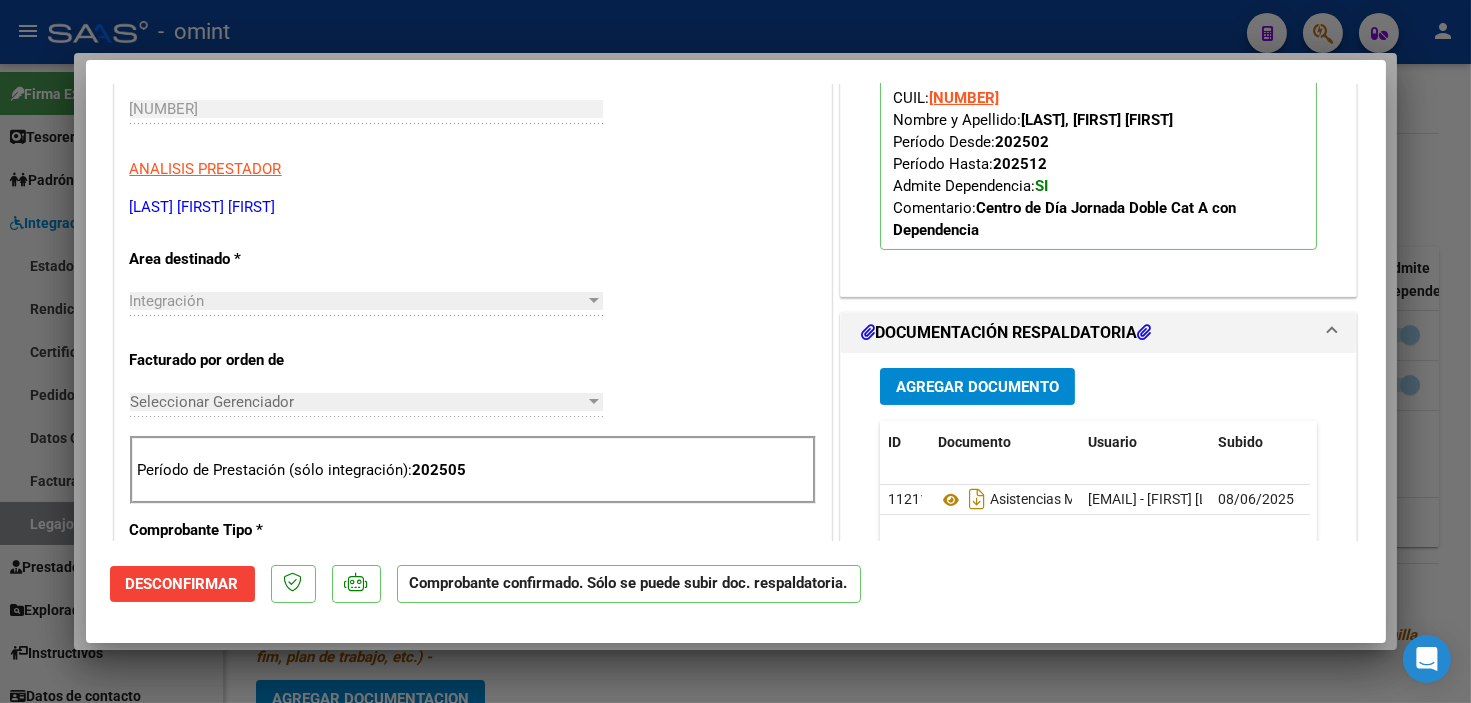 scroll, scrollTop: 0, scrollLeft: 0, axis: both 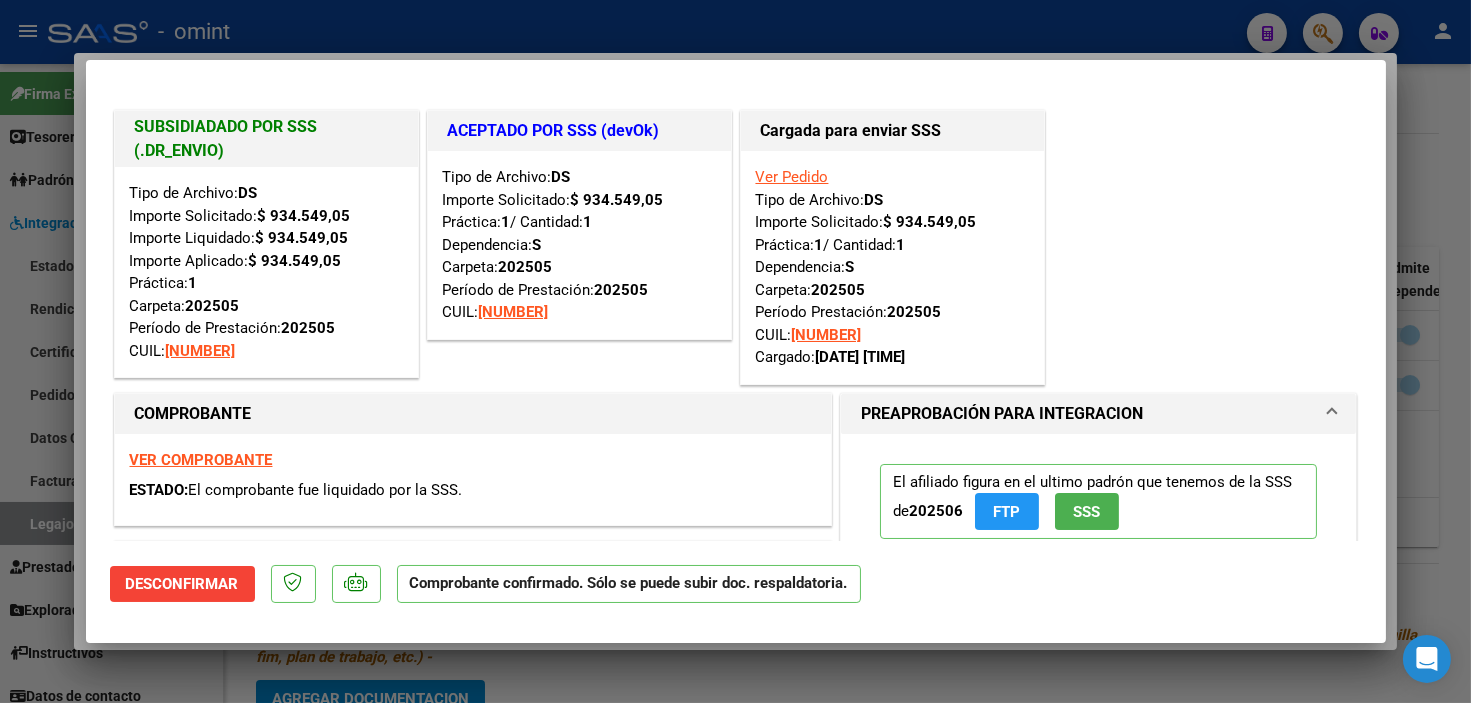 type 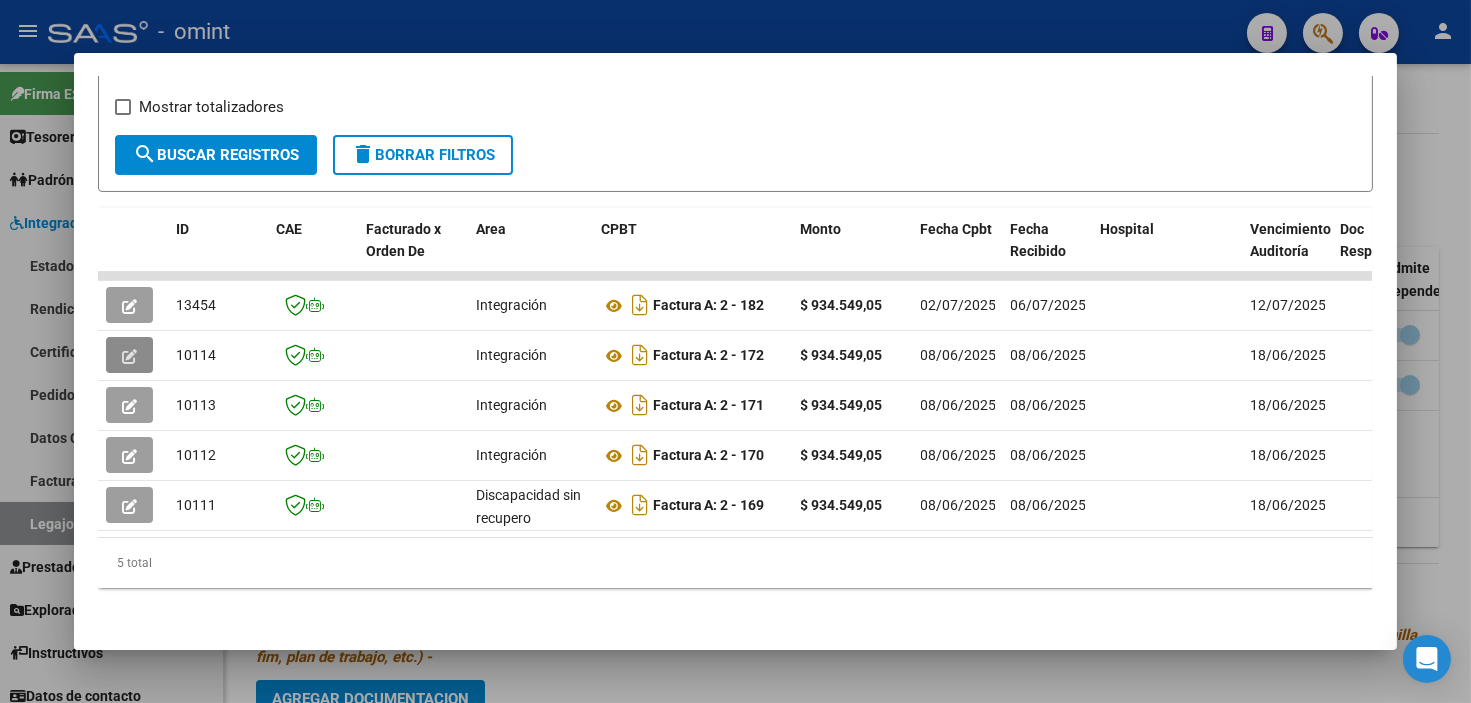 type 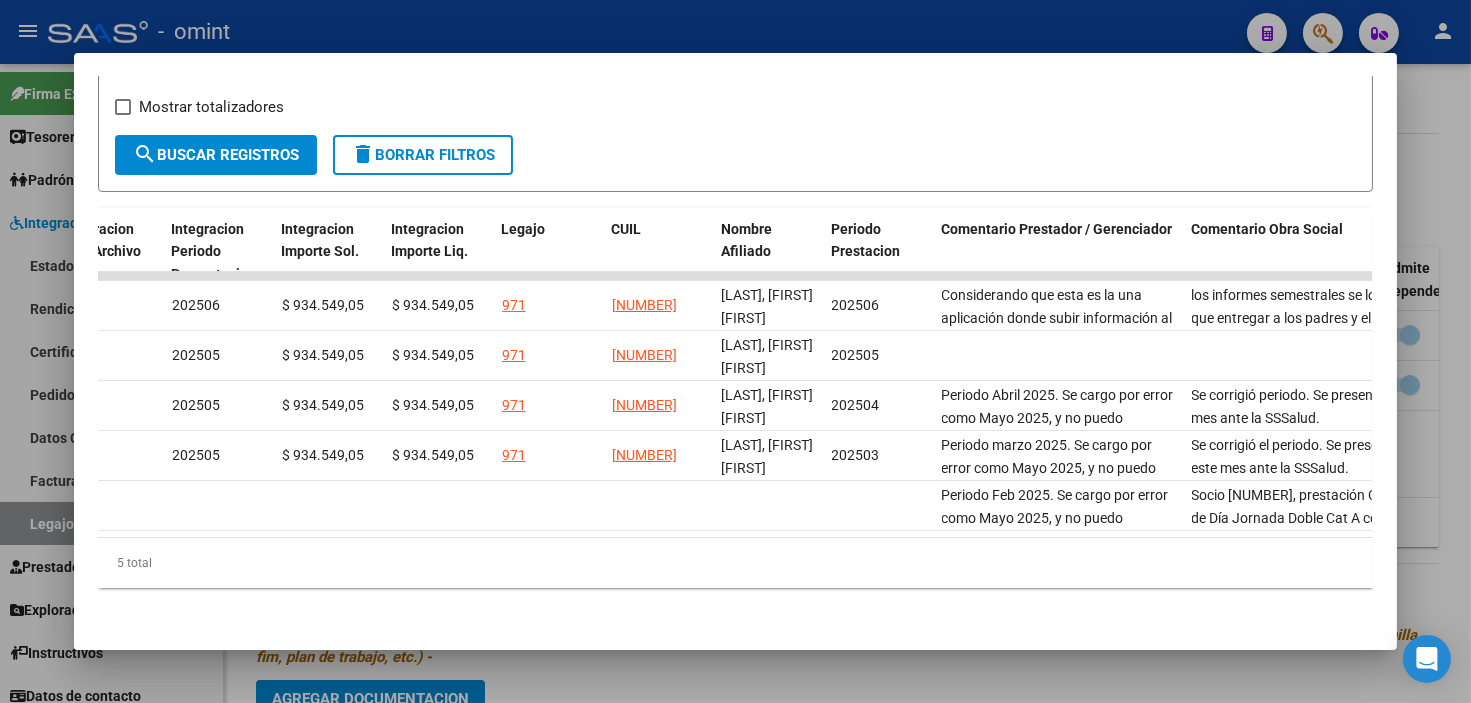 scroll, scrollTop: 0, scrollLeft: 3045, axis: horizontal 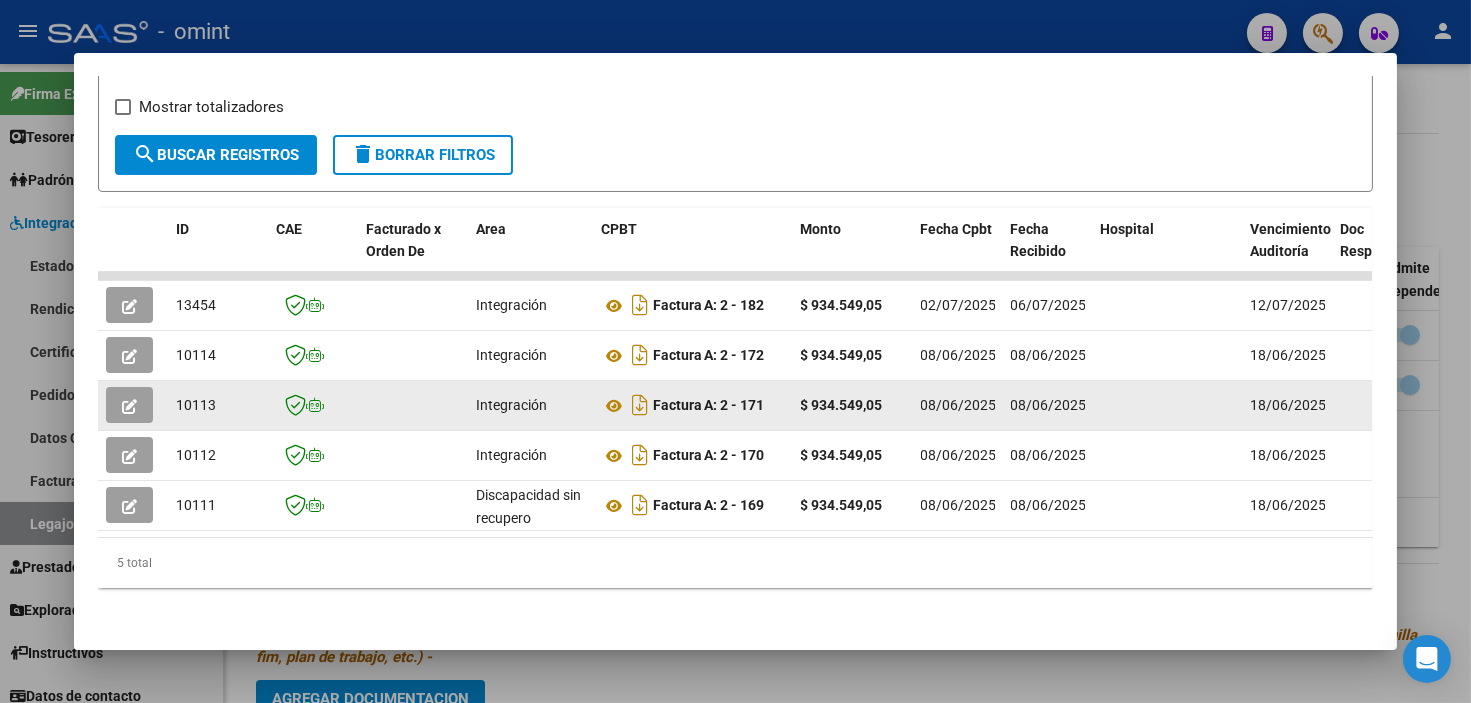 click 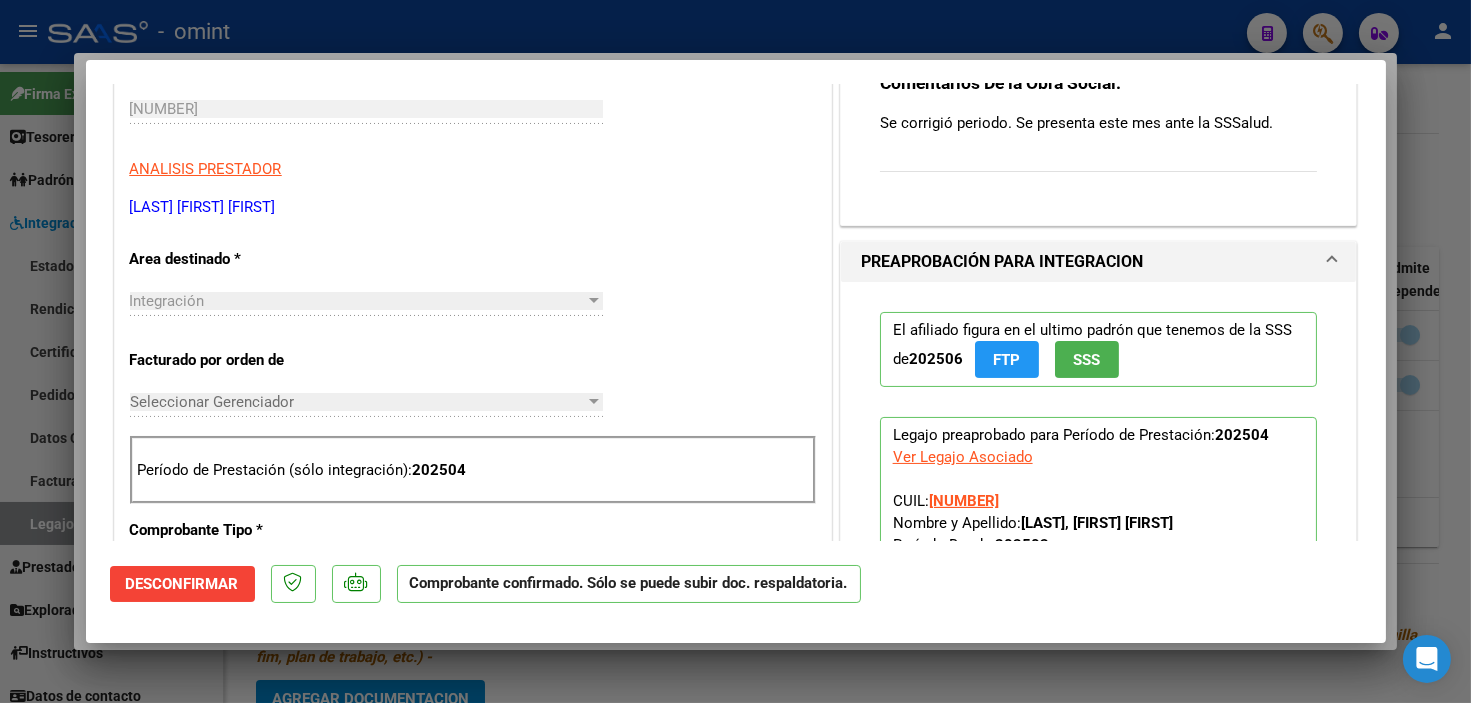scroll, scrollTop: 222, scrollLeft: 0, axis: vertical 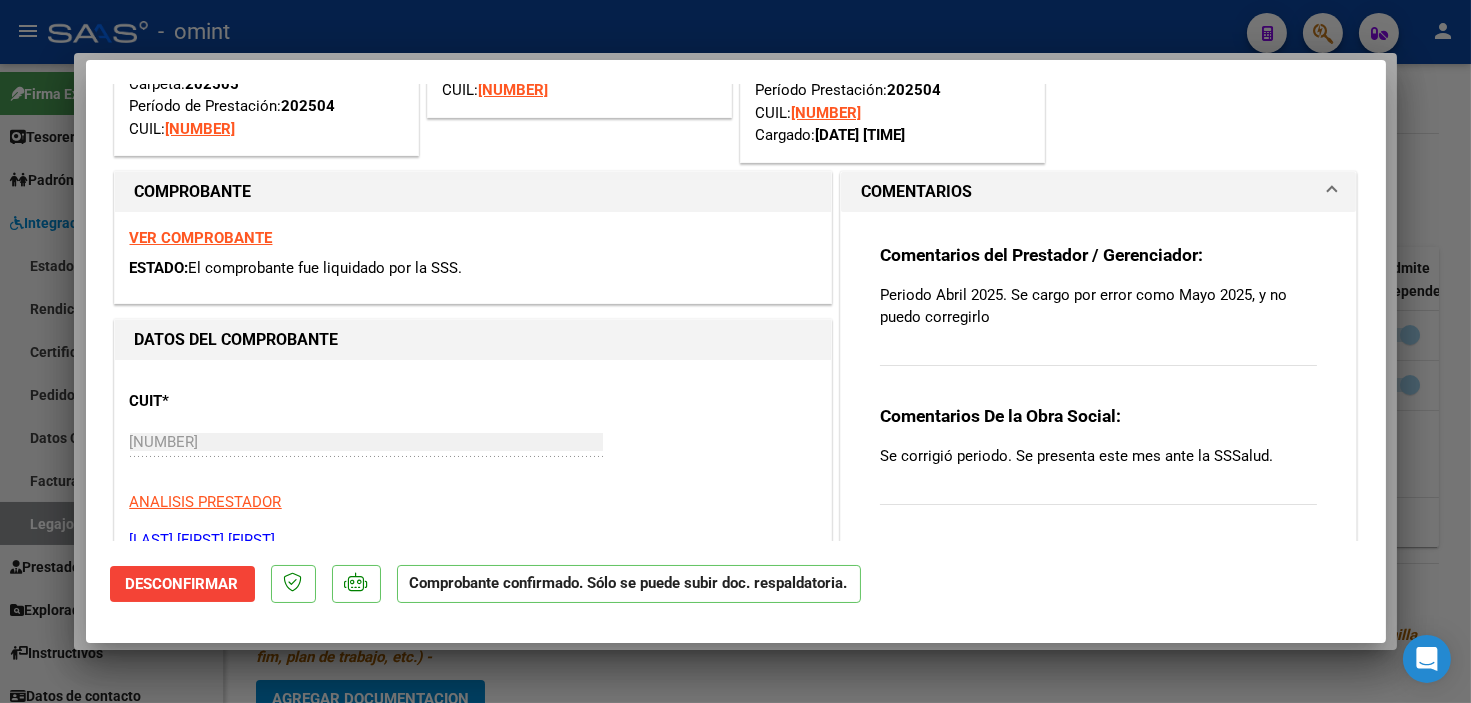 click on "COMENTARIOS" at bounding box center [1087, 192] 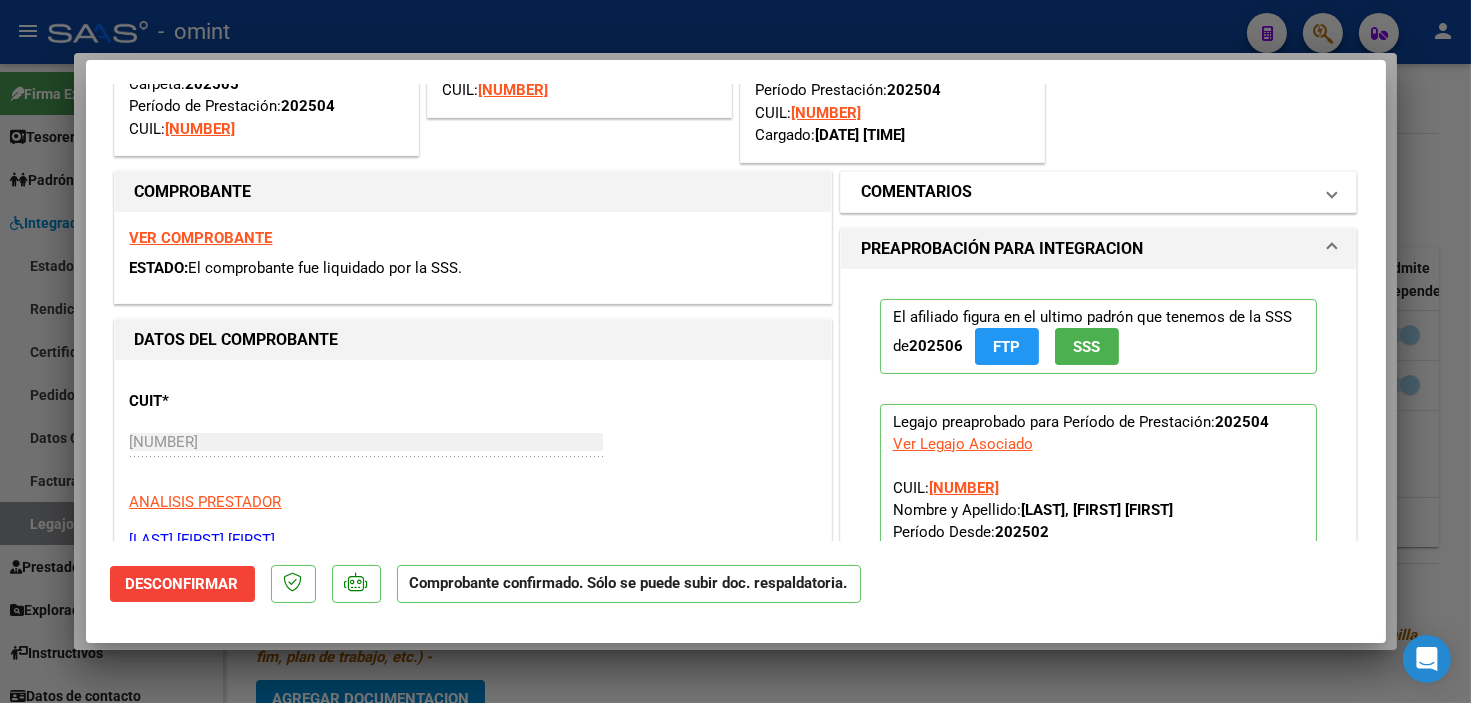 click on "COMENTARIOS" at bounding box center (1087, 192) 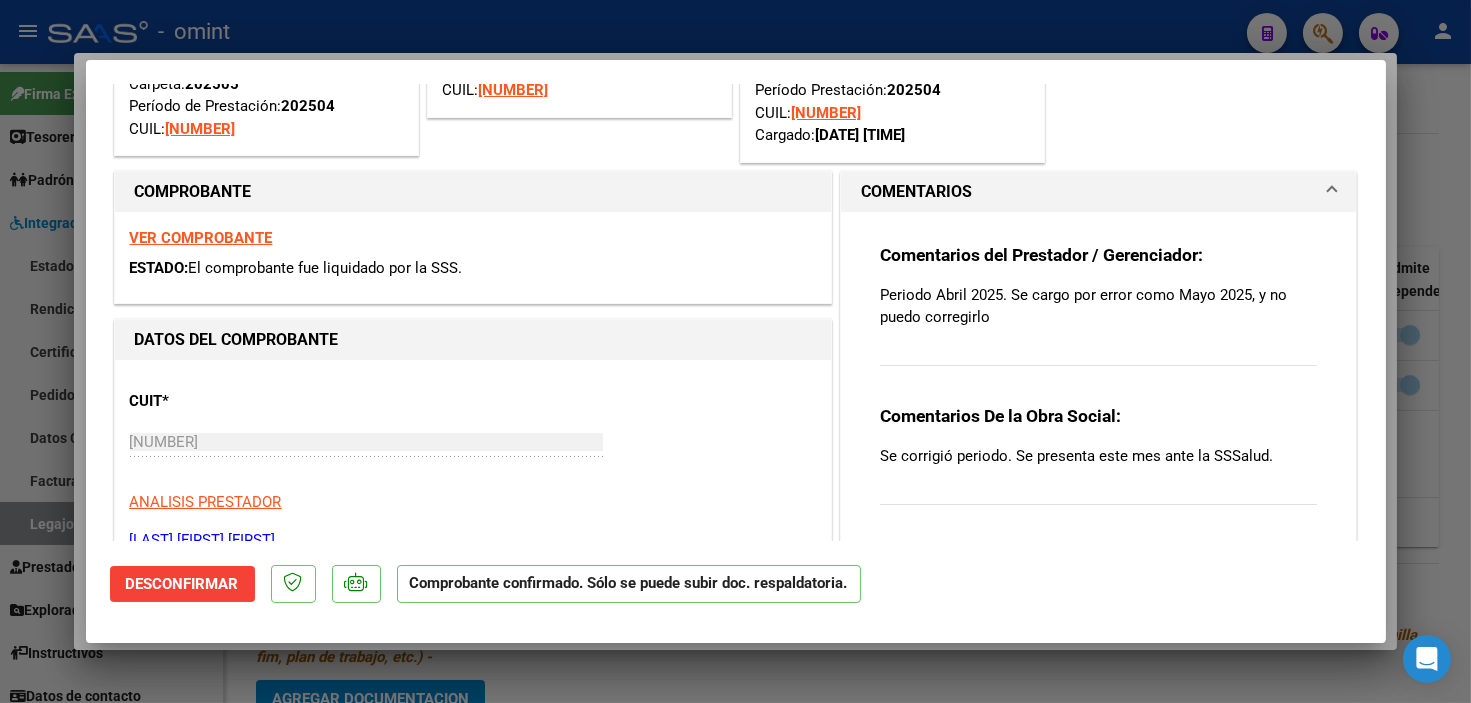 scroll, scrollTop: 0, scrollLeft: 0, axis: both 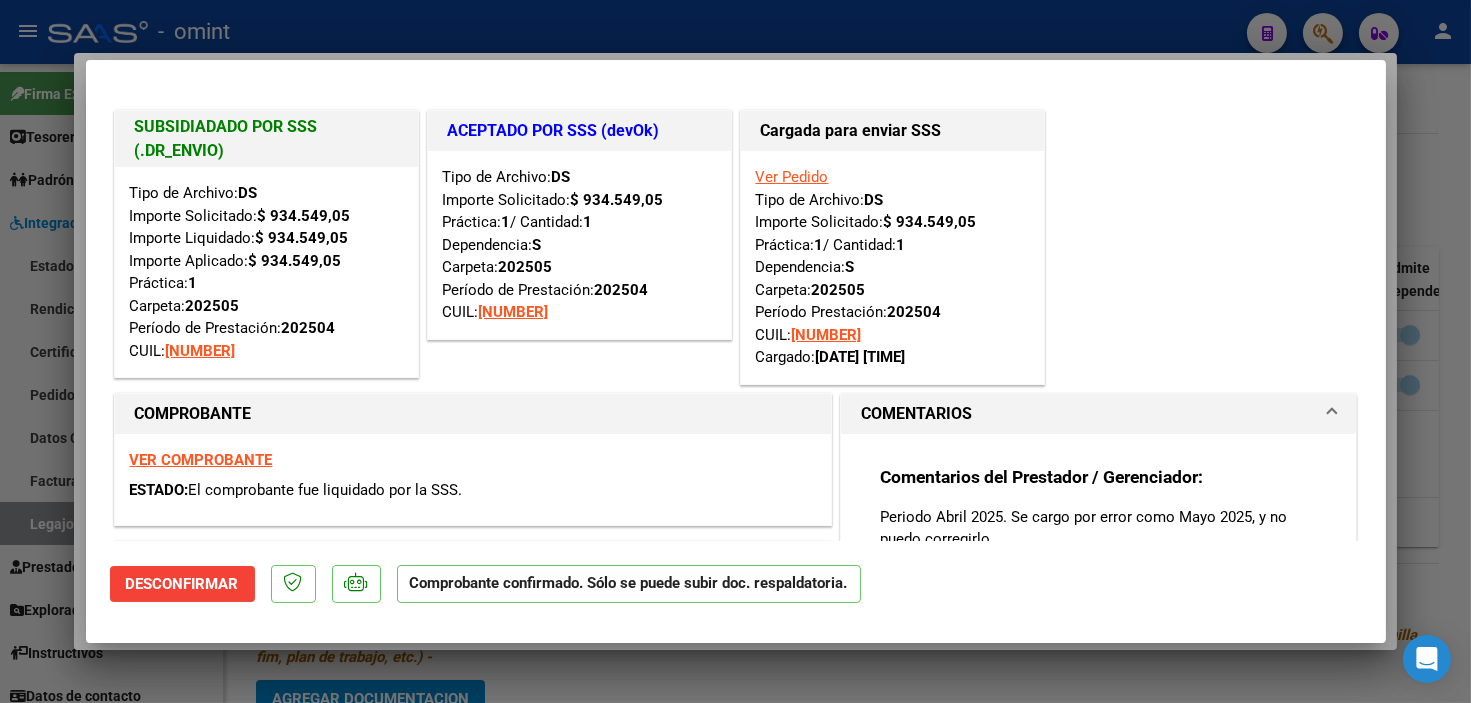 type 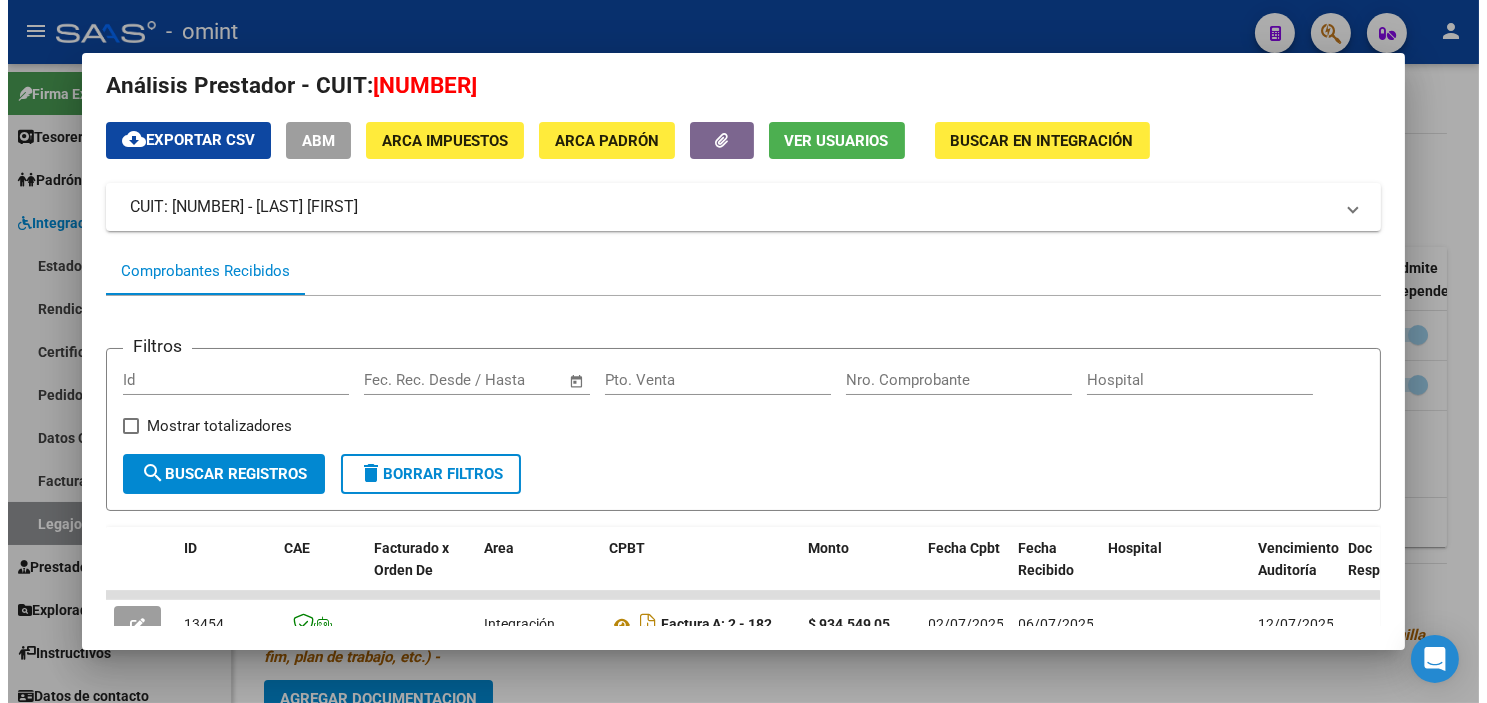 scroll, scrollTop: 0, scrollLeft: 0, axis: both 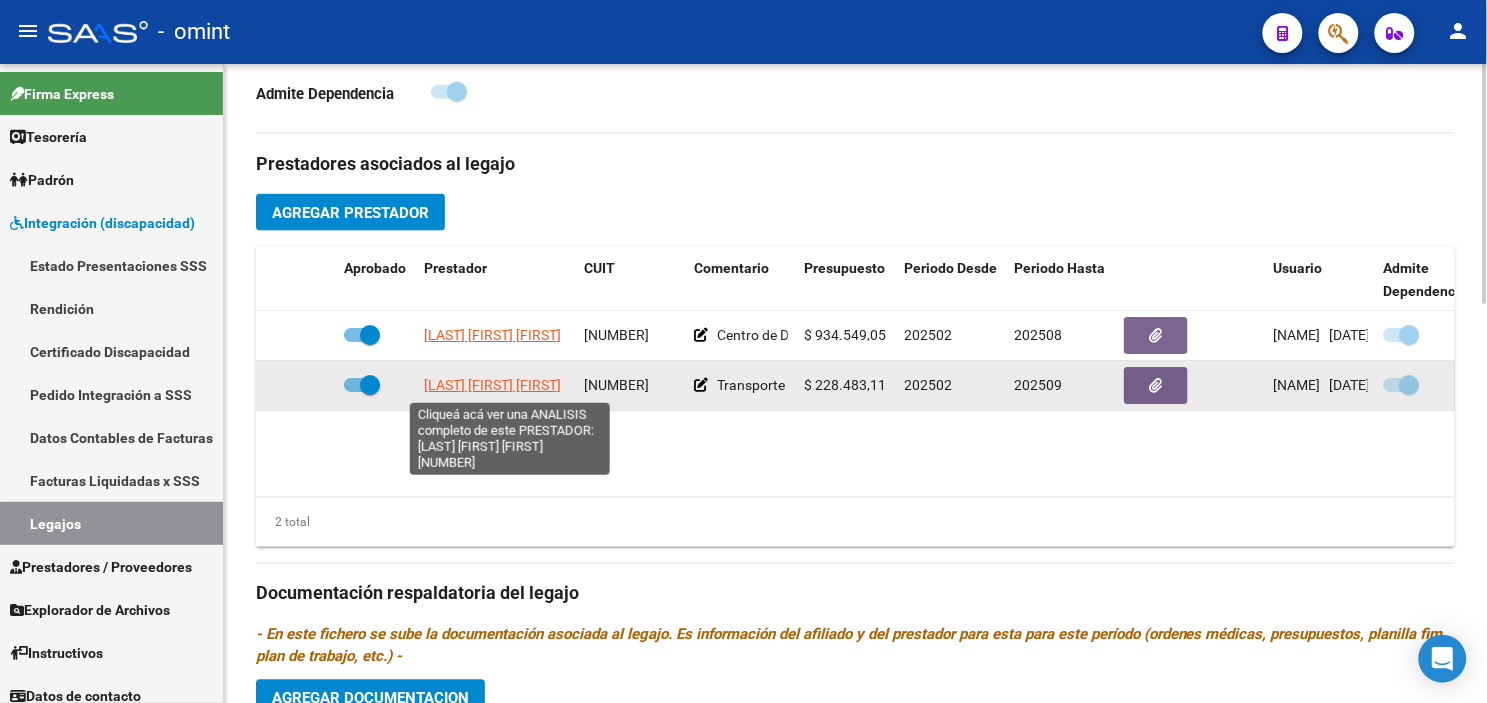 click on "[FIRST] [LAST]" 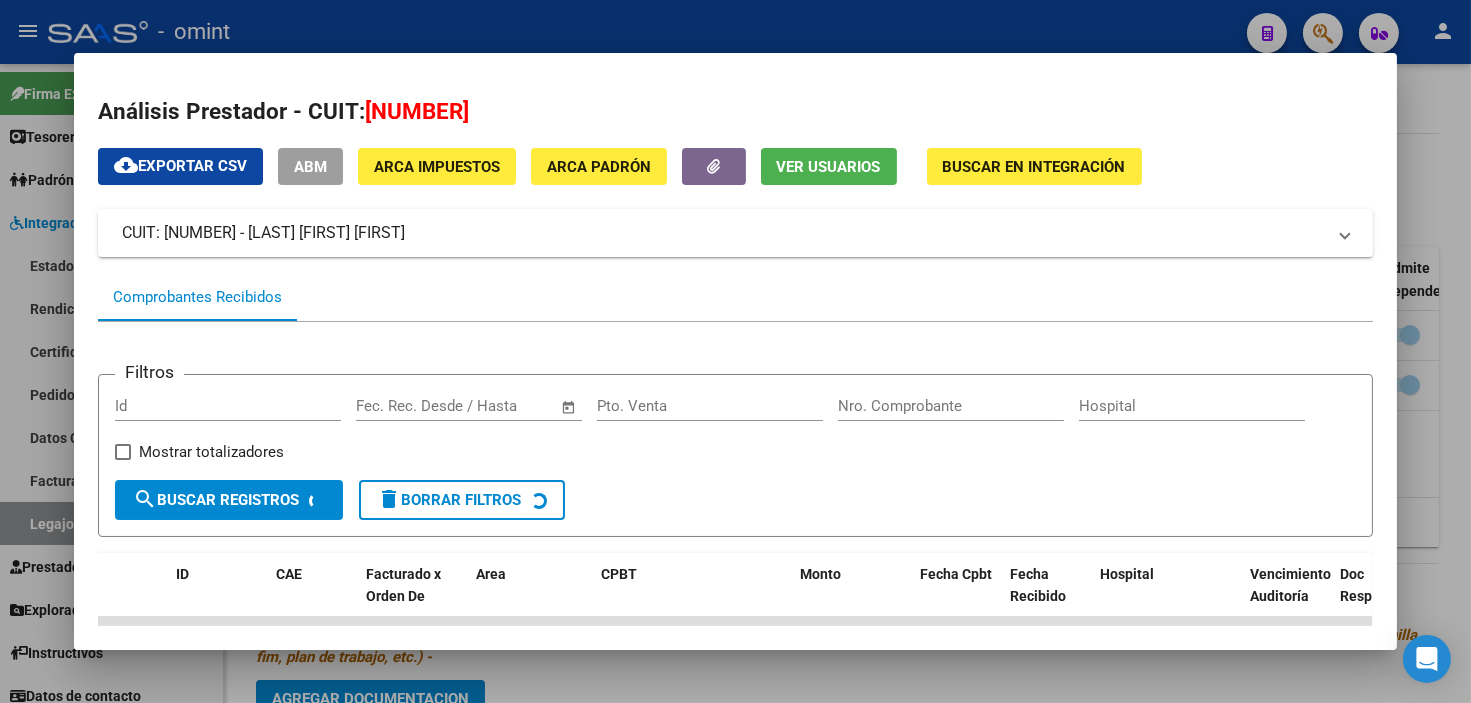 scroll, scrollTop: 360, scrollLeft: 0, axis: vertical 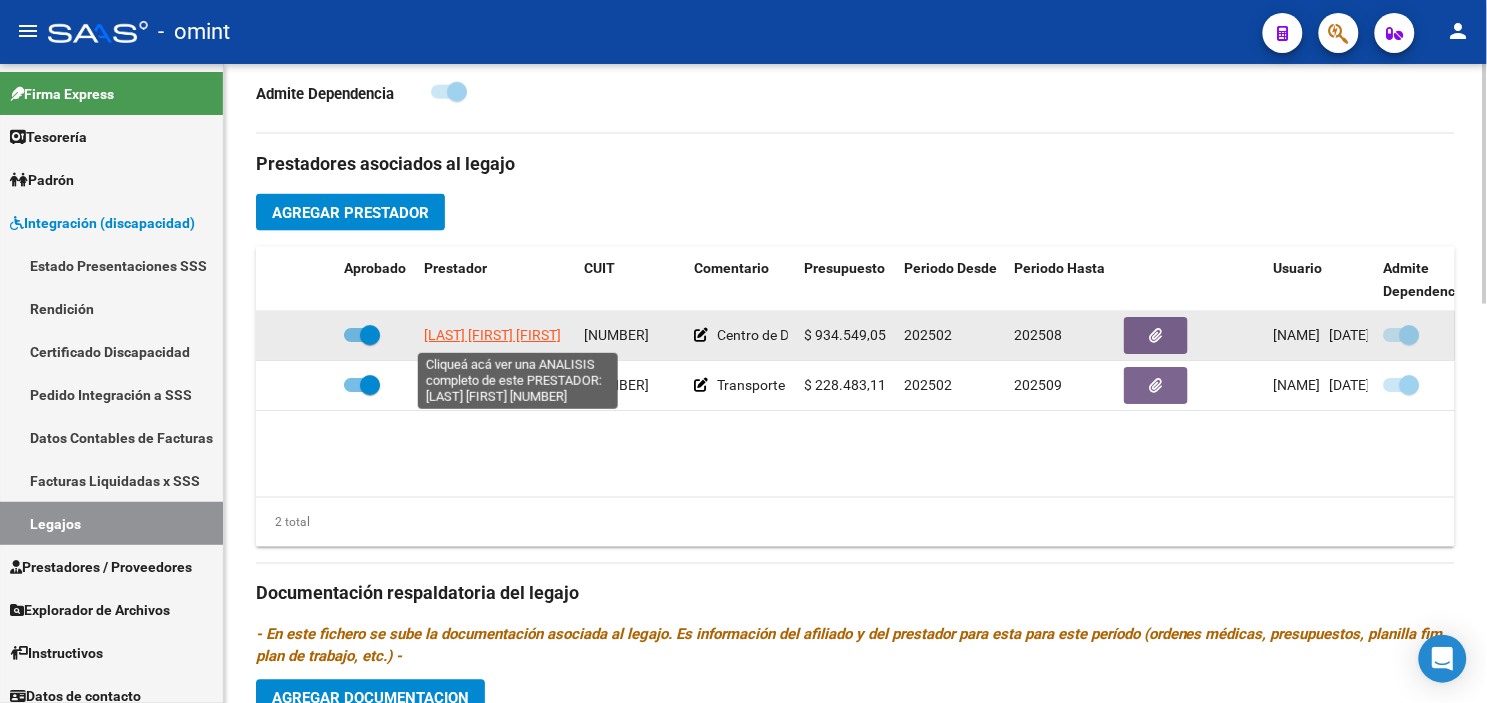 click on "[FIRST] [LAST]" 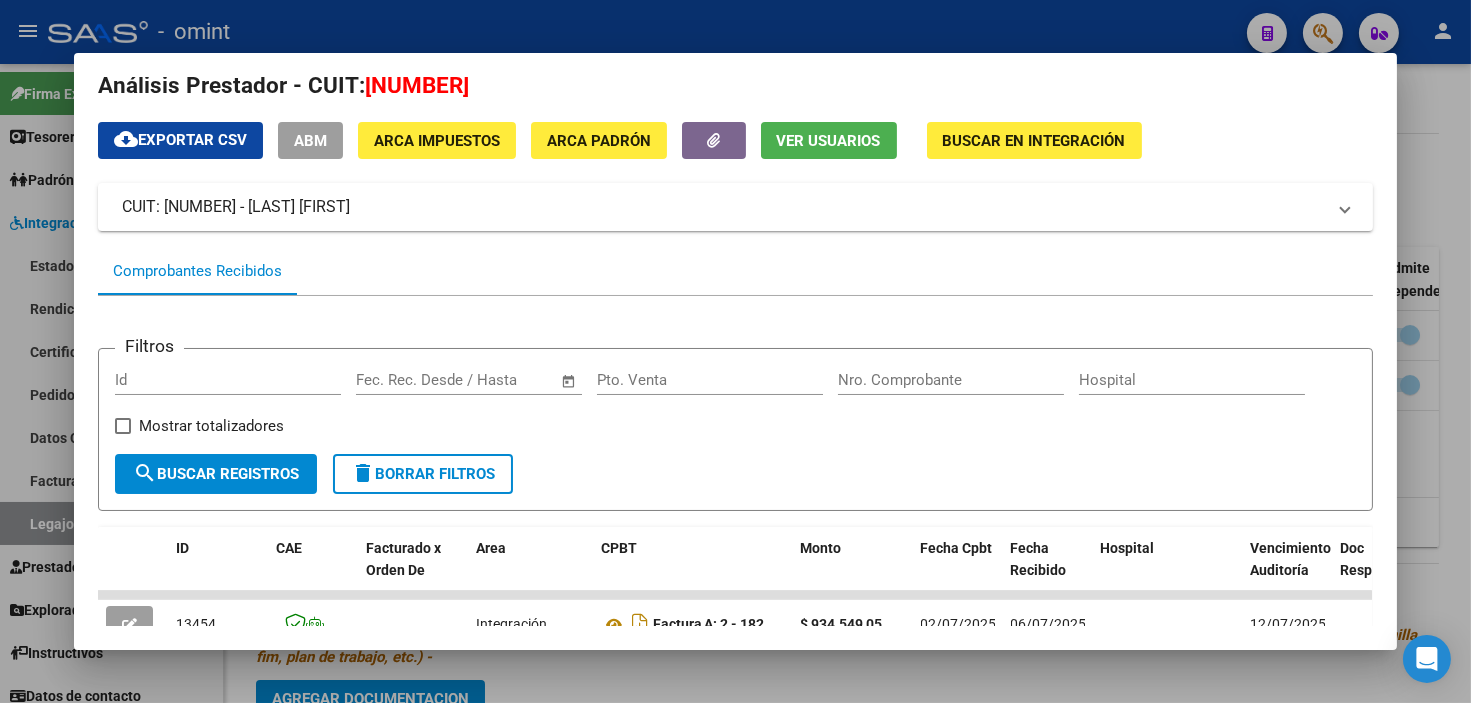 scroll, scrollTop: 360, scrollLeft: 0, axis: vertical 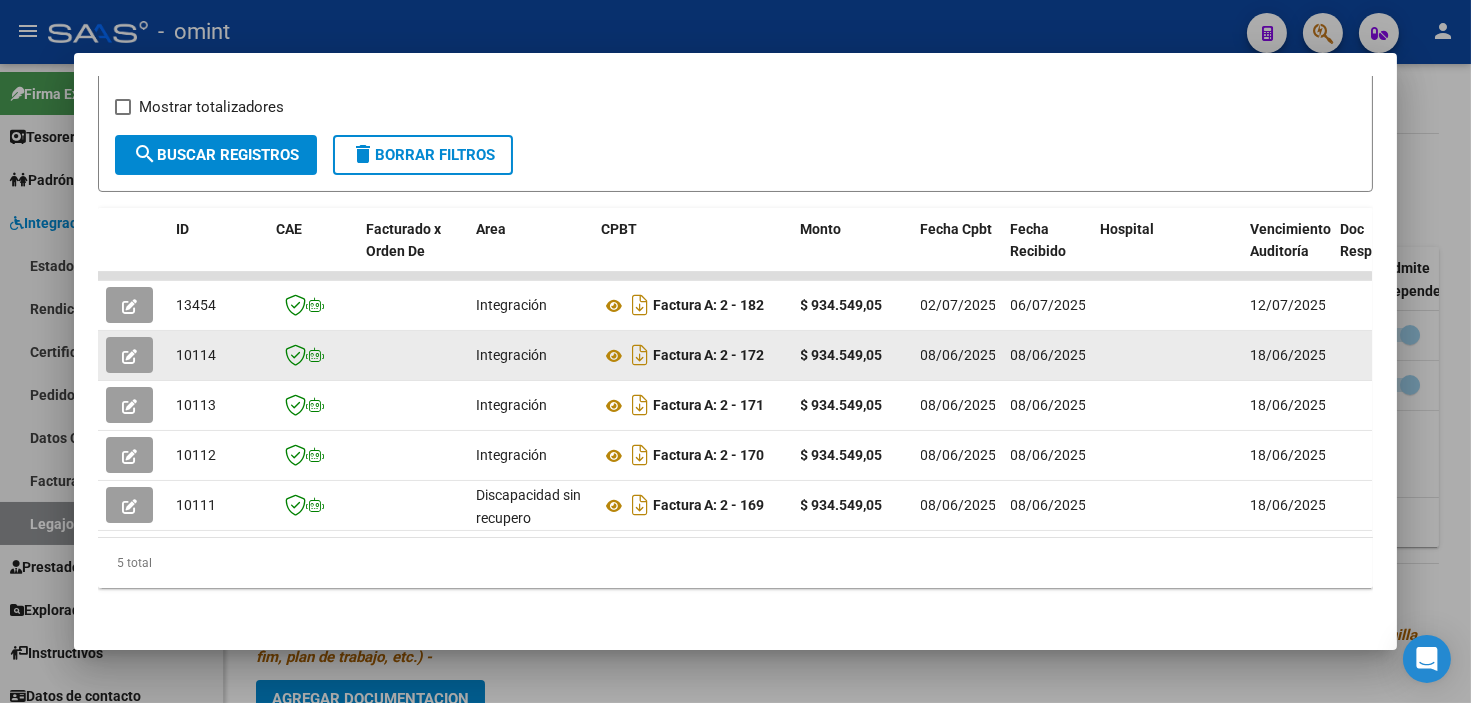 click 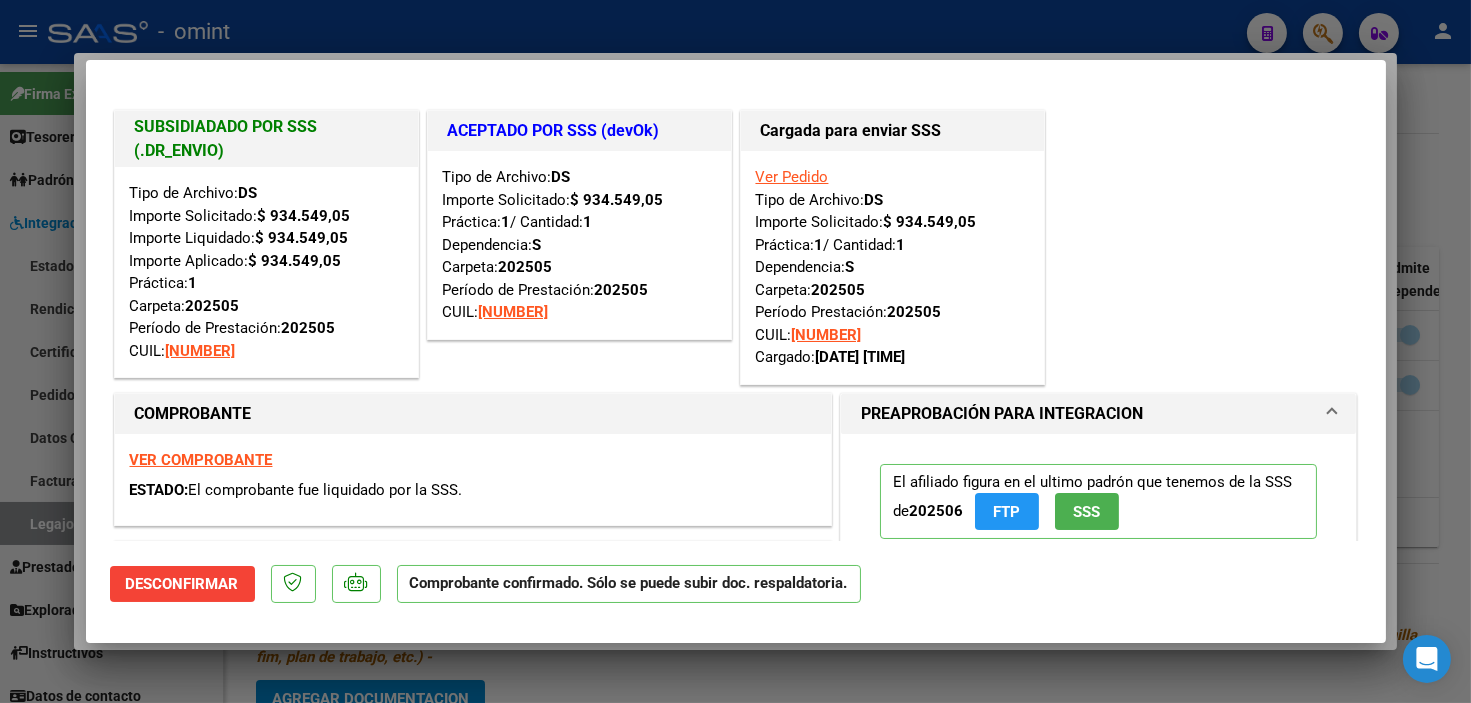 type 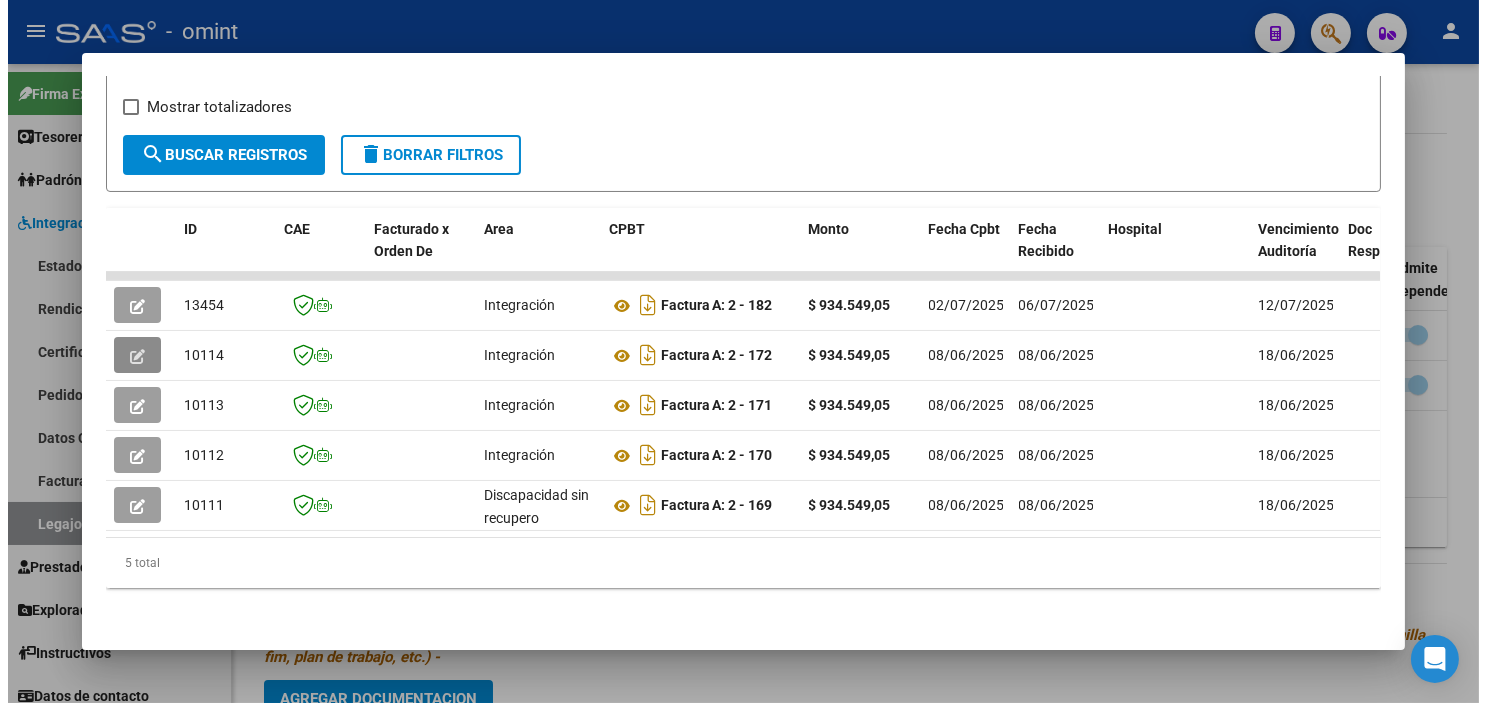 scroll, scrollTop: 0, scrollLeft: 0, axis: both 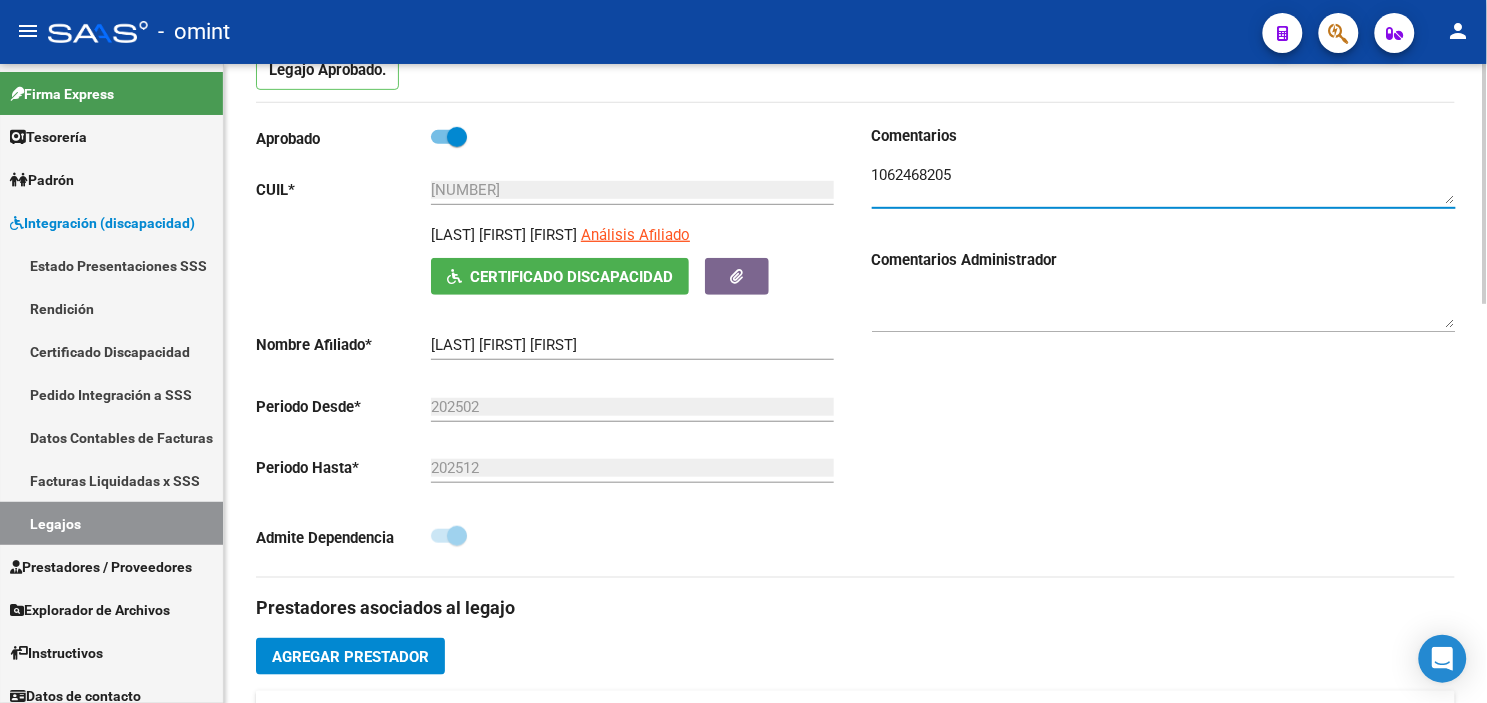 click at bounding box center (1164, 184) 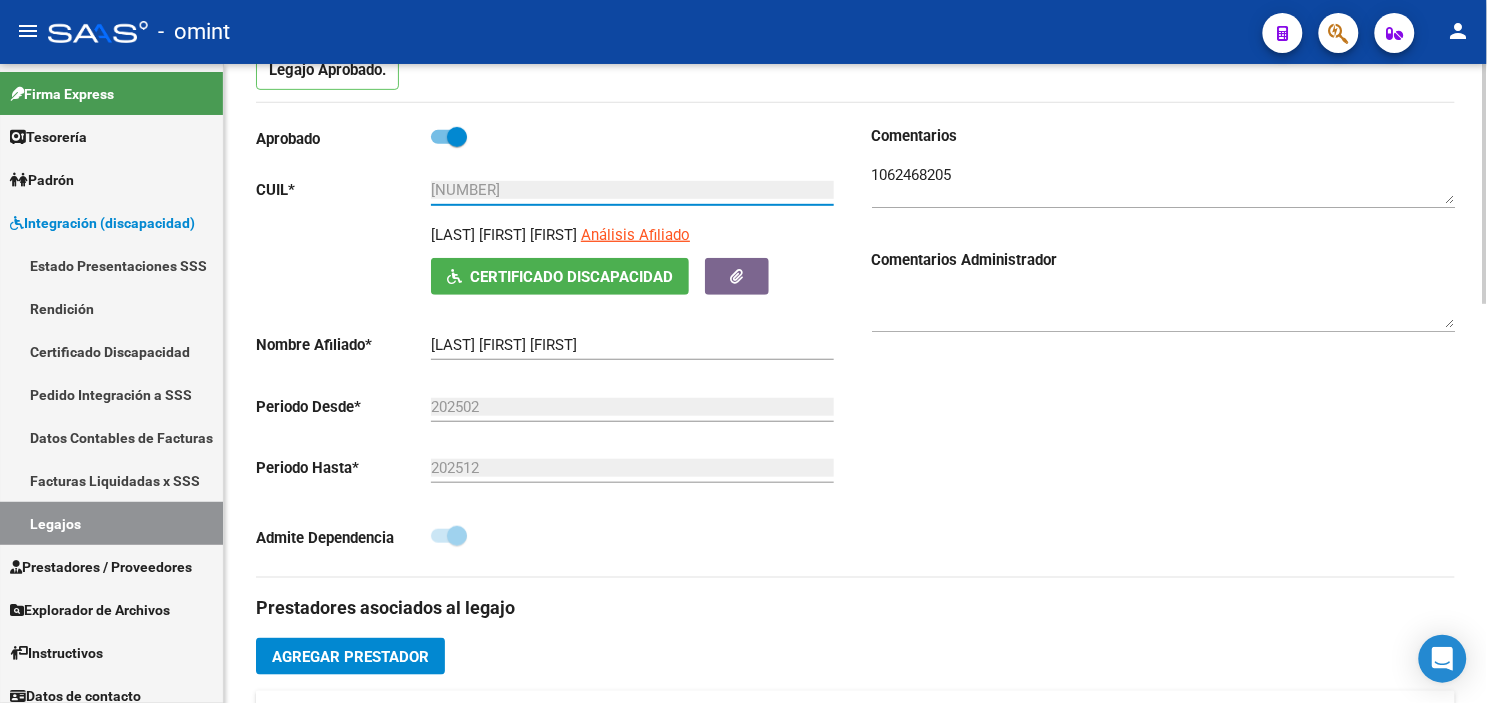 drag, startPoint x: 550, startPoint y: 192, endPoint x: 430, endPoint y: 192, distance: 120 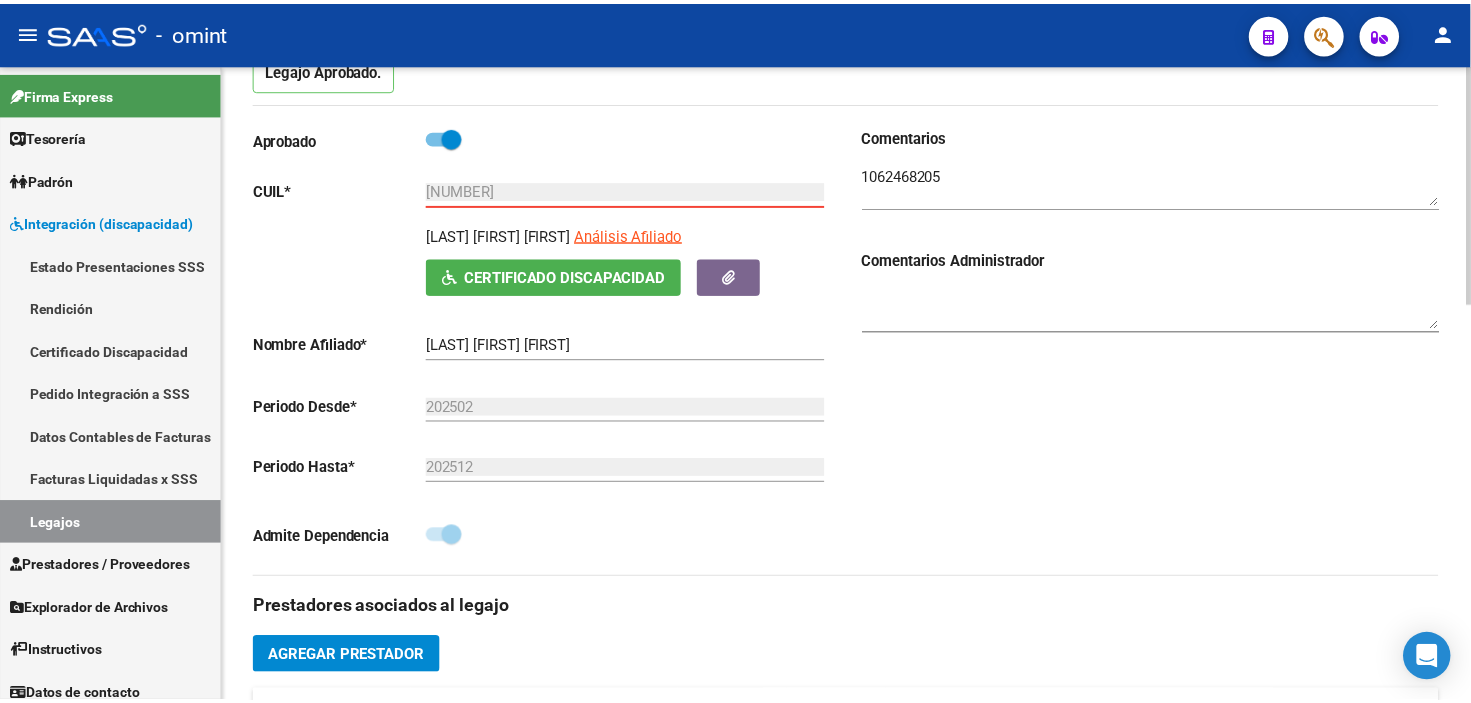 scroll, scrollTop: 666, scrollLeft: 0, axis: vertical 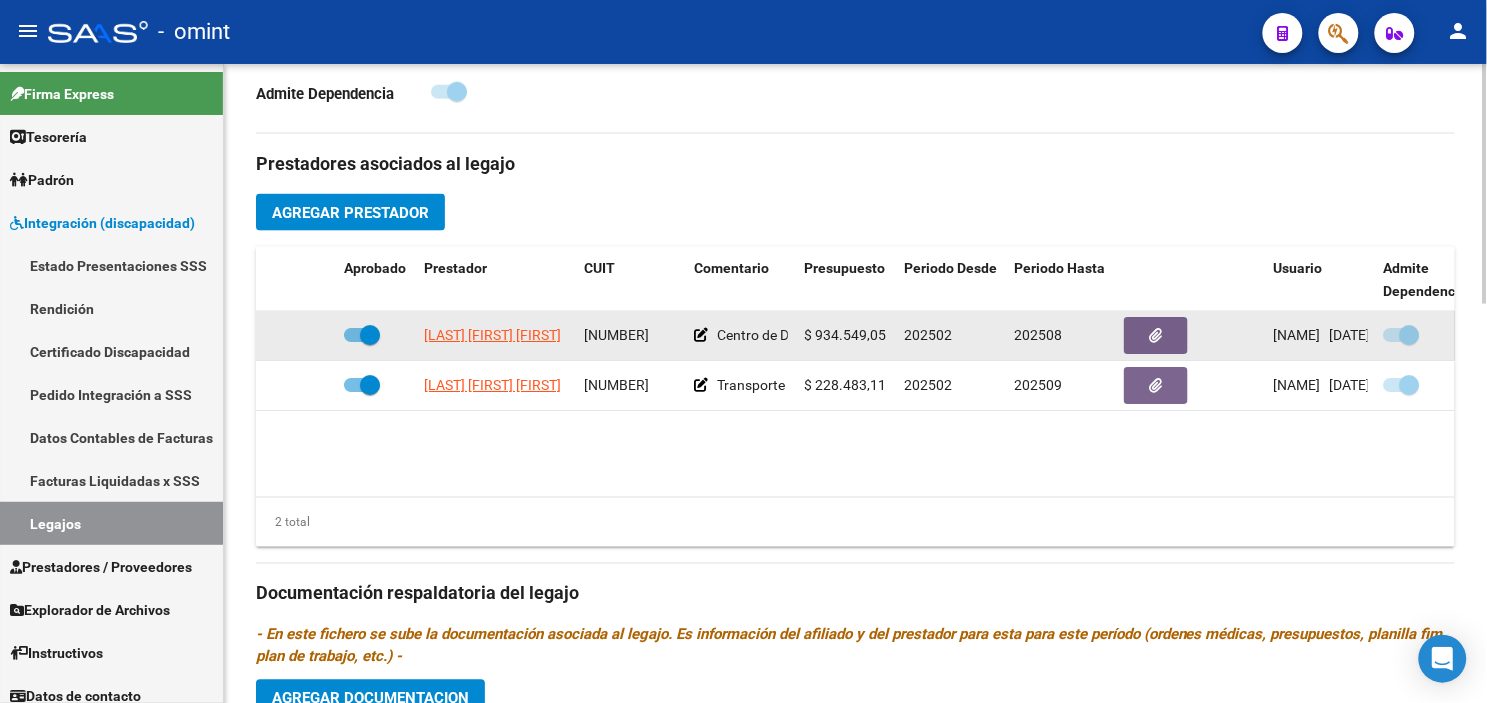 drag, startPoint x: 666, startPoint y: 334, endPoint x: 585, endPoint y: 332, distance: 81.02469 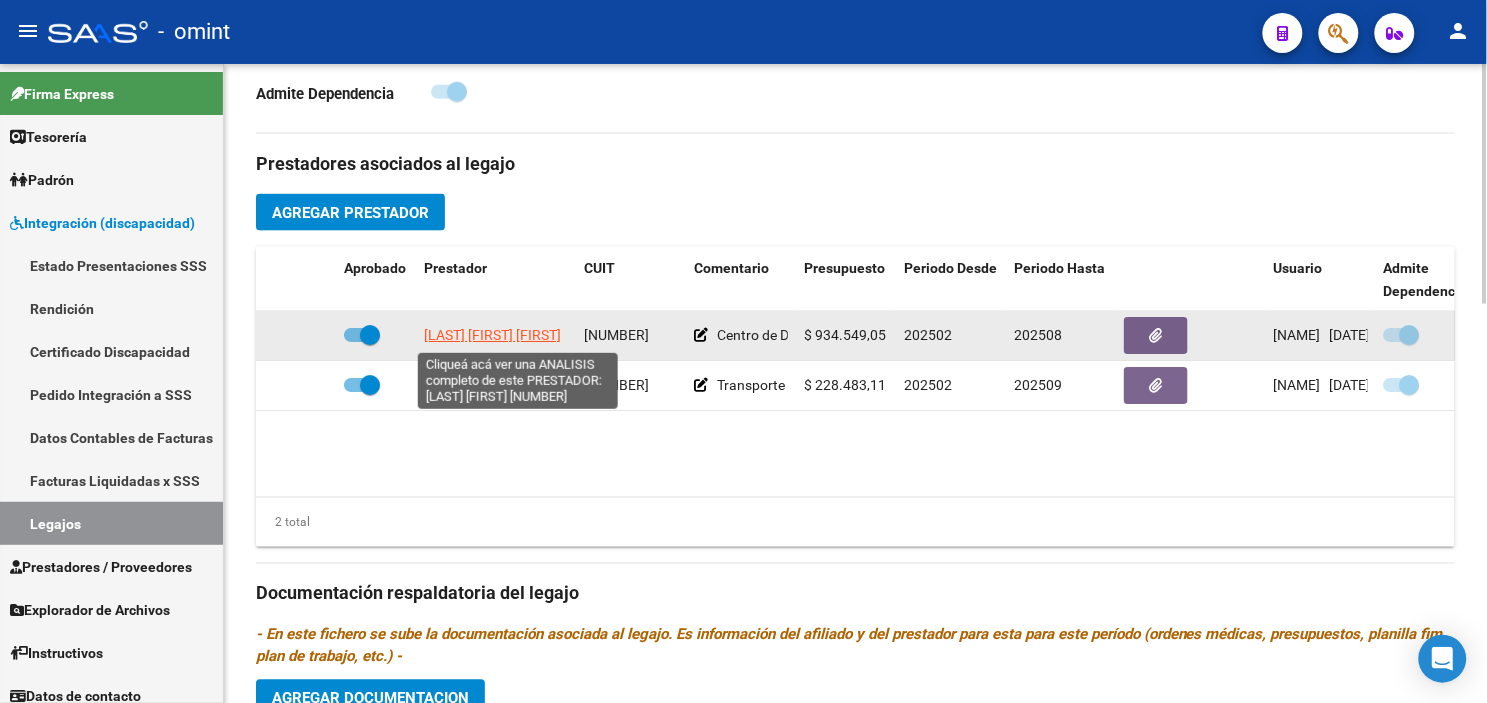 click on "[FIRST] [LAST]" 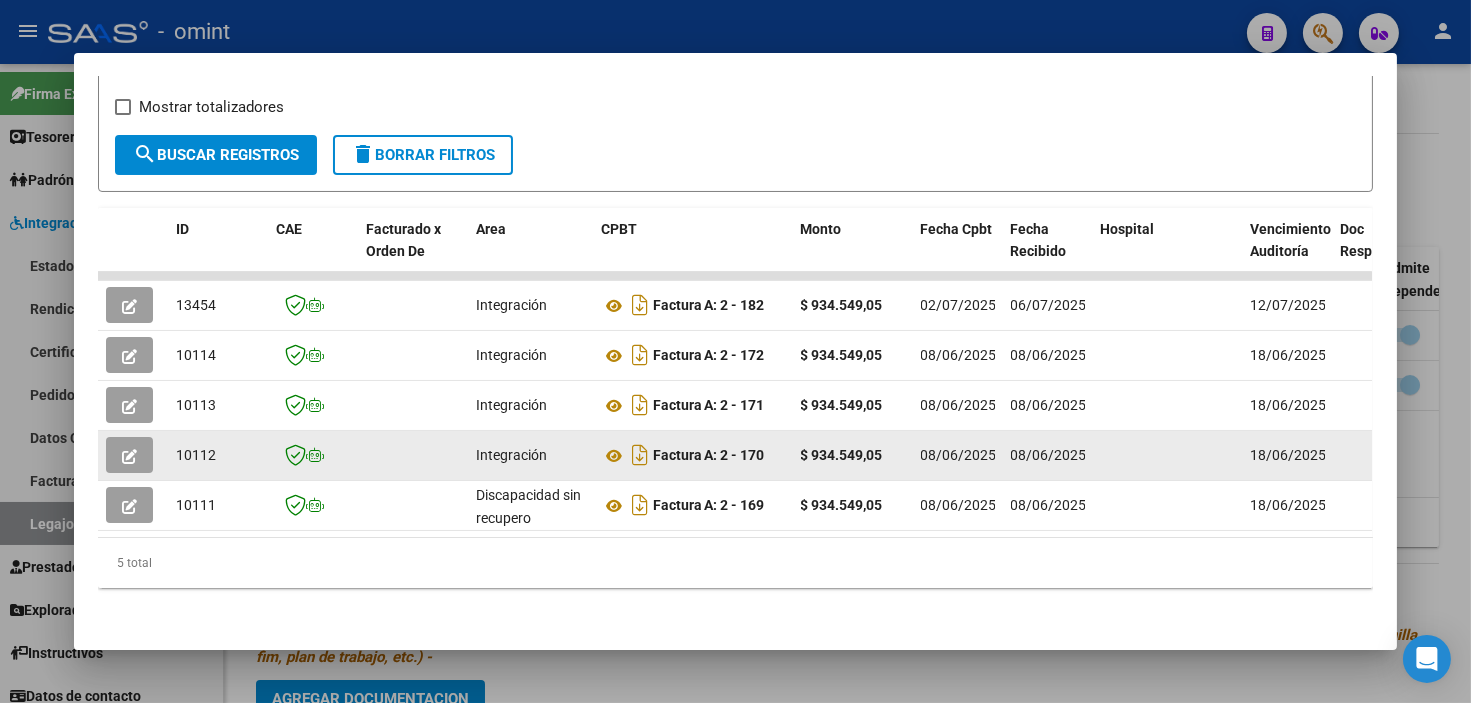 scroll, scrollTop: 360, scrollLeft: 0, axis: vertical 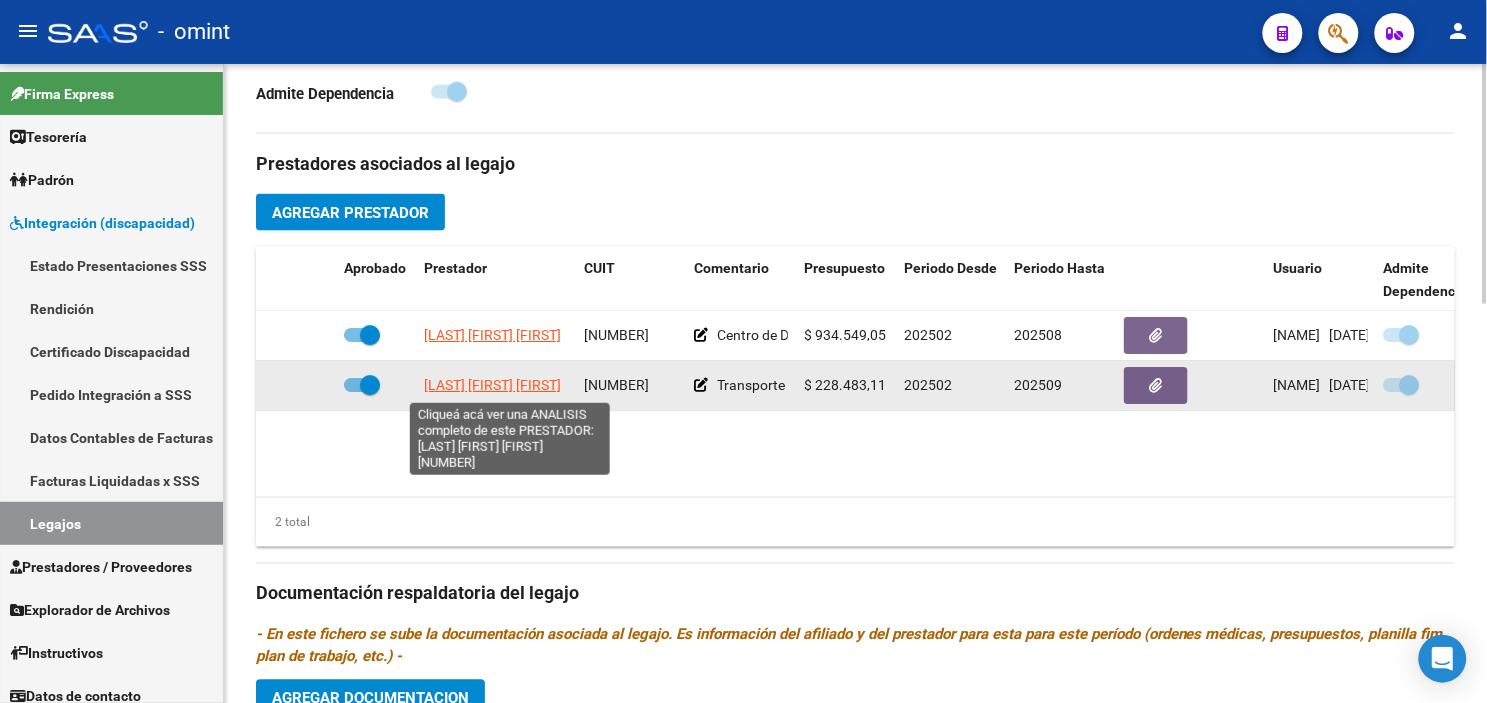click on "[FIRST] [LAST]" 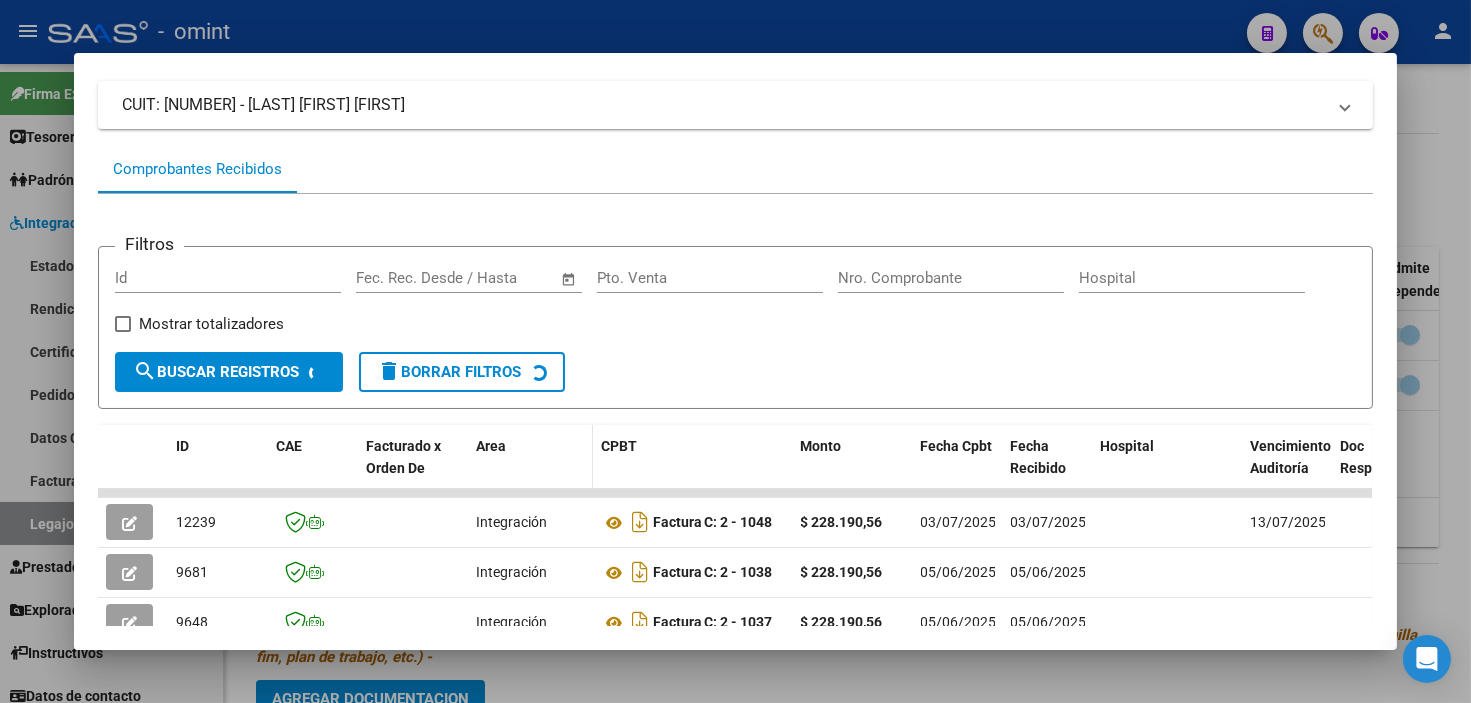 scroll, scrollTop: 360, scrollLeft: 0, axis: vertical 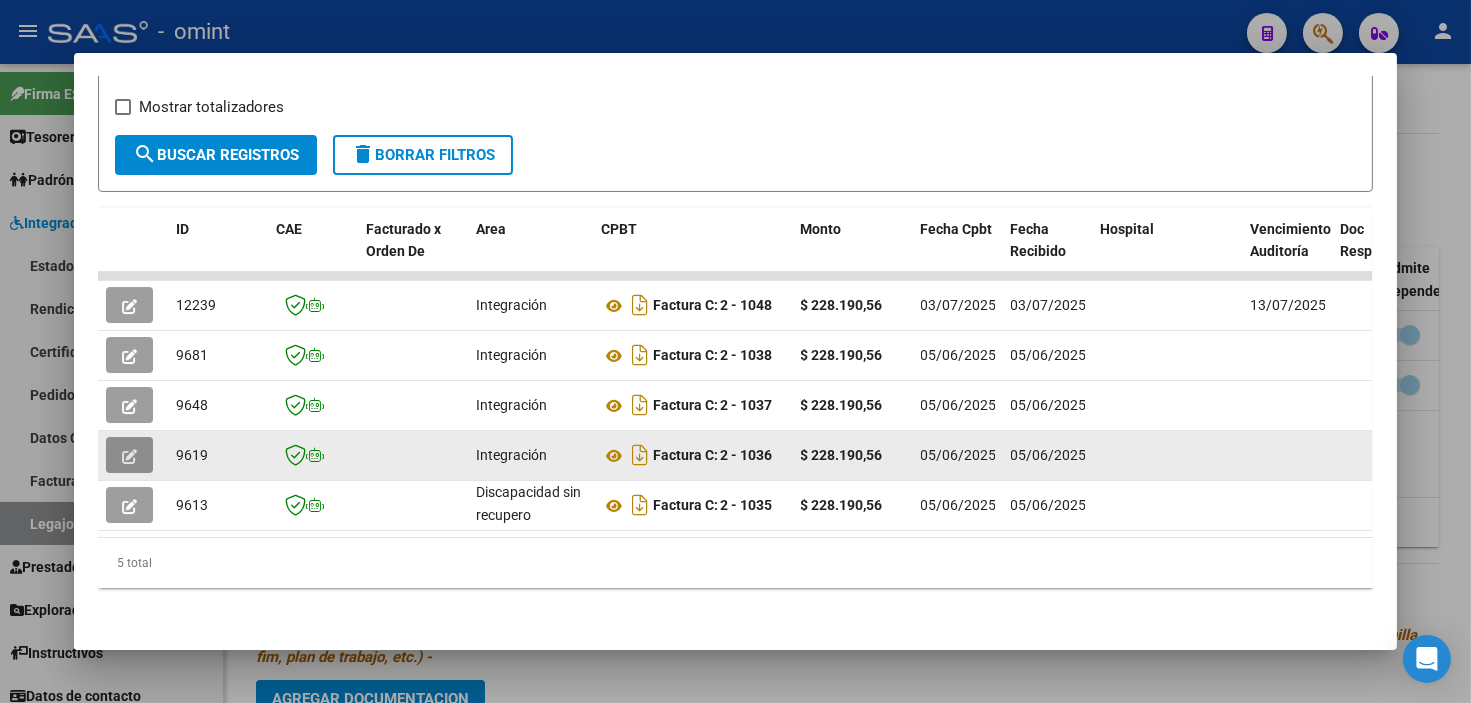 click 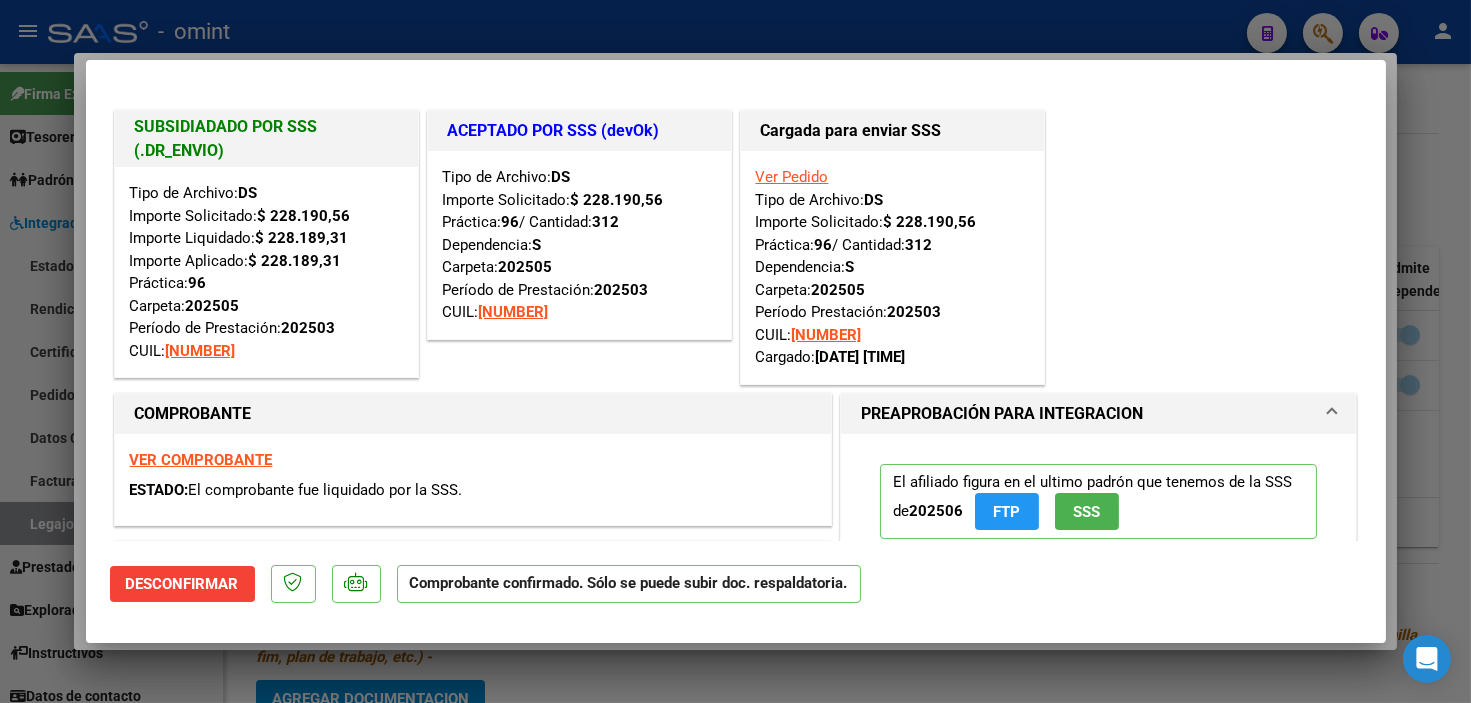 type 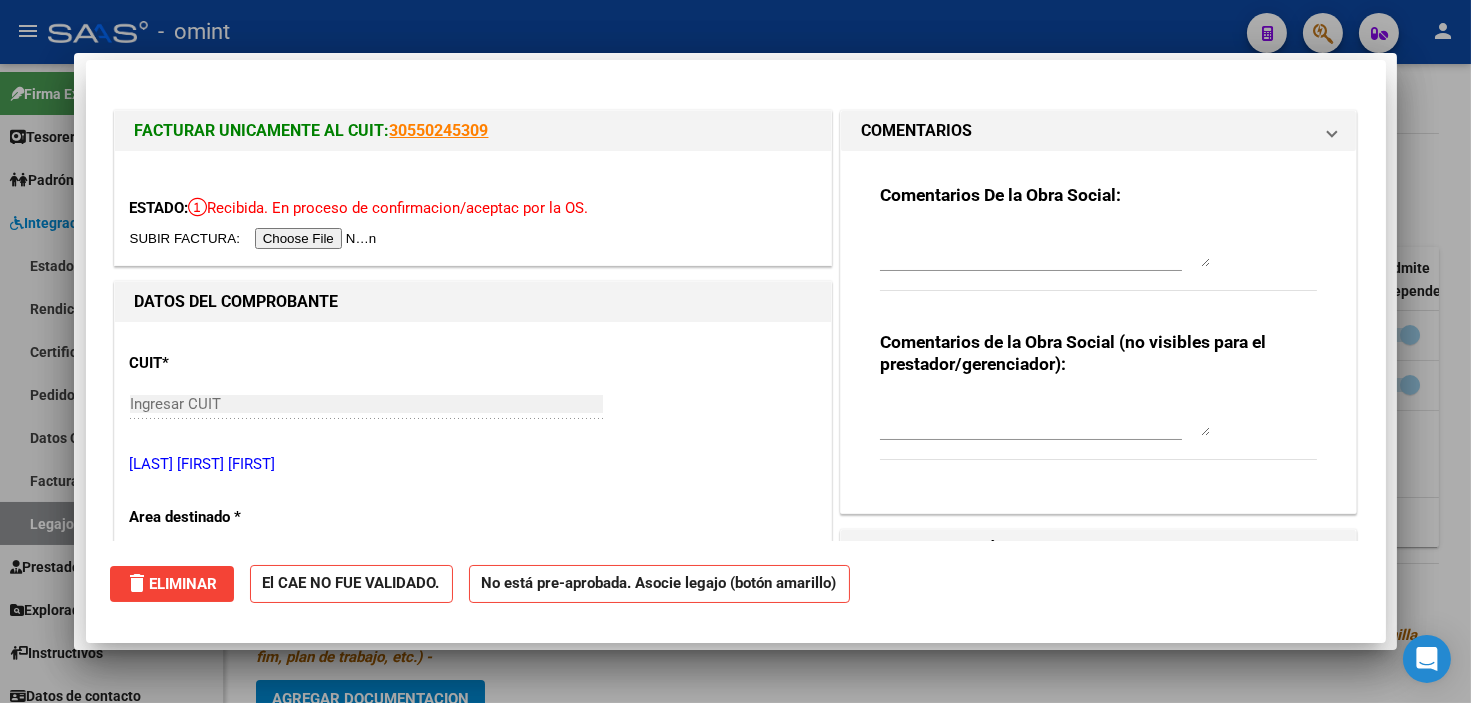 type 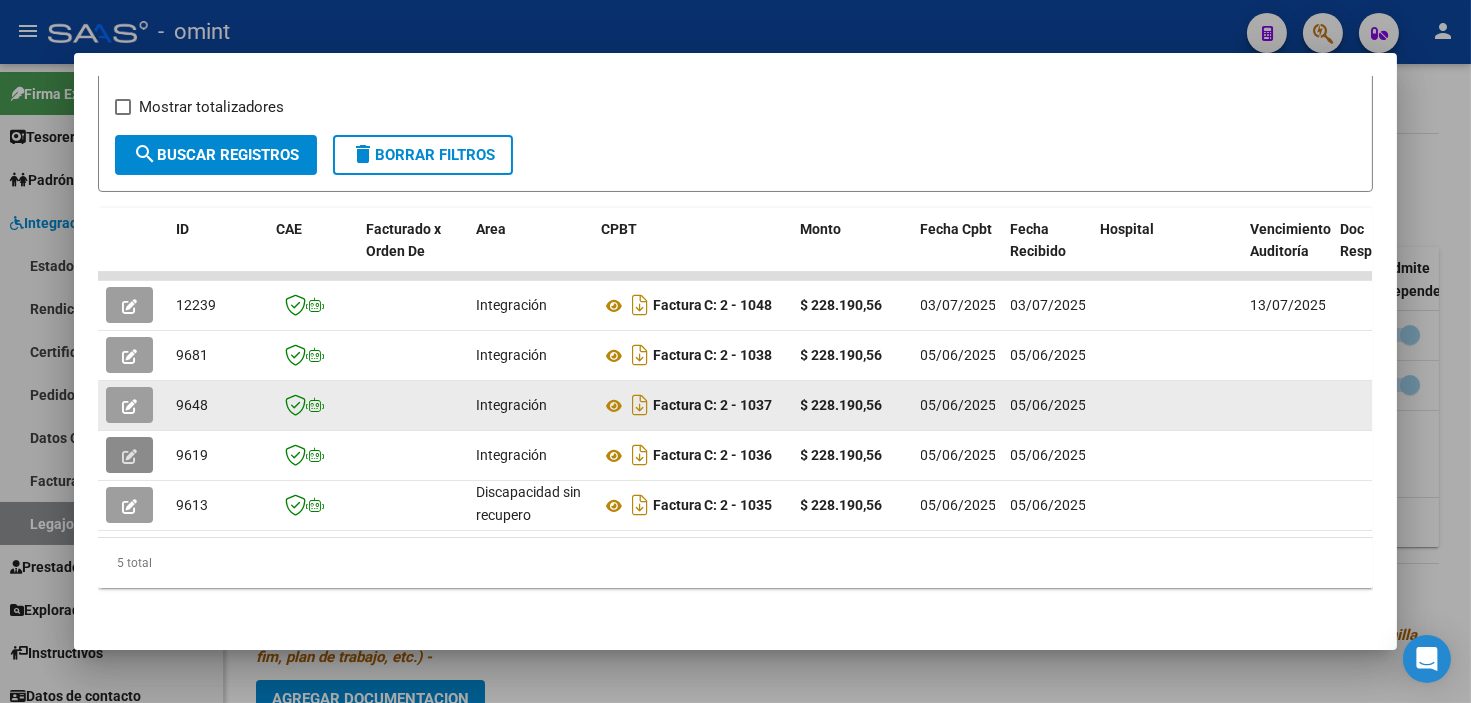 click 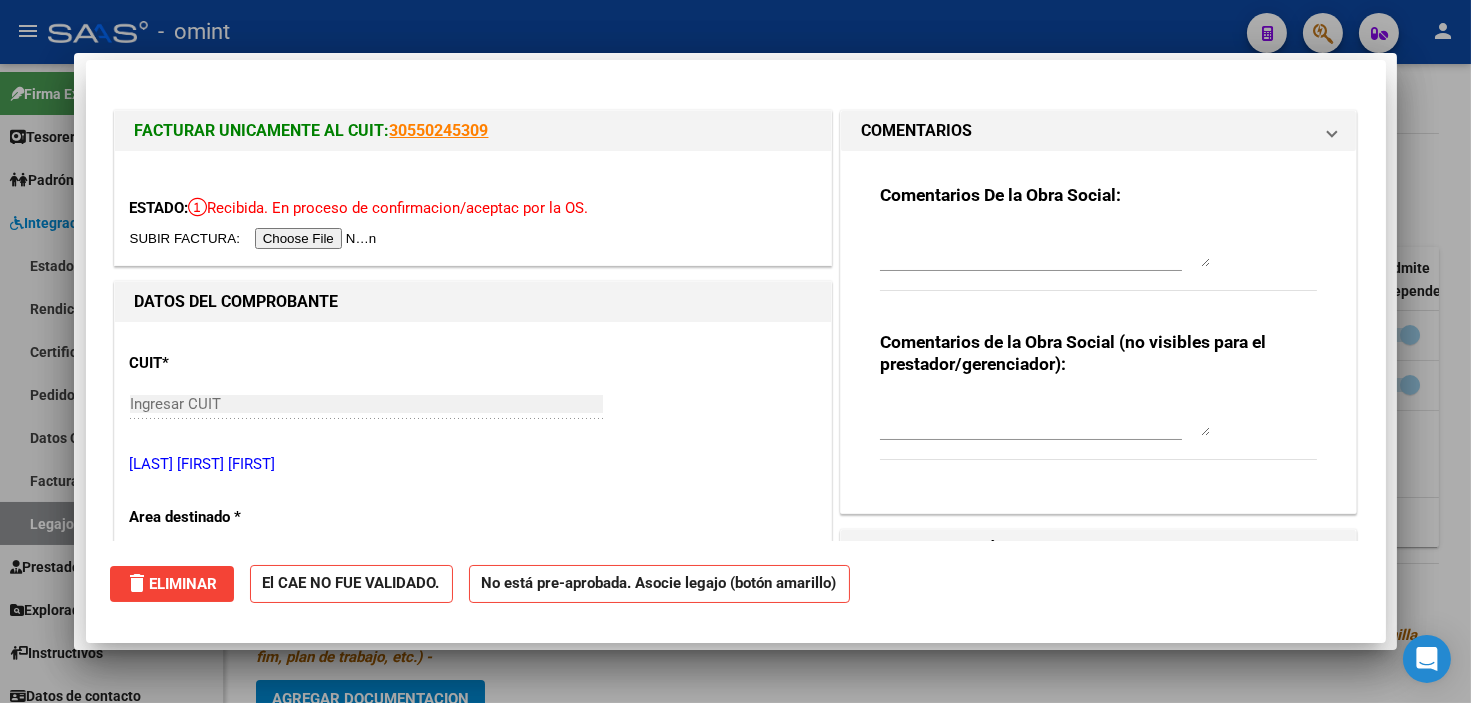 type 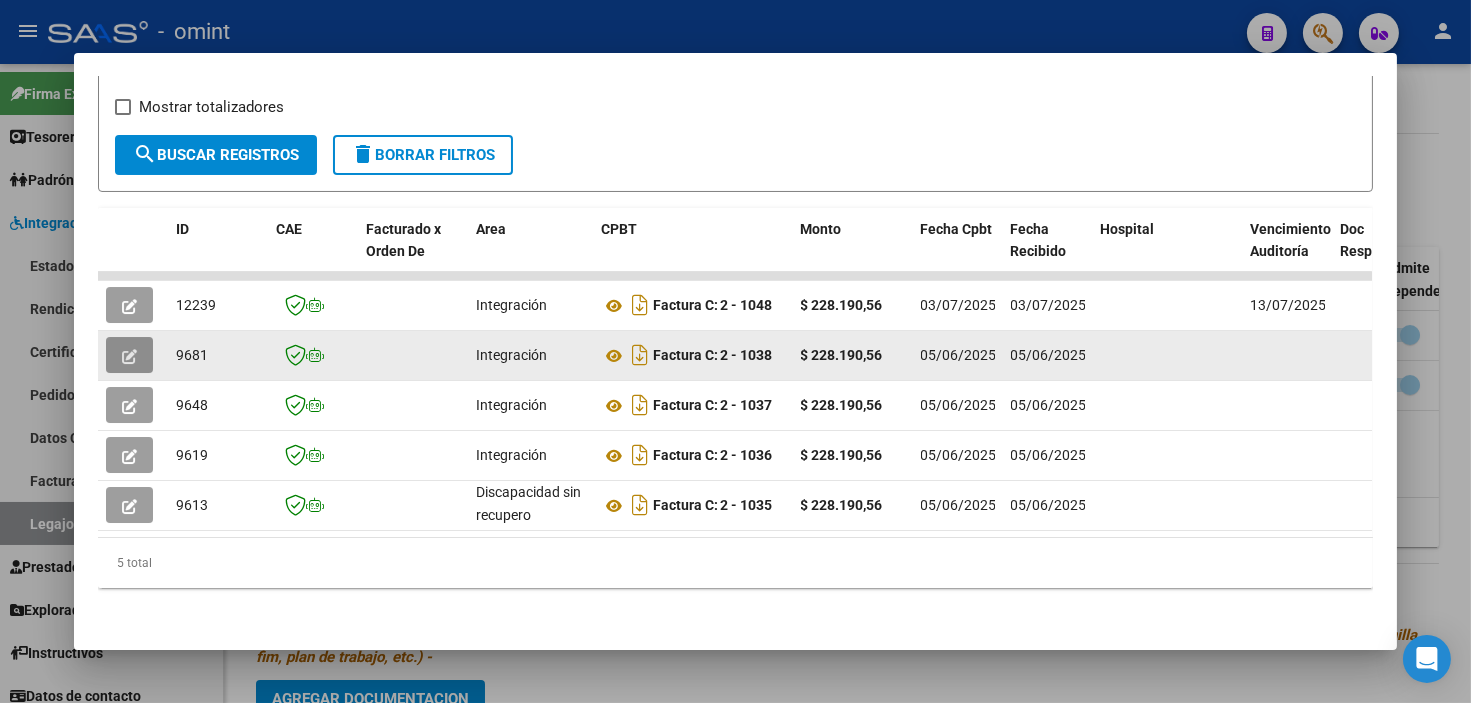 click 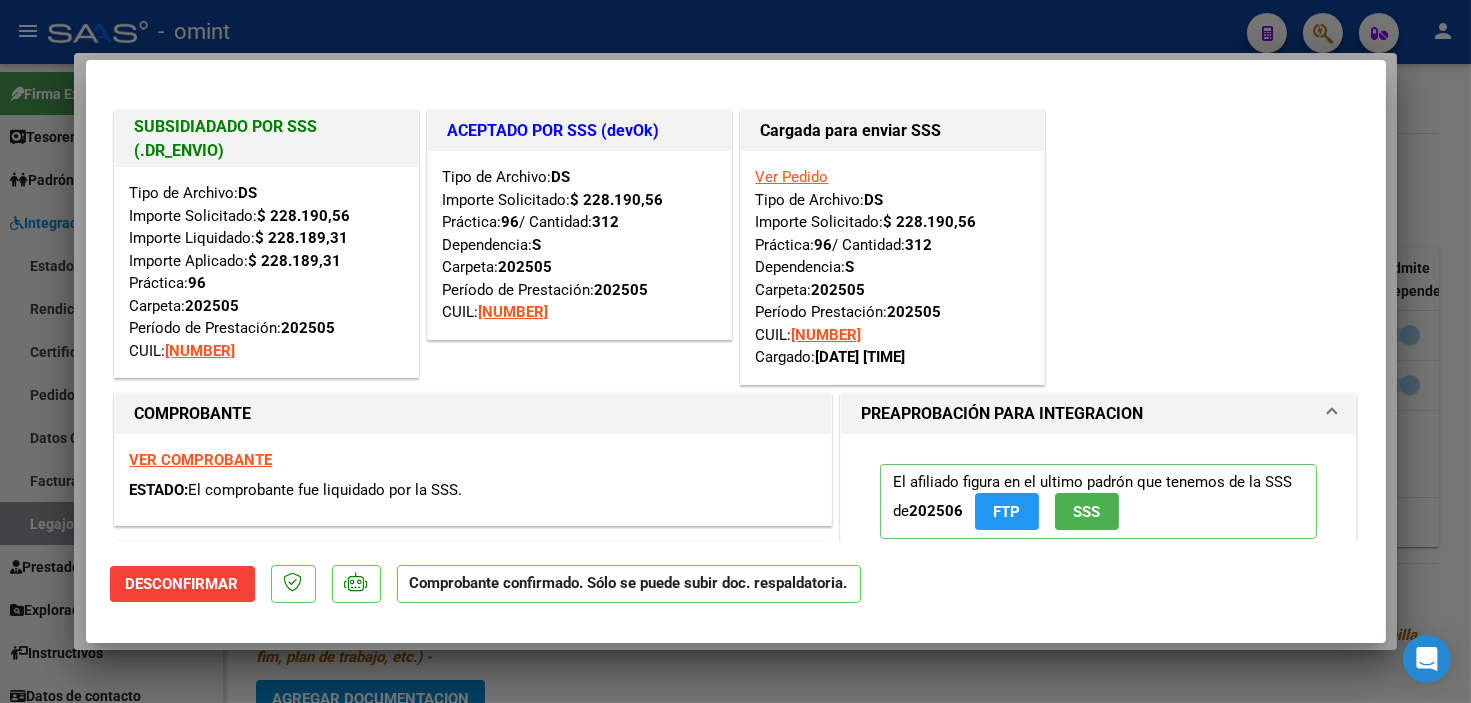 type 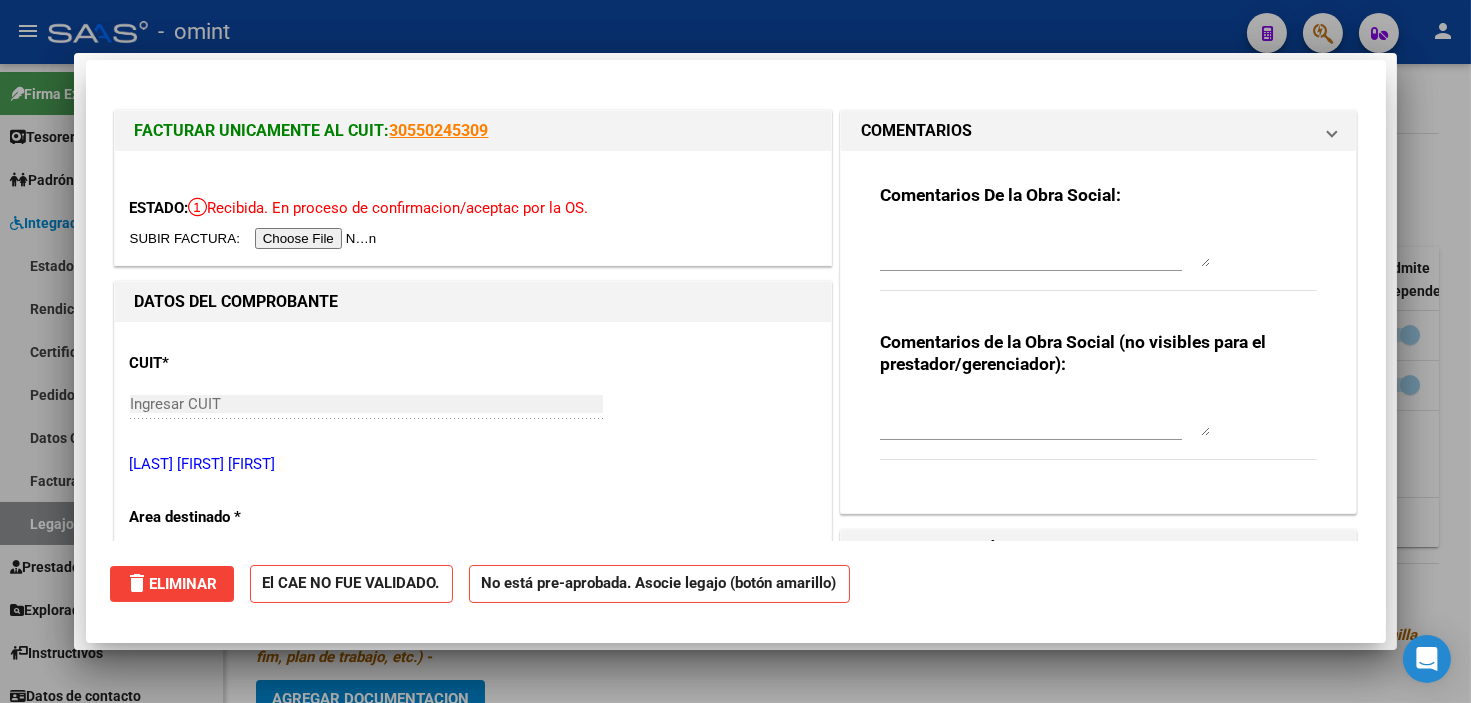 type 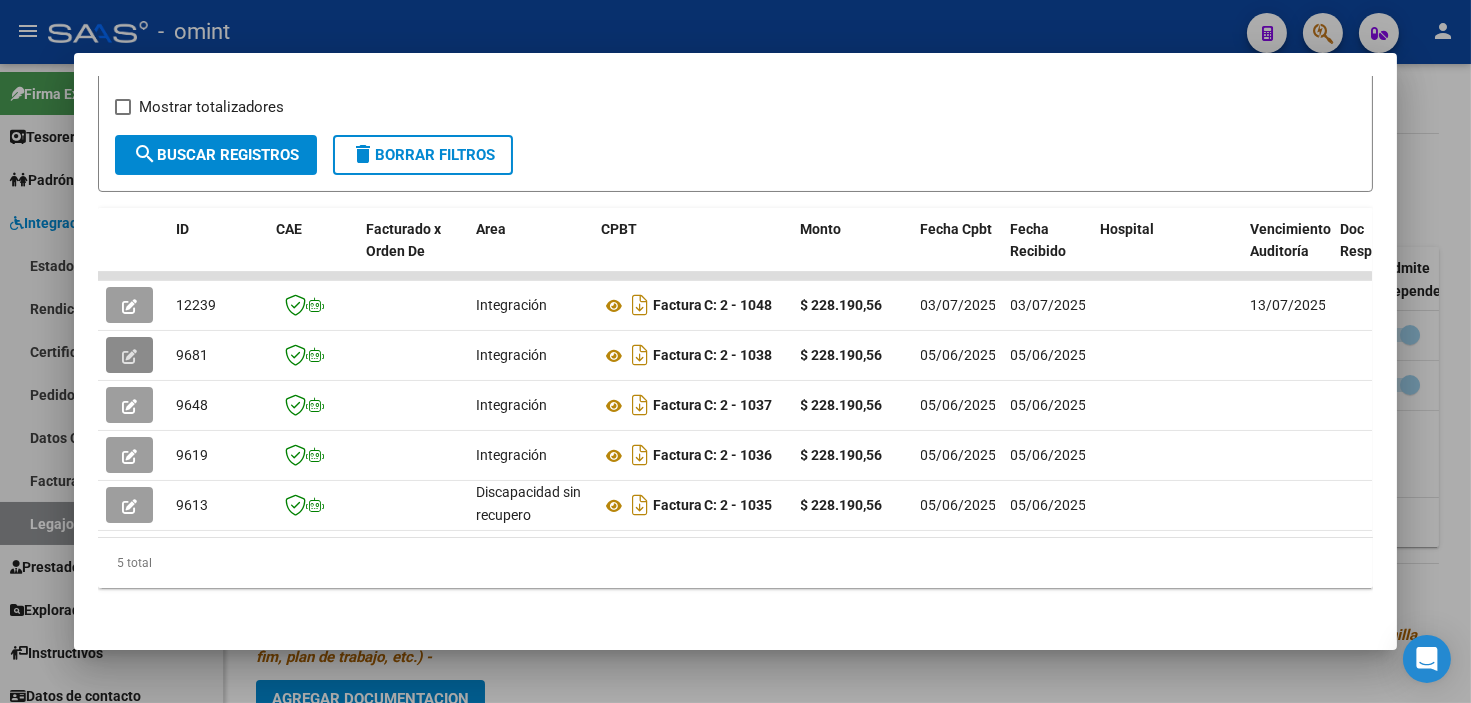 scroll, scrollTop: 26, scrollLeft: 0, axis: vertical 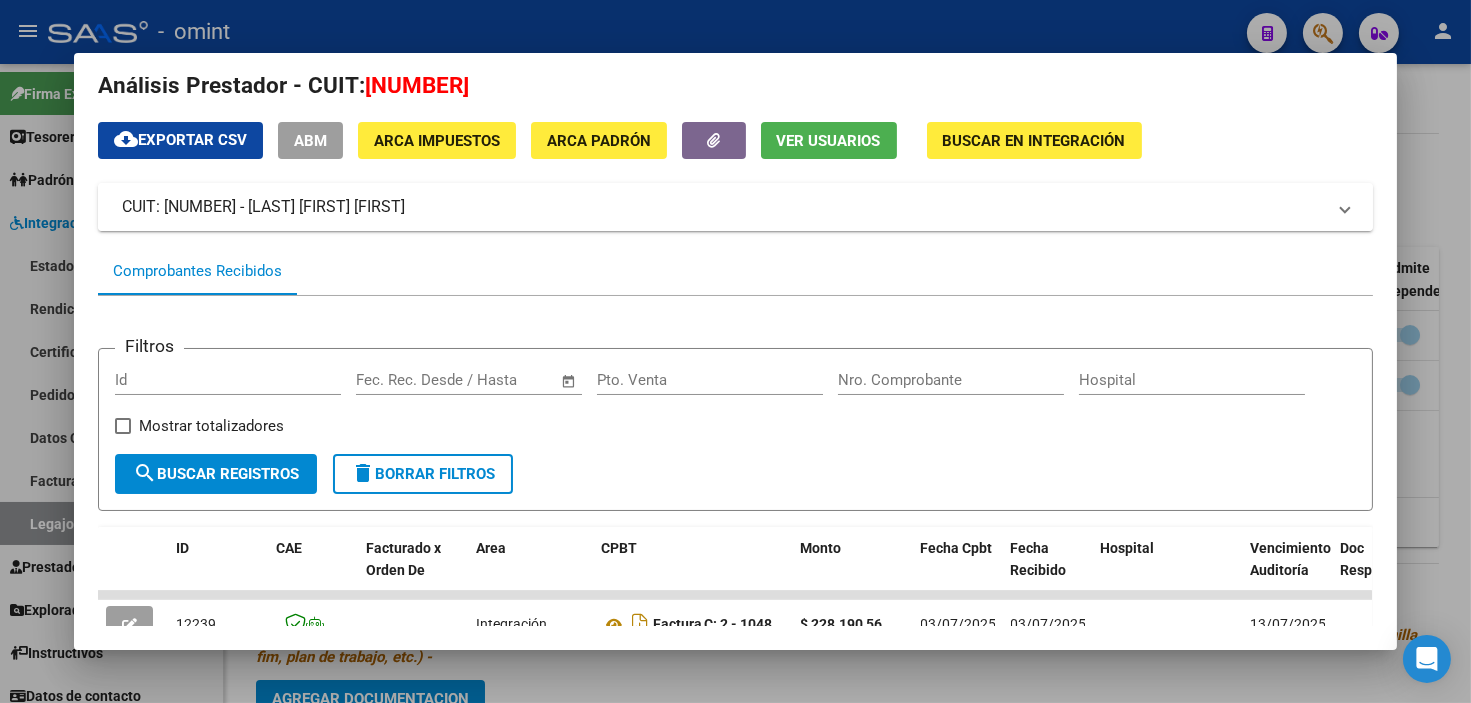drag, startPoint x: 254, startPoint y: 201, endPoint x: 155, endPoint y: 202, distance: 99.00505 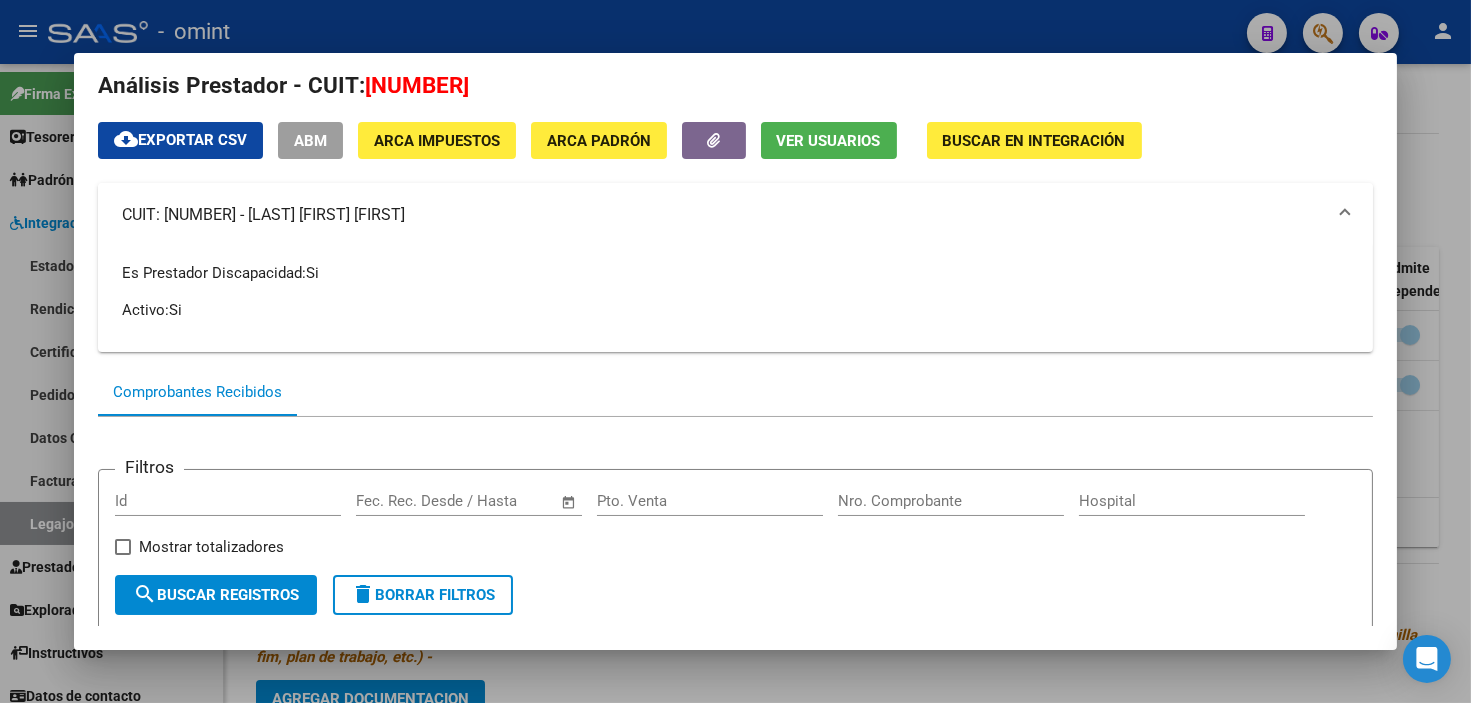 copy on "[NUMBER]" 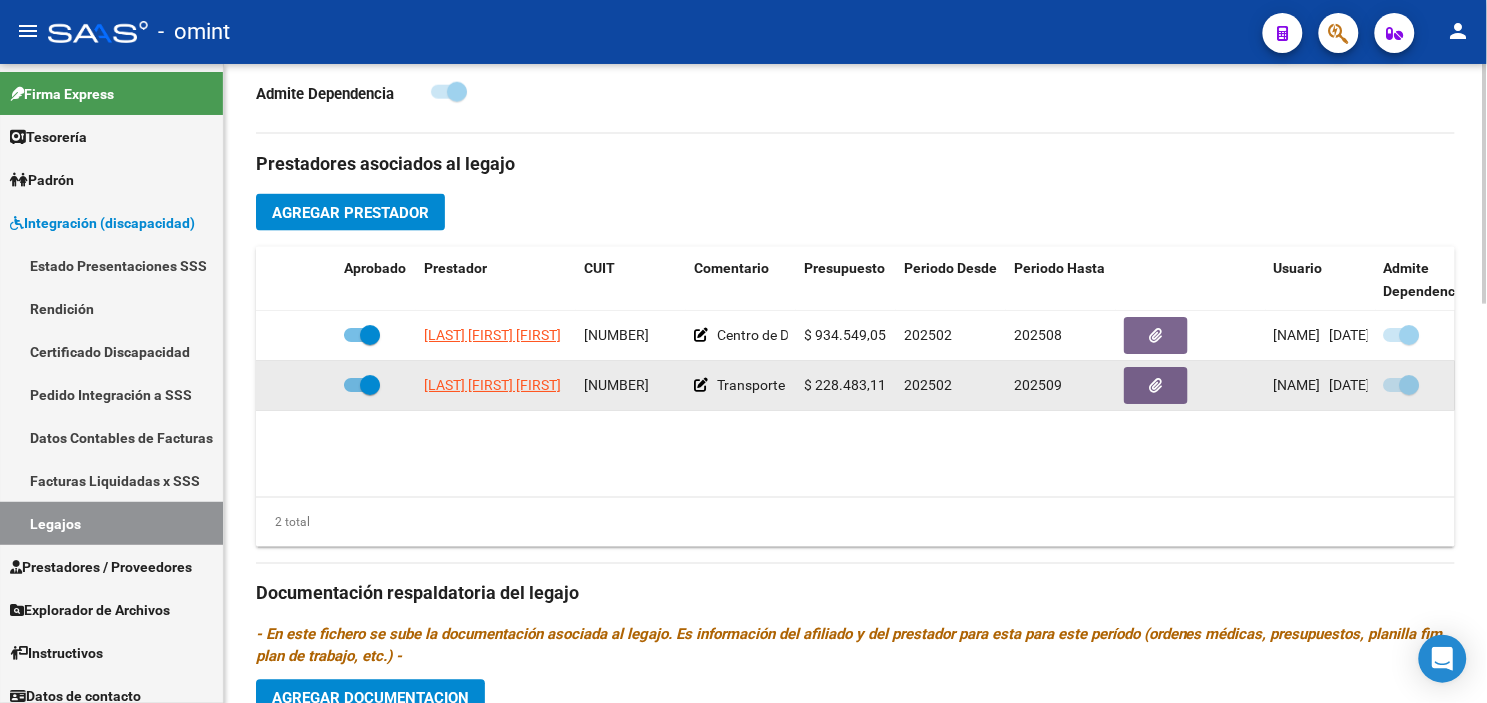 drag, startPoint x: 584, startPoint y: 390, endPoint x: 673, endPoint y: 396, distance: 89.20202 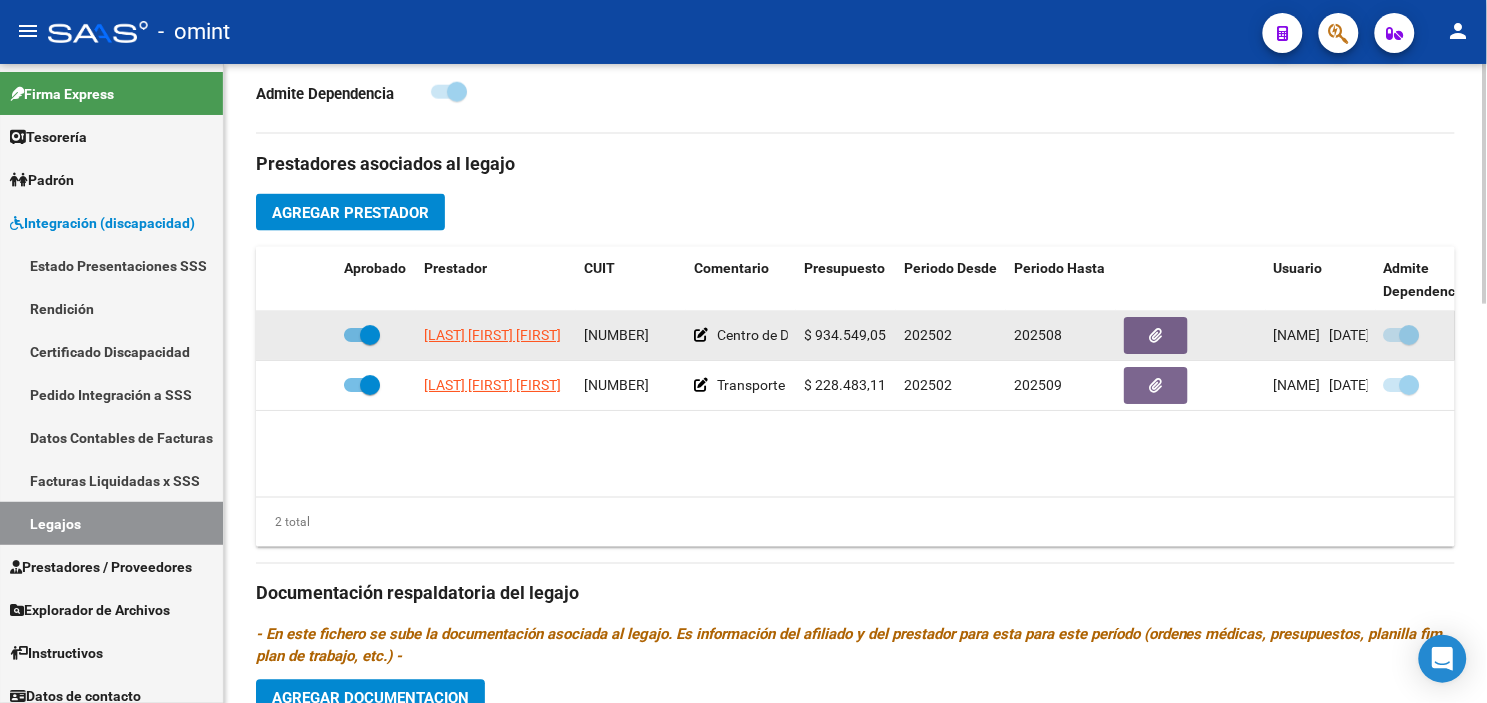 drag, startPoint x: 673, startPoint y: 396, endPoint x: 597, endPoint y: 330, distance: 100.65784 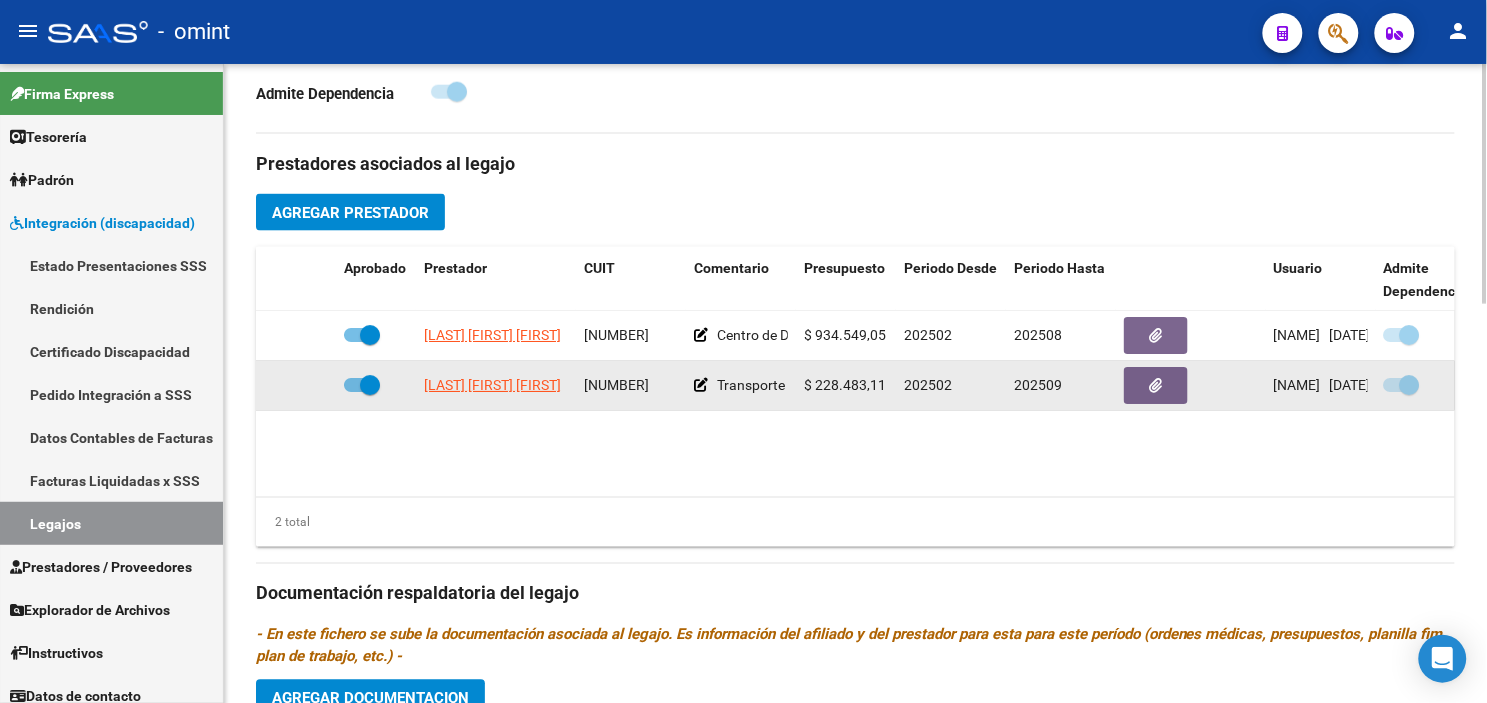 drag, startPoint x: 590, startPoint y: 386, endPoint x: 676, endPoint y: 393, distance: 86.28442 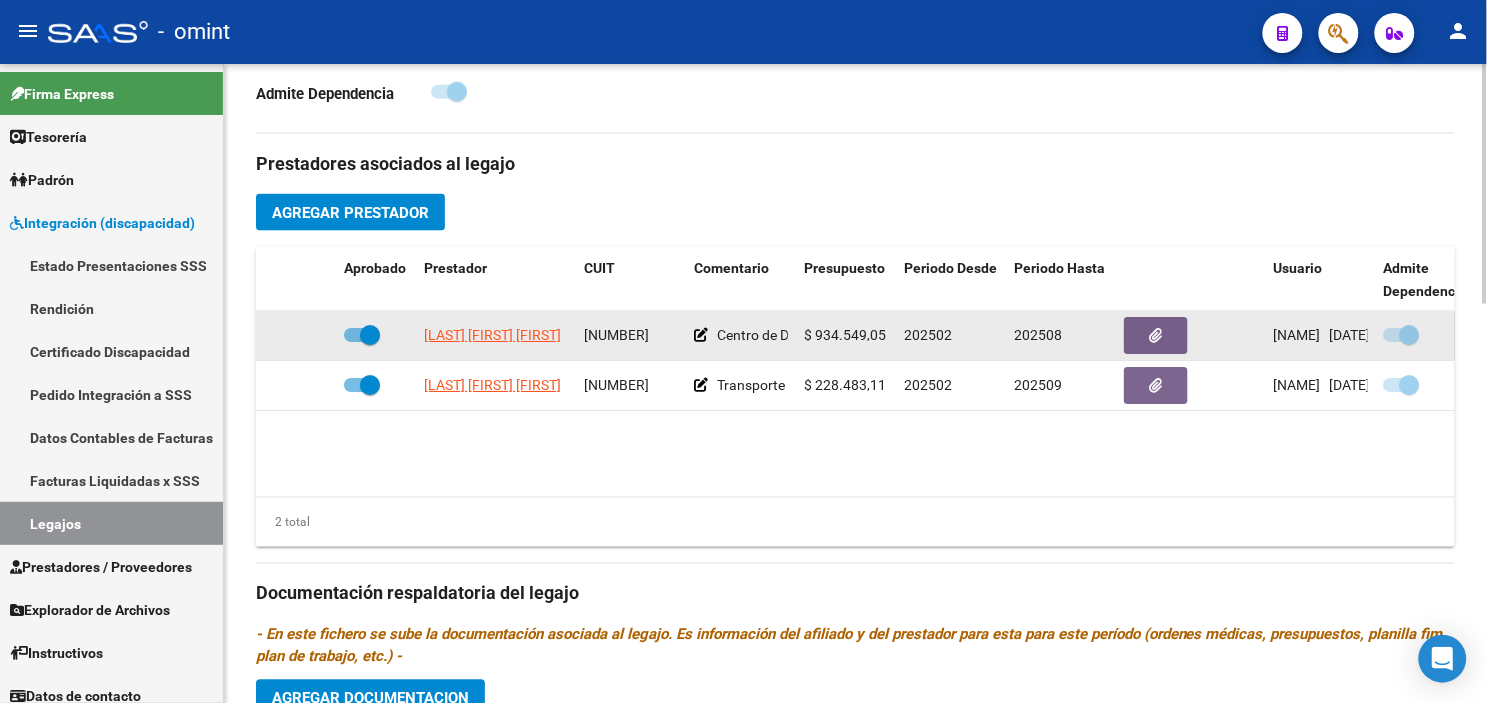 drag, startPoint x: 582, startPoint y: 335, endPoint x: 677, endPoint y: 344, distance: 95.42536 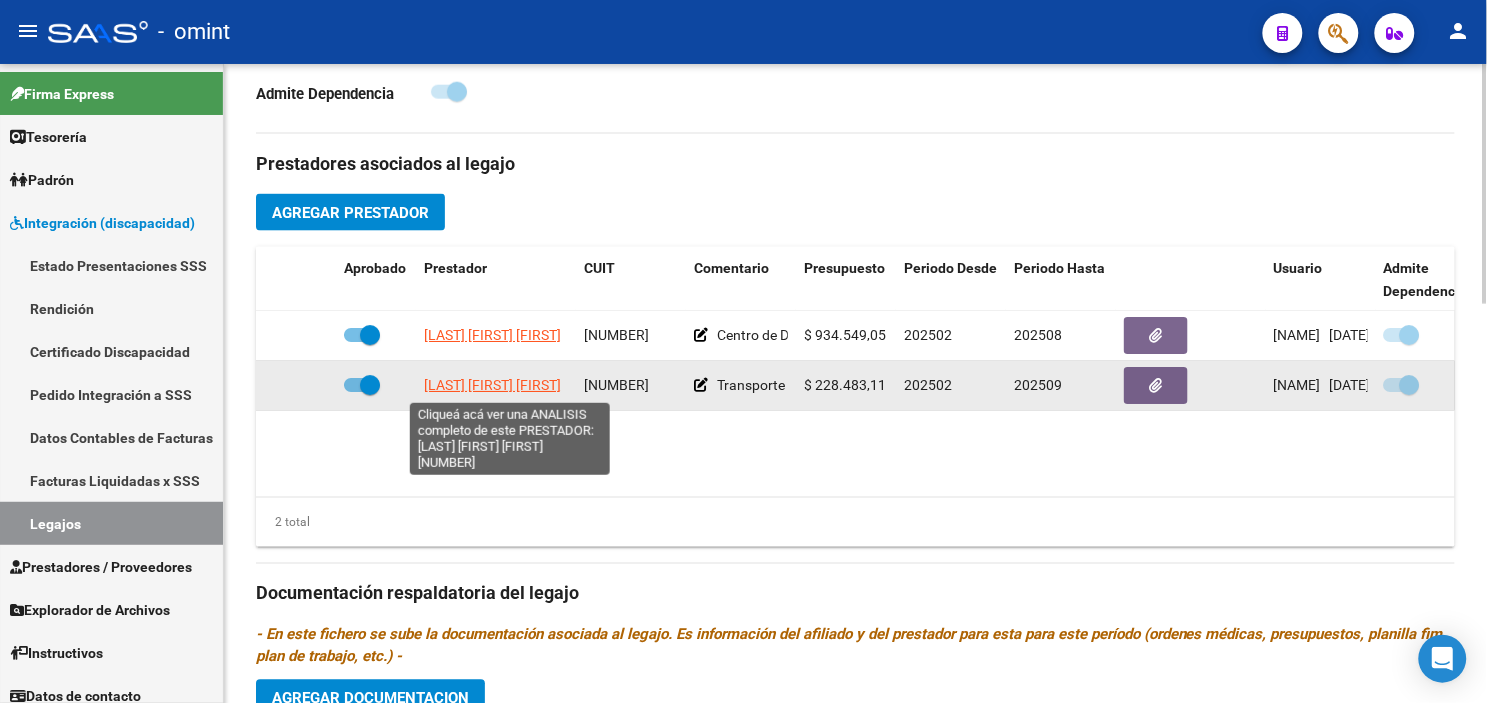click on "[FIRST] [LAST]" 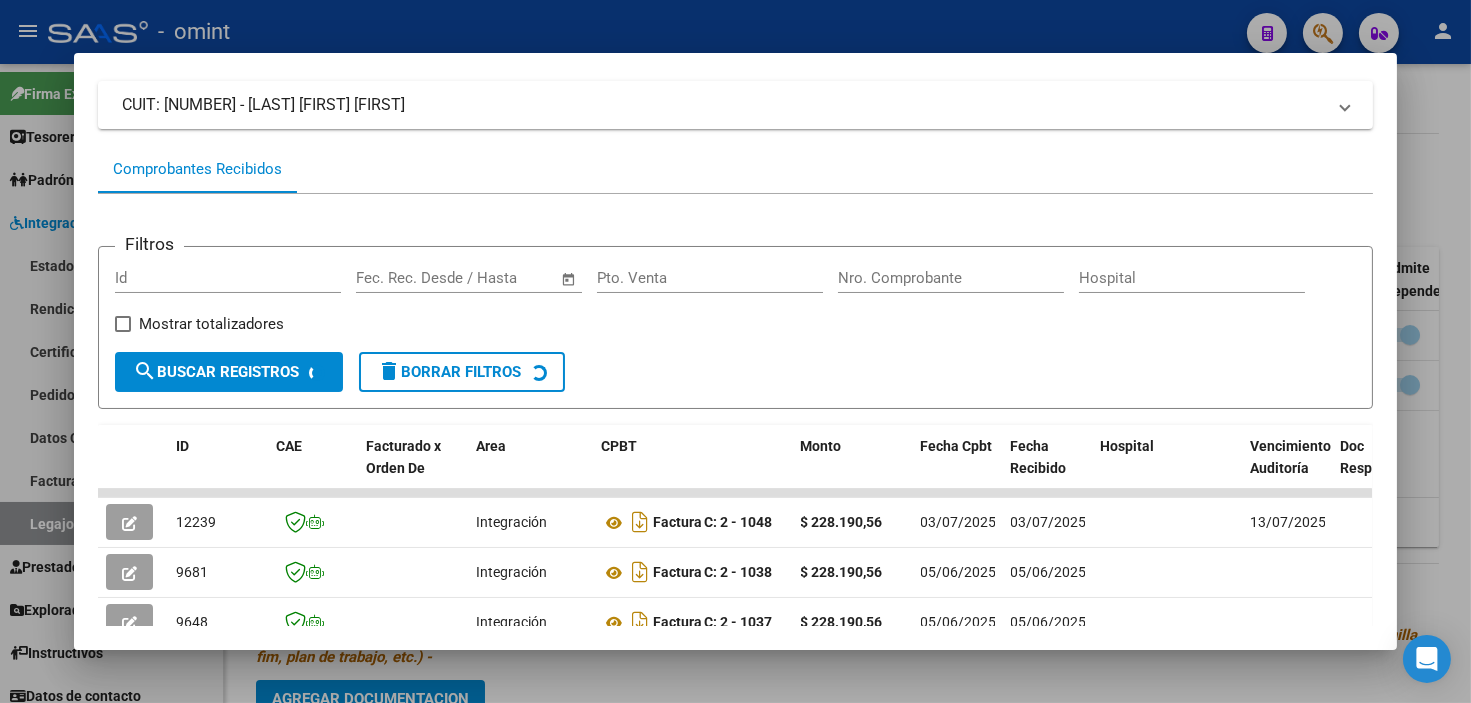 scroll, scrollTop: 351, scrollLeft: 0, axis: vertical 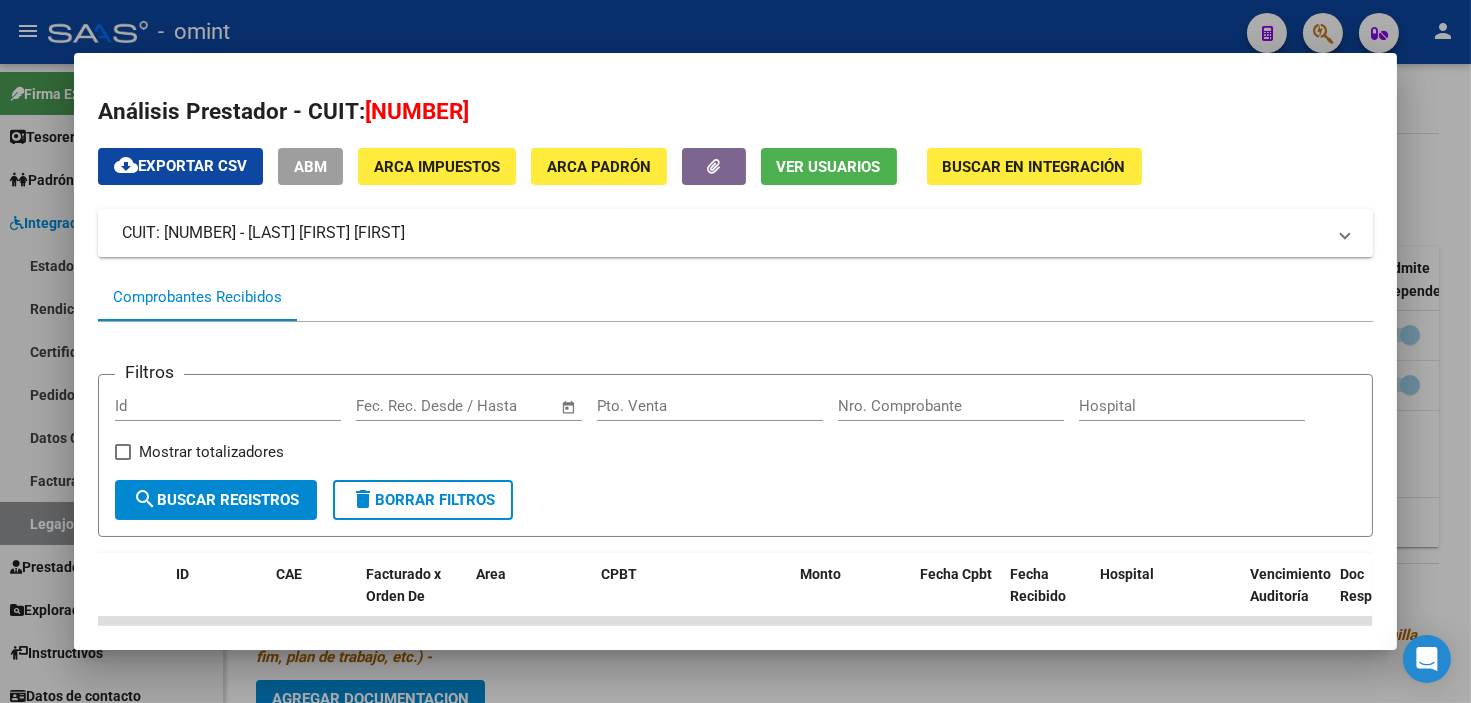 drag, startPoint x: 255, startPoint y: 231, endPoint x: 155, endPoint y: 233, distance: 100.02 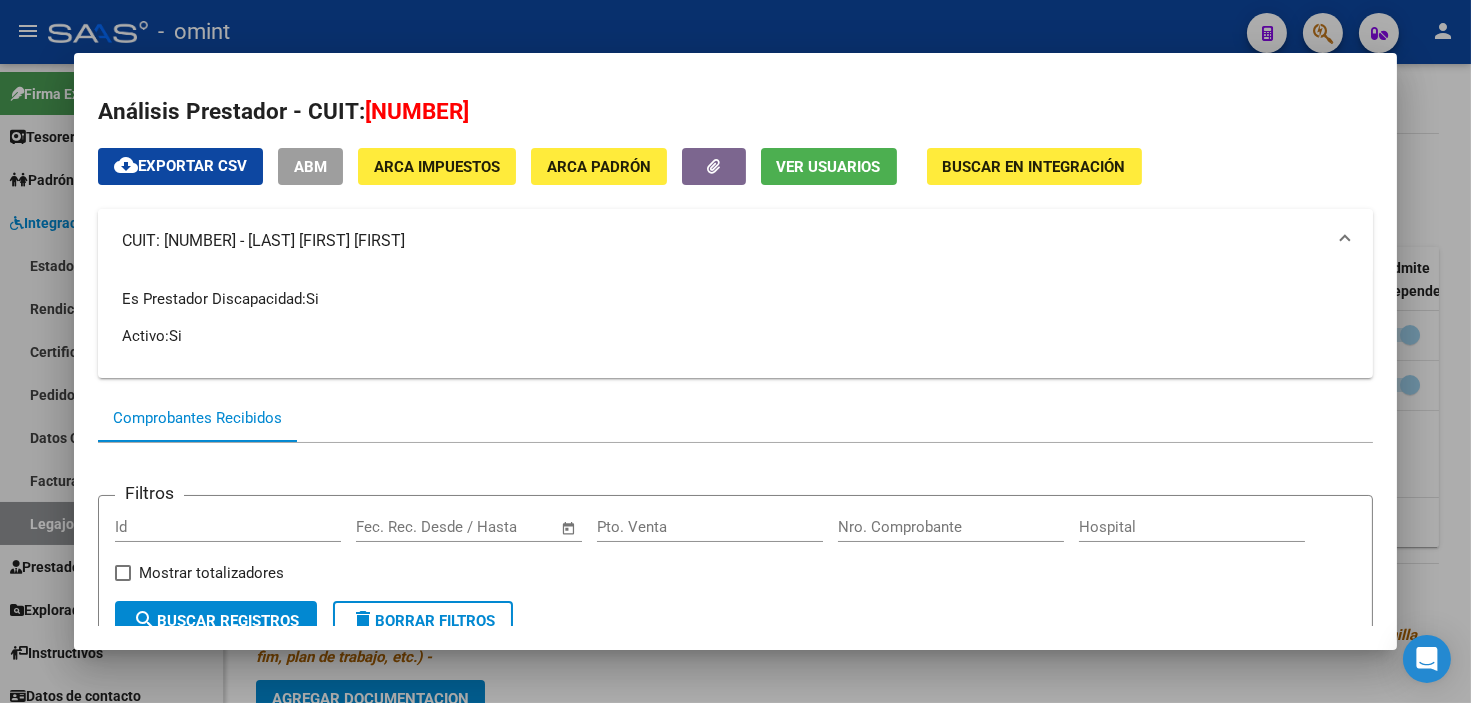 copy on "[NUMBER]" 